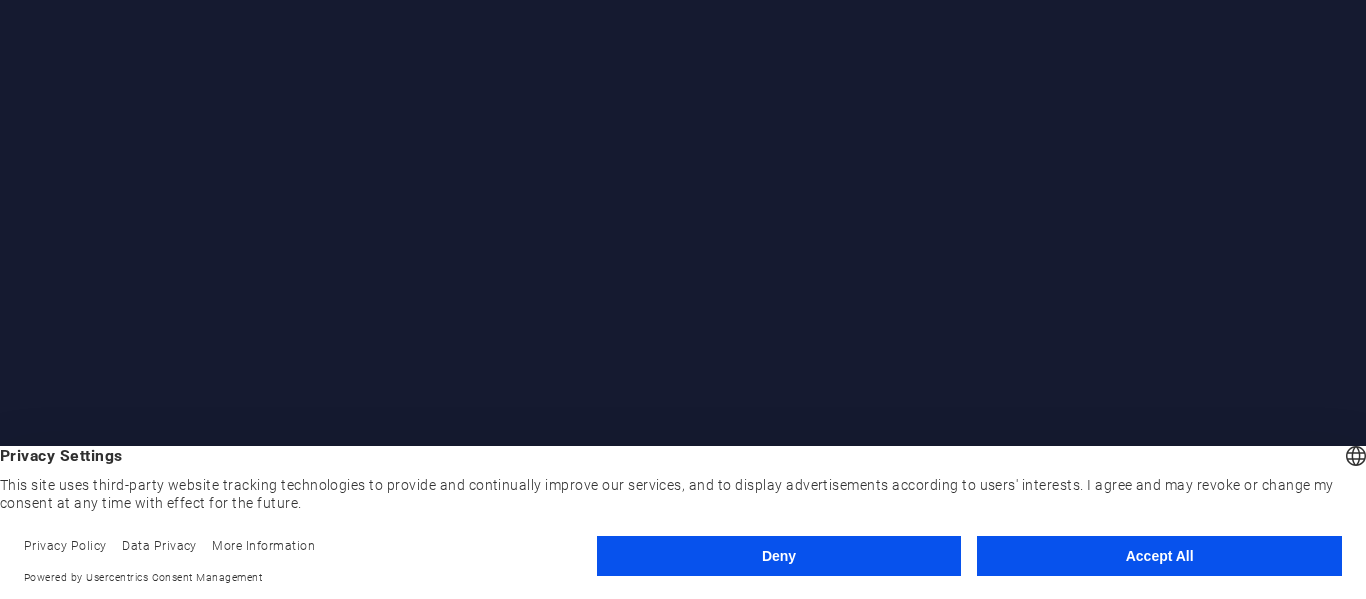 scroll, scrollTop: 0, scrollLeft: 0, axis: both 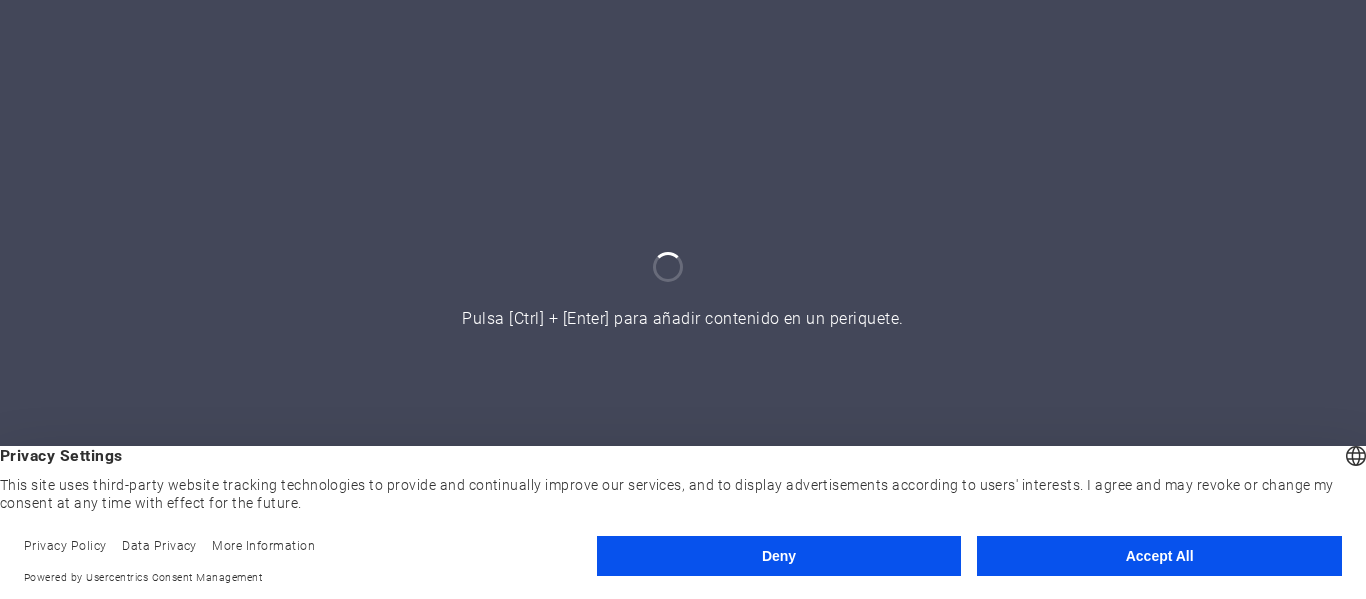 click on "Accept All" at bounding box center (1159, 556) 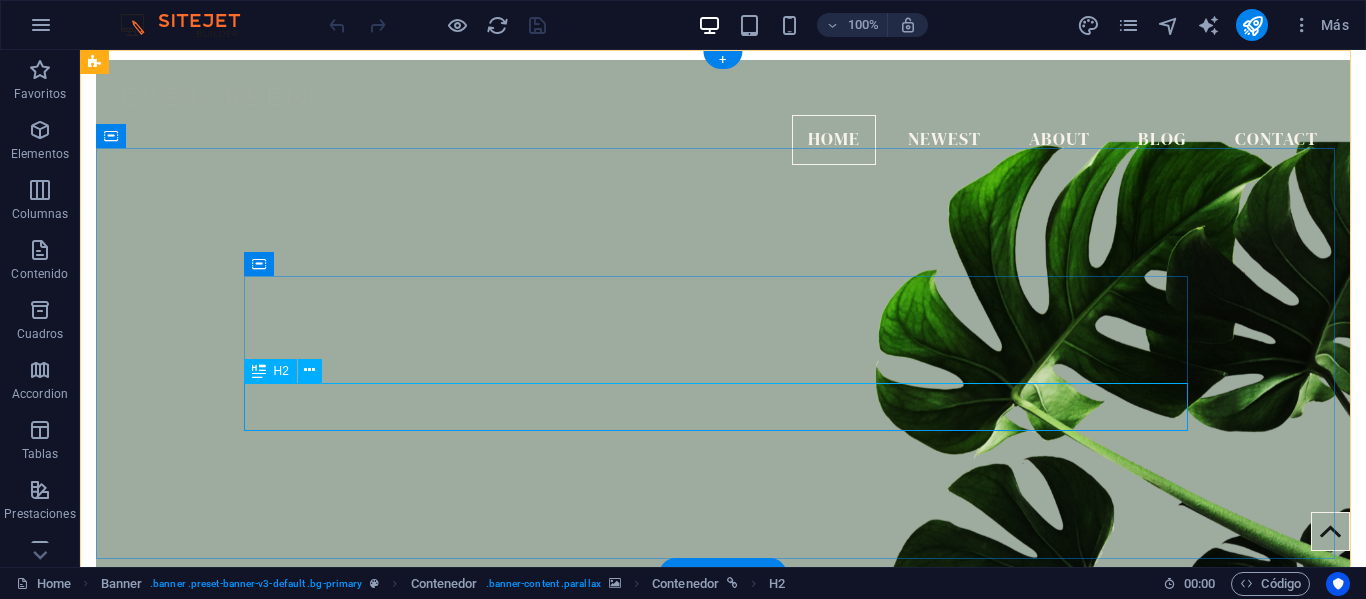 scroll, scrollTop: 0, scrollLeft: 0, axis: both 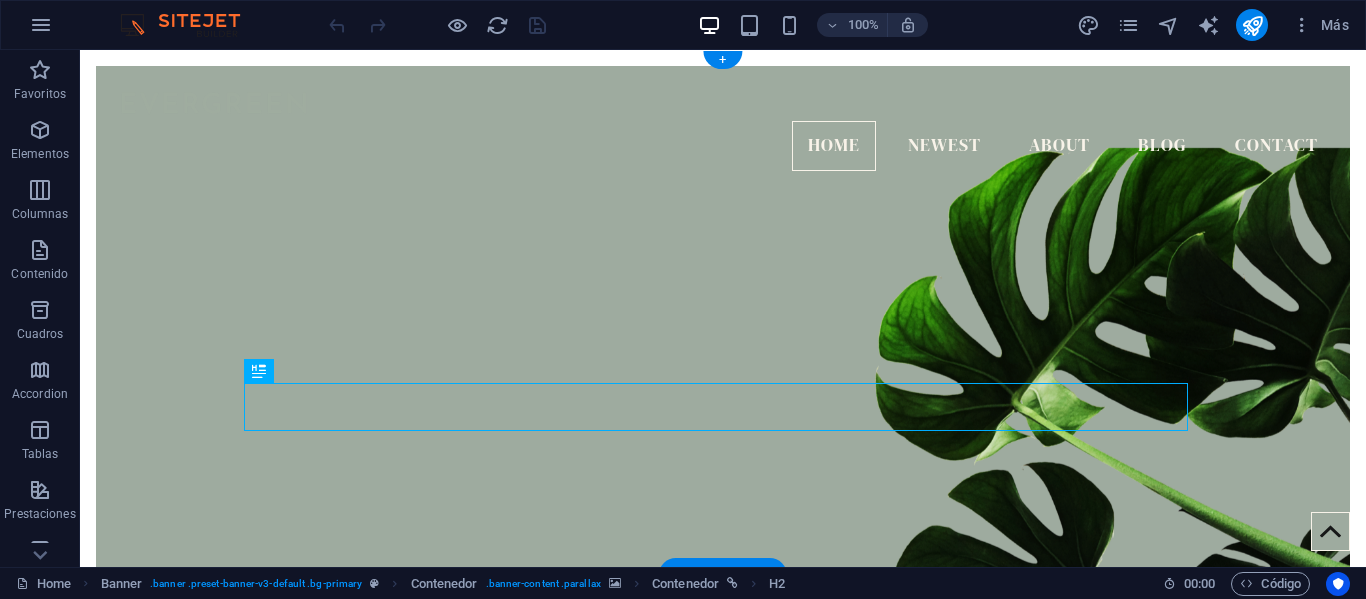 click at bounding box center [723, 375] 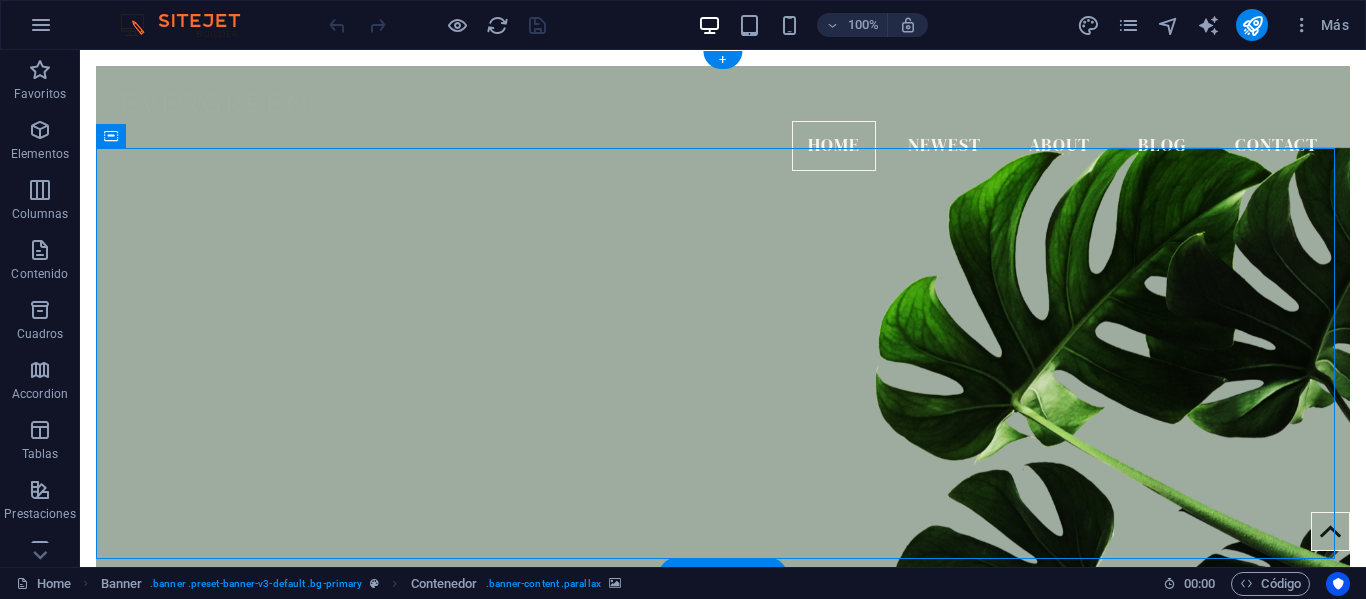 click at bounding box center [723, 375] 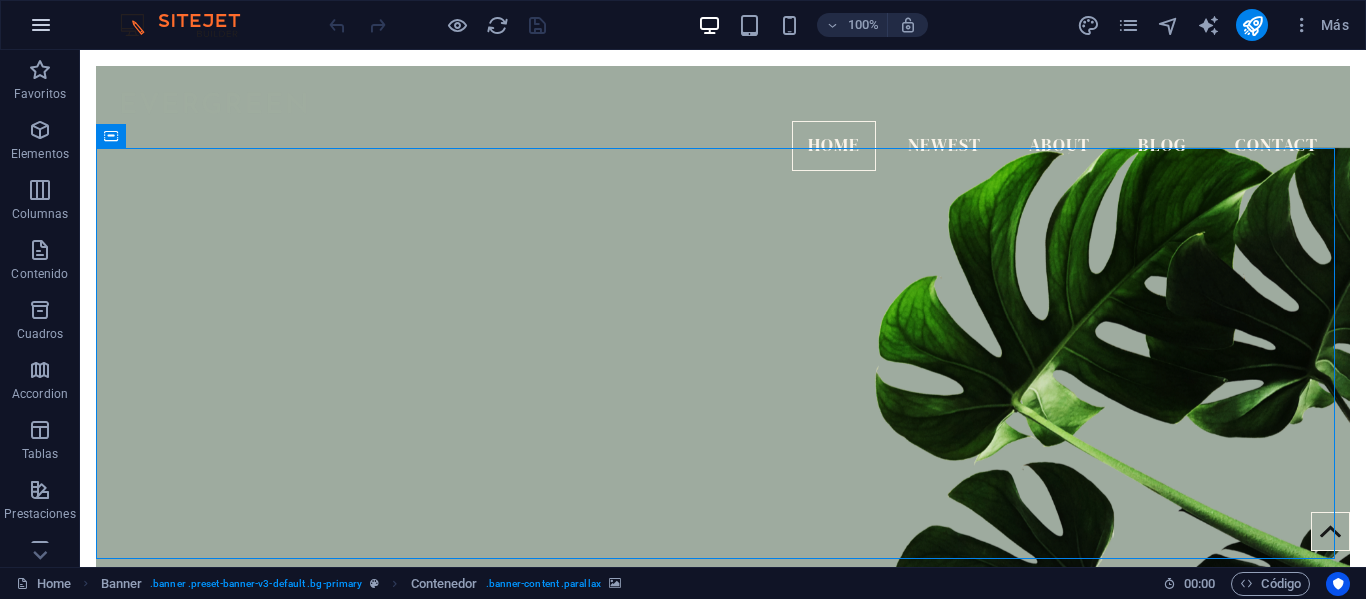 click at bounding box center (41, 25) 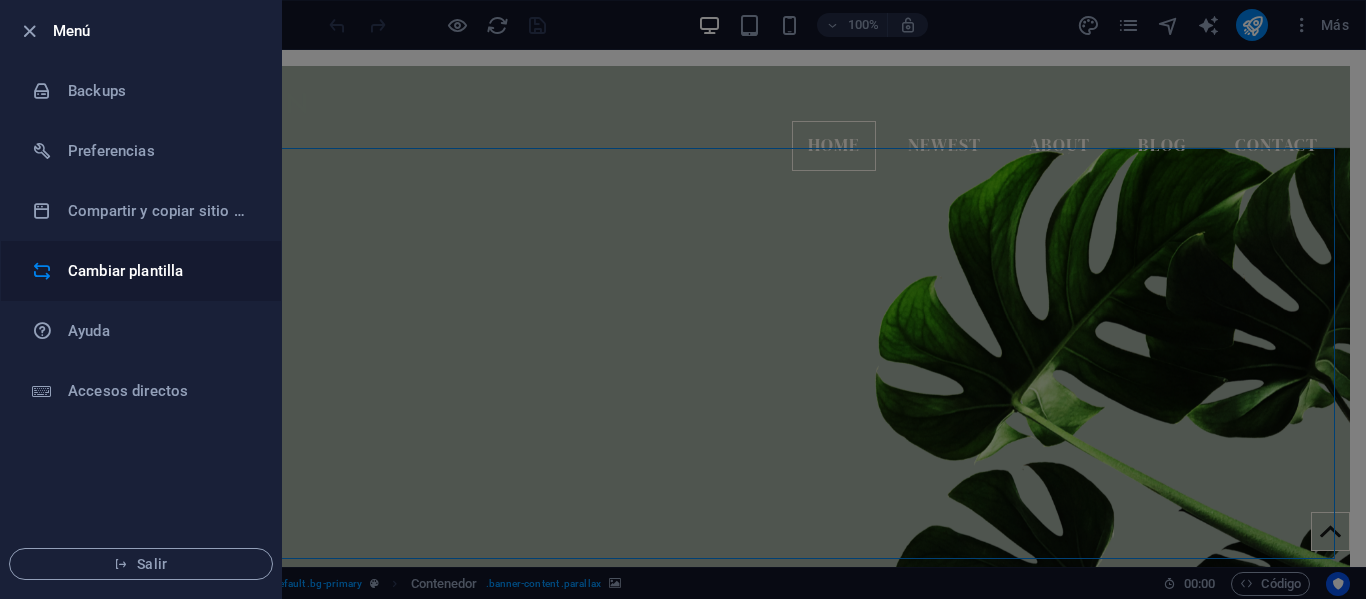 click on "Cambiar plantilla" at bounding box center [141, 271] 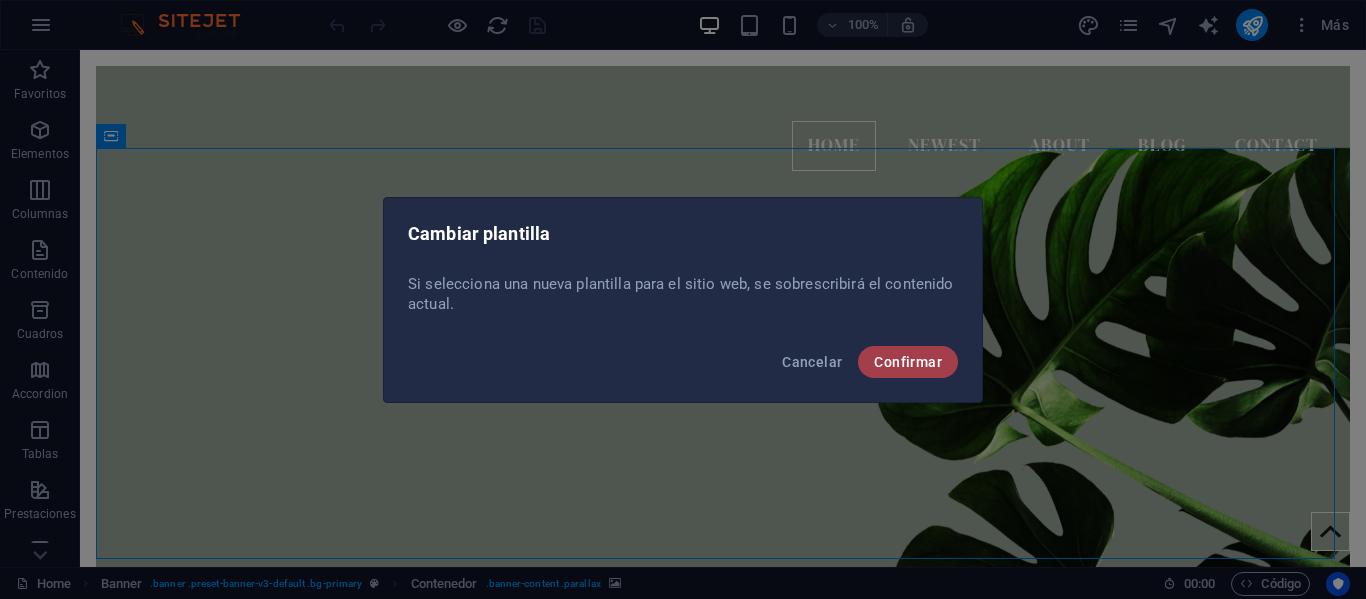 click on "Confirmar" at bounding box center (908, 362) 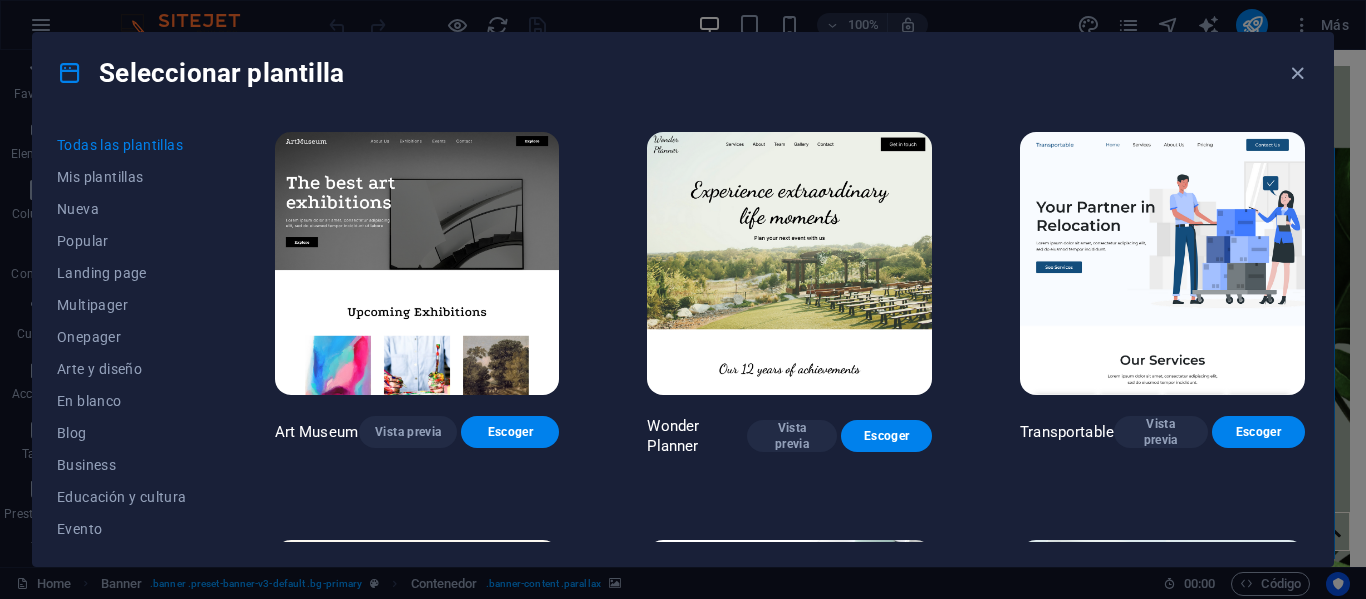 scroll, scrollTop: 412, scrollLeft: 0, axis: vertical 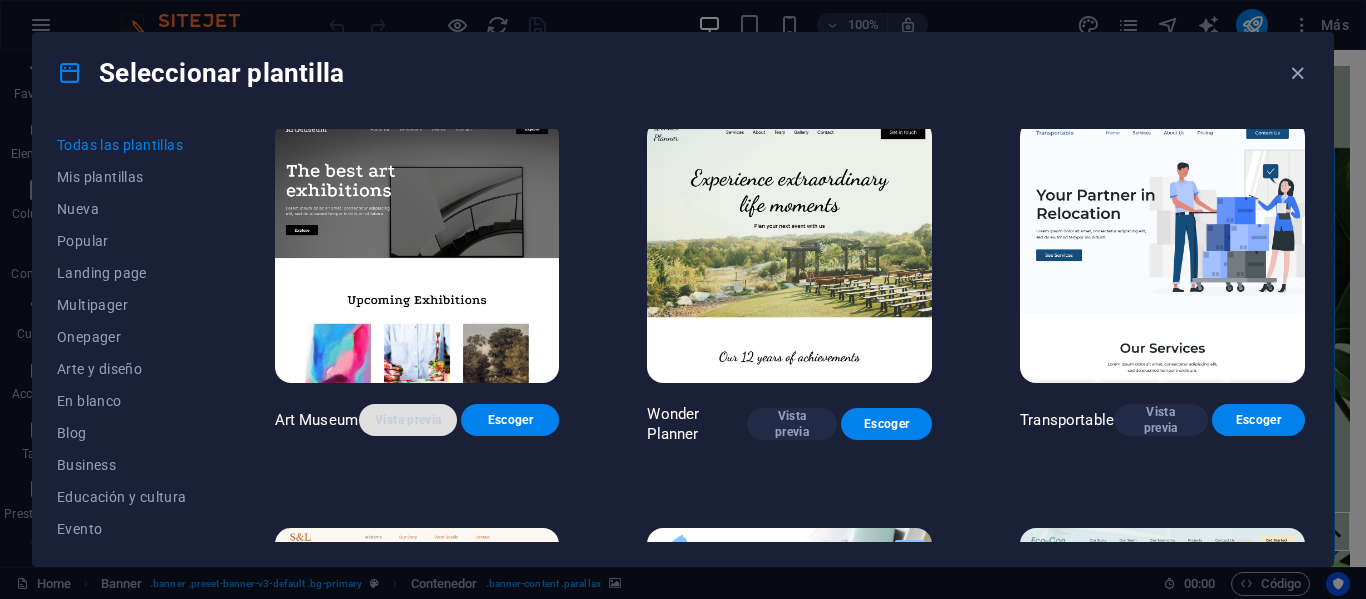 click on "Vista previa" at bounding box center [408, 420] 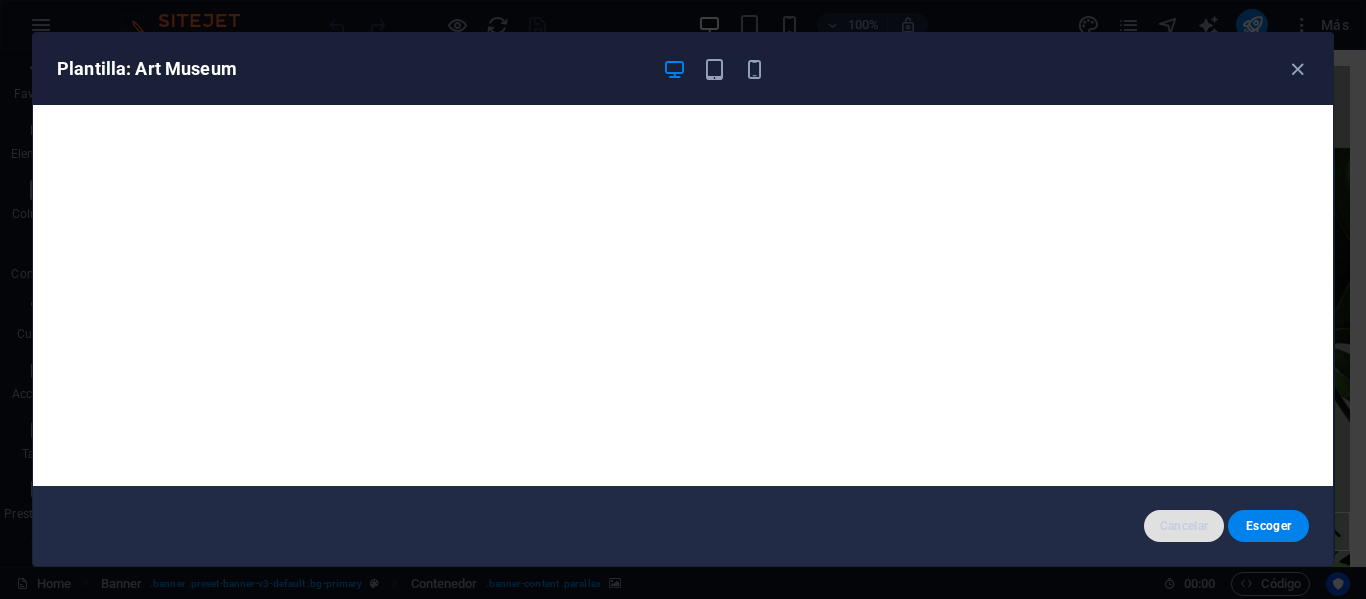 click on "Cancelar" at bounding box center [1184, 526] 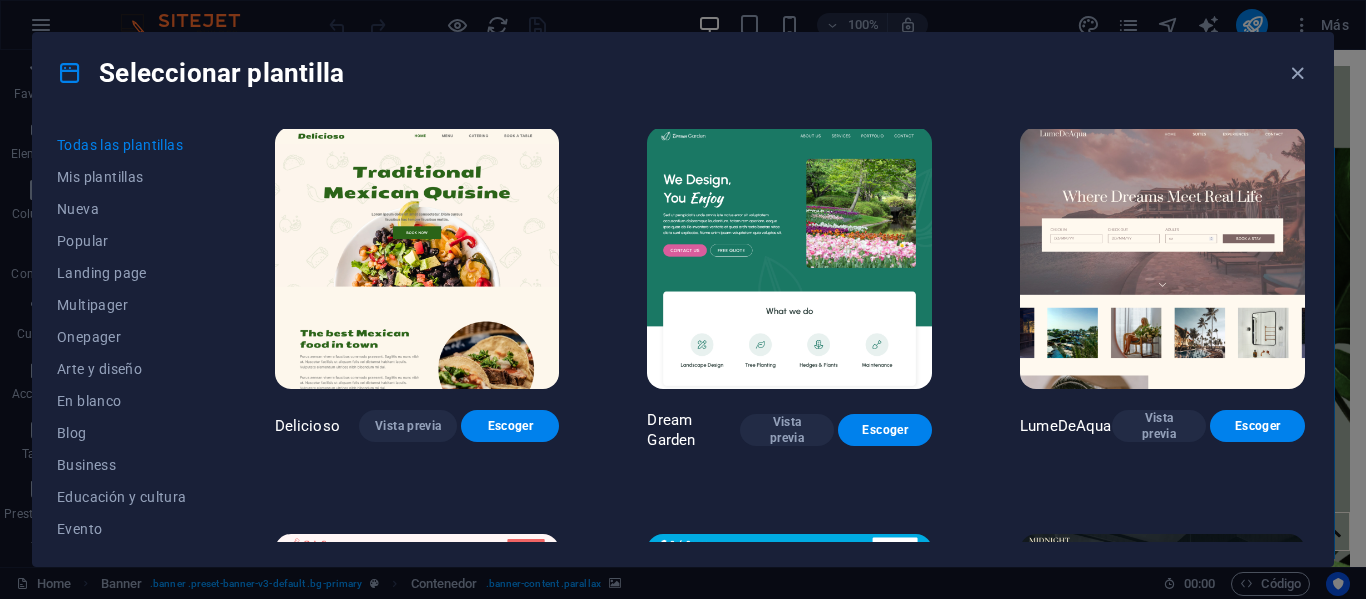scroll, scrollTop: 2835, scrollLeft: 0, axis: vertical 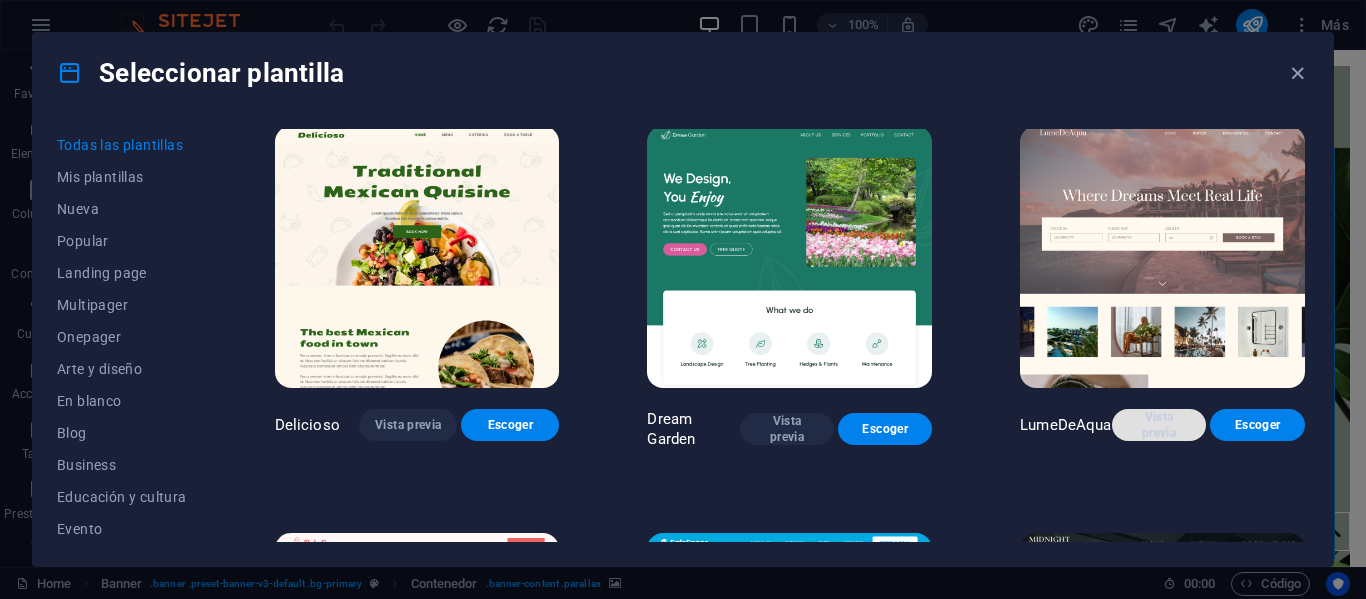 click on "Vista previa" at bounding box center (1159, 425) 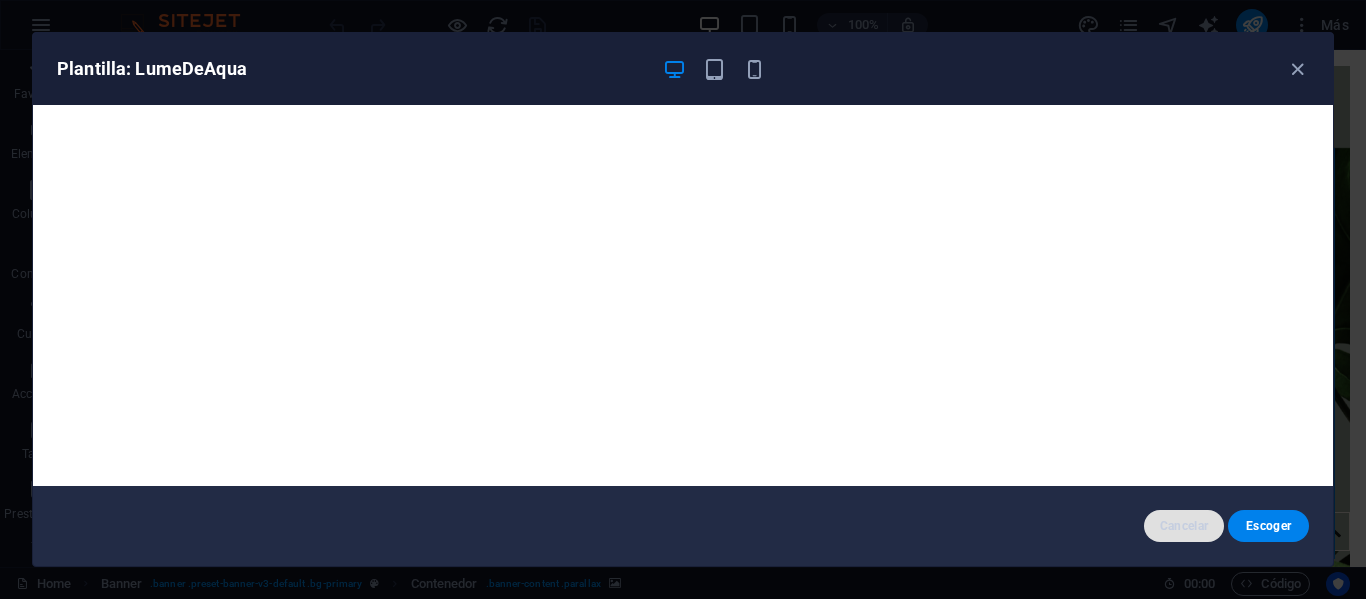 click on "Cancelar" at bounding box center [1184, 526] 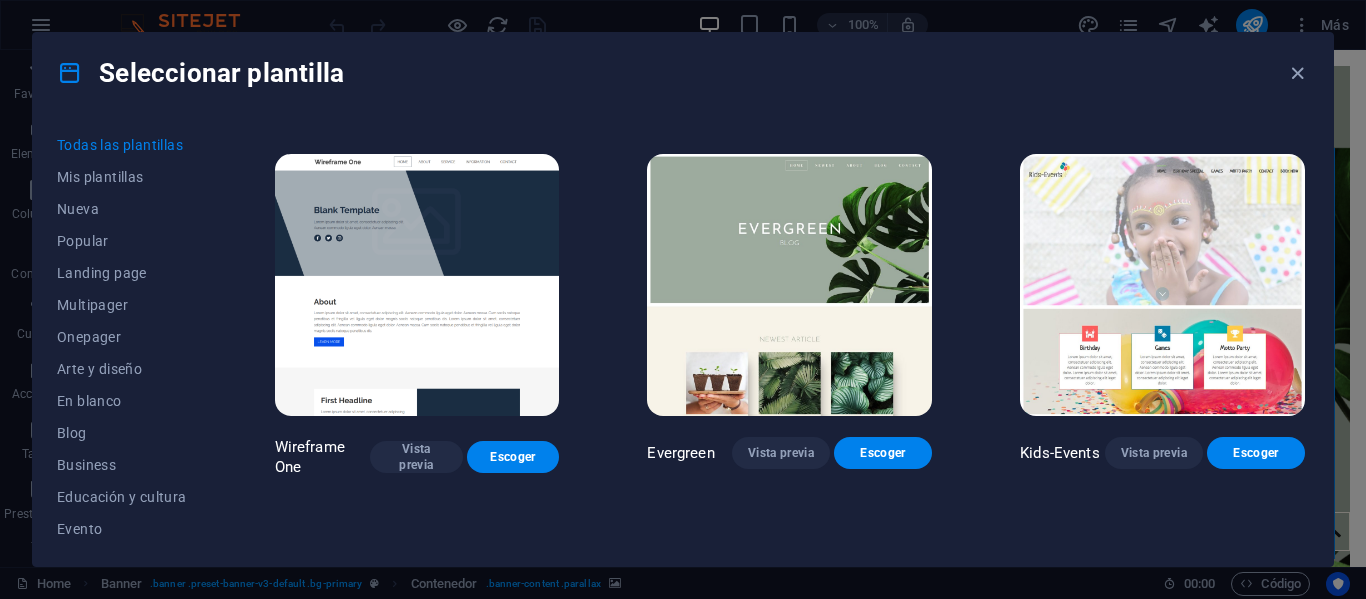 scroll, scrollTop: 6857, scrollLeft: 0, axis: vertical 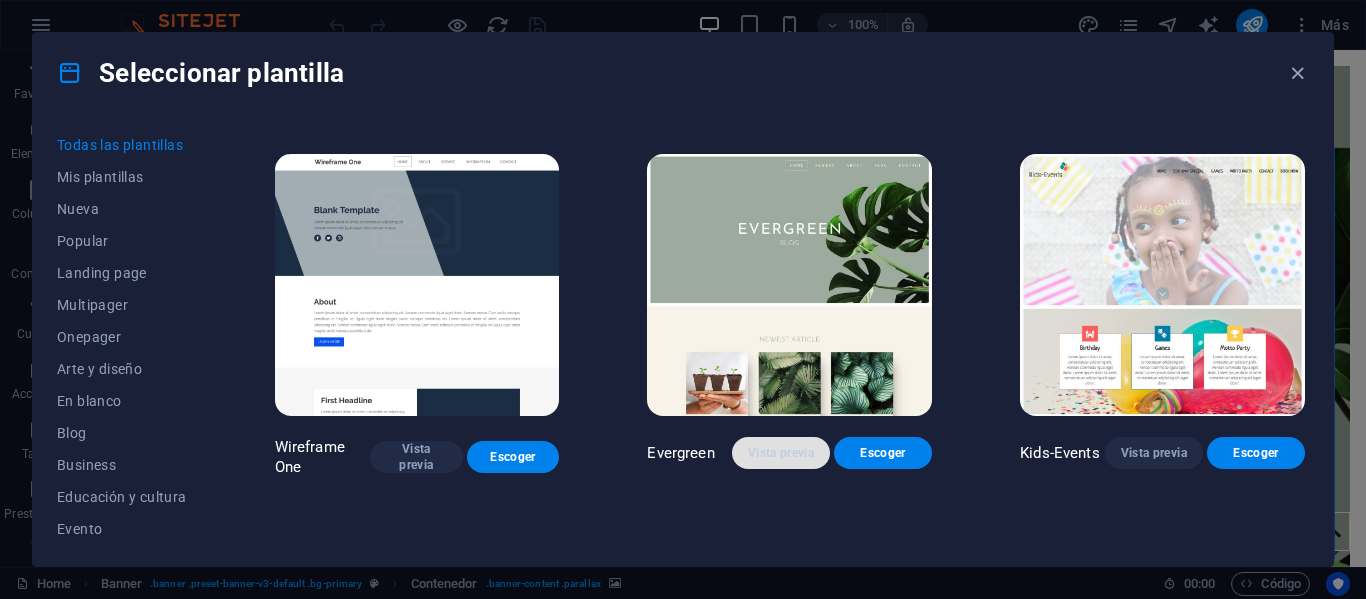 click on "Vista previa" at bounding box center (781, 453) 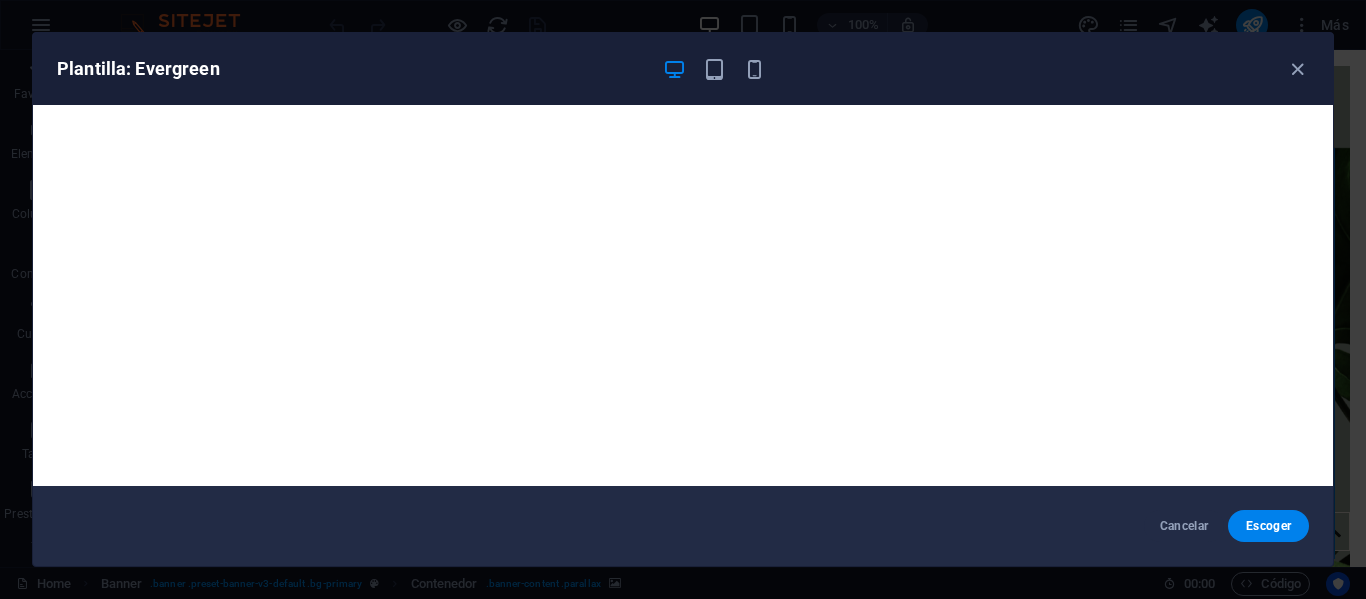scroll, scrollTop: 5, scrollLeft: 0, axis: vertical 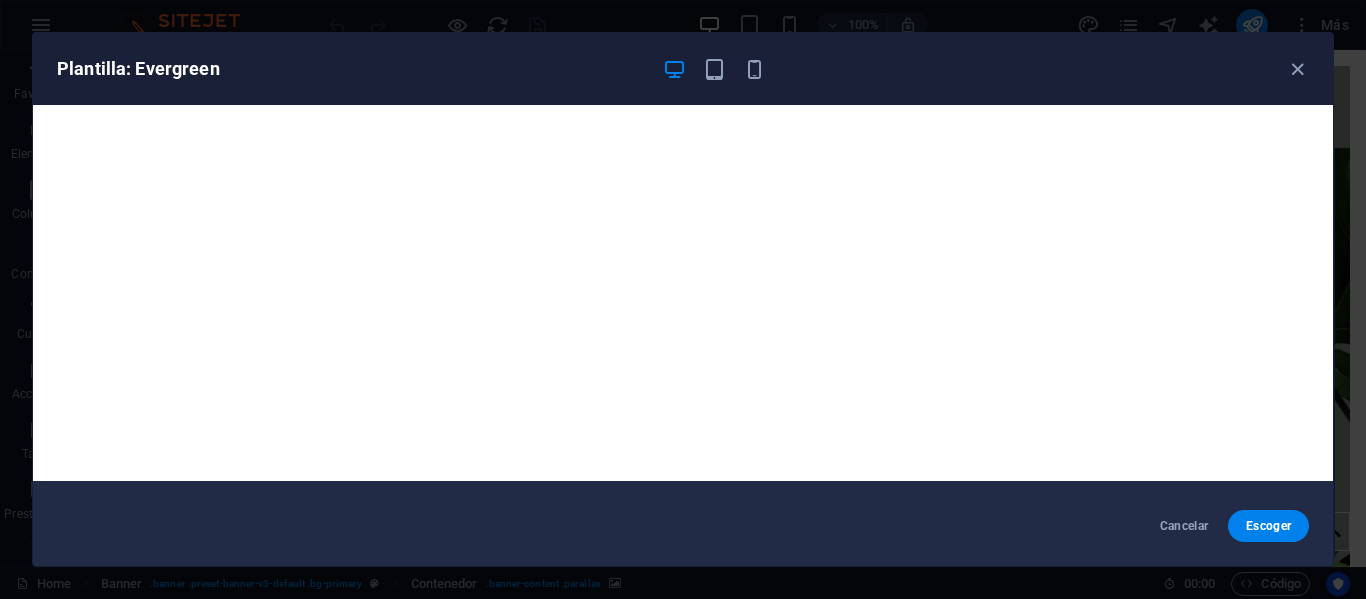 click on "Cancelar Escoger" at bounding box center (683, 526) 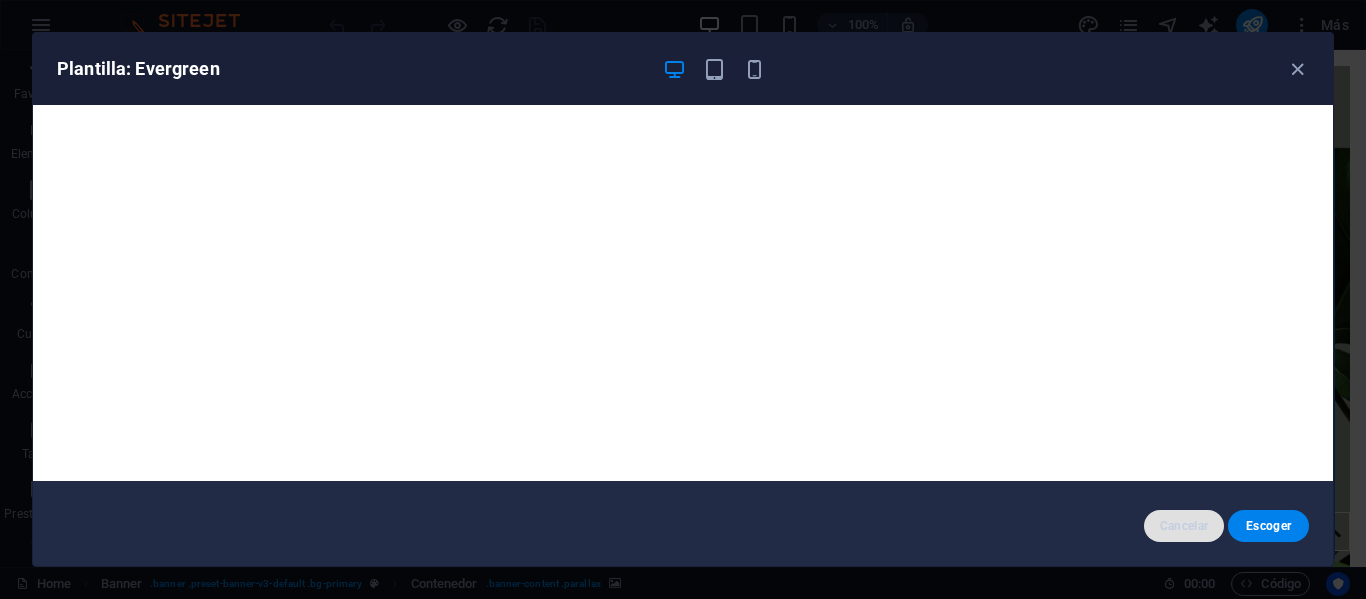 click on "Cancelar" at bounding box center [1184, 526] 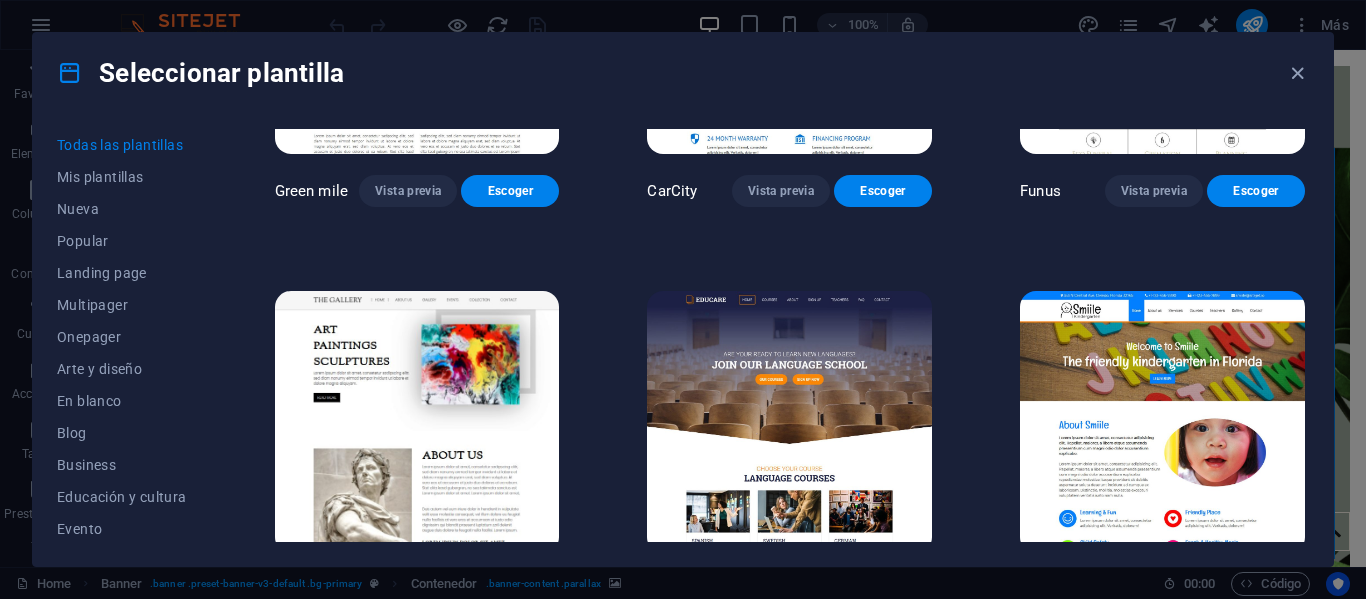 scroll, scrollTop: 11969, scrollLeft: 0, axis: vertical 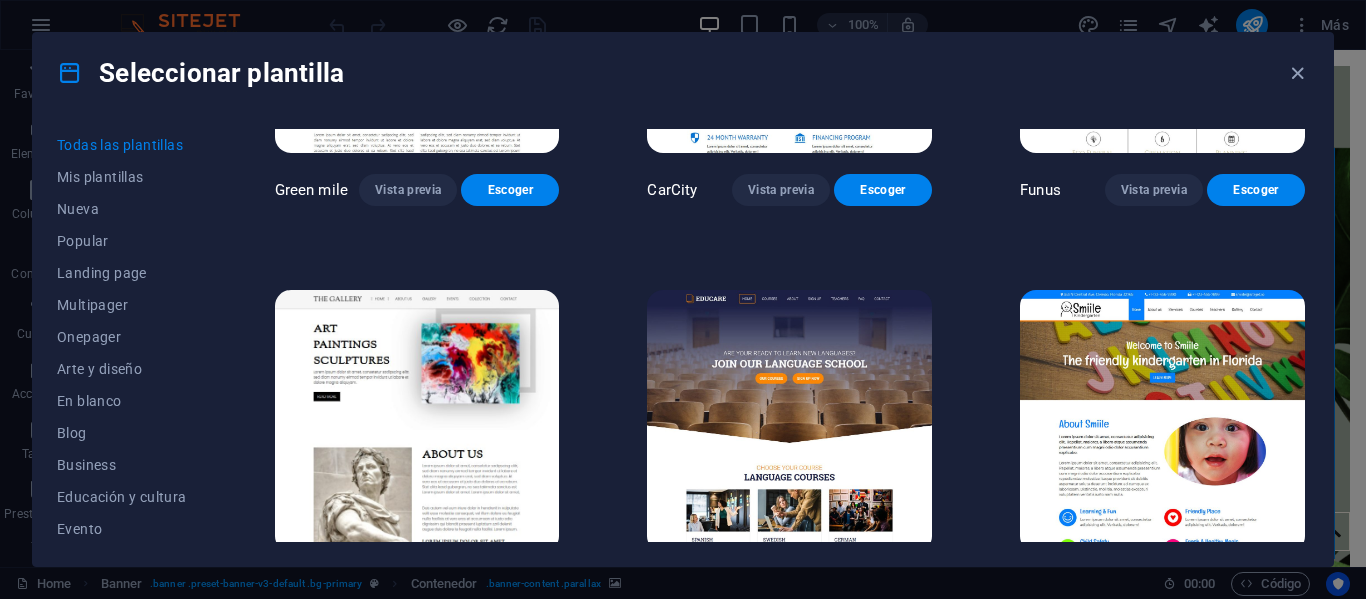 click on "Vista previa" at bounding box center (781, 589) 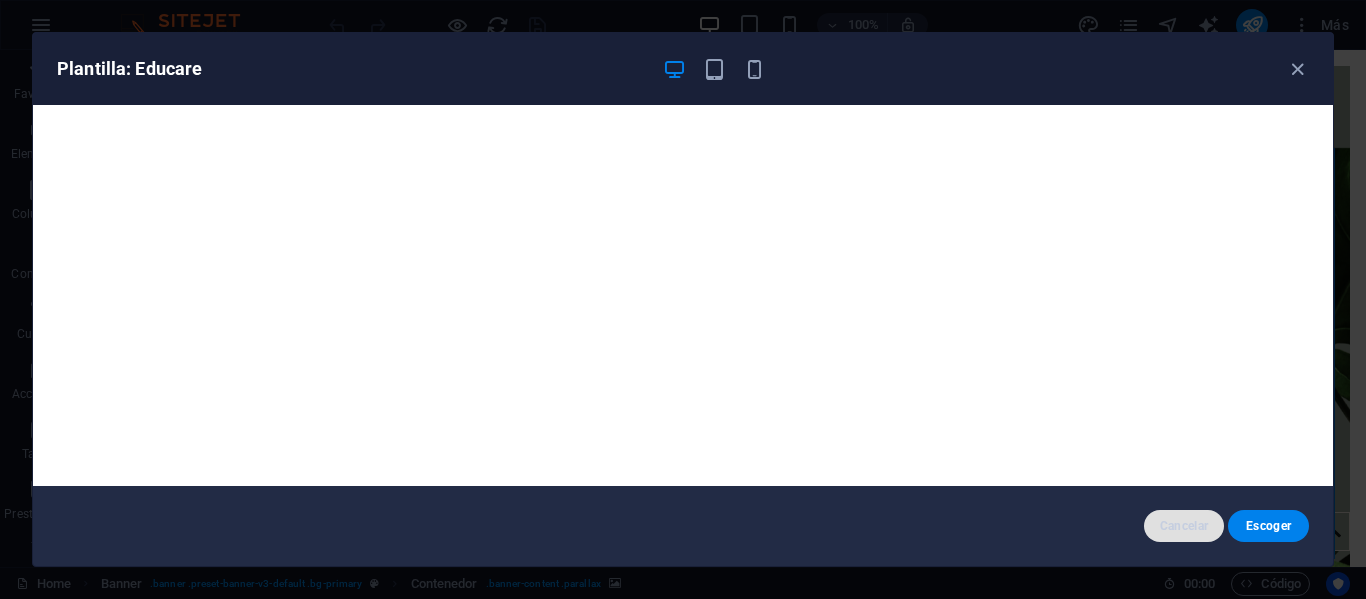 click on "Cancelar" at bounding box center (1184, 526) 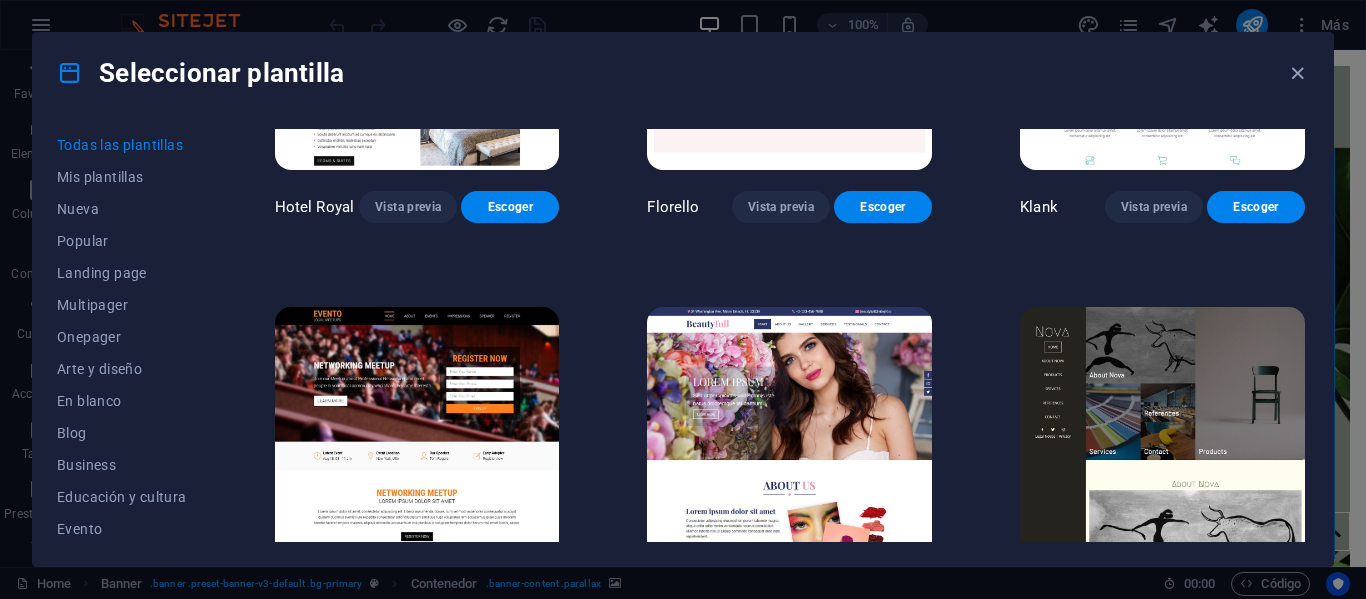 scroll, scrollTop: 15154, scrollLeft: 0, axis: vertical 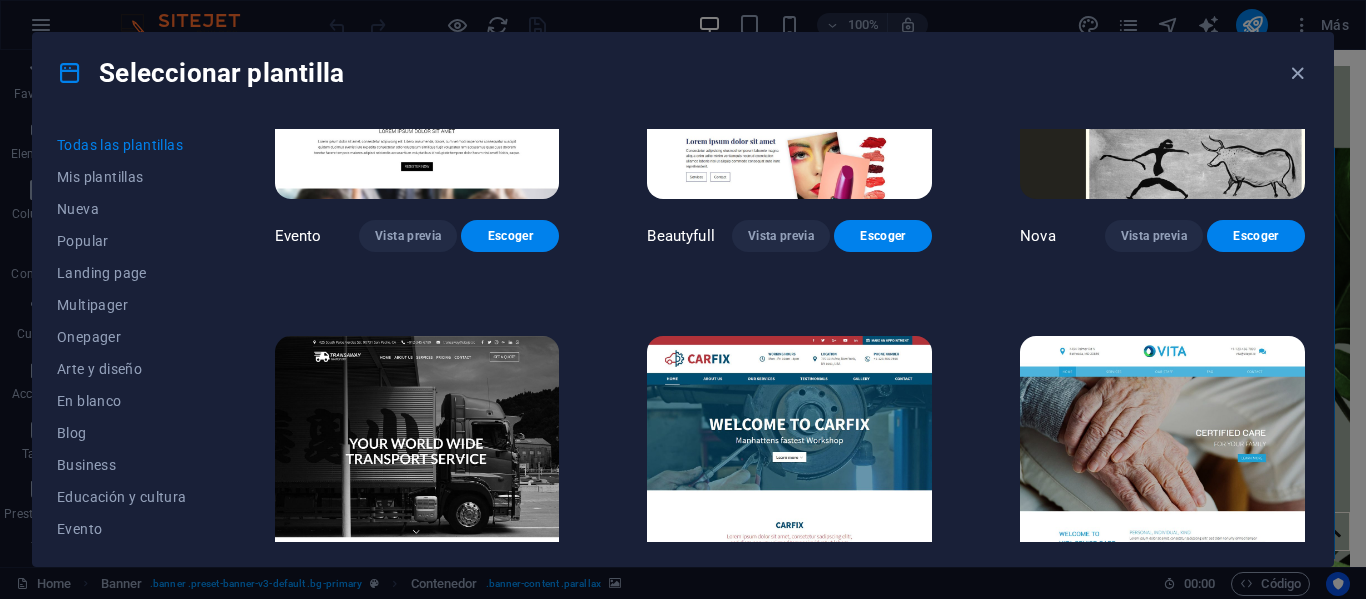 drag, startPoint x: 1021, startPoint y: 498, endPoint x: 982, endPoint y: 463, distance: 52.40229 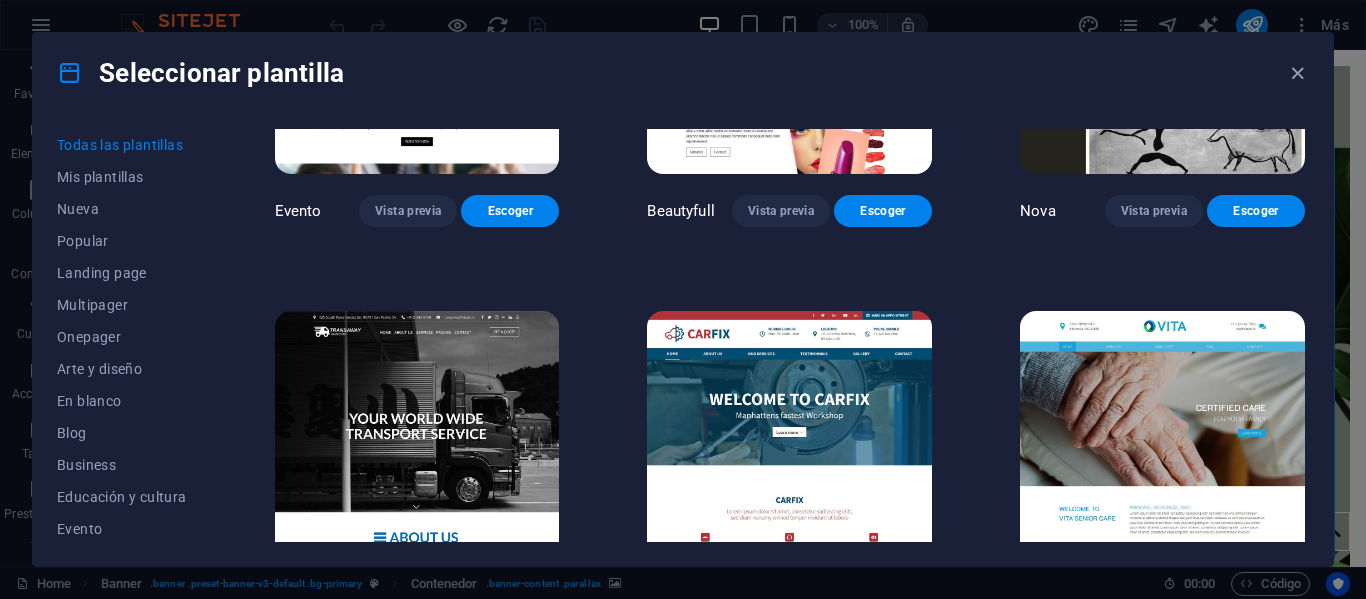 scroll, scrollTop: 15550, scrollLeft: 0, axis: vertical 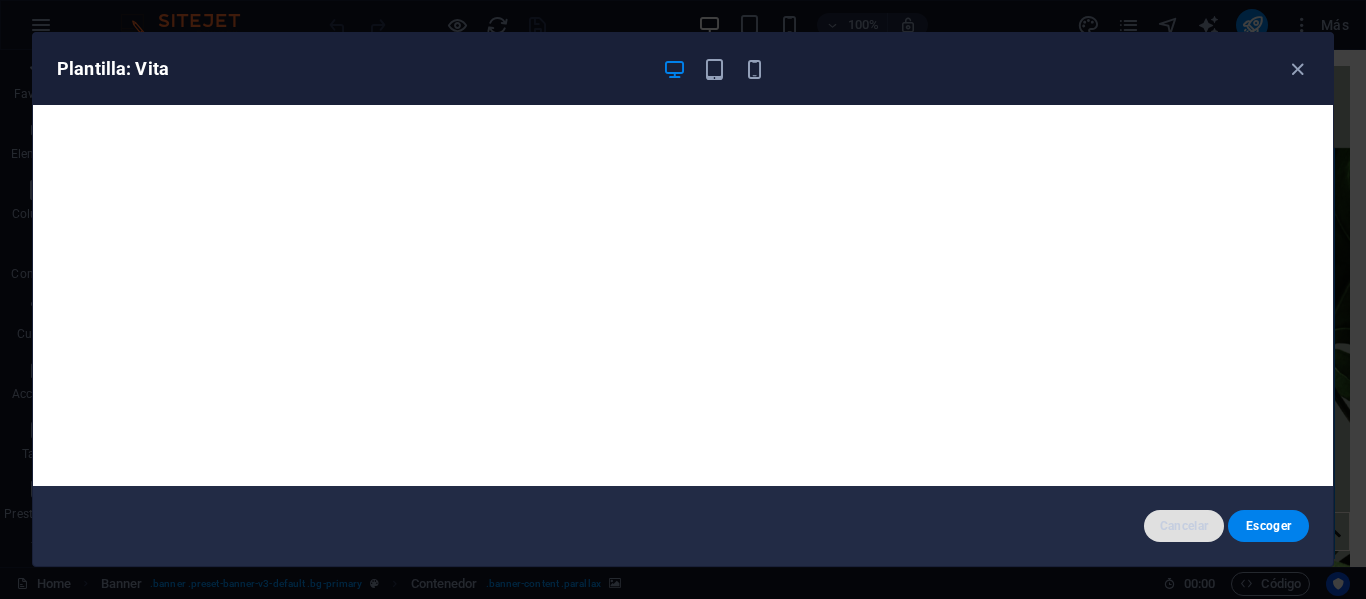 click on "Cancelar" at bounding box center (1184, 526) 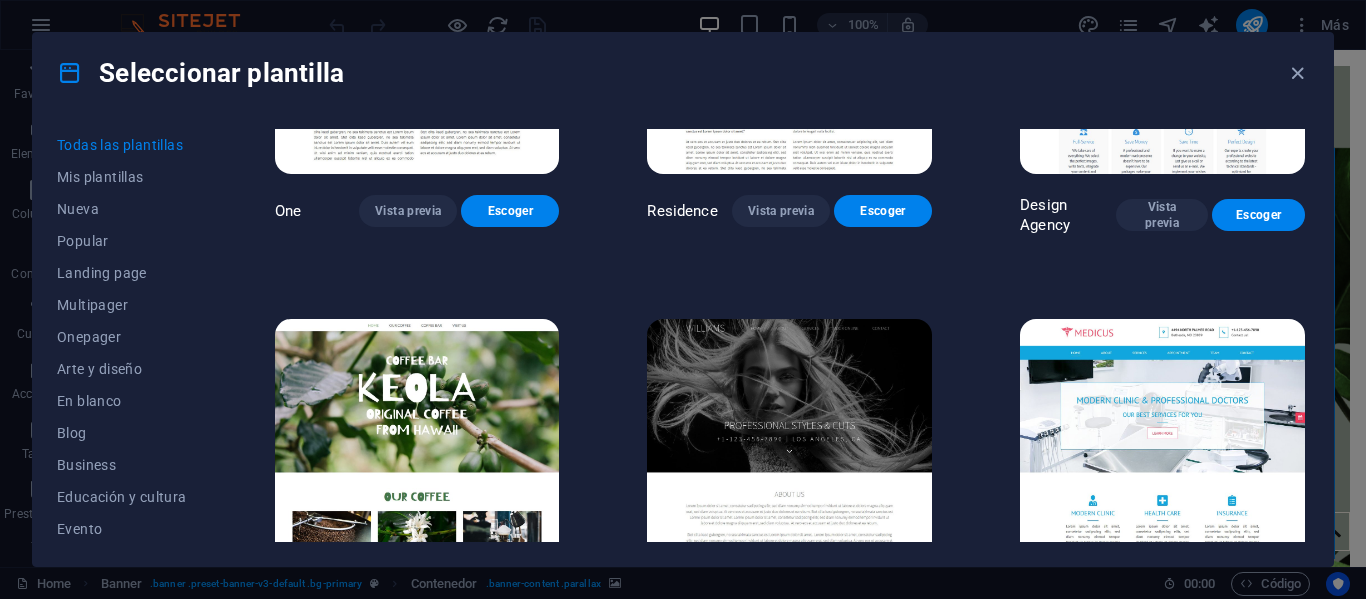 scroll, scrollTop: 16750, scrollLeft: 0, axis: vertical 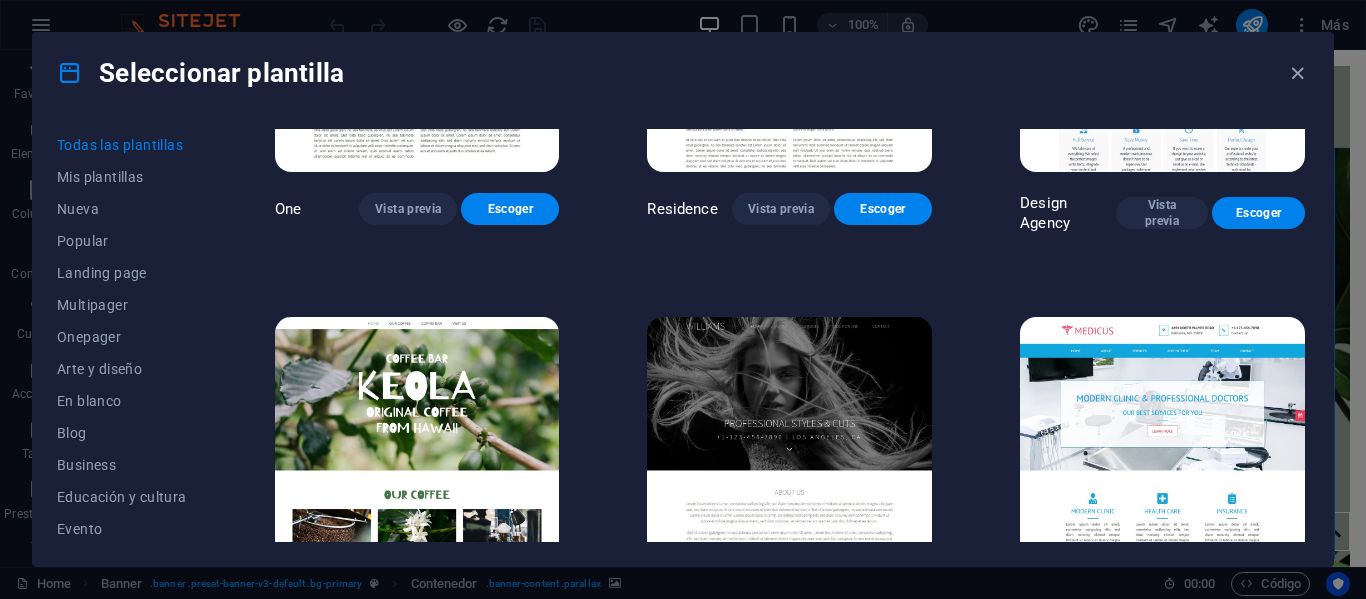 click on "Vista previa" at bounding box center [408, 617] 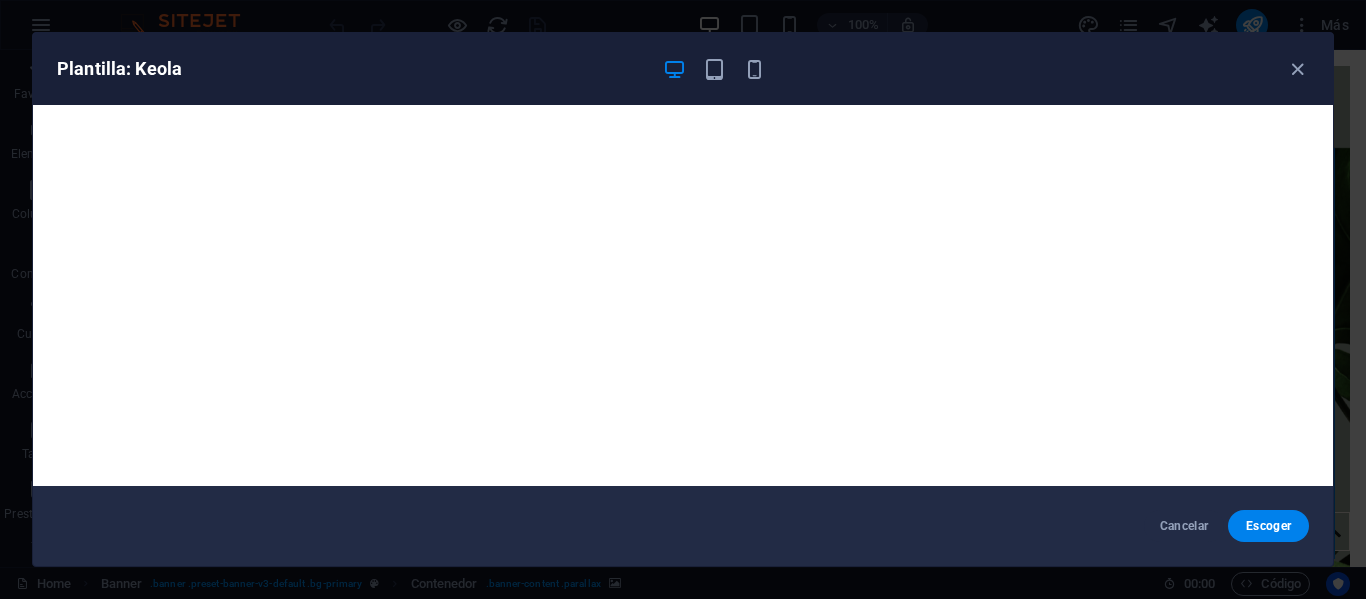 scroll, scrollTop: 5, scrollLeft: 0, axis: vertical 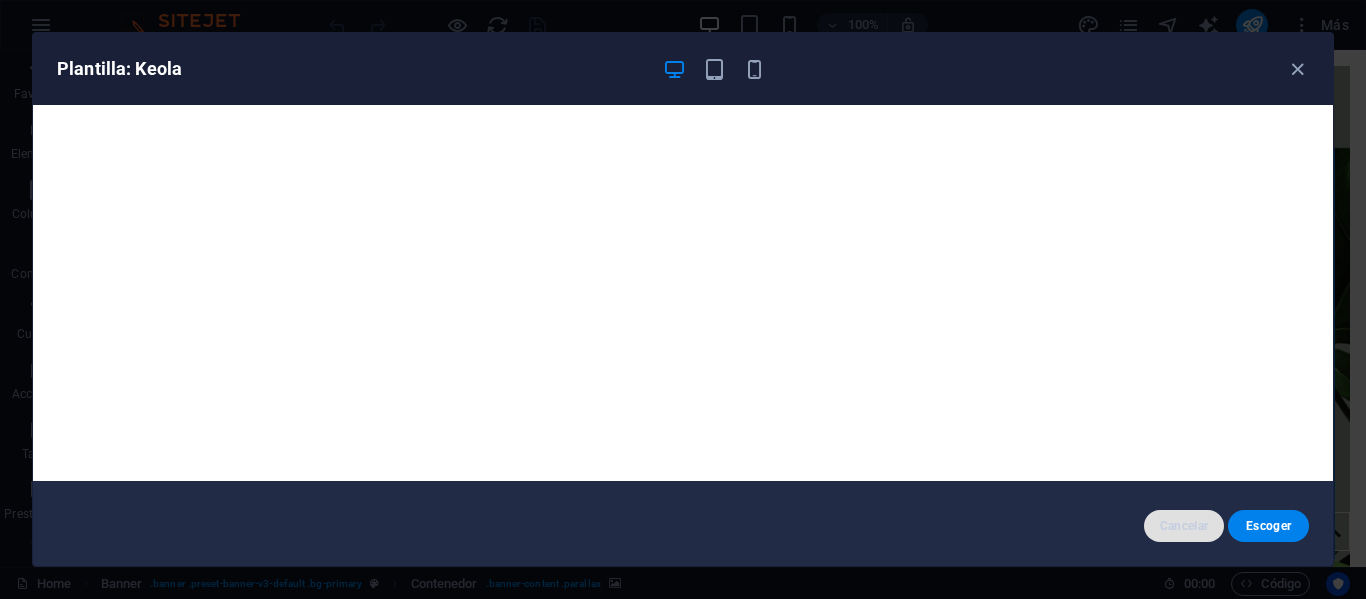 click on "Cancelar" at bounding box center [1184, 526] 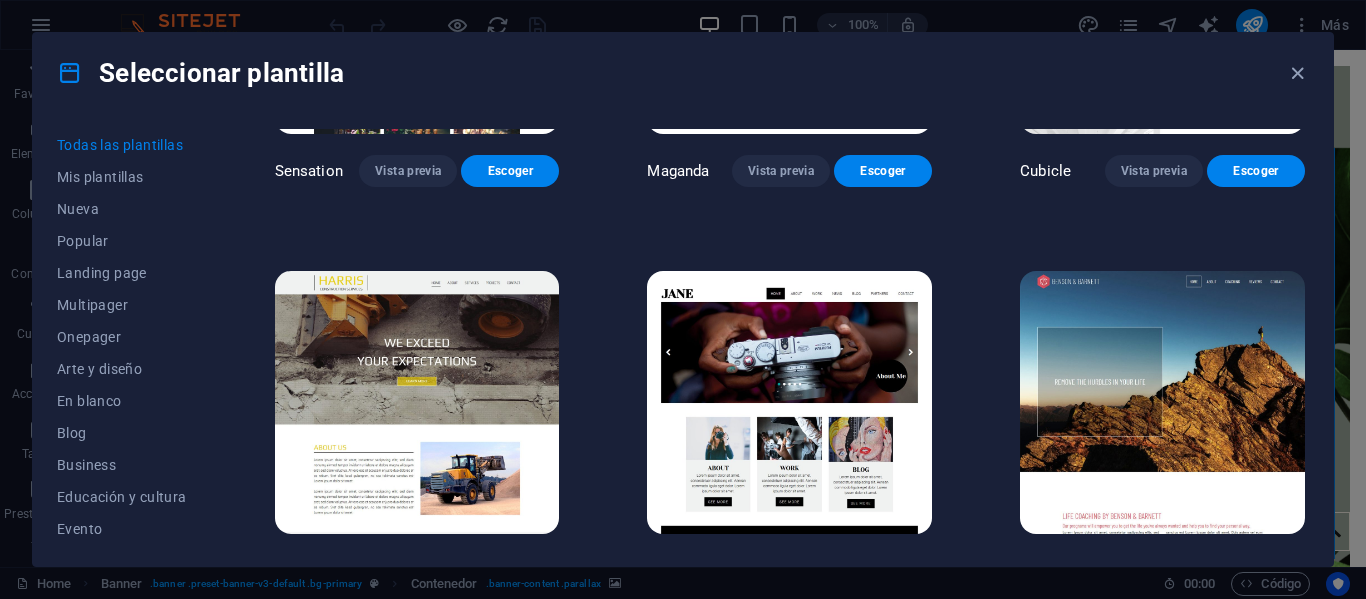 scroll, scrollTop: 17596, scrollLeft: 0, axis: vertical 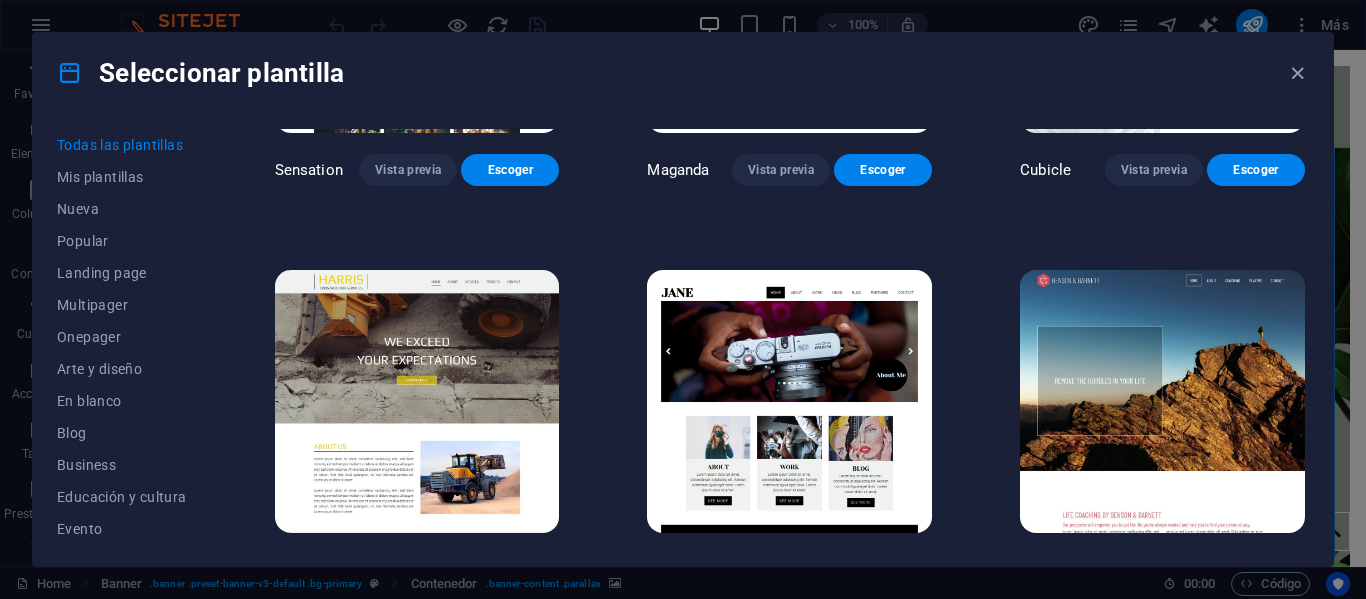 click on "Vista previa" at bounding box center (781, 570) 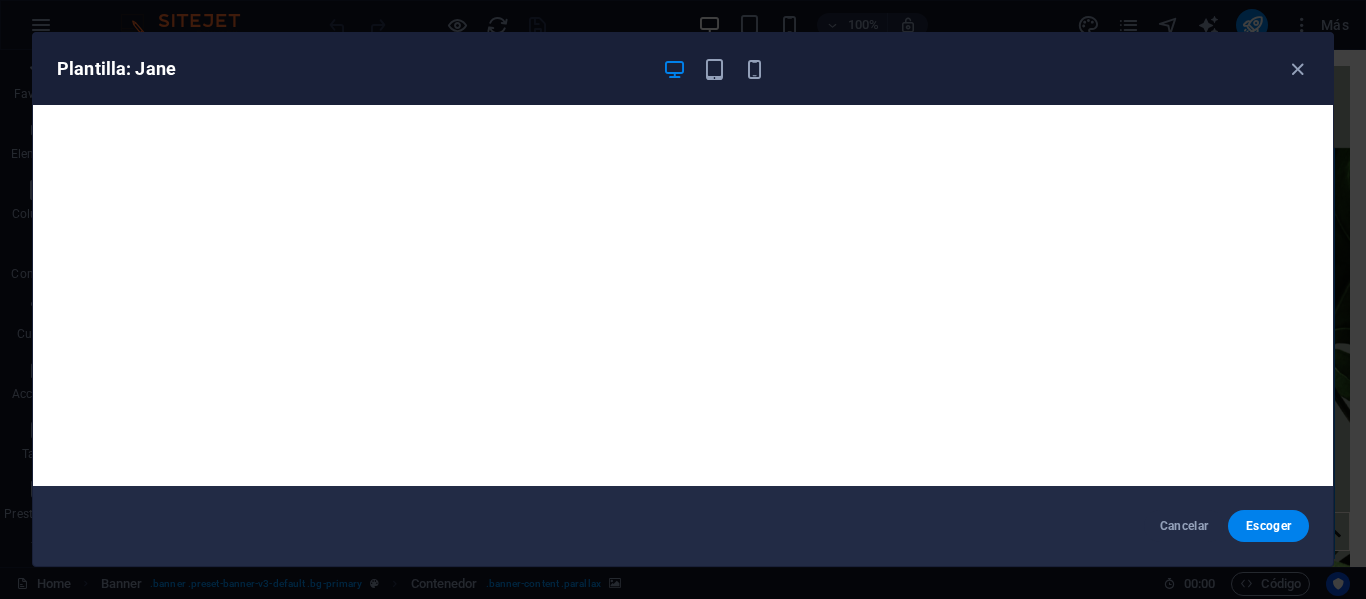 scroll, scrollTop: 5, scrollLeft: 0, axis: vertical 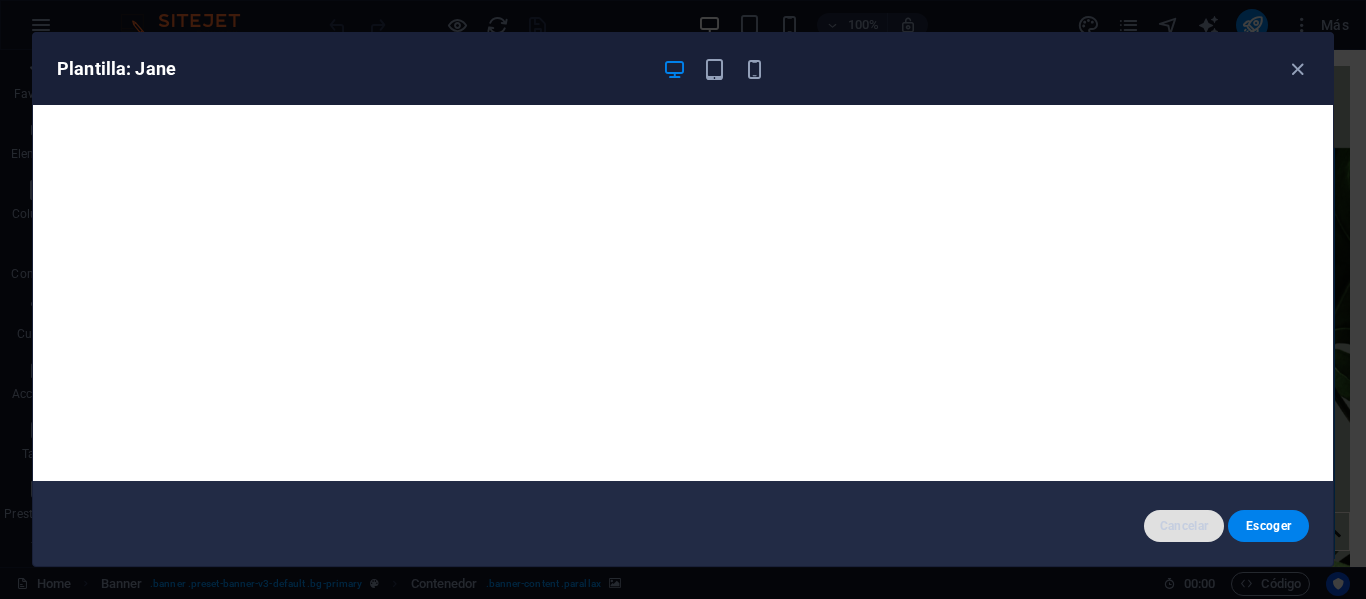 click on "Cancelar" at bounding box center [1184, 526] 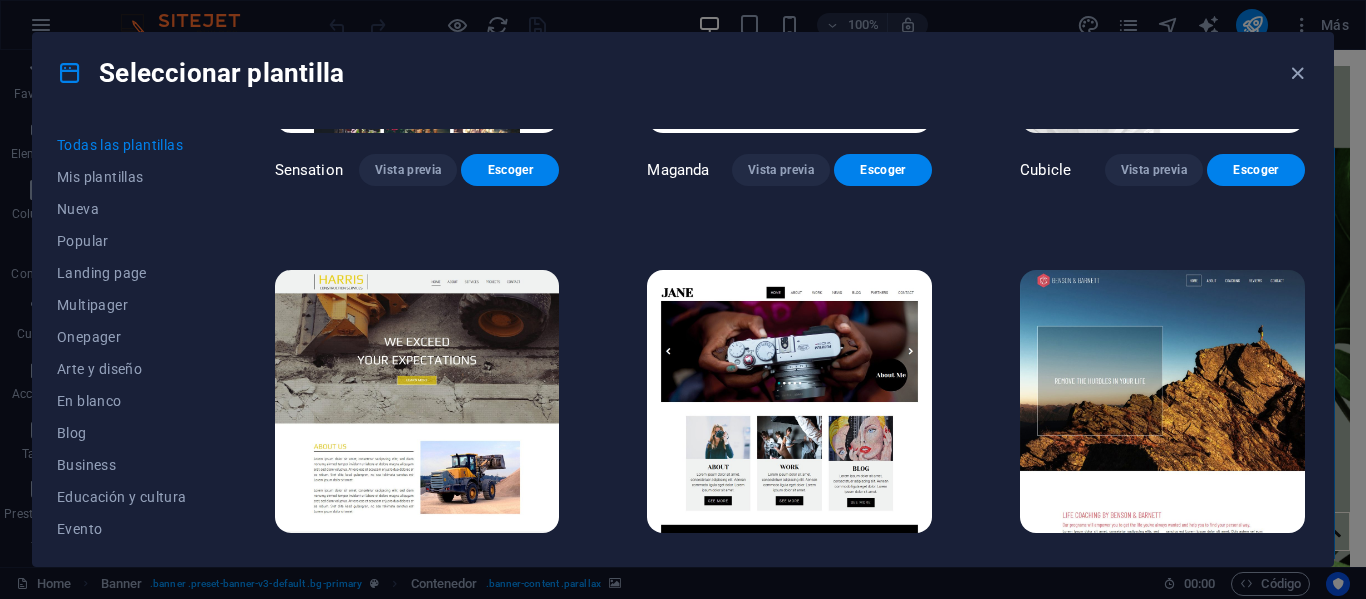 click on "Vista previa" at bounding box center (408, 570) 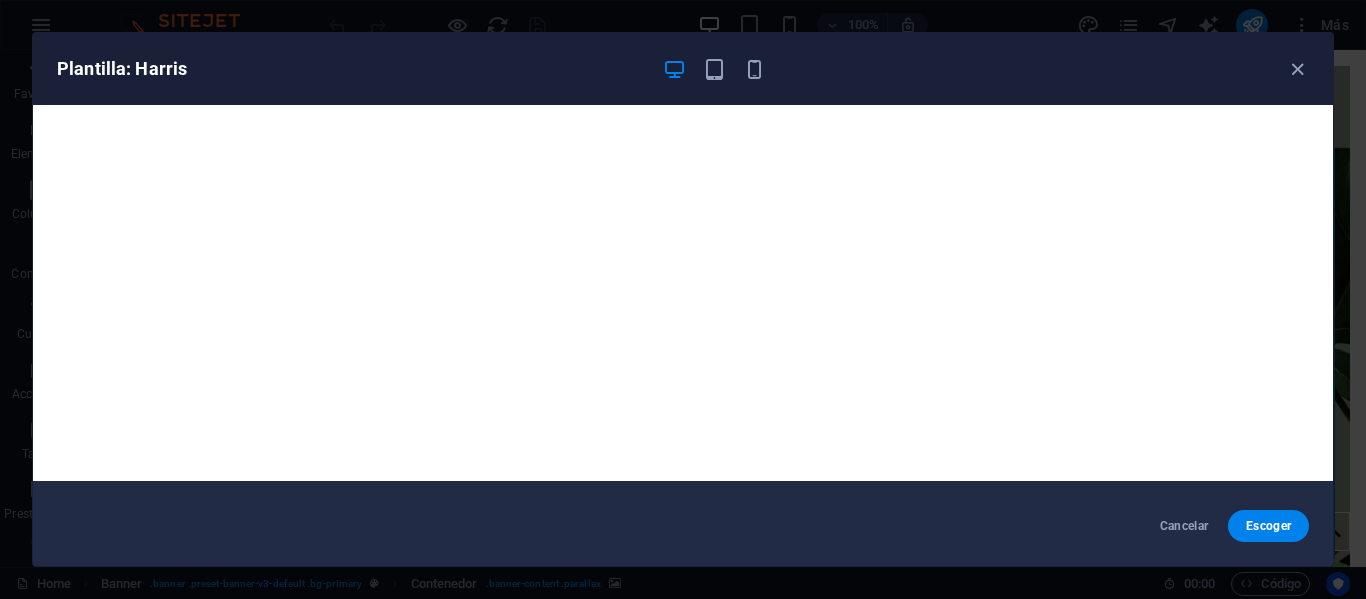 scroll, scrollTop: 0, scrollLeft: 0, axis: both 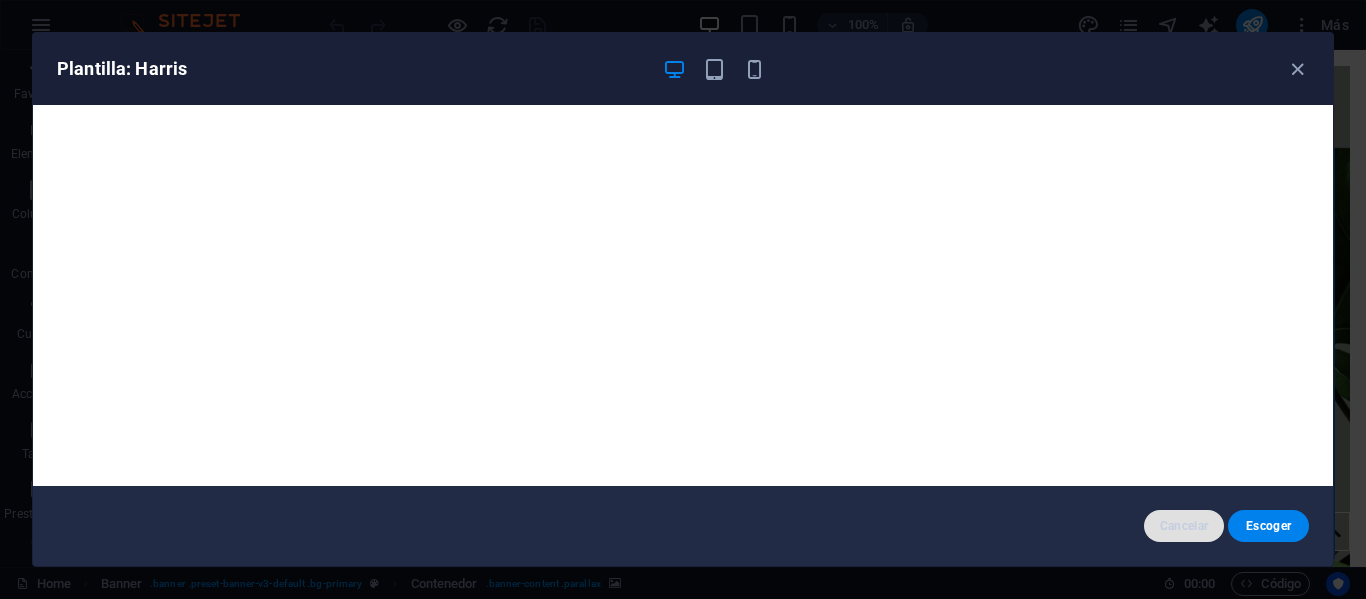 click on "Cancelar" at bounding box center [1184, 526] 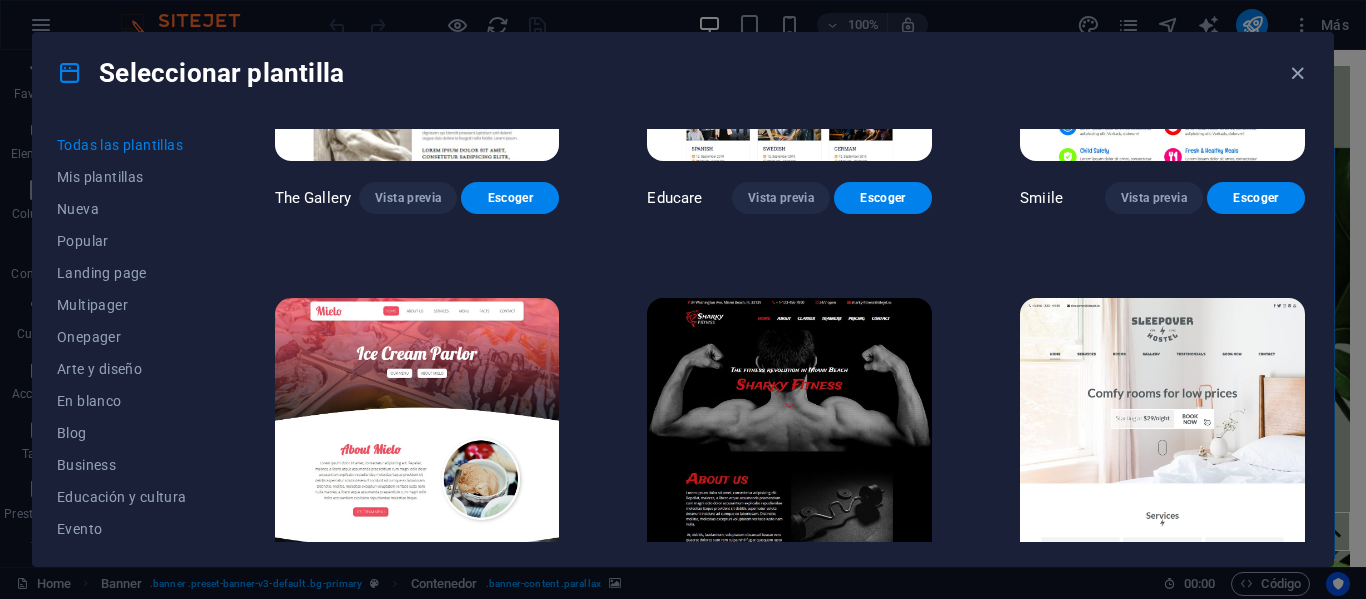 scroll, scrollTop: 12359, scrollLeft: 0, axis: vertical 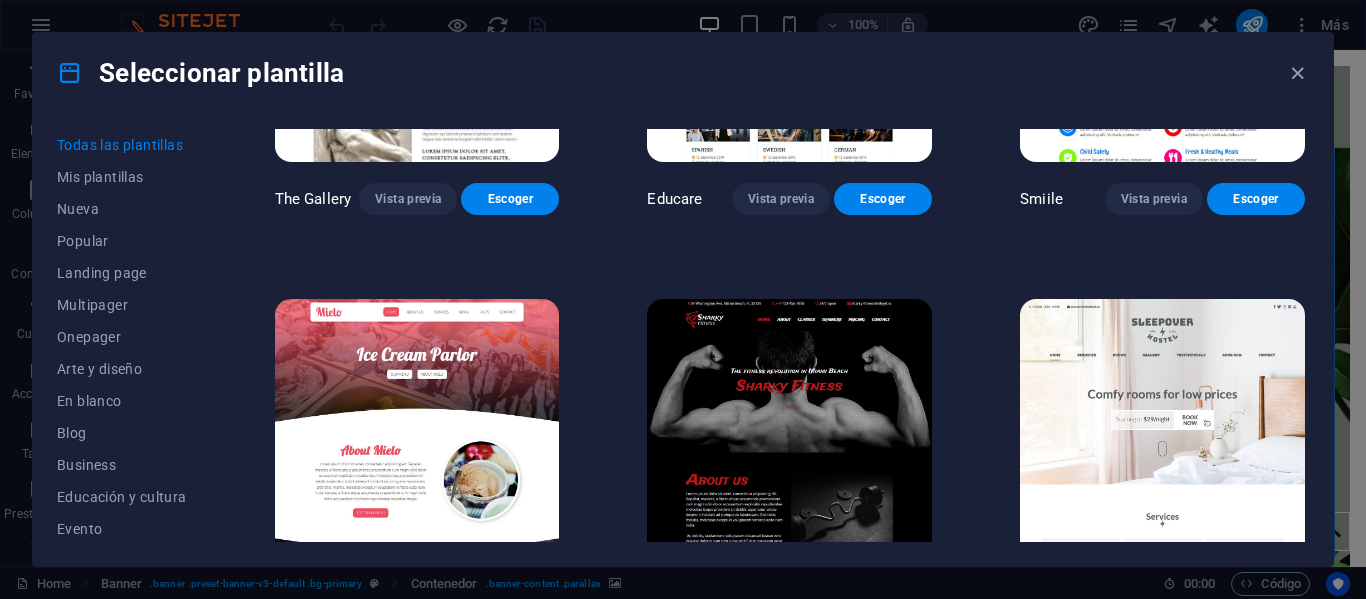 click on "Vista previa" at bounding box center (1154, 599) 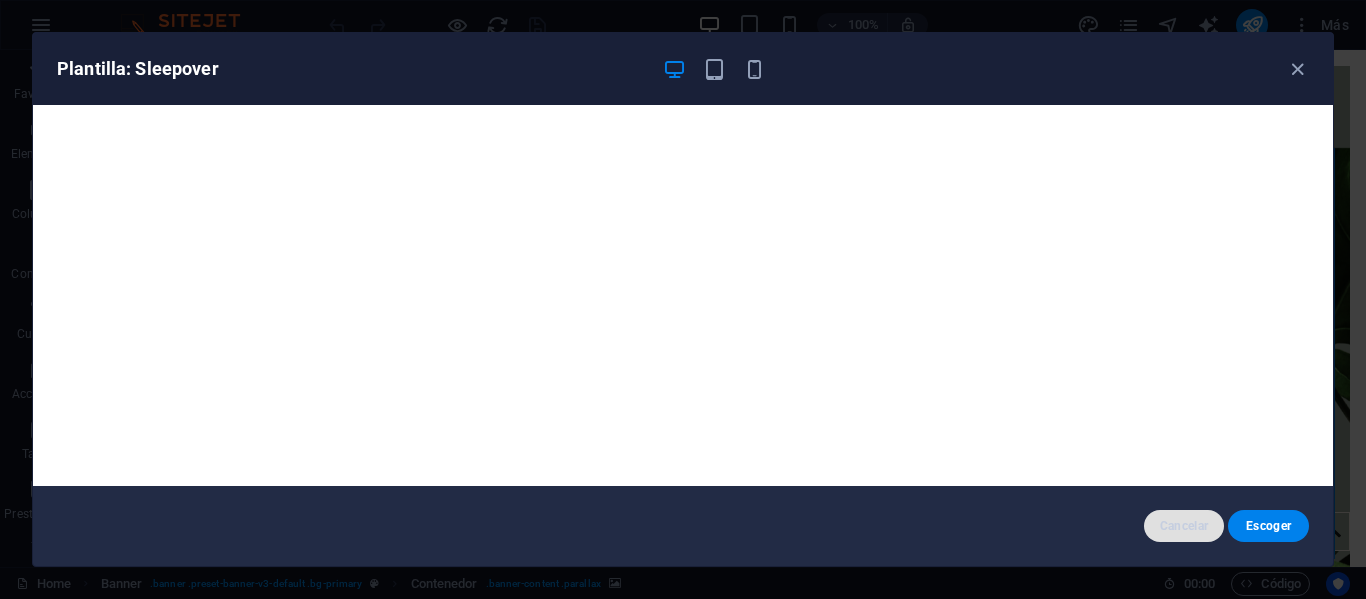 click on "Cancelar" at bounding box center (1184, 526) 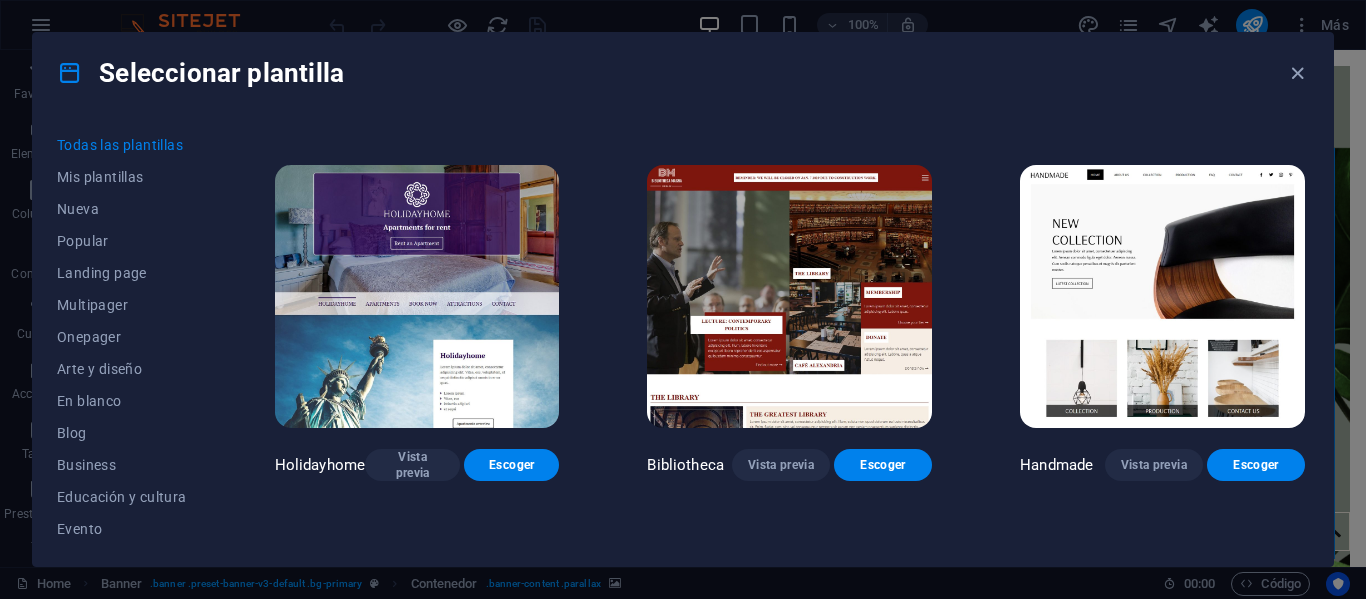 scroll, scrollTop: 10452, scrollLeft: 0, axis: vertical 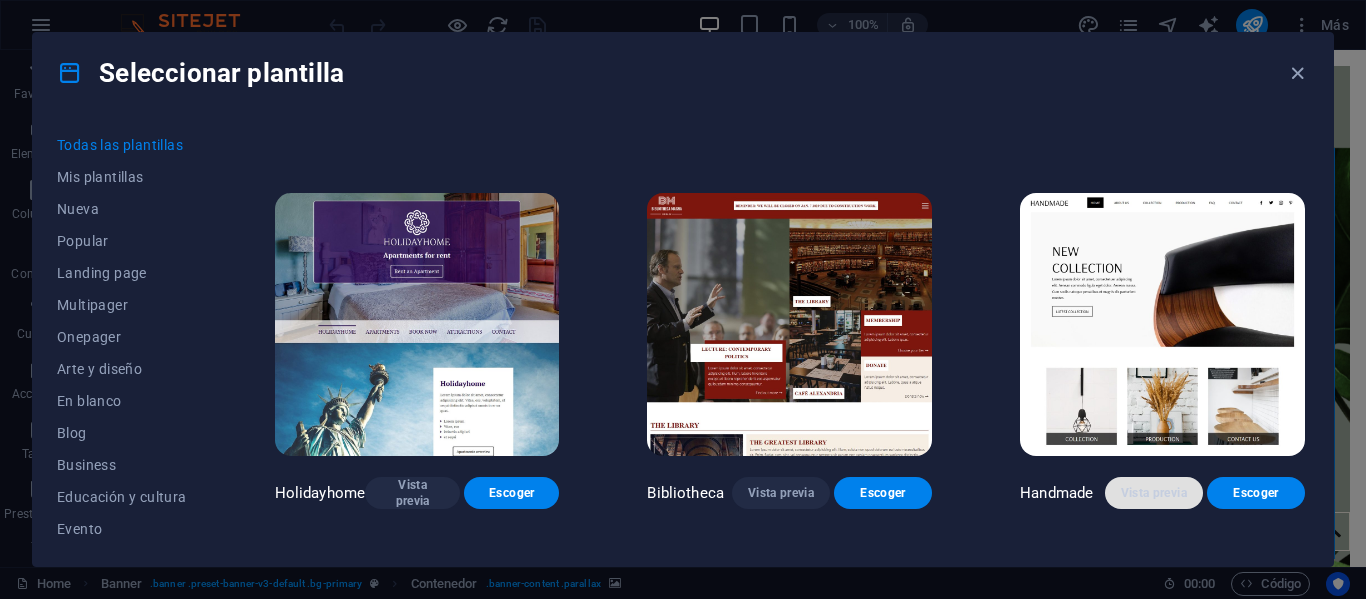 click on "Vista previa" at bounding box center (1154, 493) 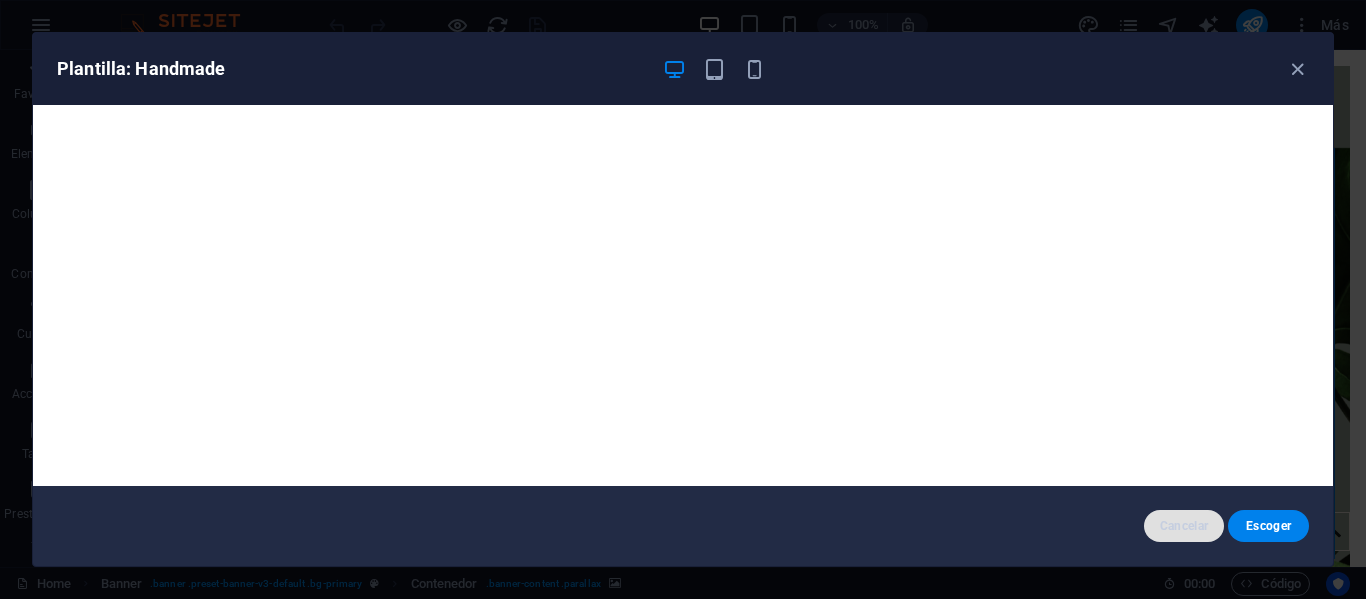 click on "Cancelar" at bounding box center [1184, 526] 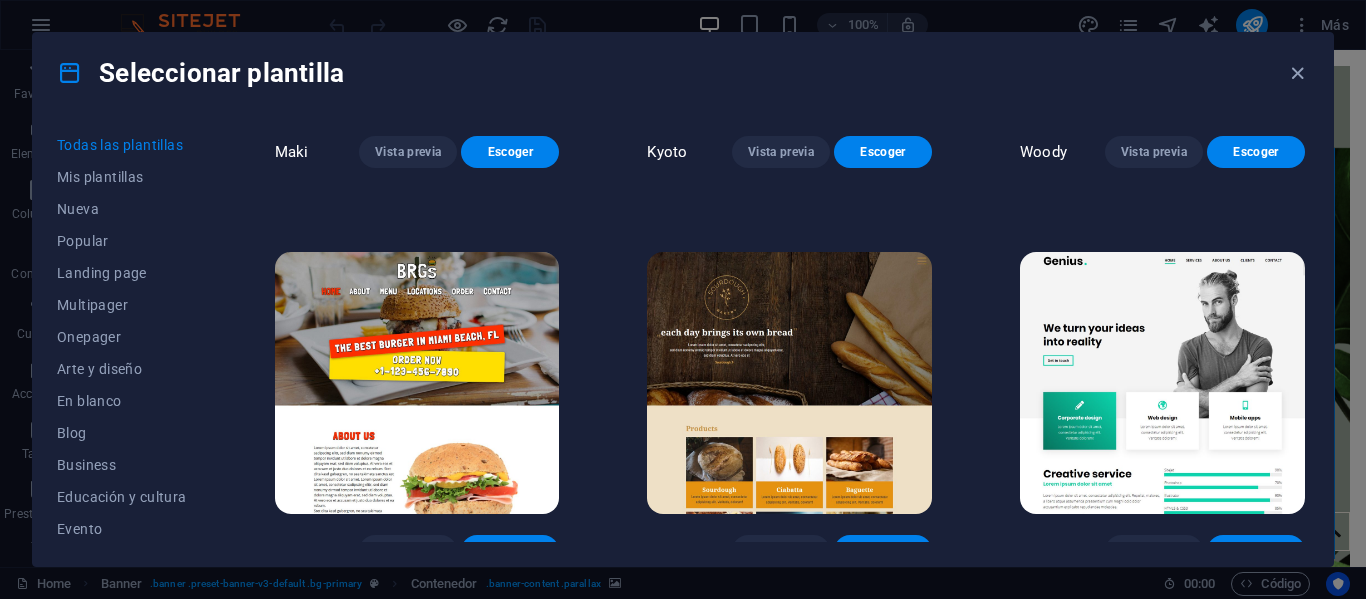 scroll, scrollTop: 9185, scrollLeft: 0, axis: vertical 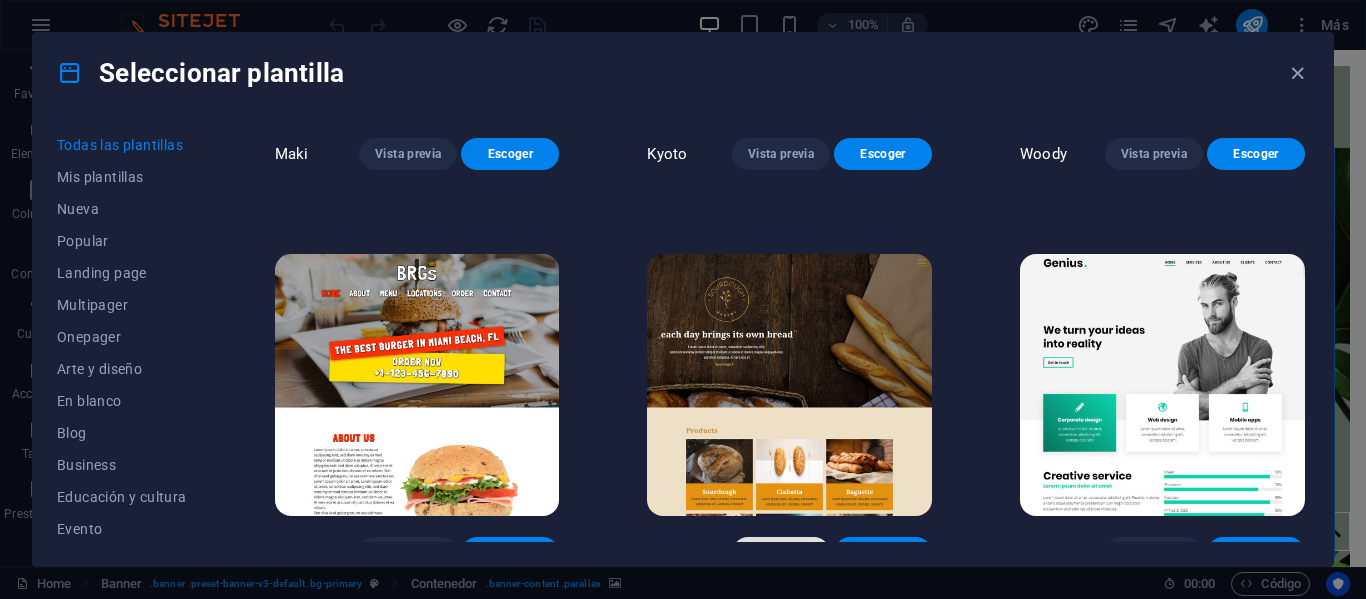 click on "Vista previa" at bounding box center [781, 553] 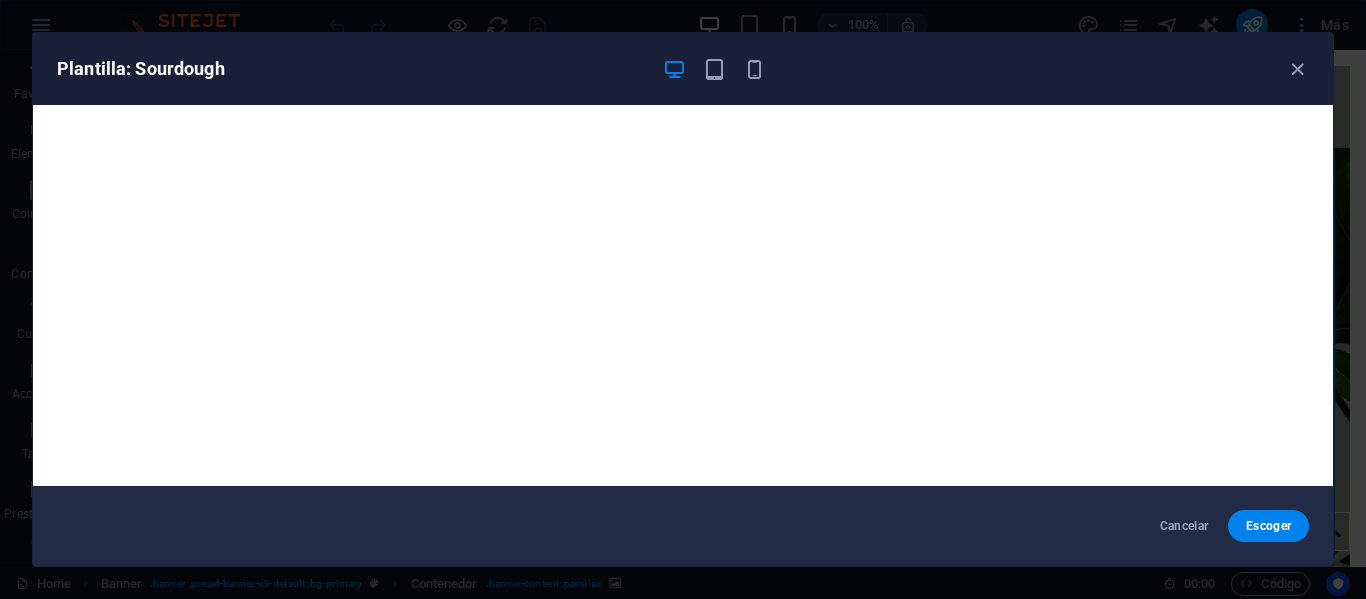 scroll, scrollTop: 5, scrollLeft: 0, axis: vertical 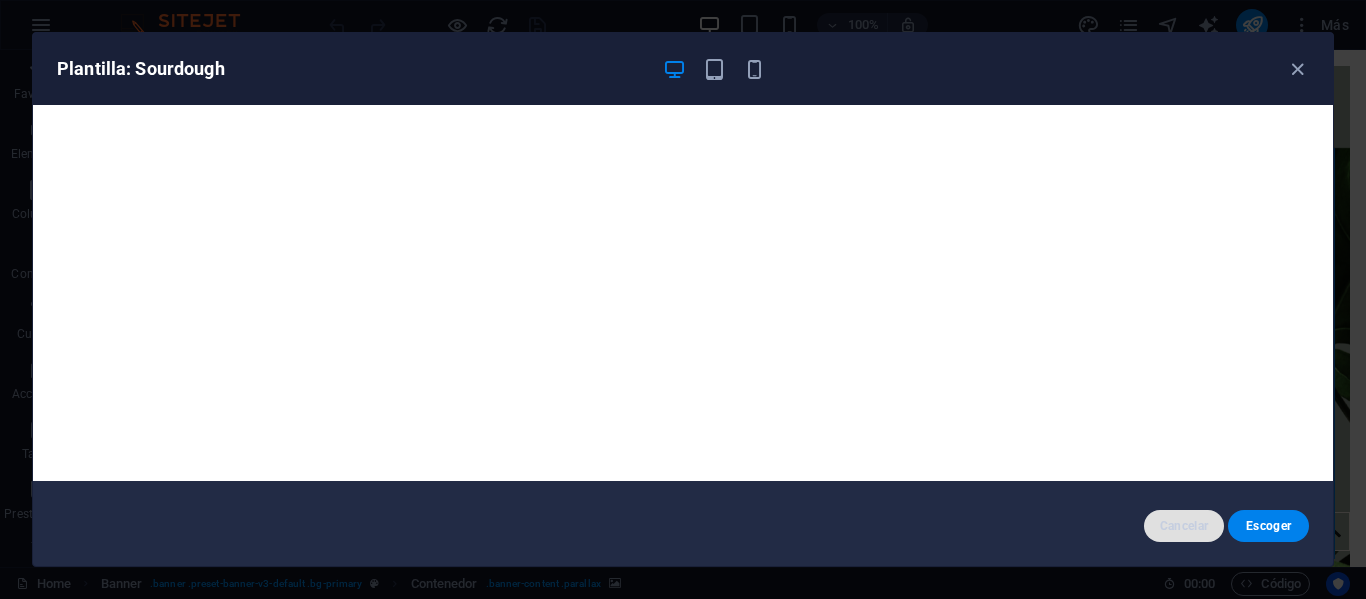 click on "Cancelar" at bounding box center (1184, 526) 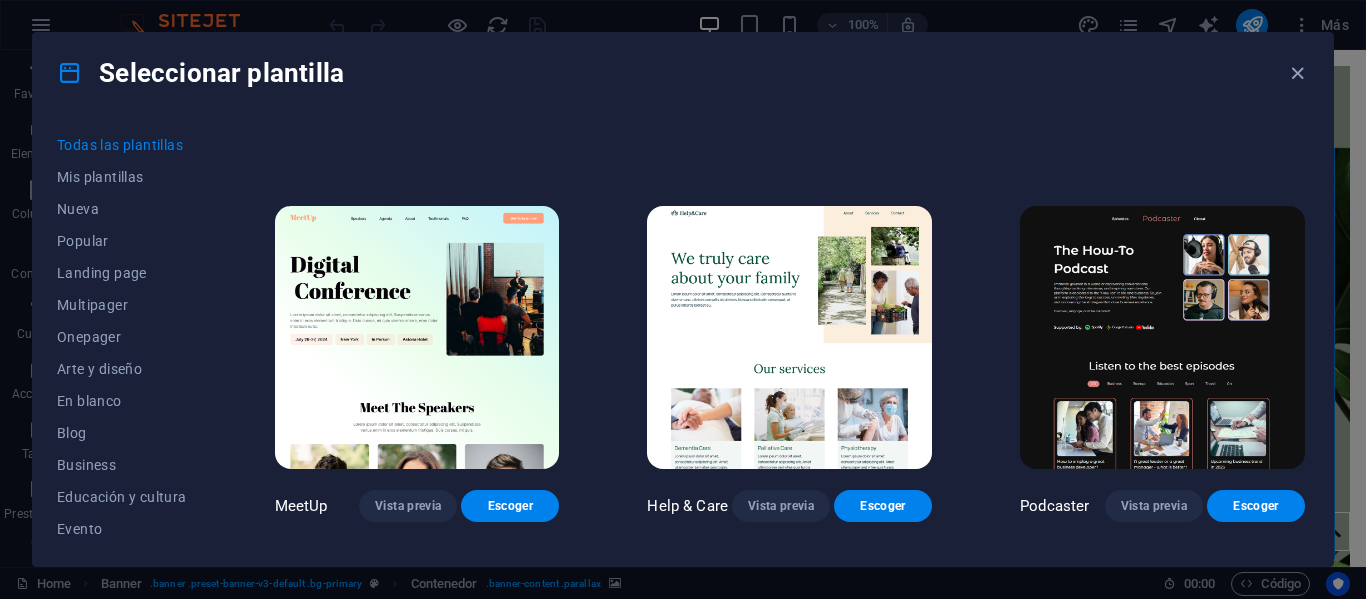 scroll, scrollTop: 1132, scrollLeft: 0, axis: vertical 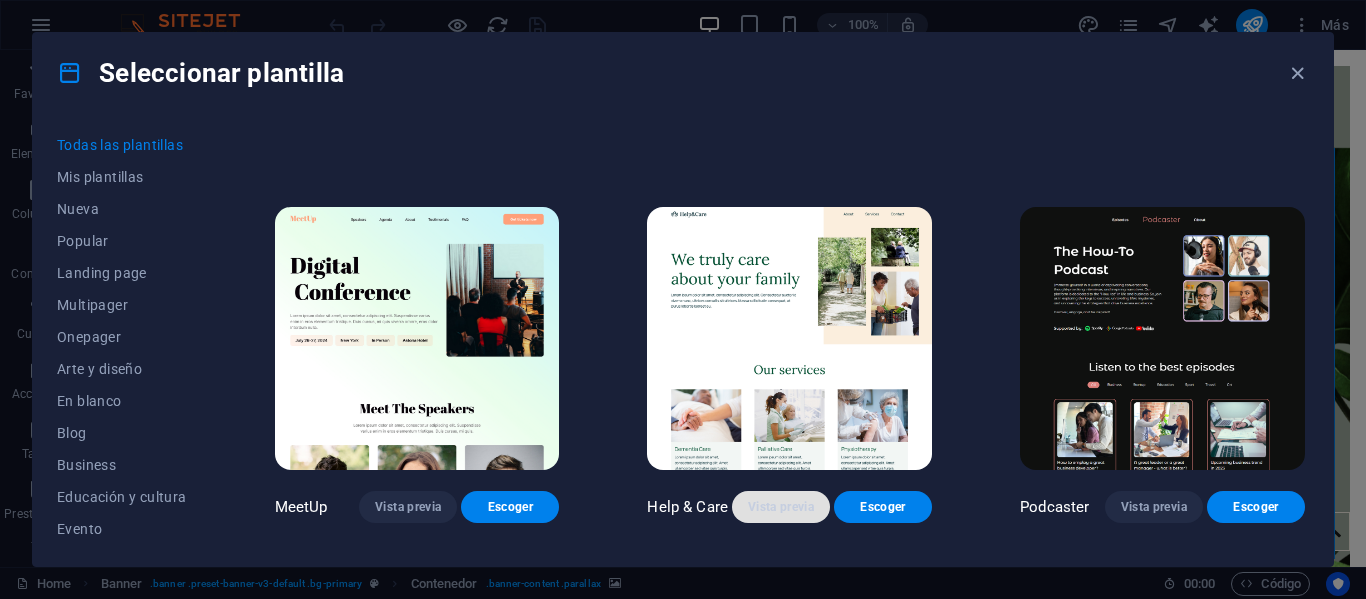 click on "Vista previa" at bounding box center [781, 507] 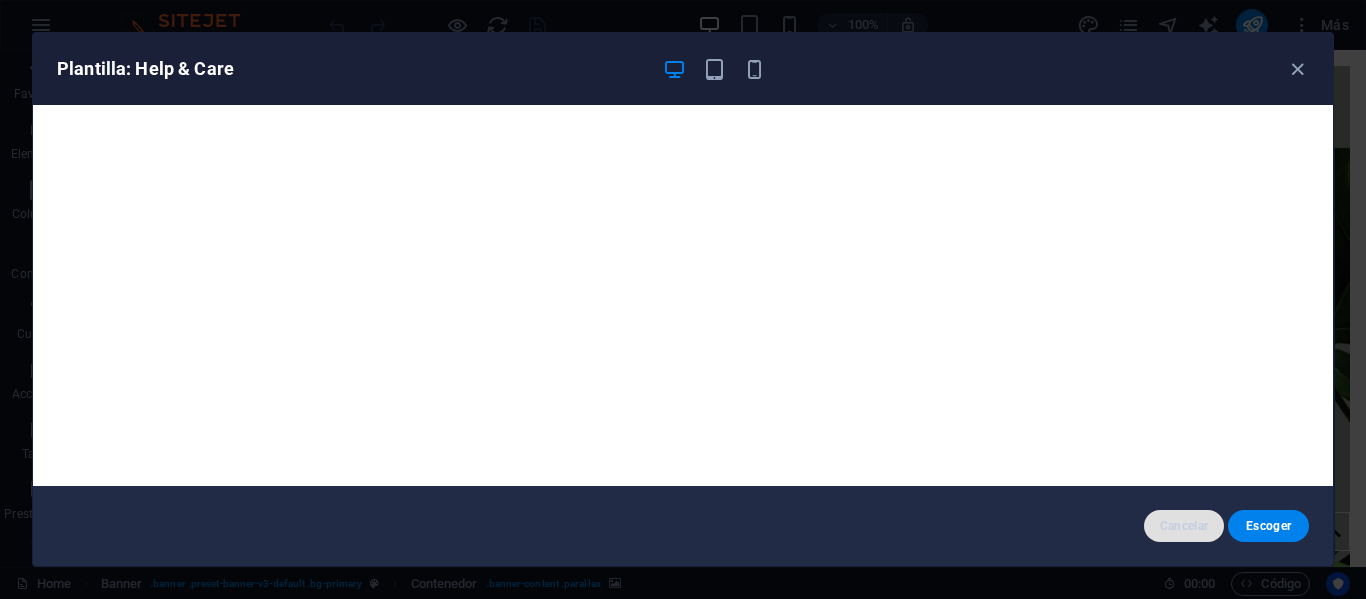 click on "Cancelar" at bounding box center [1184, 526] 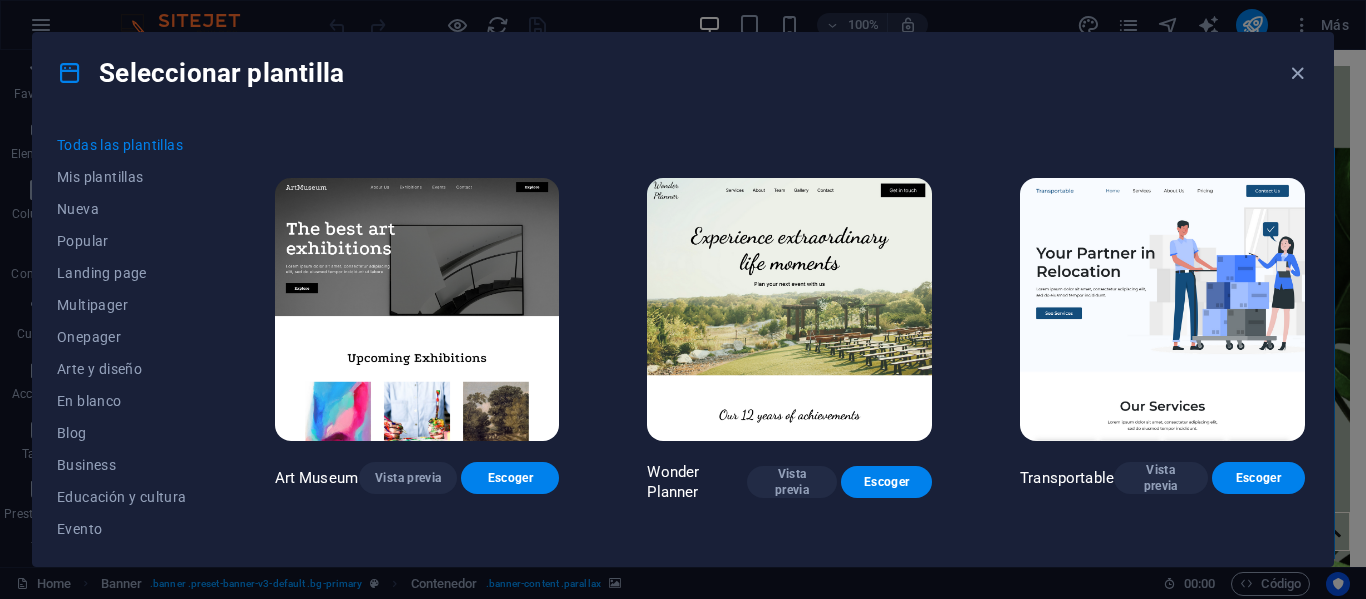 scroll, scrollTop: 353, scrollLeft: 0, axis: vertical 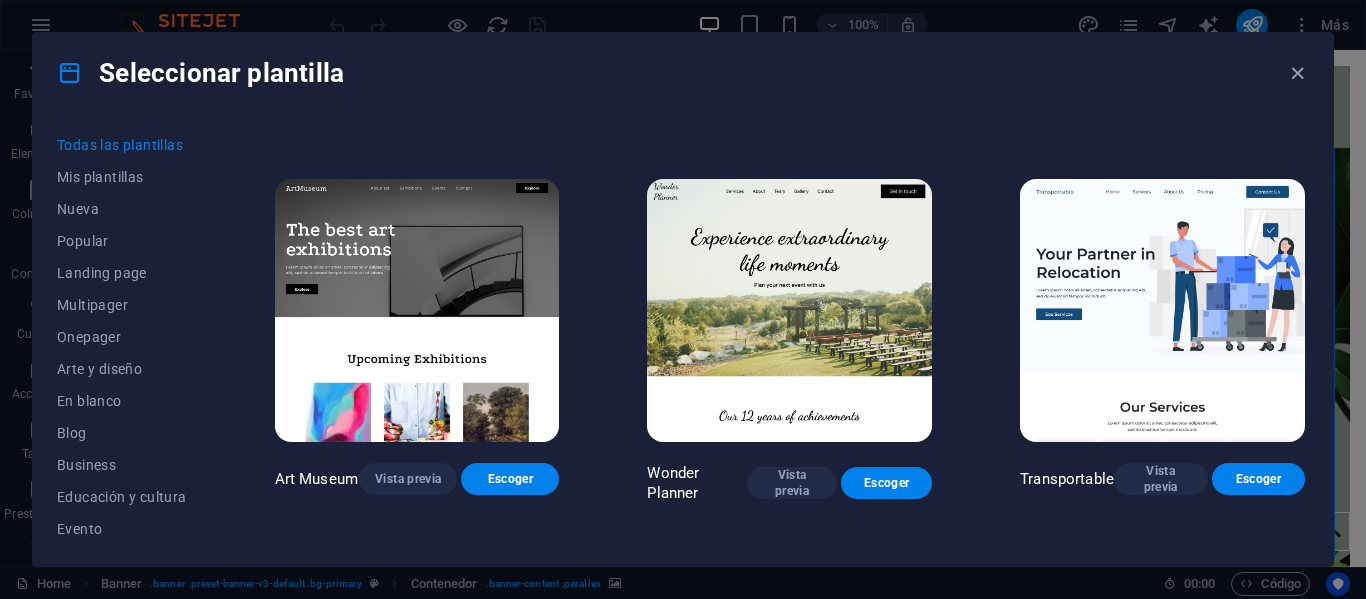 click at bounding box center [417, 310] 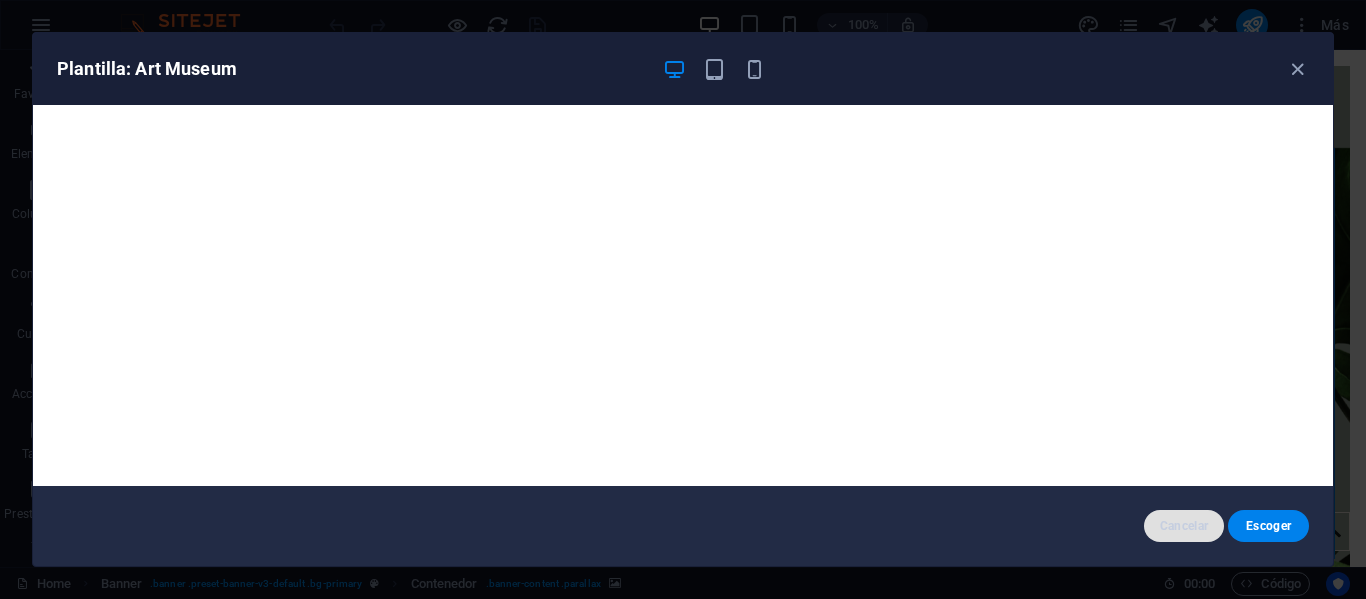 click on "Cancelar" at bounding box center (1184, 526) 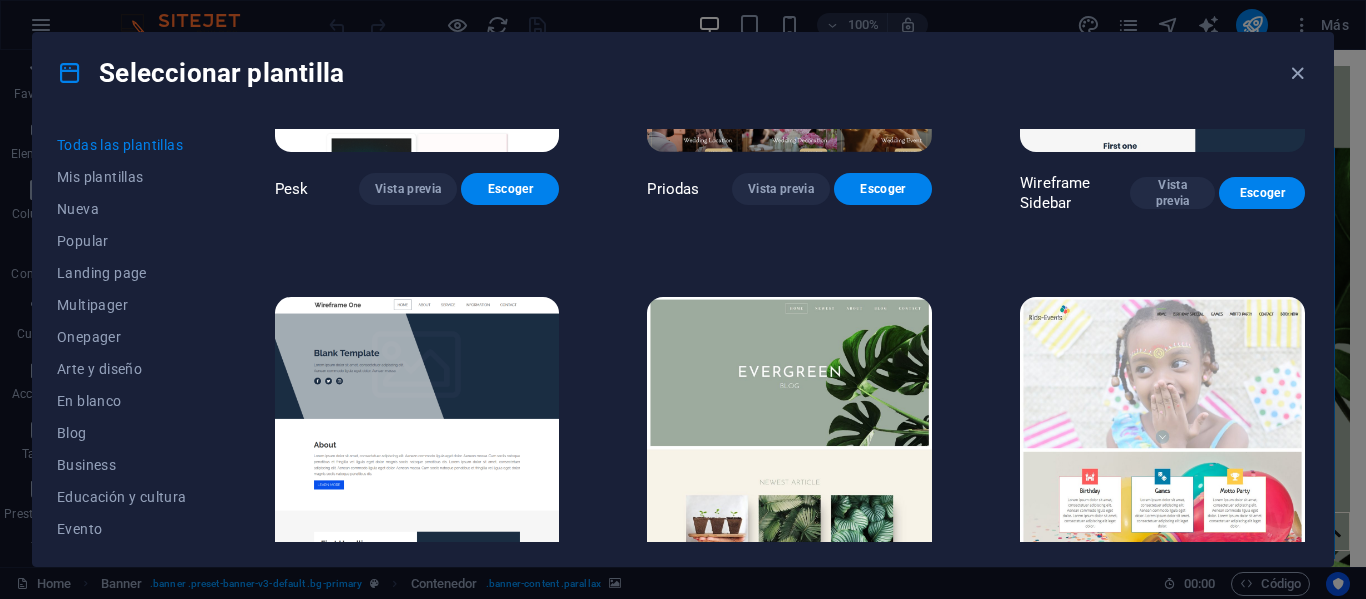 scroll, scrollTop: 6870, scrollLeft: 0, axis: vertical 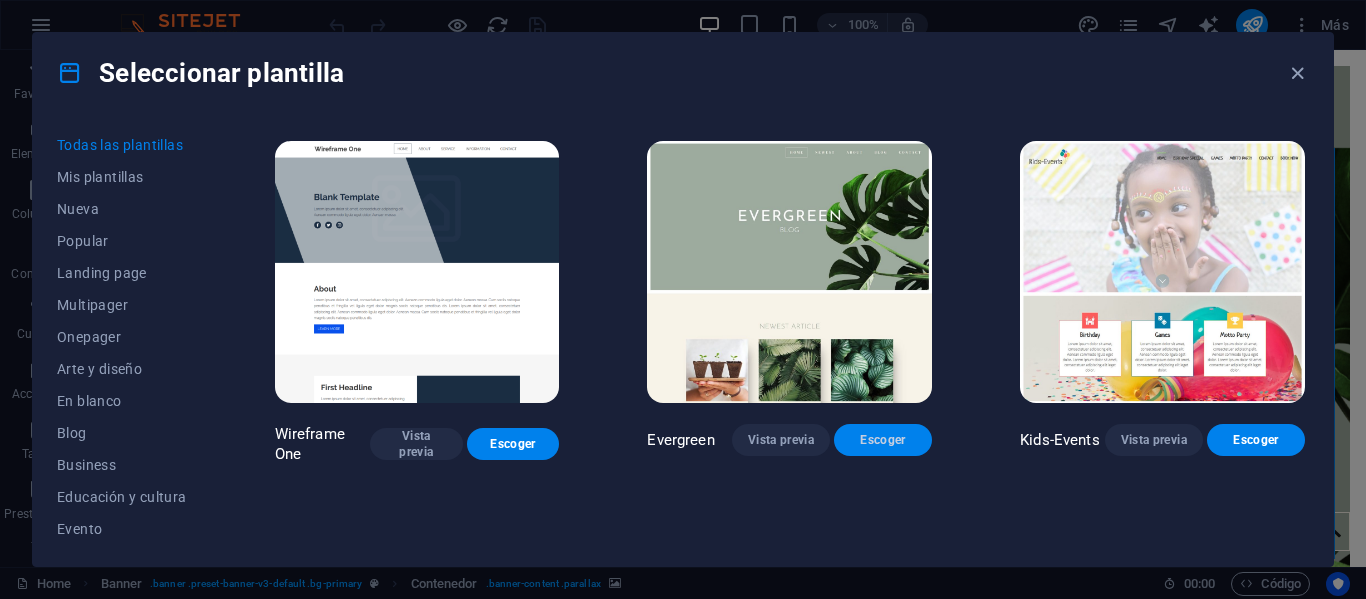click on "Escoger" at bounding box center (883, 440) 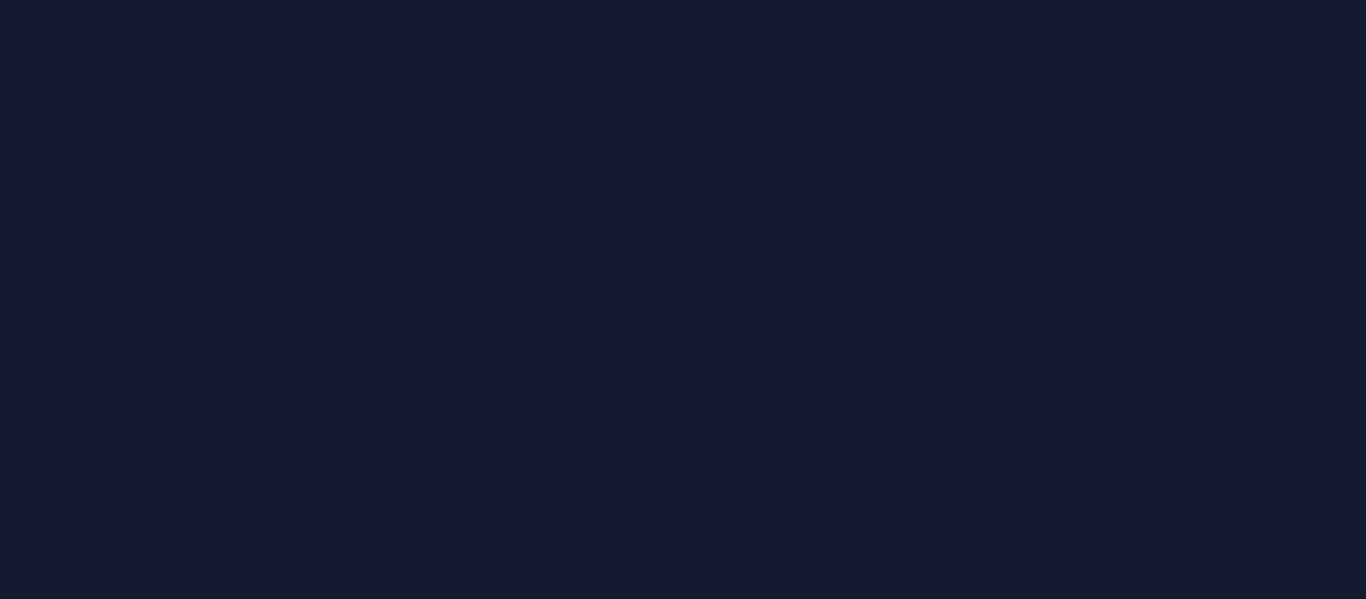 scroll, scrollTop: 0, scrollLeft: 0, axis: both 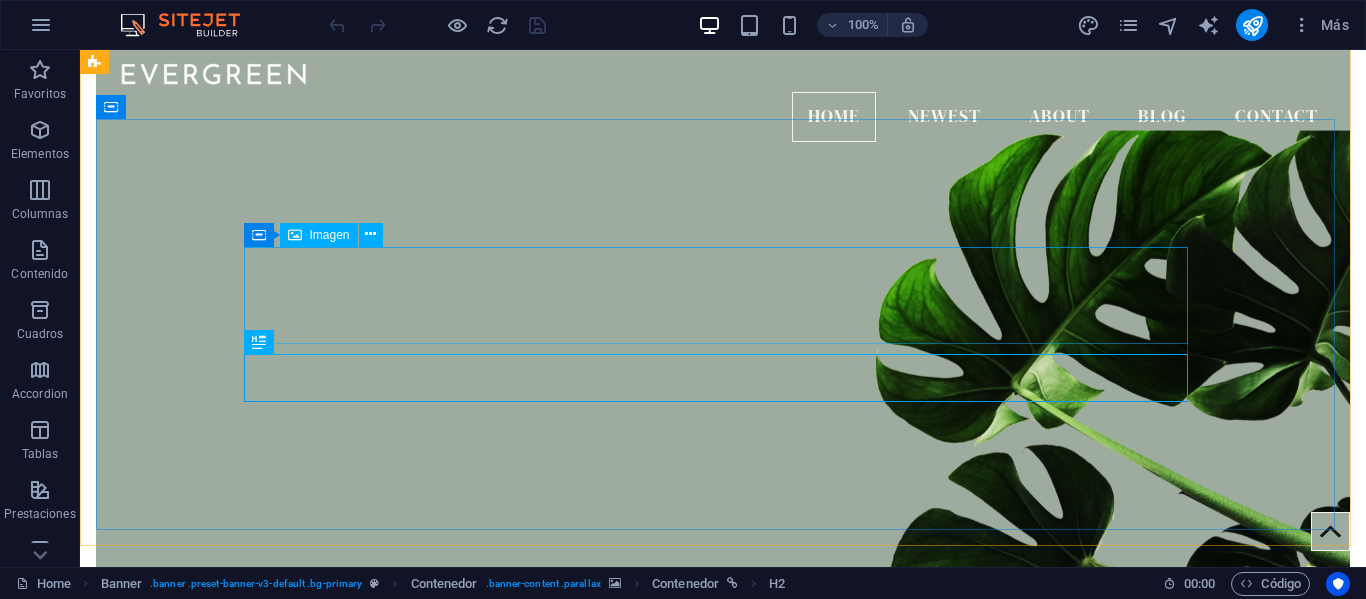 click on "Imagen" at bounding box center (330, 235) 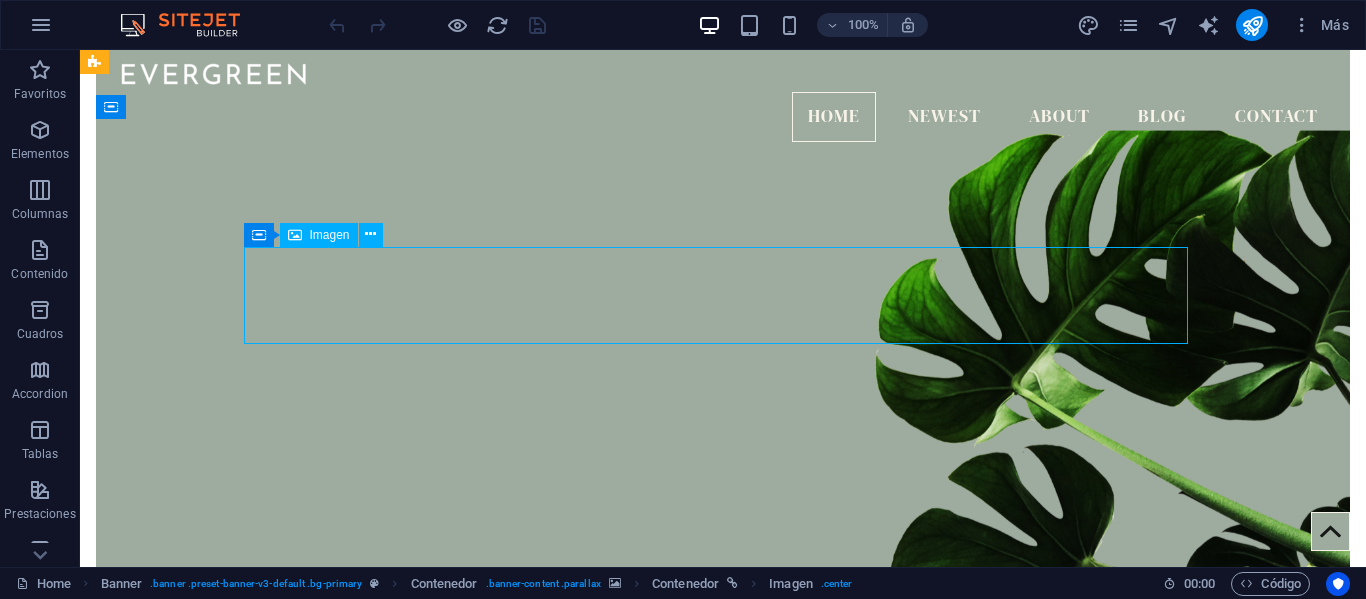 click on "Imagen" at bounding box center (330, 235) 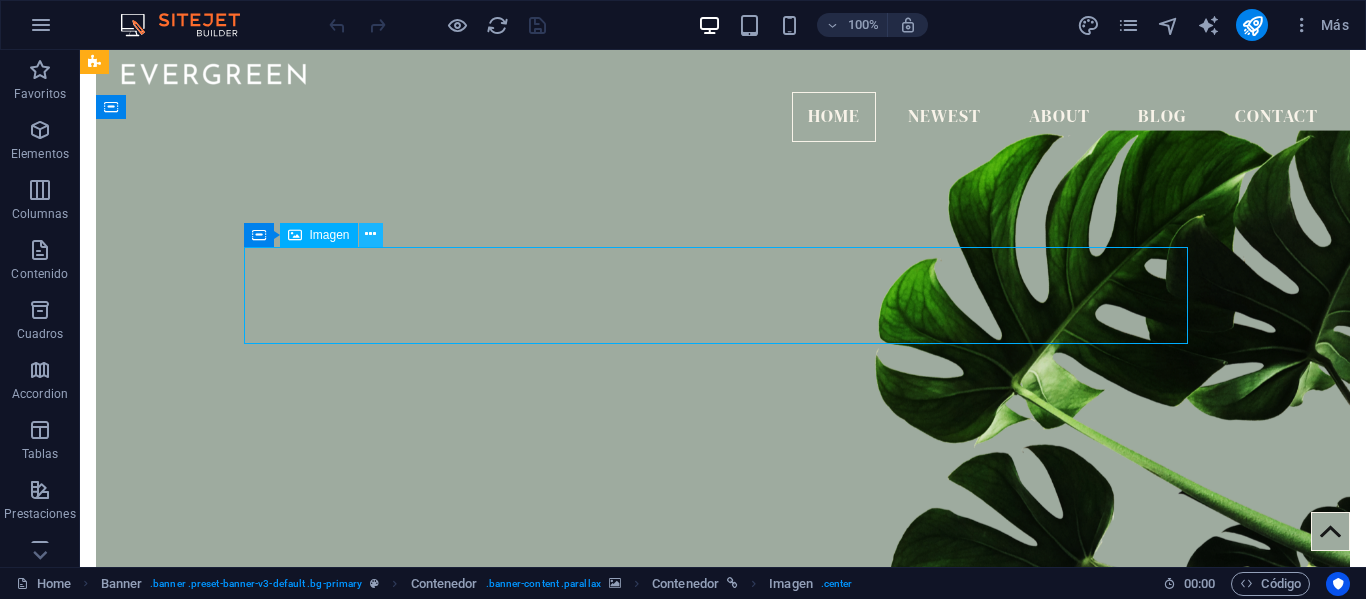 click at bounding box center (371, 235) 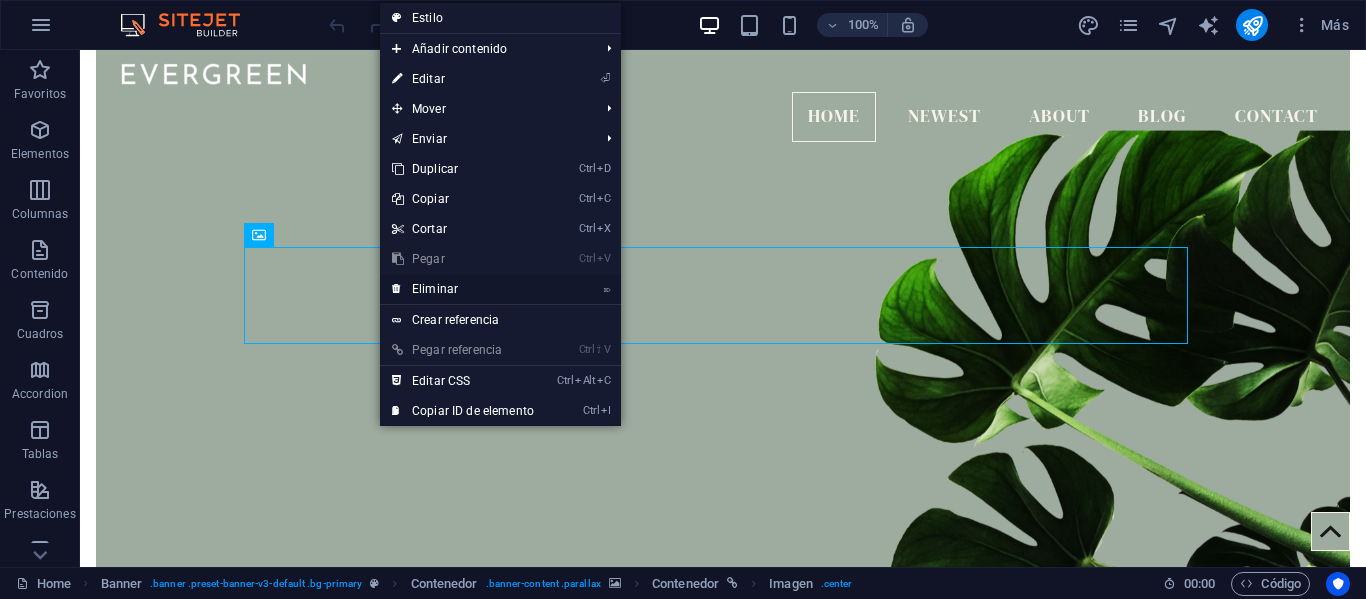 click on "⌦  Eliminar" at bounding box center (463, 289) 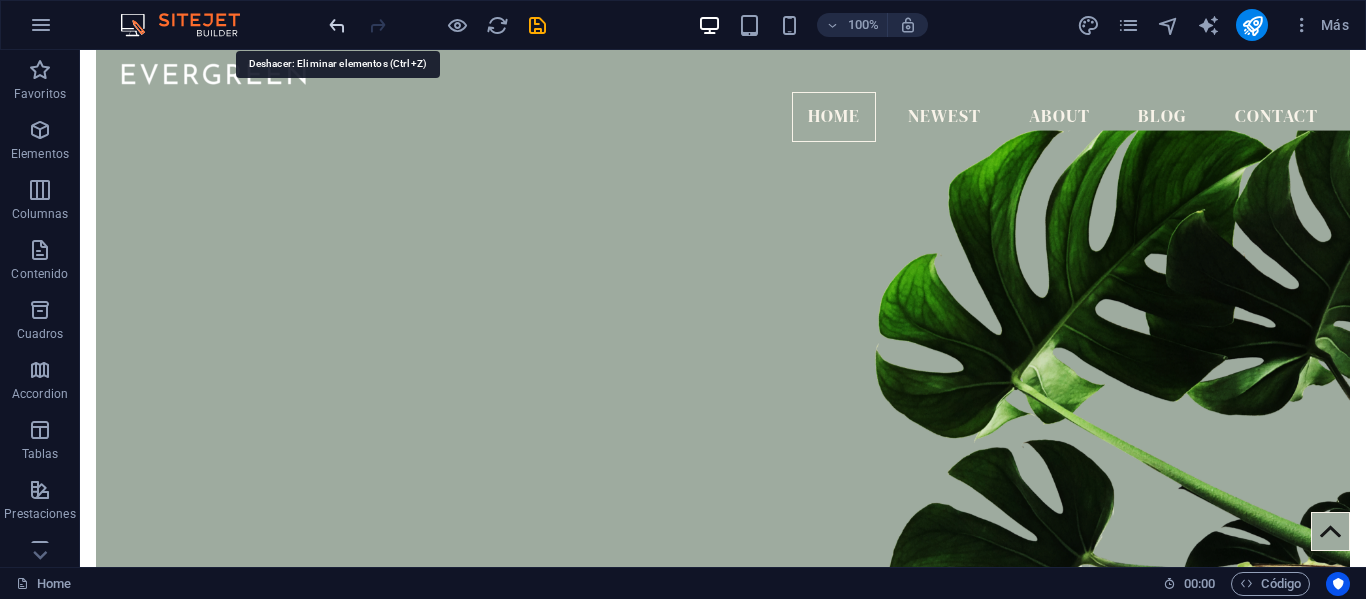 click at bounding box center (337, 25) 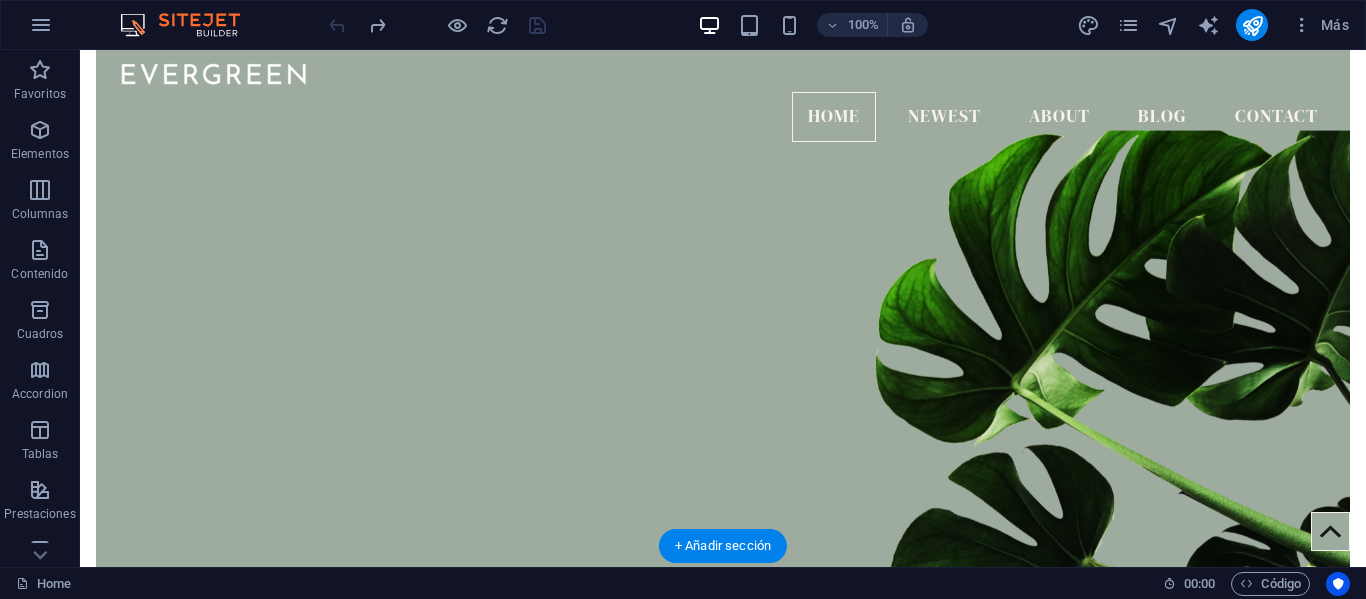 click at bounding box center (723, 357) 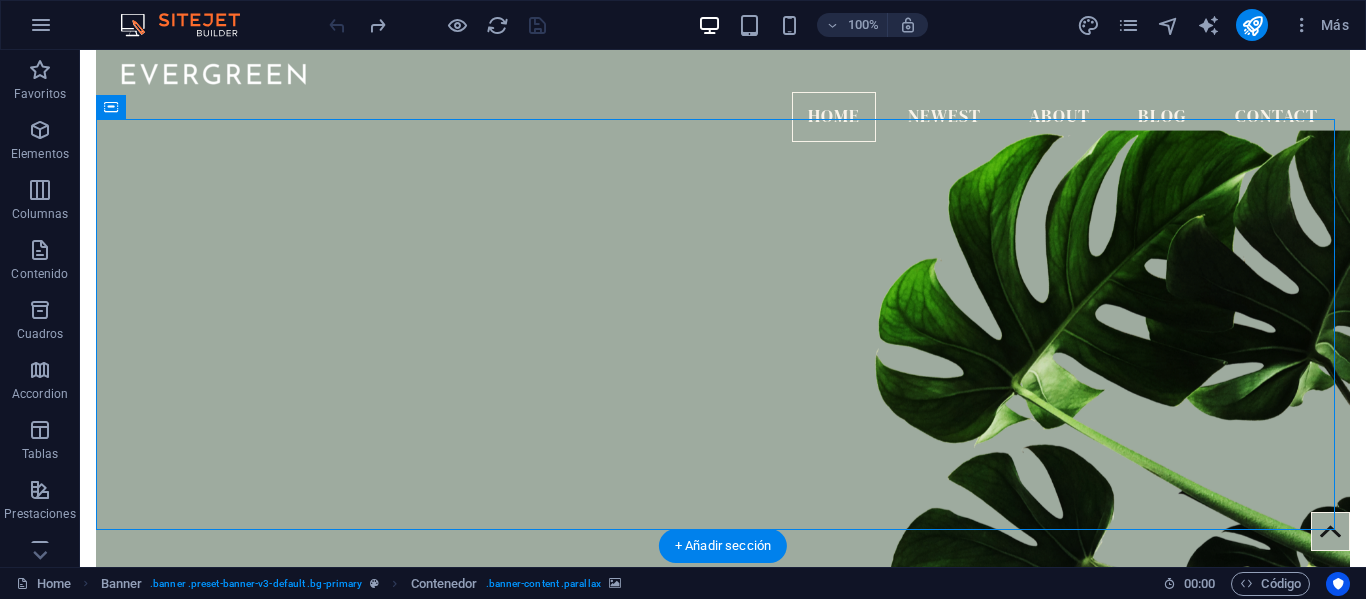 drag, startPoint x: 356, startPoint y: 163, endPoint x: 360, endPoint y: 175, distance: 12.649111 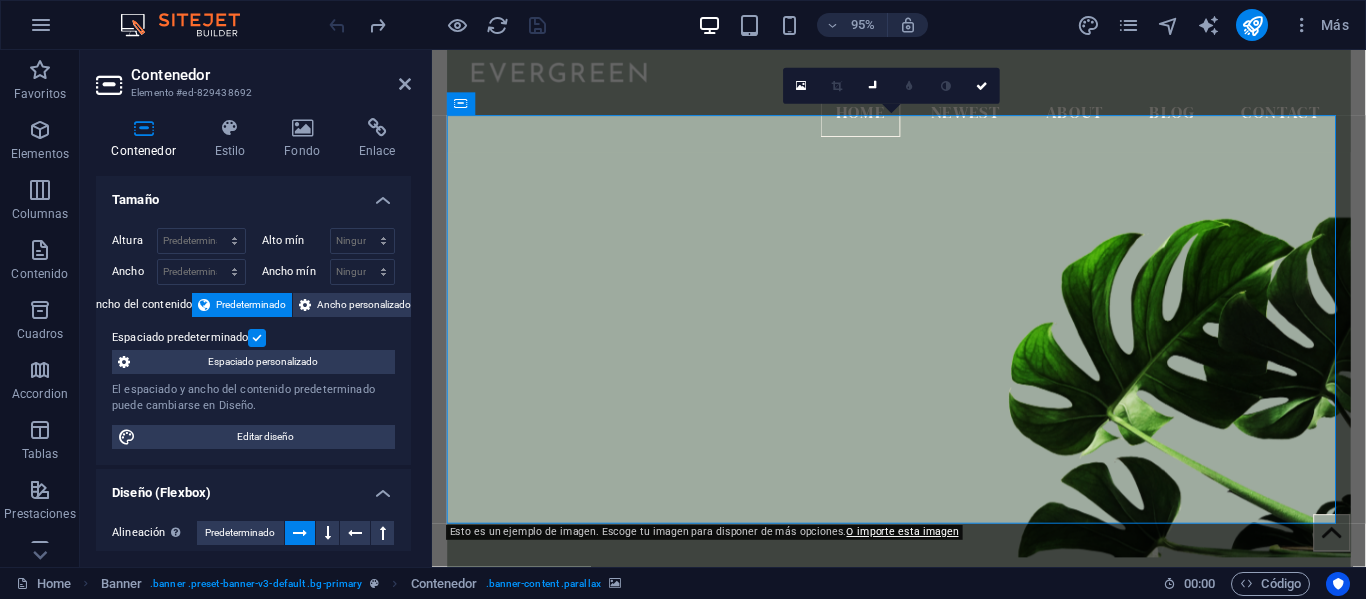 drag, startPoint x: 406, startPoint y: 253, endPoint x: 410, endPoint y: 281, distance: 28.284271 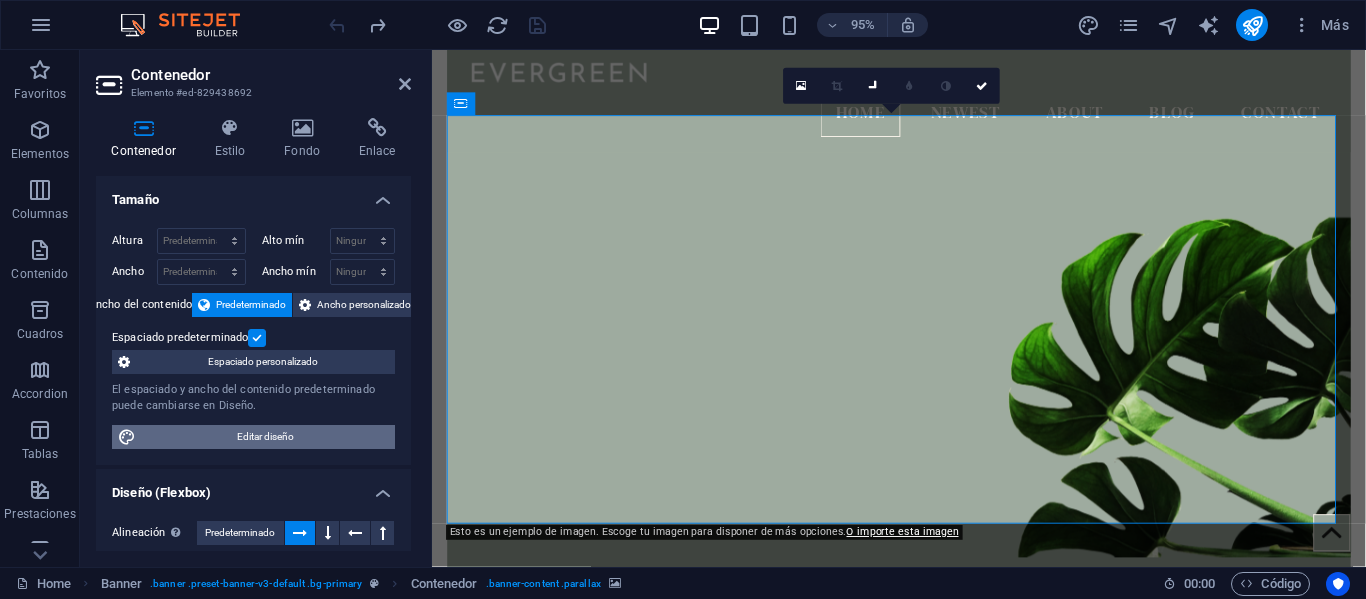 click on "Editar diseño" at bounding box center [265, 437] 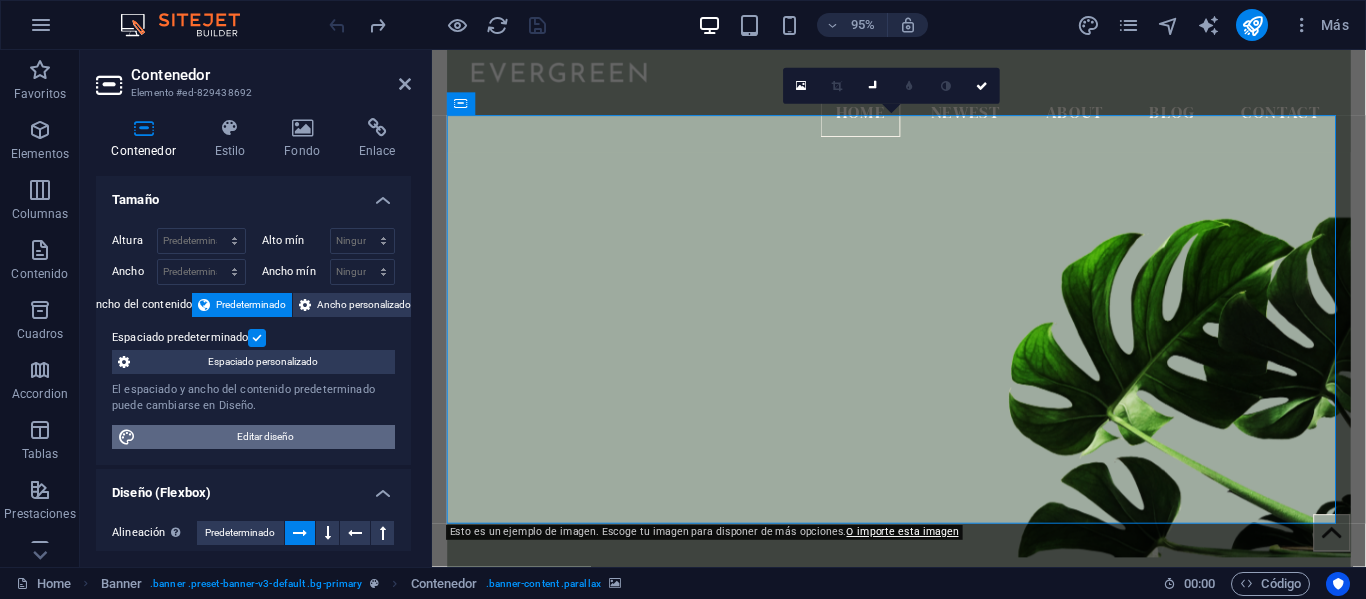 select on "rem" 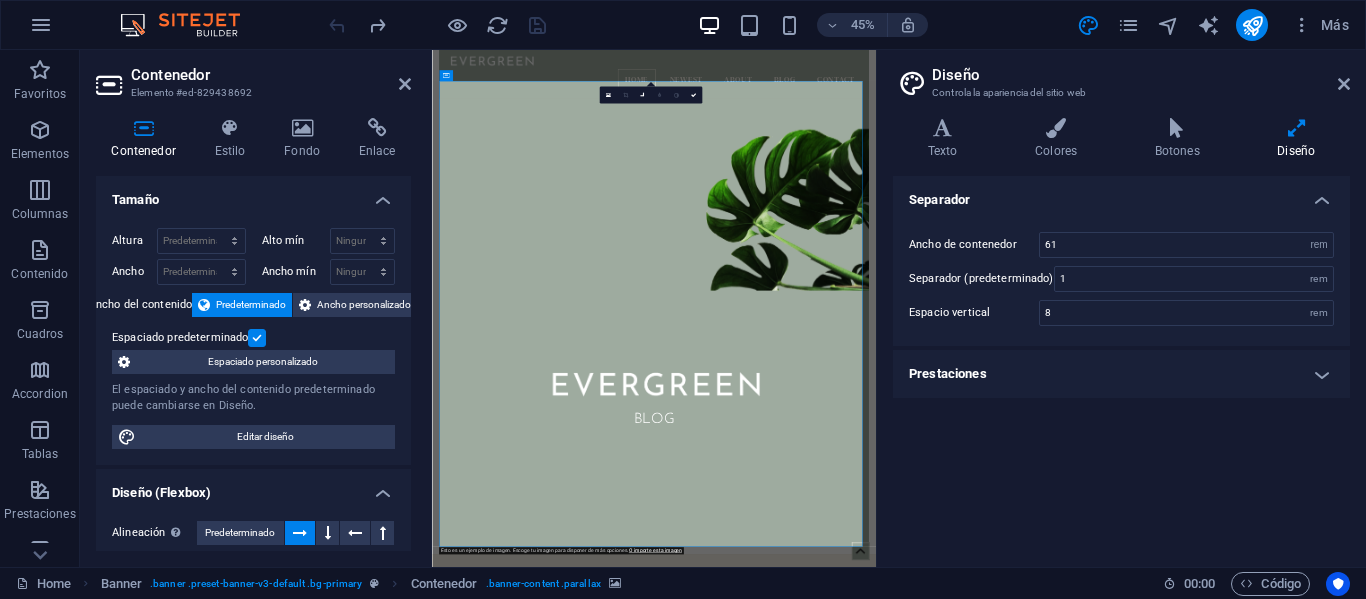 drag, startPoint x: 405, startPoint y: 298, endPoint x: 412, endPoint y: 342, distance: 44.553337 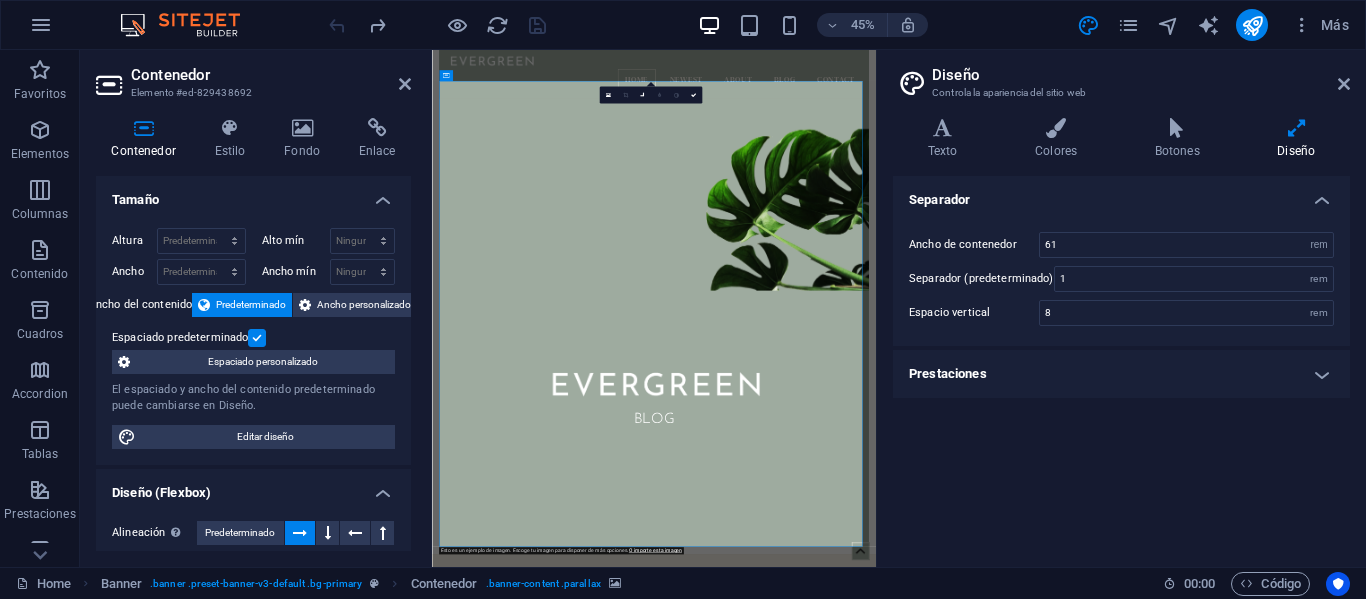 click on "Contenedor Estilo Fondo Enlace Tamaño Altura Predeterminado px rem % vh vw Alto mín Ninguno px rem % vh vw Ancho Predeterminado px rem % em vh vw Ancho mín Ninguno px rem % vh vw Ancho del contenido Predeterminado Ancho personalizado Ancho Predeterminado px rem % em vh vw Ancho mín Ninguno px rem % vh vw Espaciado predeterminado Espaciado personalizado El espaciado y ancho del contenido predeterminado puede cambiarse en Diseño. Editar diseño Diseño (Flexbox) Alineación Determina flex-direction. Predeterminado Eje principal Determina la forma en la que los elementos deberían comportarse por el eje principal en este contenedor (contenido justificado). Predeterminado Eje lateral Controla la dirección vertical del elemento en el contenedor (alinear elementos). Predeterminado Ajuste Predeterminado Habilitado Deshabilitado Relleno Controla las distancias y la dirección de los elementos en el eje Y en varias líneas (alinear contenido). Predeterminado Accesibilidad Rol Ninguno Alert Timer" at bounding box center (253, 334) 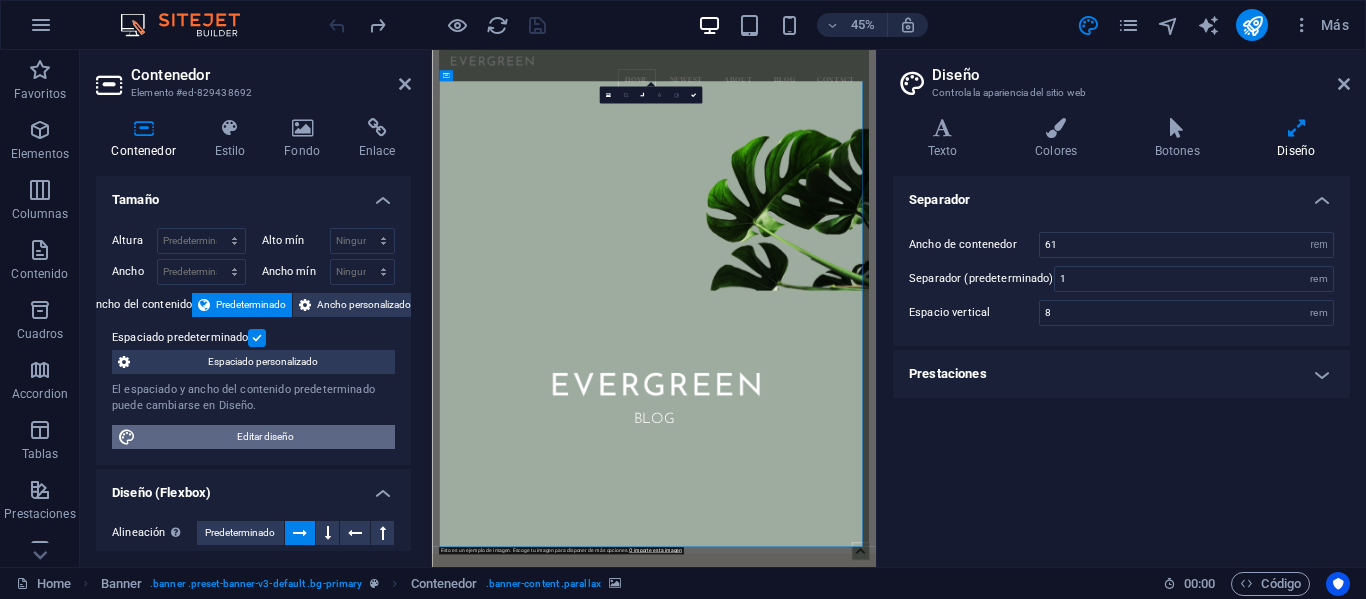 click on "Editar diseño" at bounding box center (265, 437) 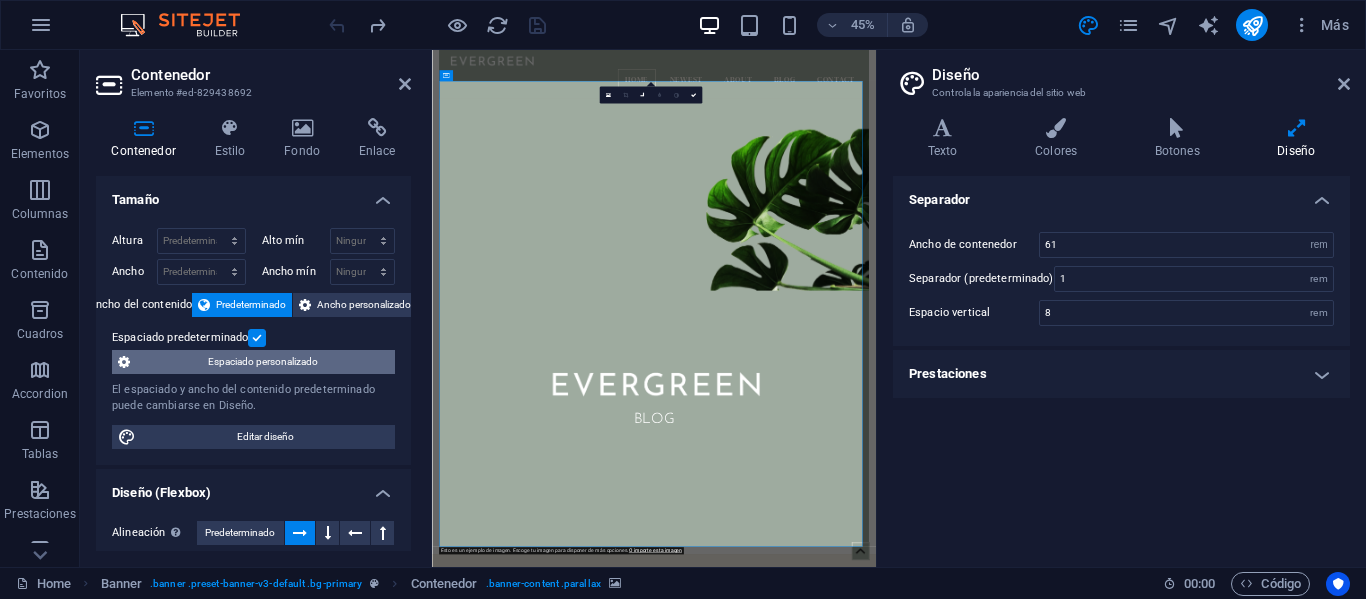 click on "Espaciado personalizado" at bounding box center [262, 362] 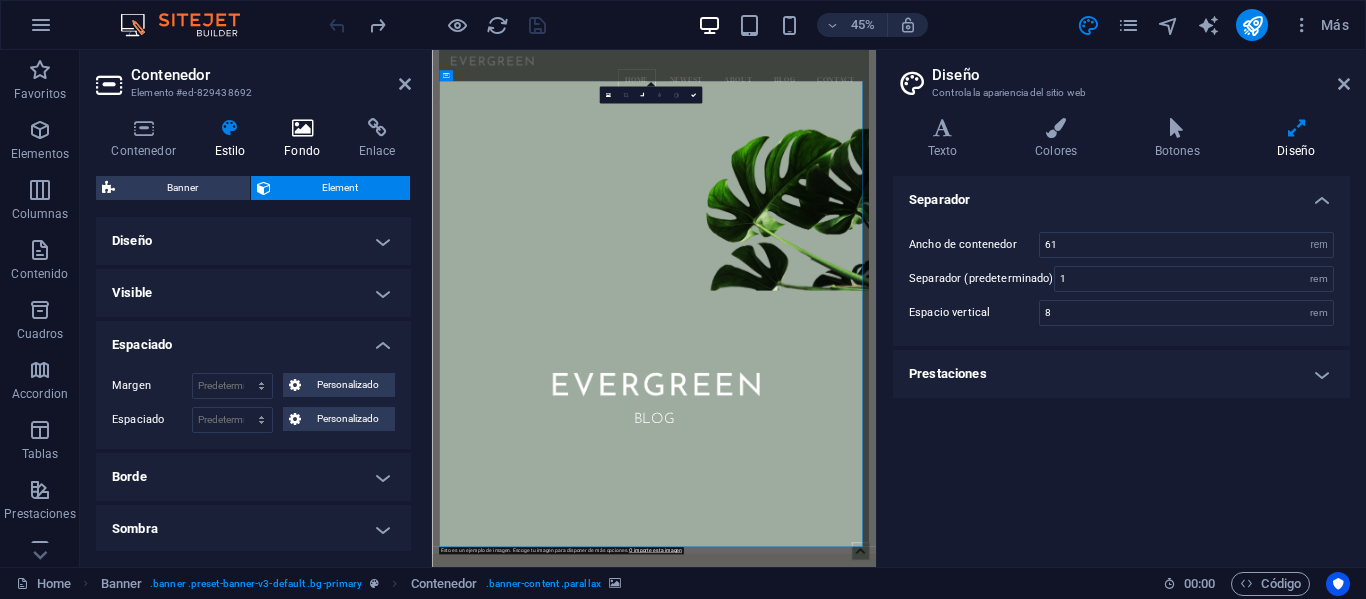 click at bounding box center [302, 128] 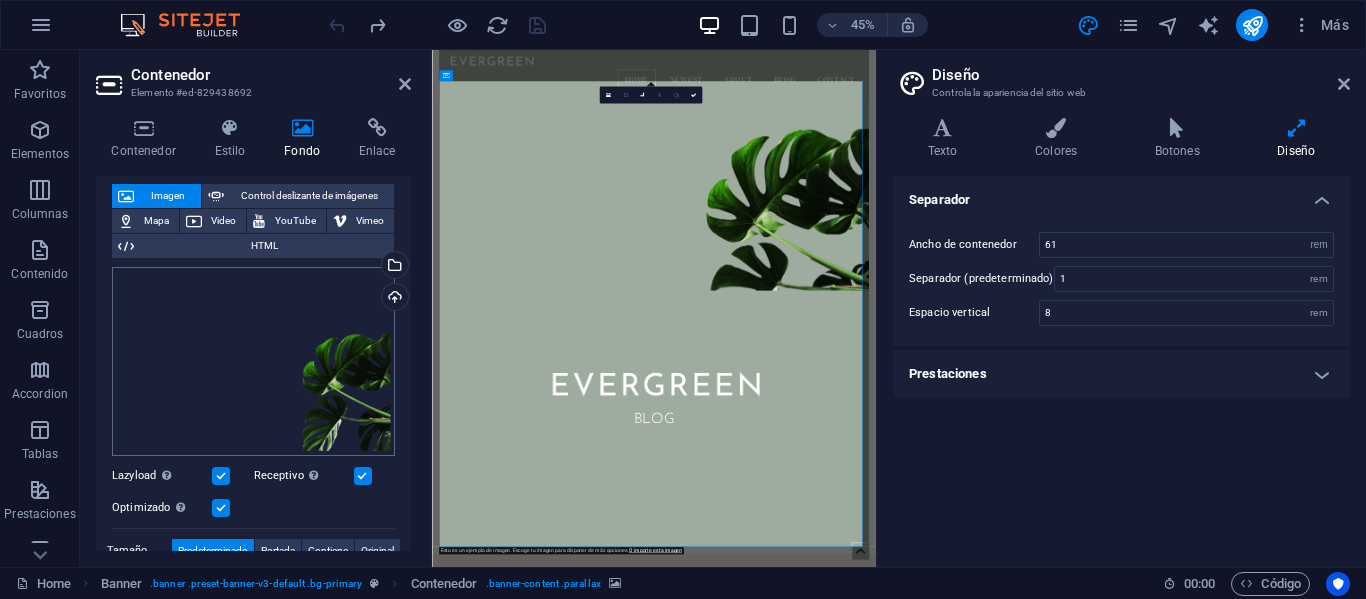 scroll, scrollTop: 105, scrollLeft: 0, axis: vertical 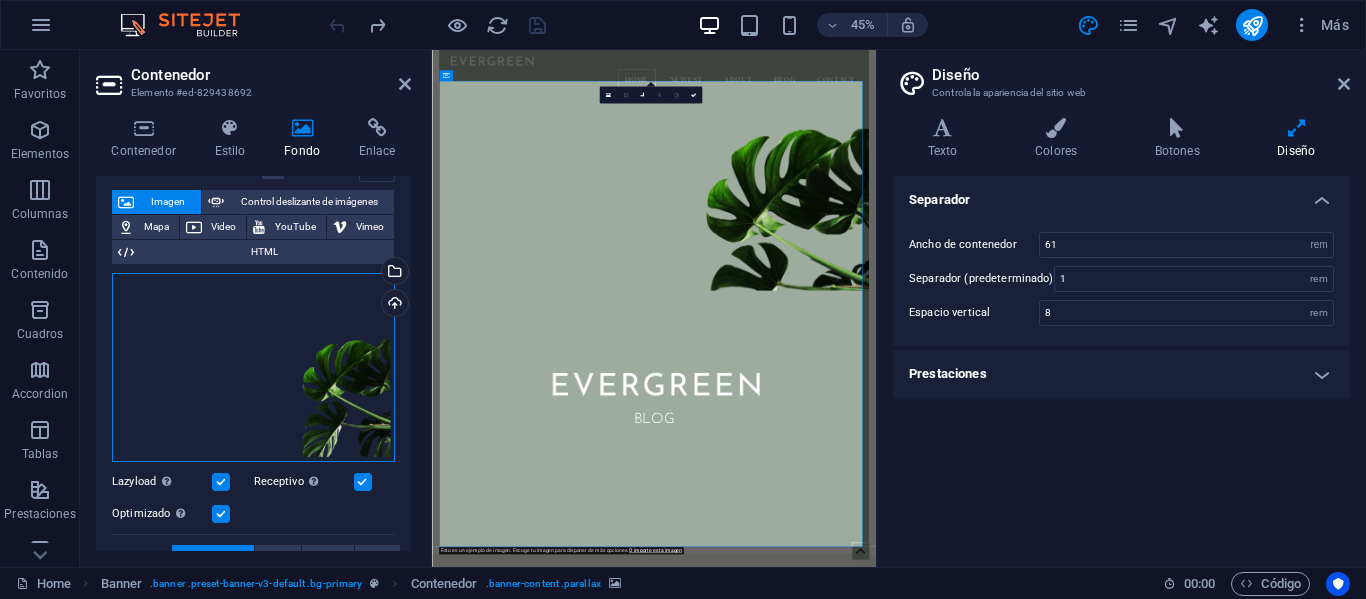click on "Arrastra archivos aquí, haz clic para escoger archivos o  selecciona archivos de Archivos o de nuestra galería gratuita de fotos y vídeos" at bounding box center (253, 367) 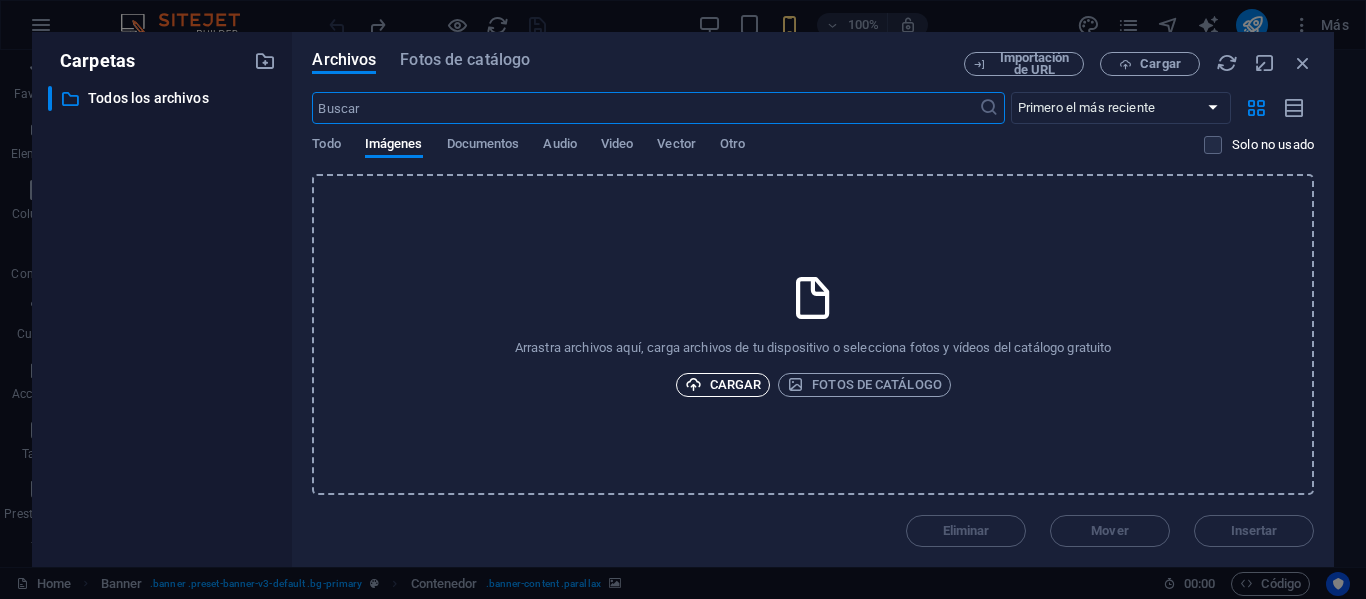 click on "Cargar" at bounding box center [723, 385] 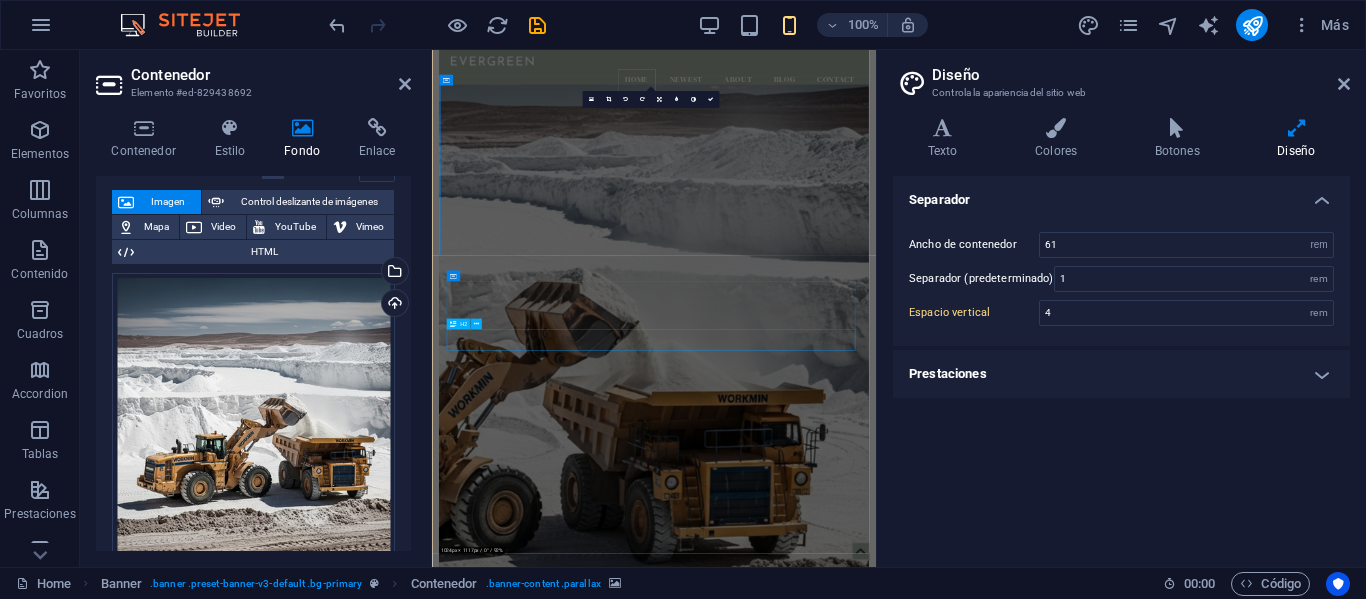 type on "8" 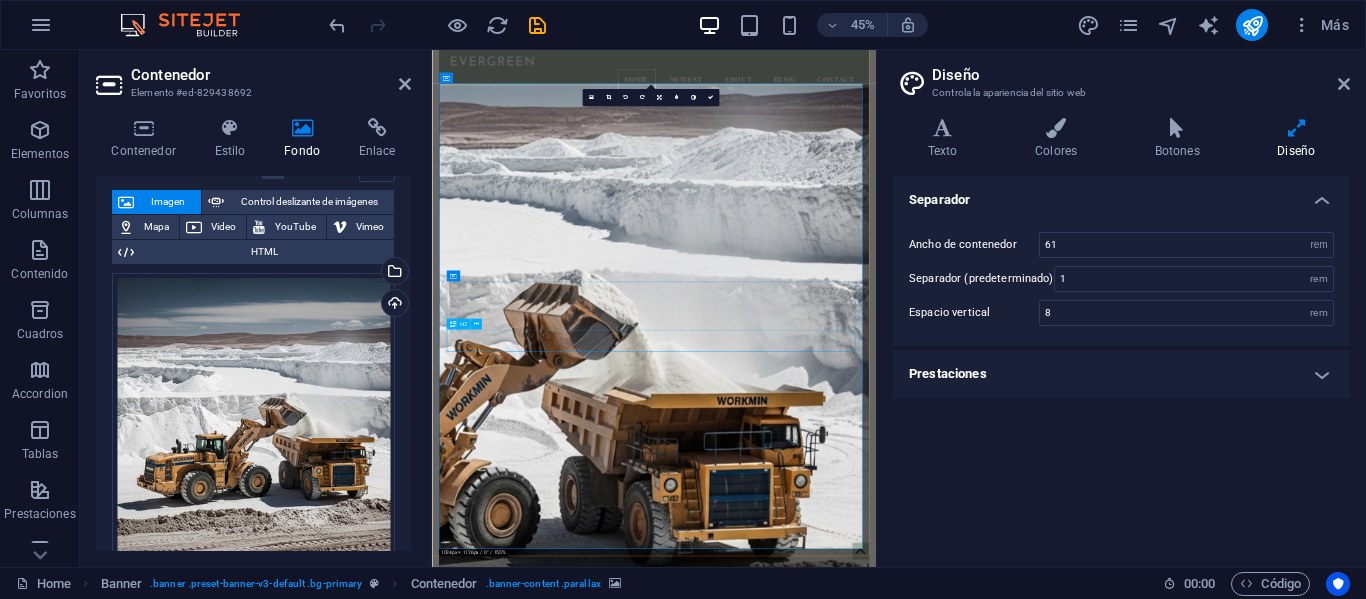 scroll, scrollTop: 24, scrollLeft: 0, axis: vertical 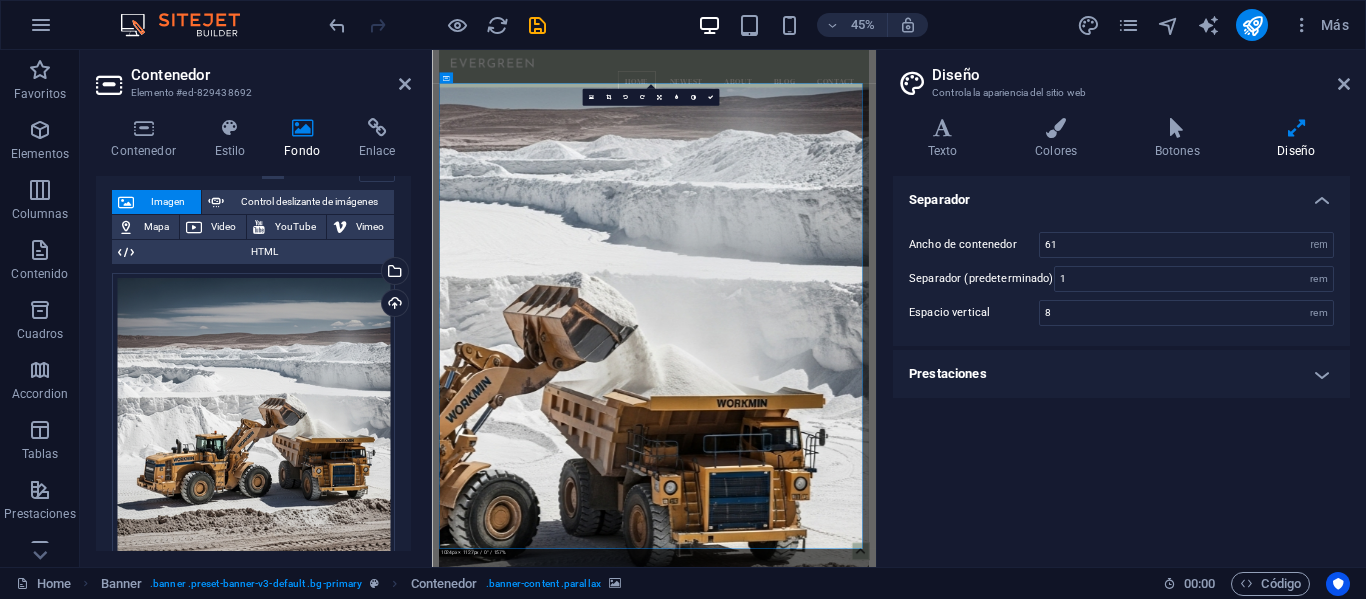 drag, startPoint x: 863, startPoint y: 849, endPoint x: 1009, endPoint y: 838, distance: 146.4138 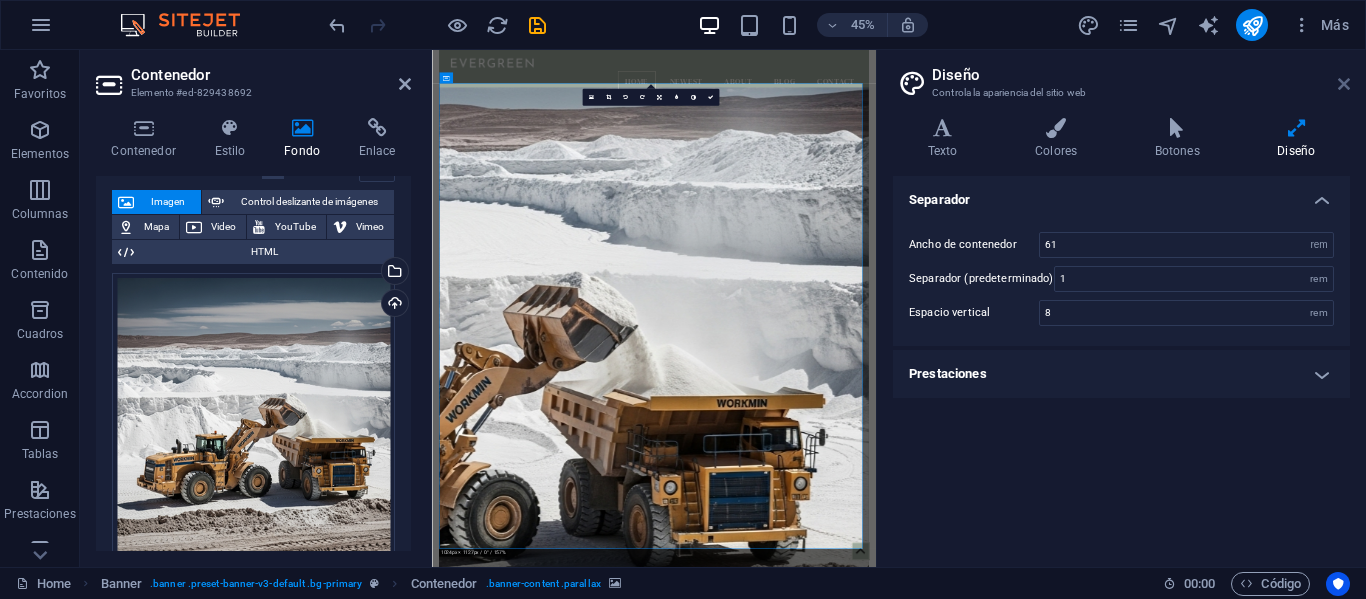 click at bounding box center (1344, 84) 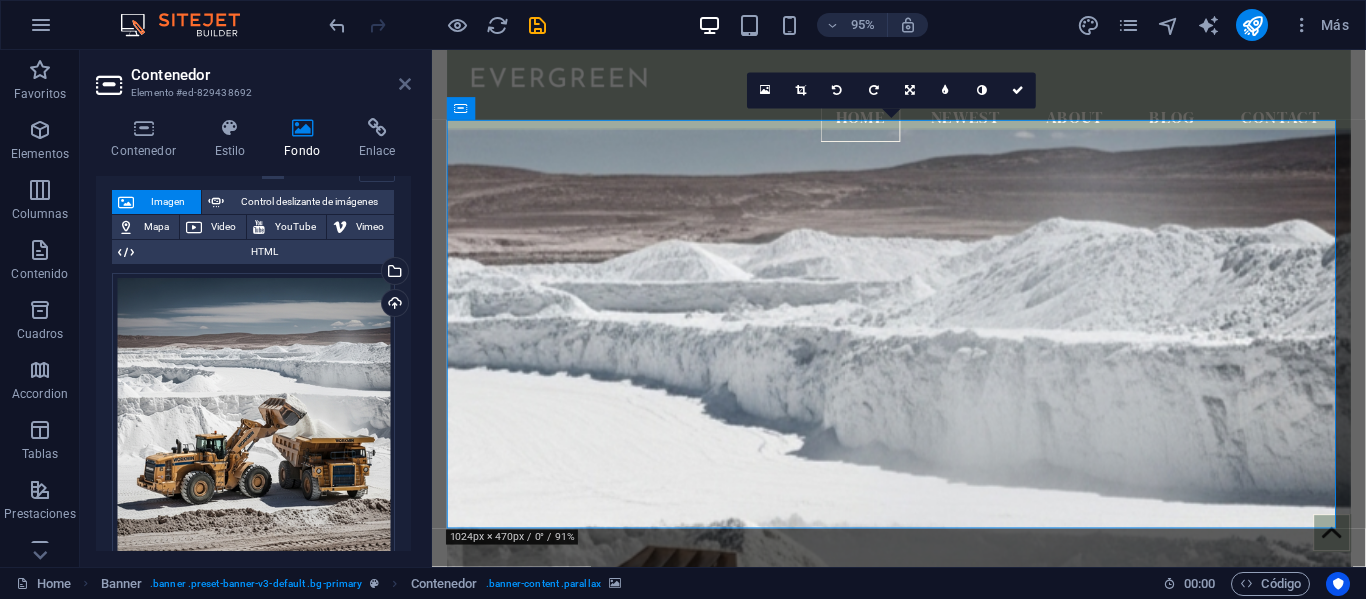 click at bounding box center [405, 84] 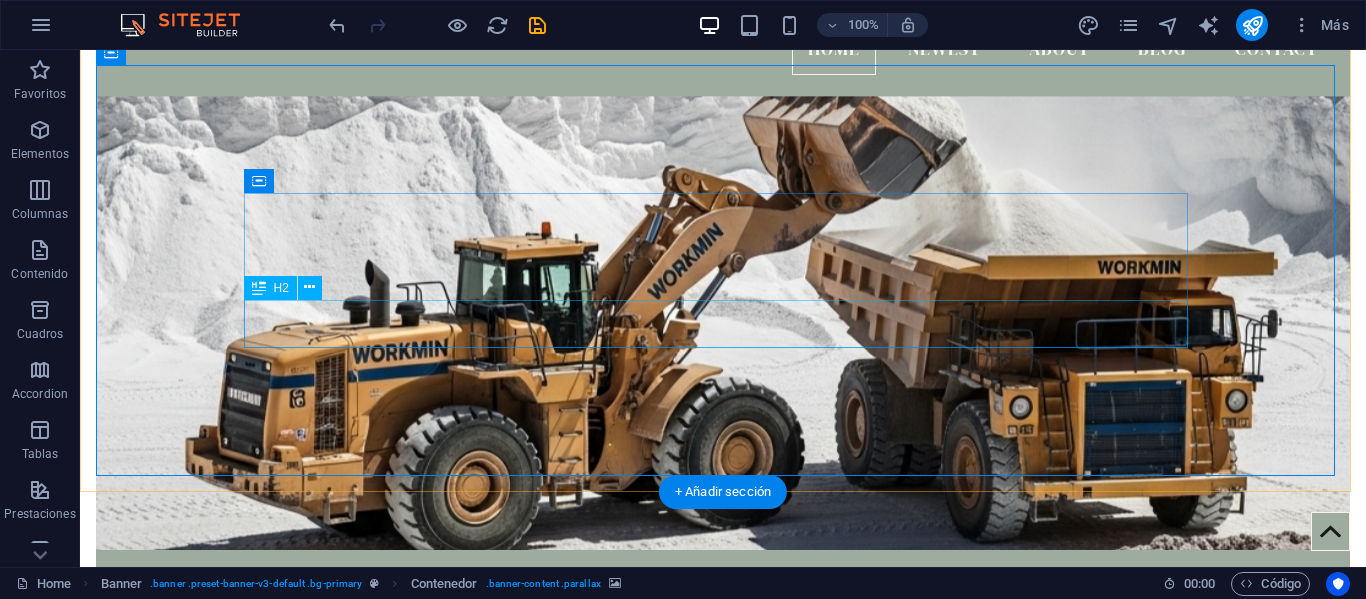 scroll, scrollTop: 81, scrollLeft: 0, axis: vertical 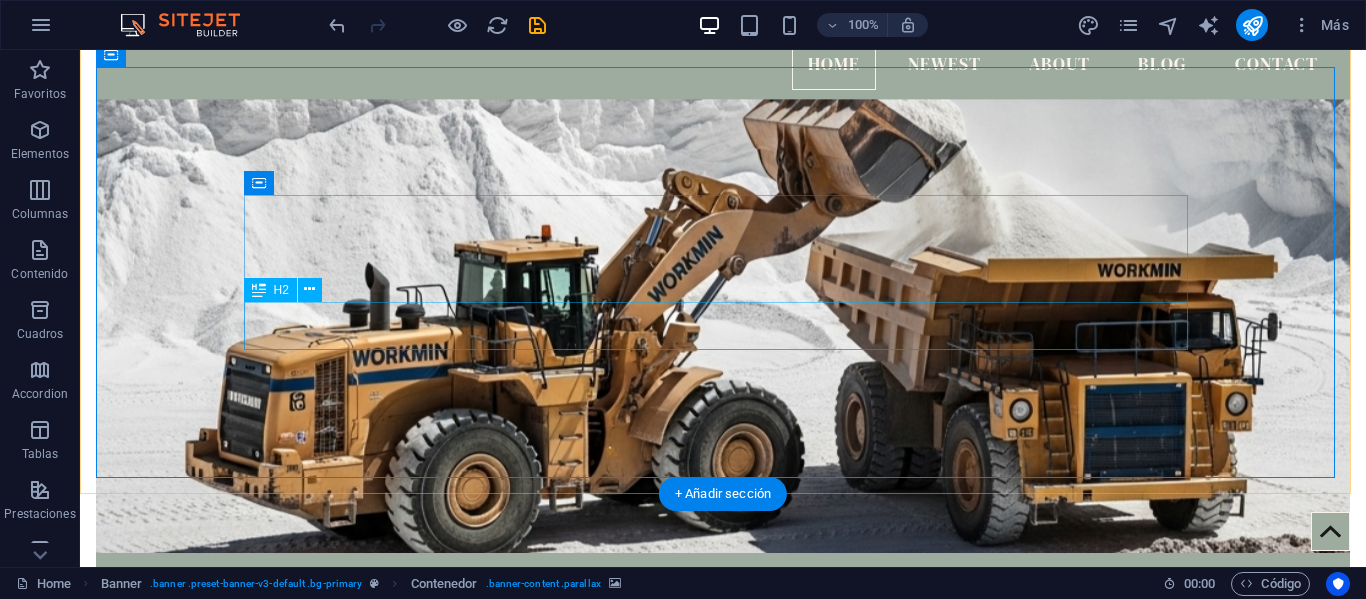 click on "Blog" at bounding box center (723, 819) 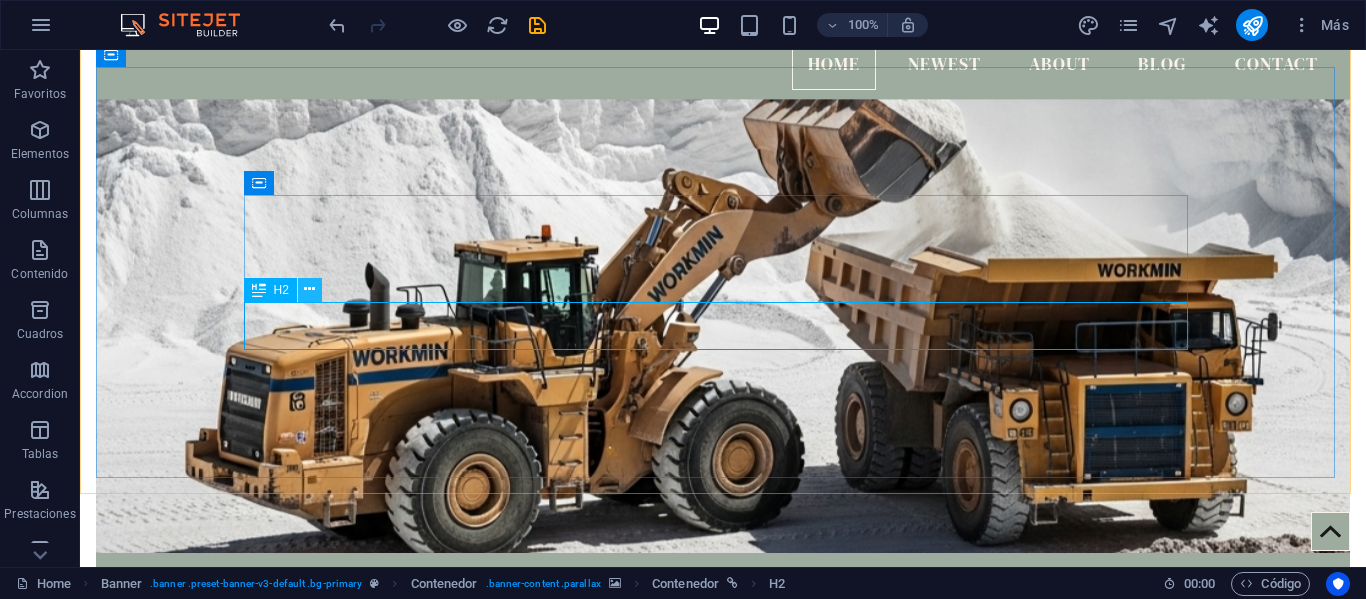 click at bounding box center [309, 289] 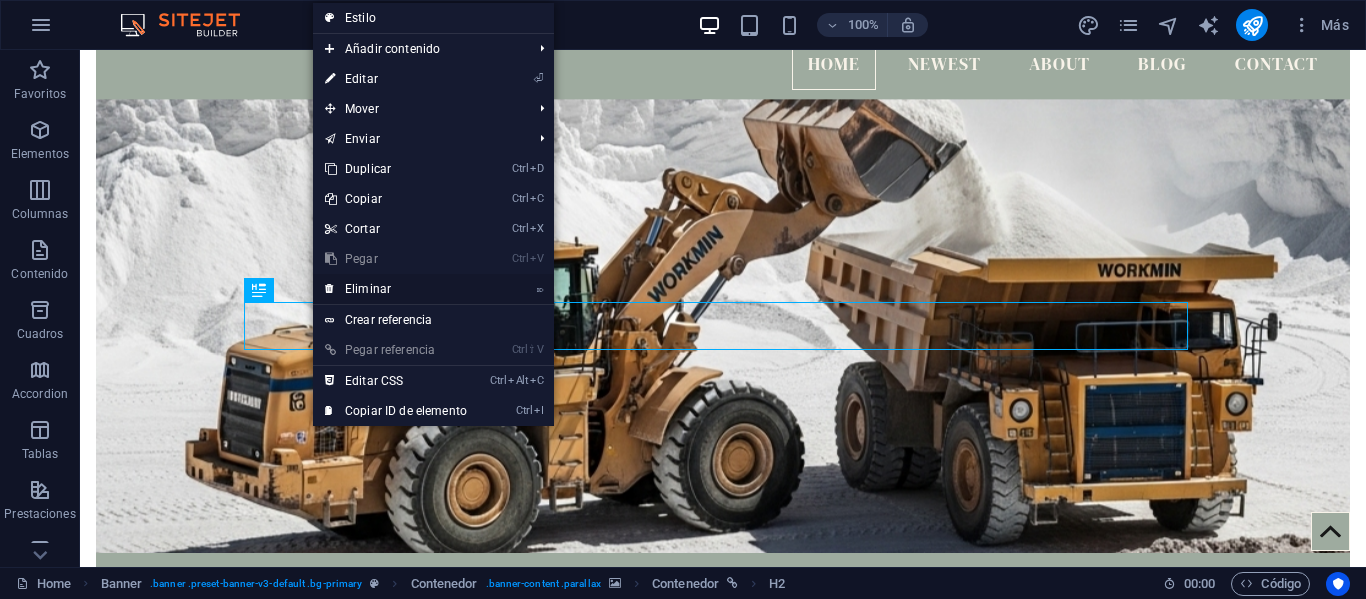 click on "⌦  Eliminar" at bounding box center [396, 289] 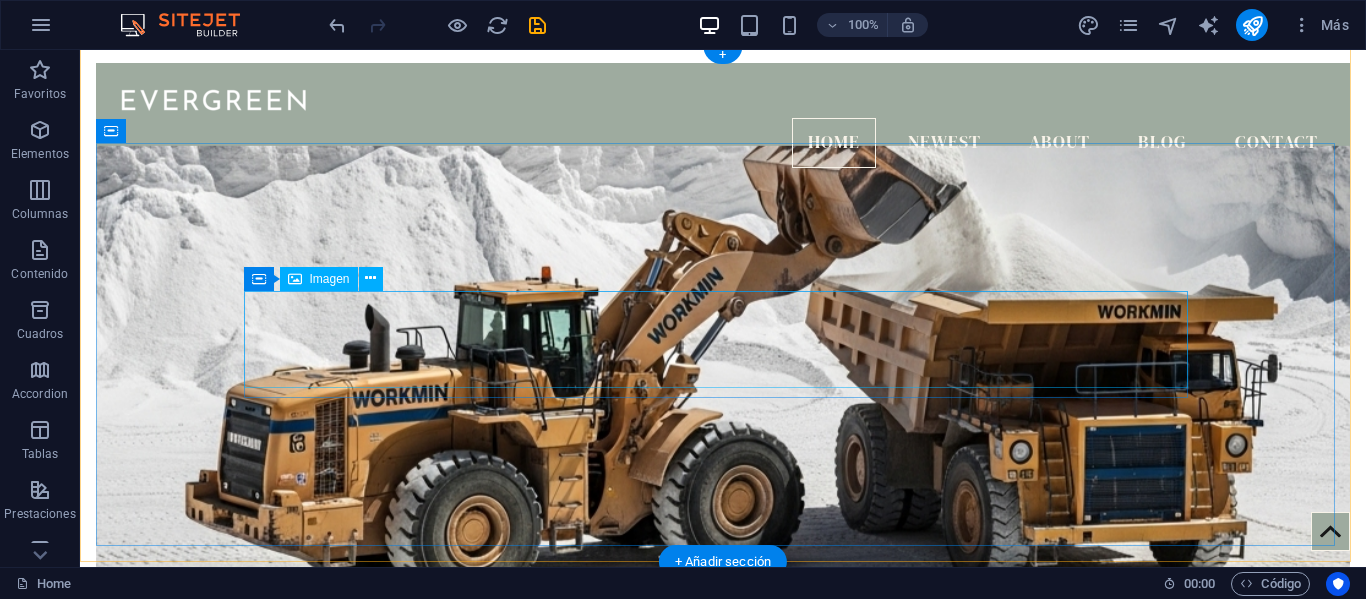 scroll, scrollTop: 2, scrollLeft: 0, axis: vertical 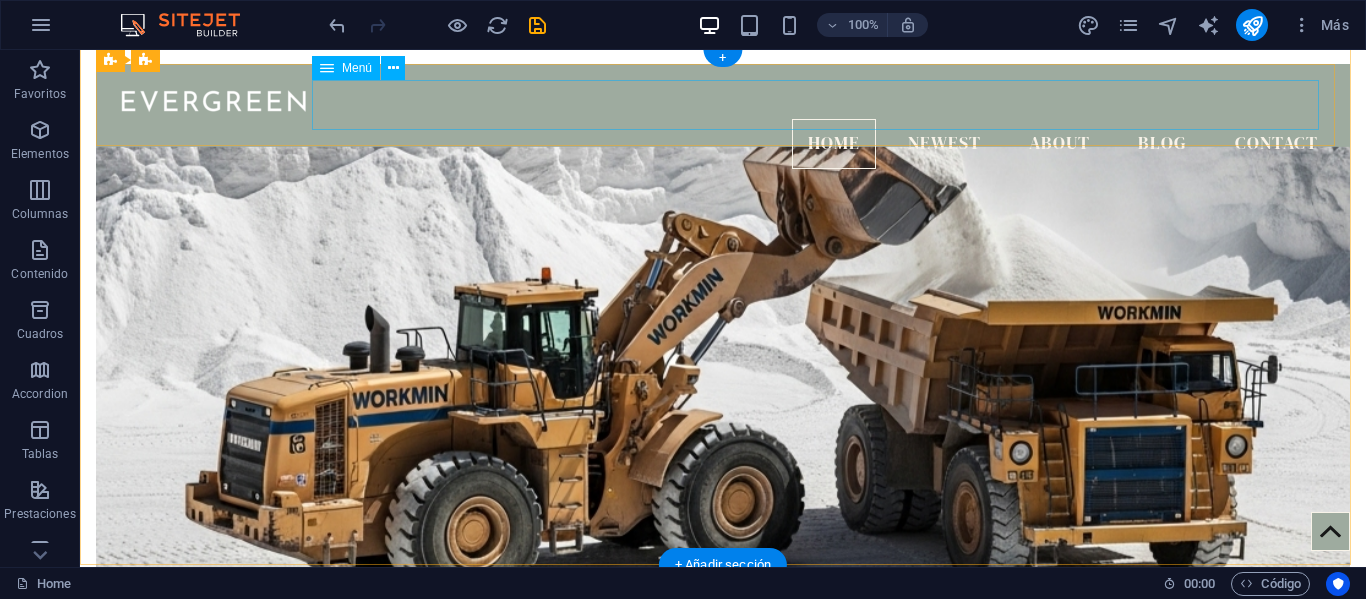click on "Home Newest About Blog Contact" at bounding box center [723, 144] 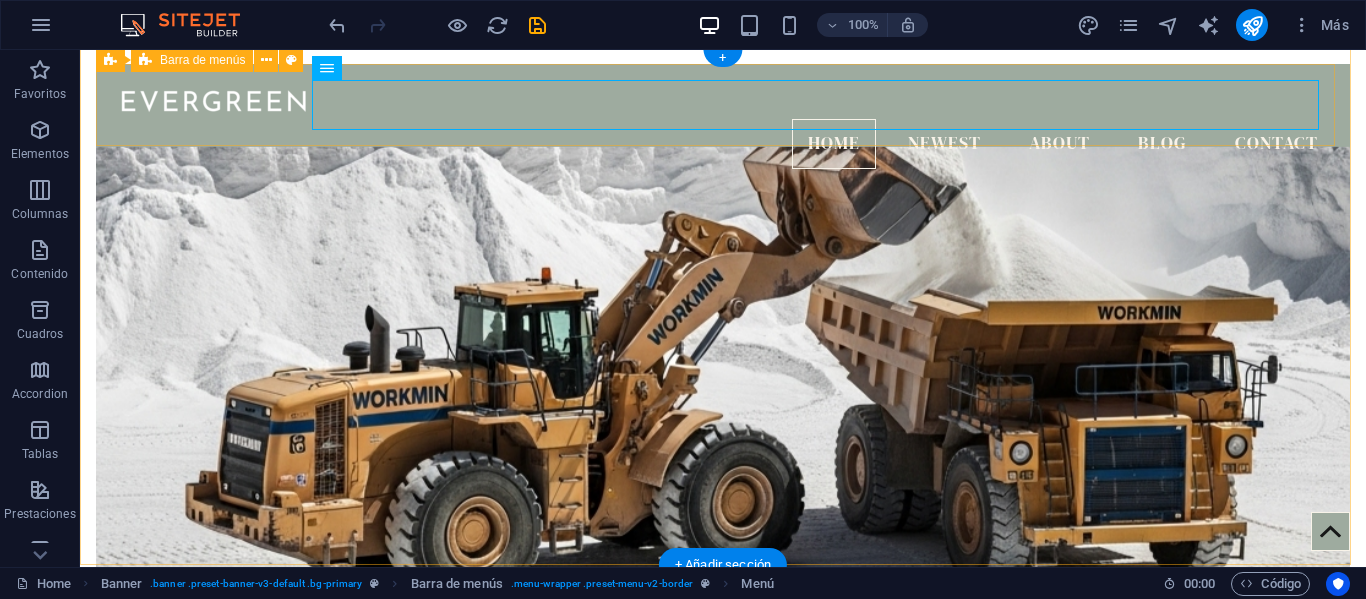 click on "Home Newest About Blog Contact" at bounding box center [723, 124] 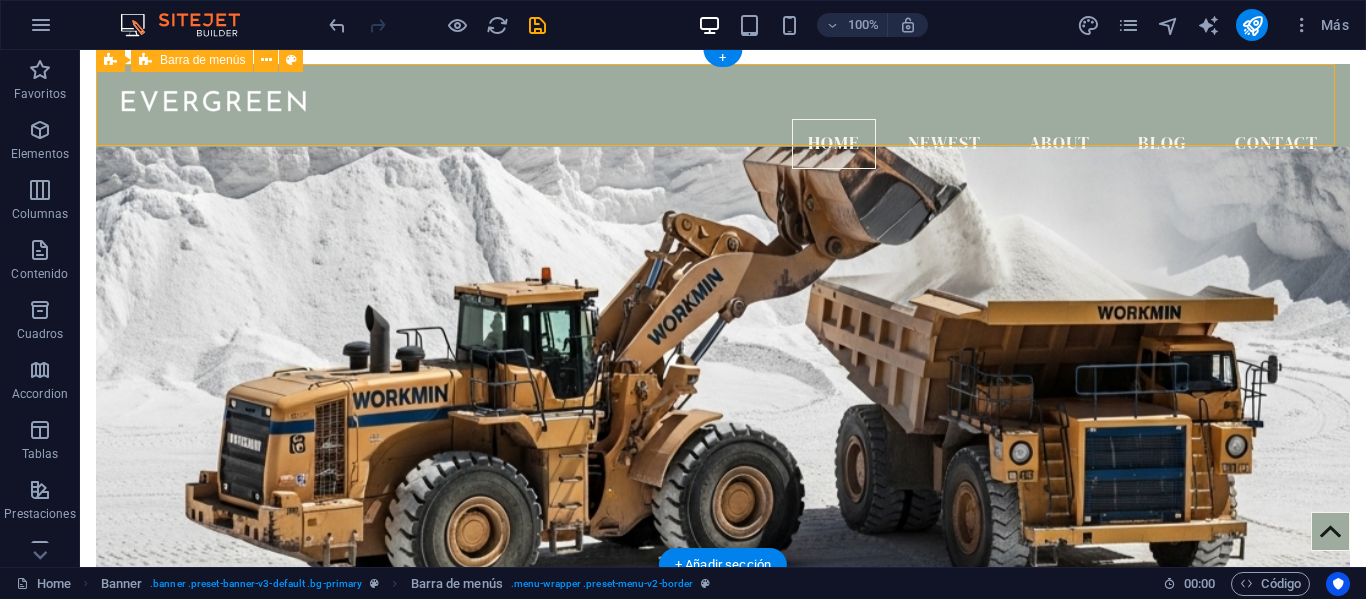 click on "Home Newest About Blog Contact" at bounding box center (723, 124) 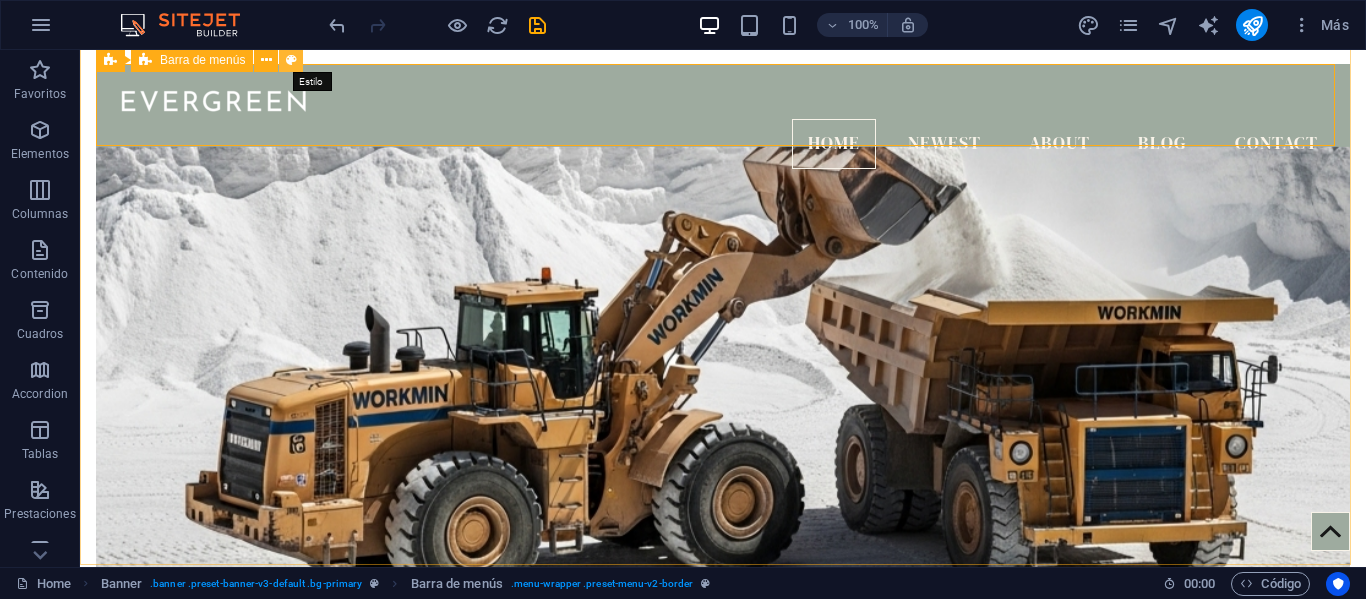 click at bounding box center [291, 60] 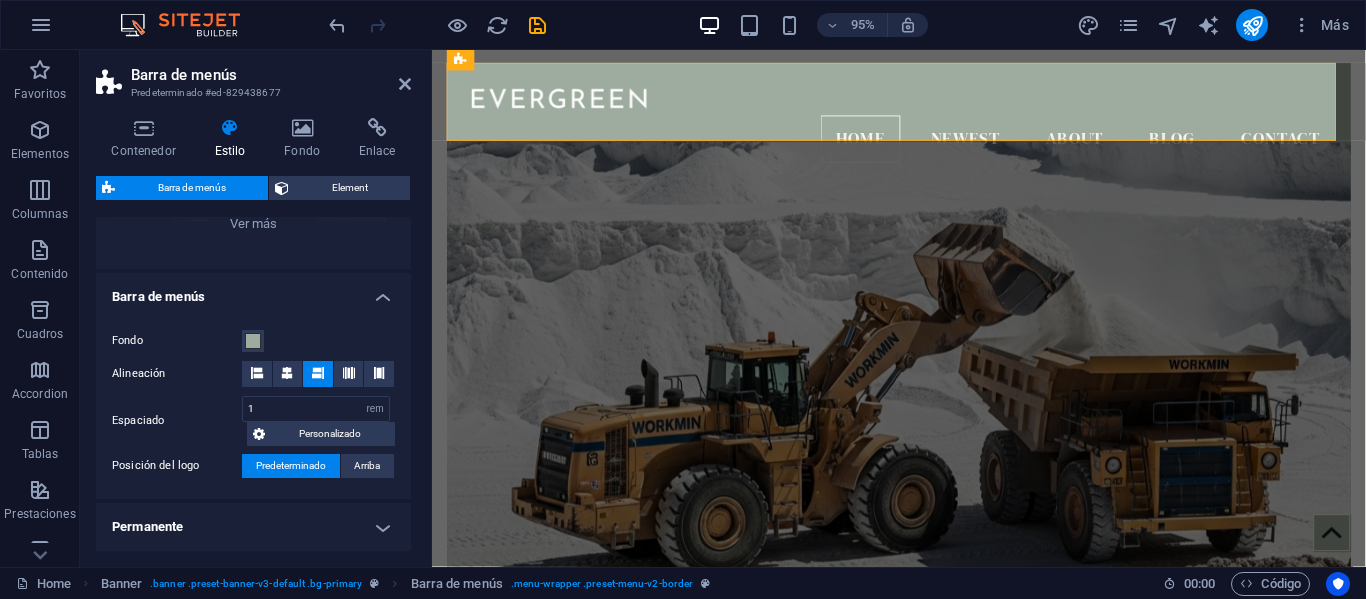 scroll, scrollTop: 296, scrollLeft: 0, axis: vertical 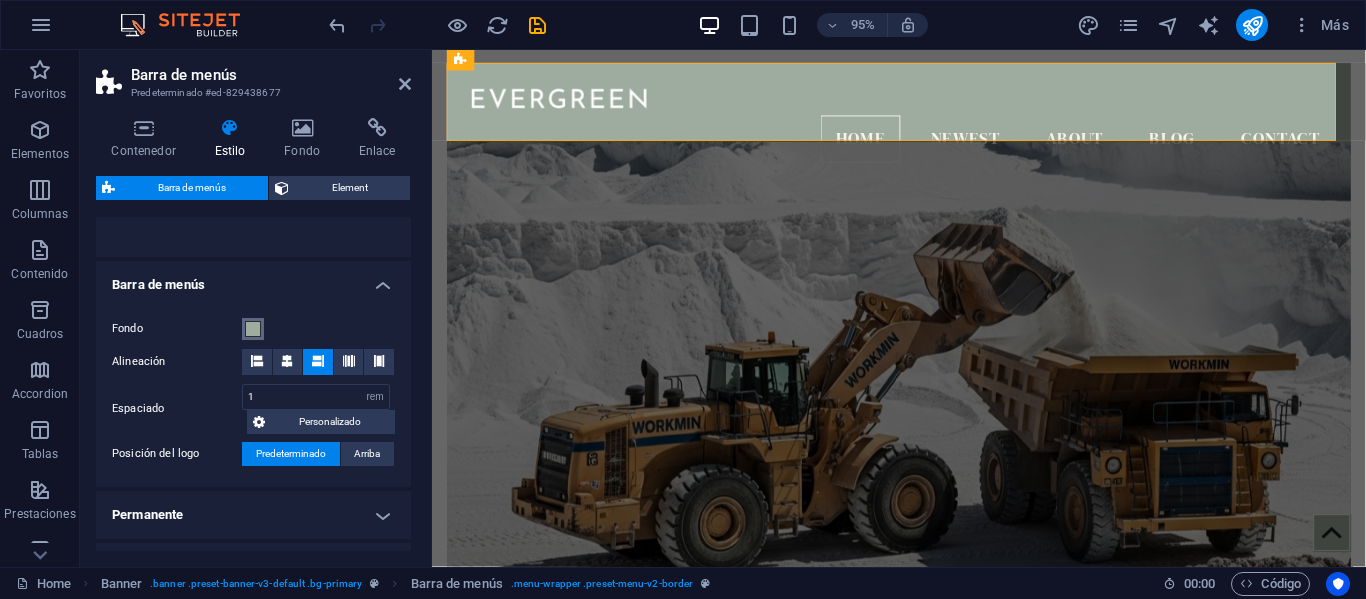 click at bounding box center (253, 329) 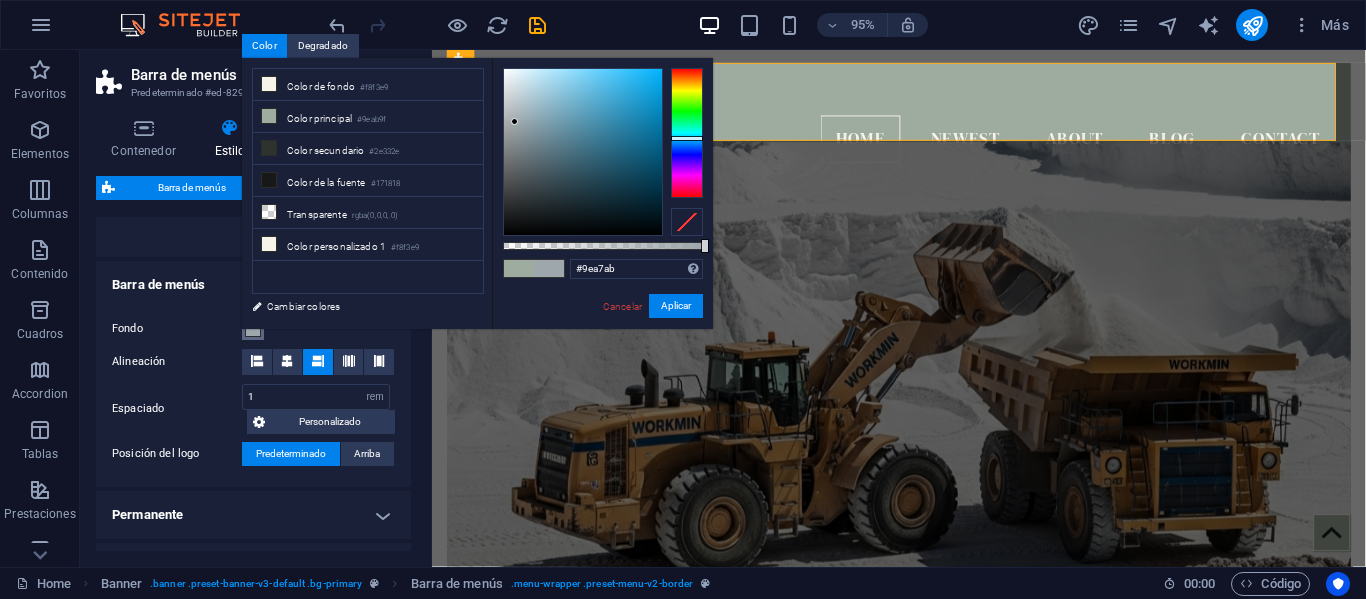 click at bounding box center [687, 133] 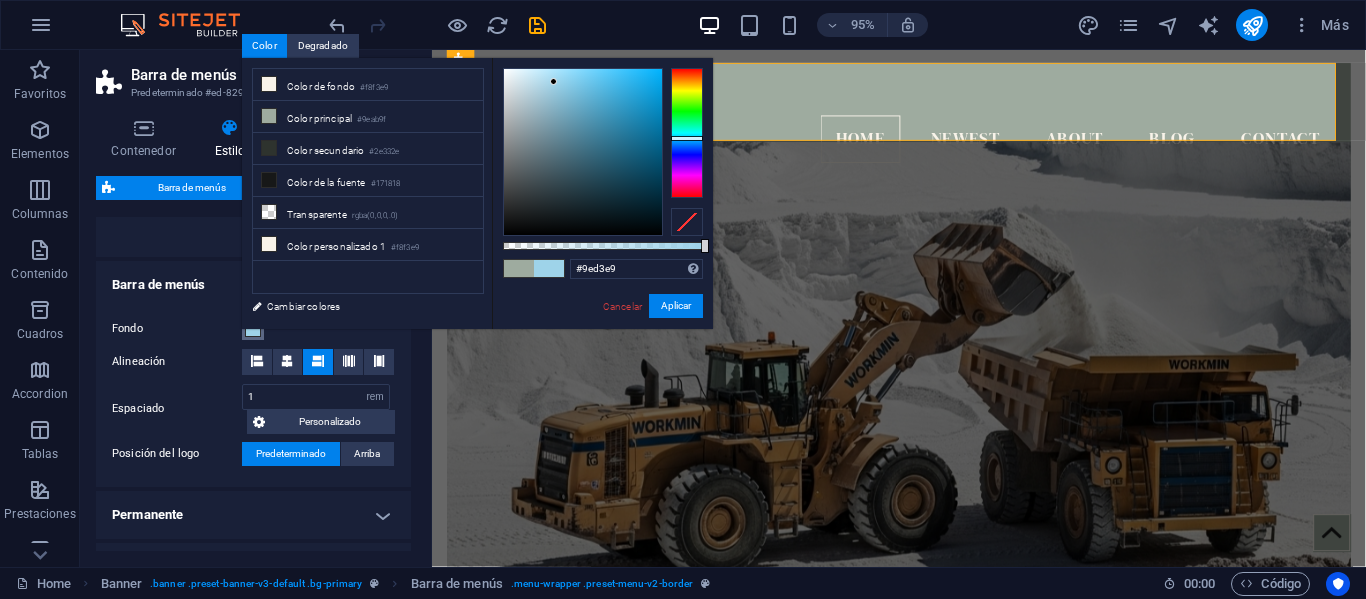 type on "#9cd2e9" 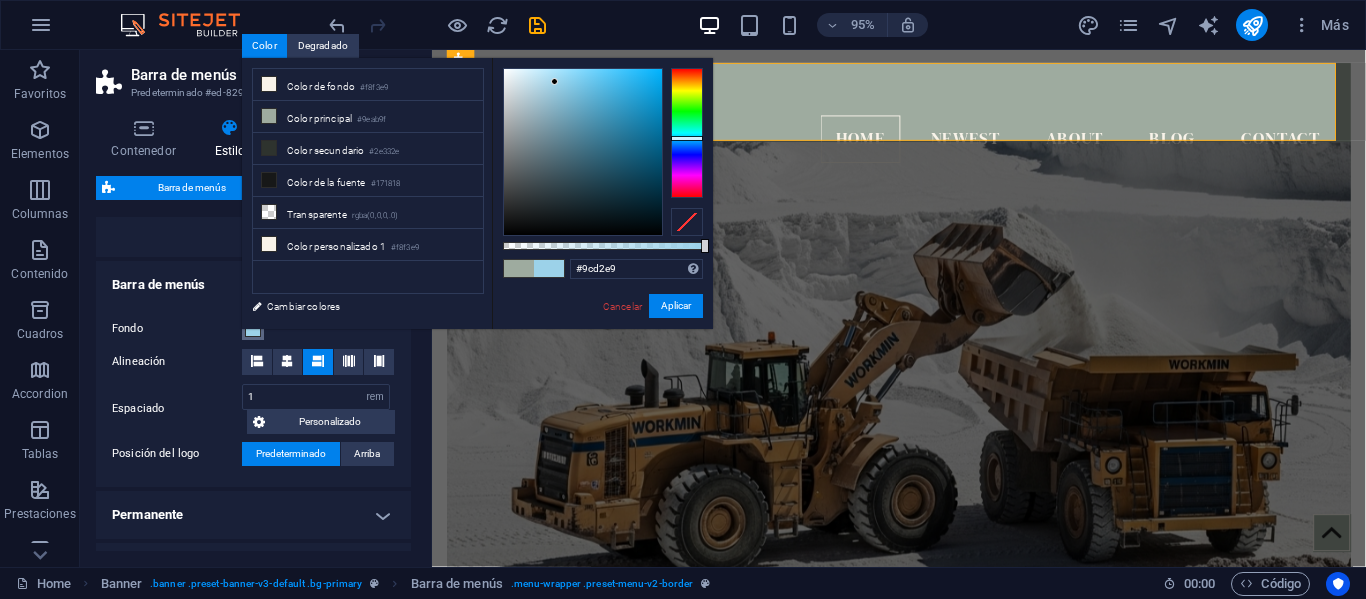 drag, startPoint x: 512, startPoint y: 122, endPoint x: 555, endPoint y: 82, distance: 58.728188 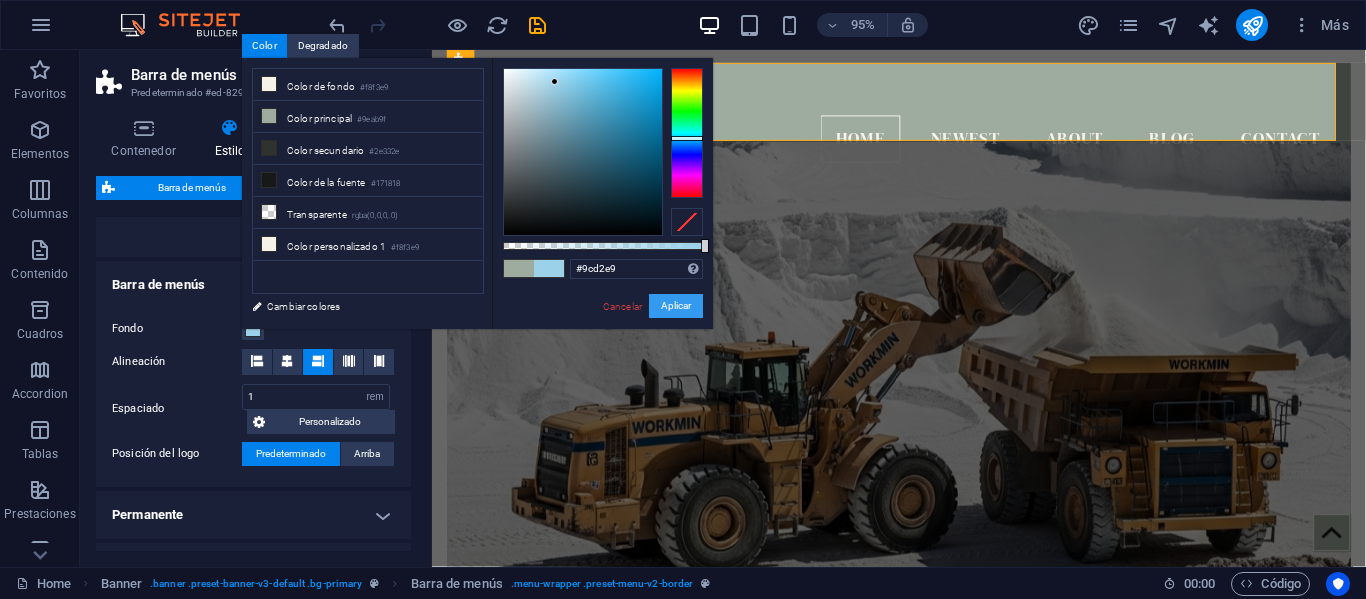 click on "Aplicar" at bounding box center (676, 306) 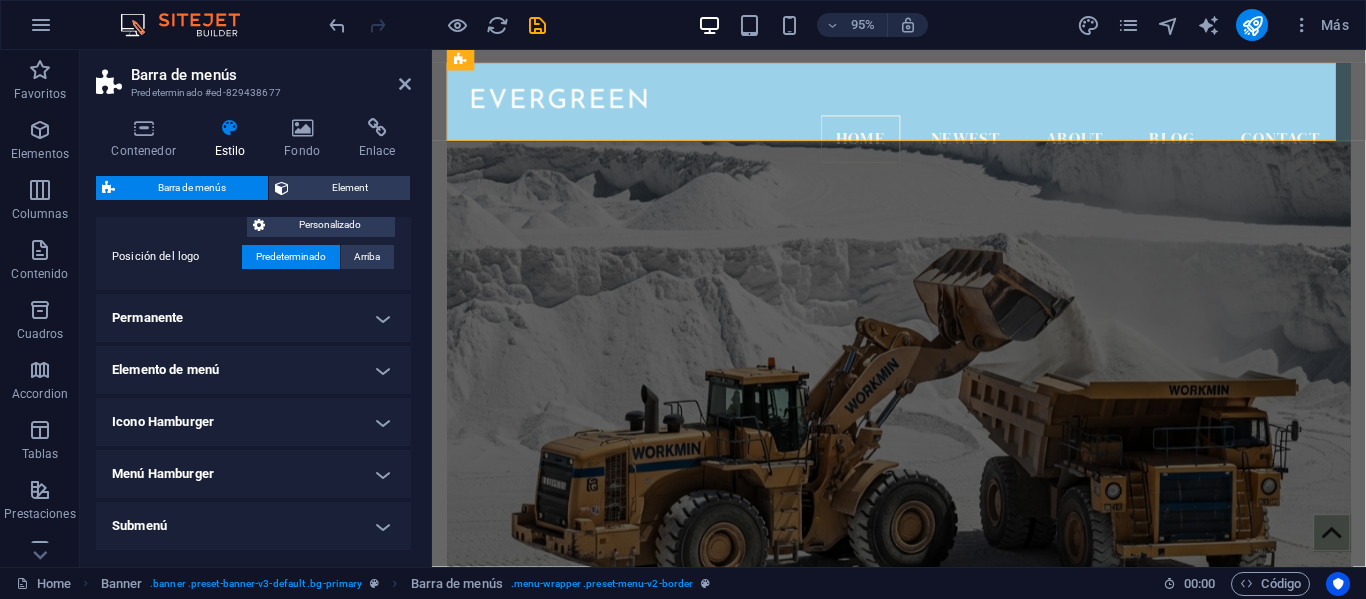 scroll, scrollTop: 466, scrollLeft: 0, axis: vertical 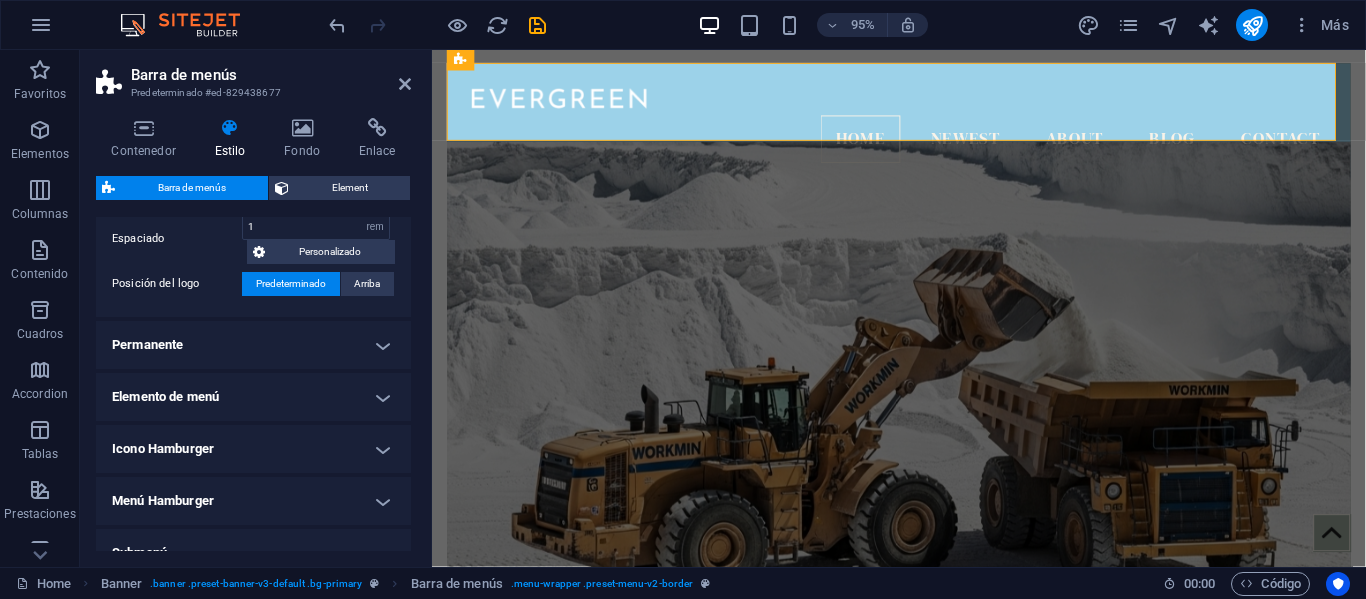 click on "Permanente" at bounding box center (253, 345) 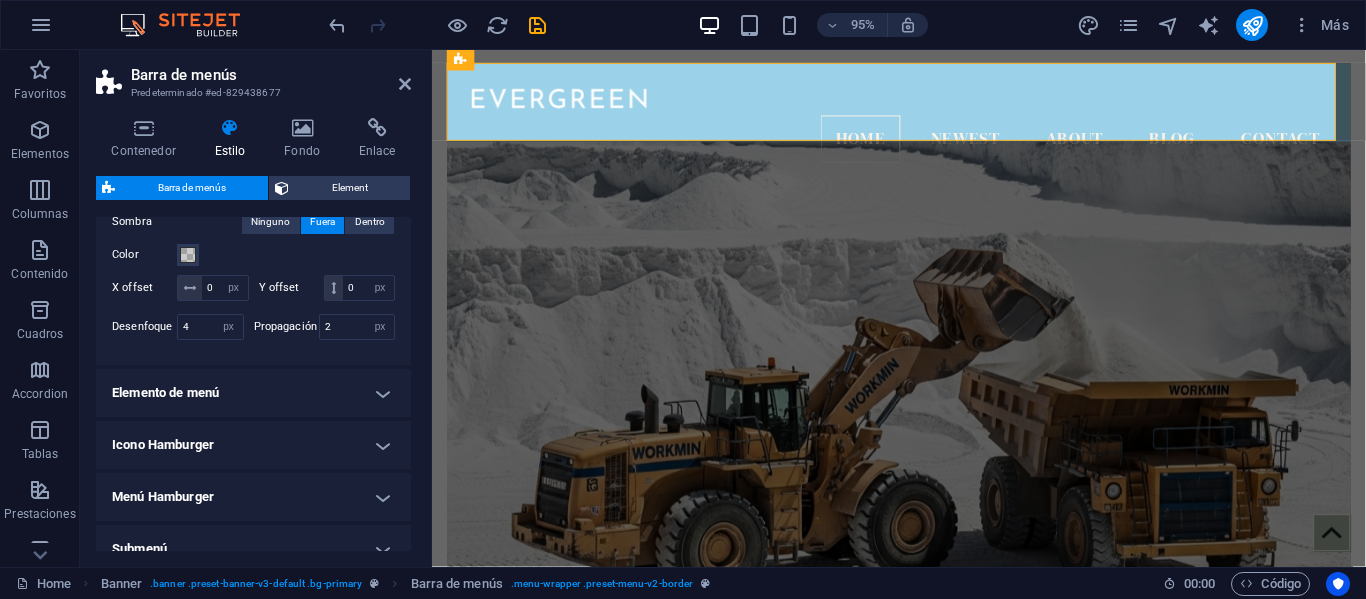 scroll, scrollTop: 805, scrollLeft: 0, axis: vertical 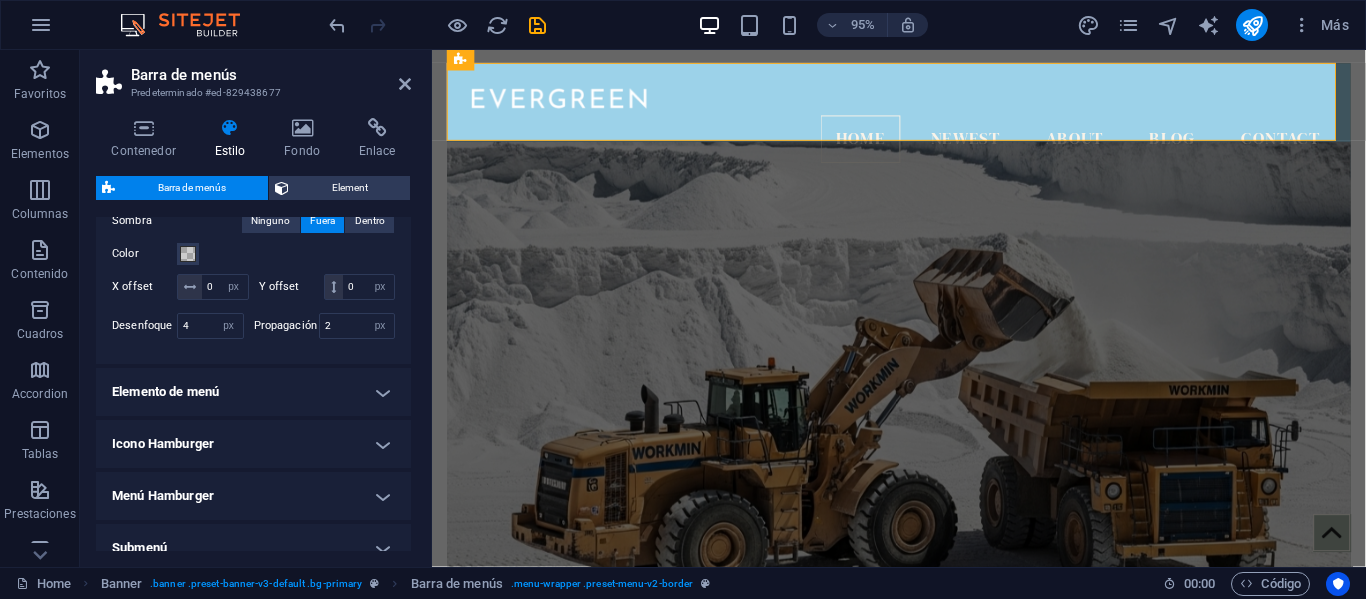 click on "Elemento de menú" at bounding box center [253, 392] 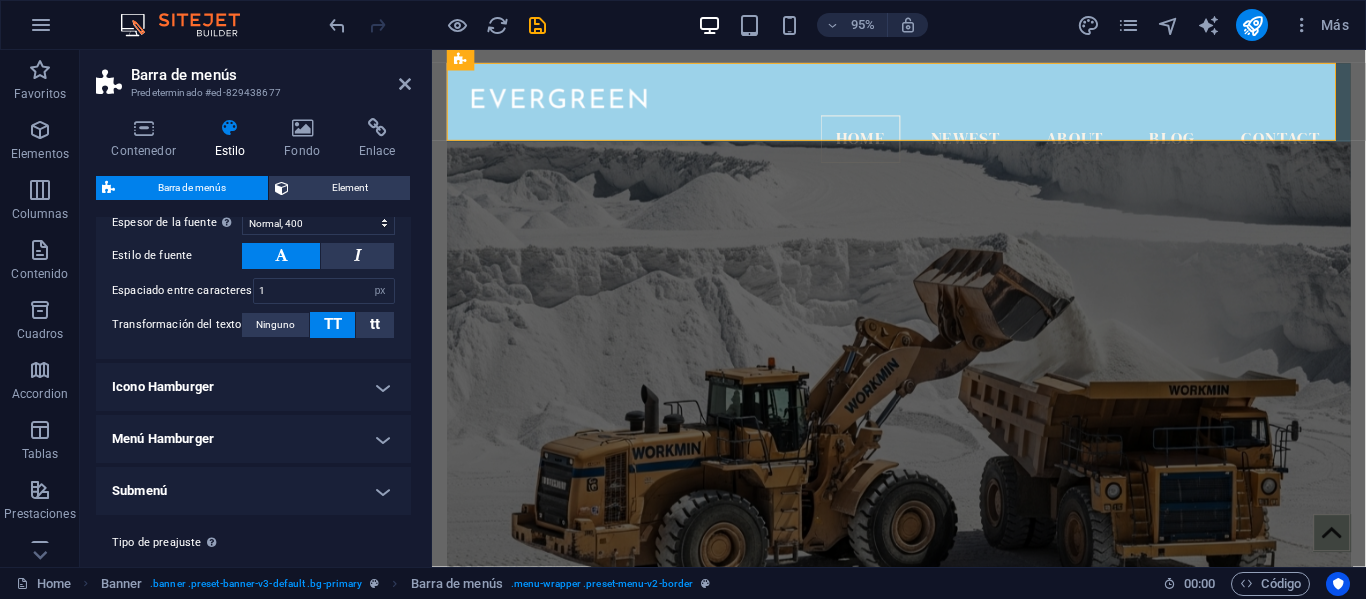 scroll, scrollTop: 1526, scrollLeft: 0, axis: vertical 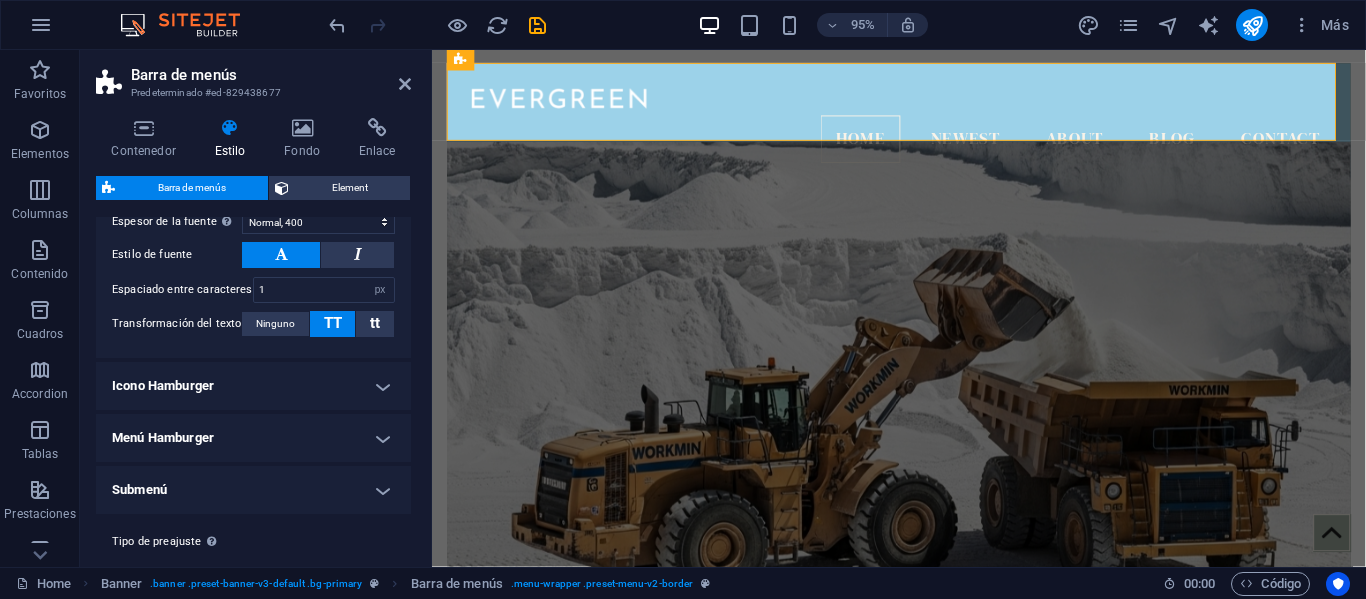 click on "Icono Hamburger" at bounding box center (253, 386) 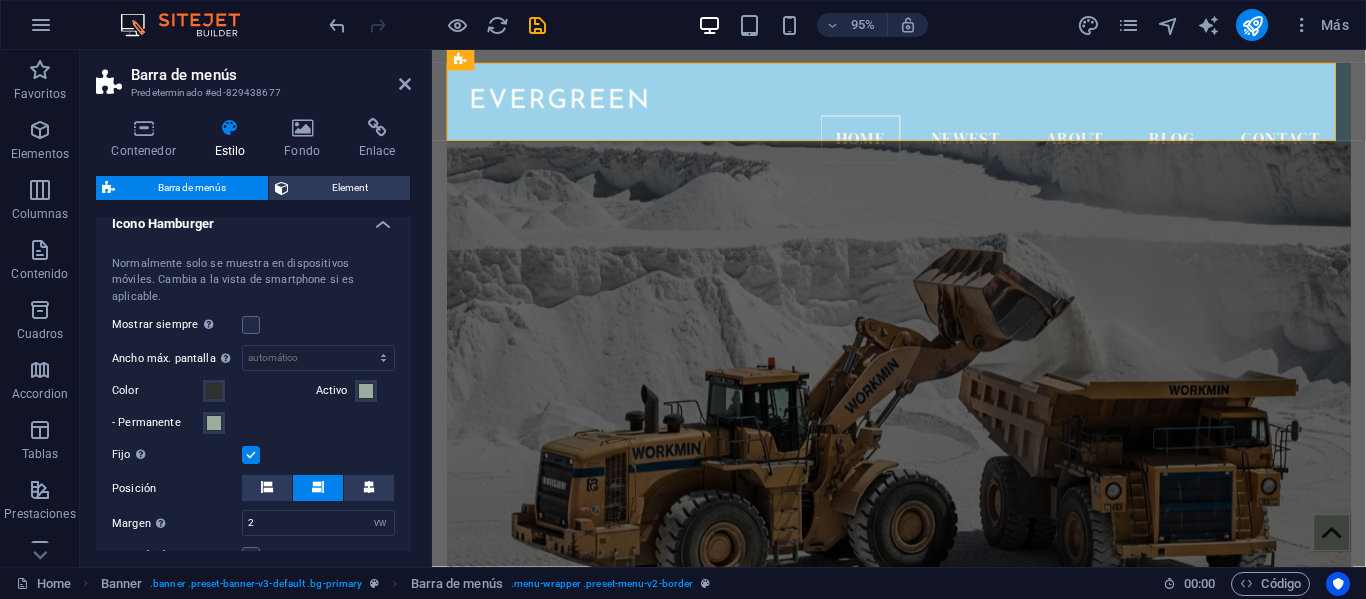 scroll, scrollTop: 1689, scrollLeft: 0, axis: vertical 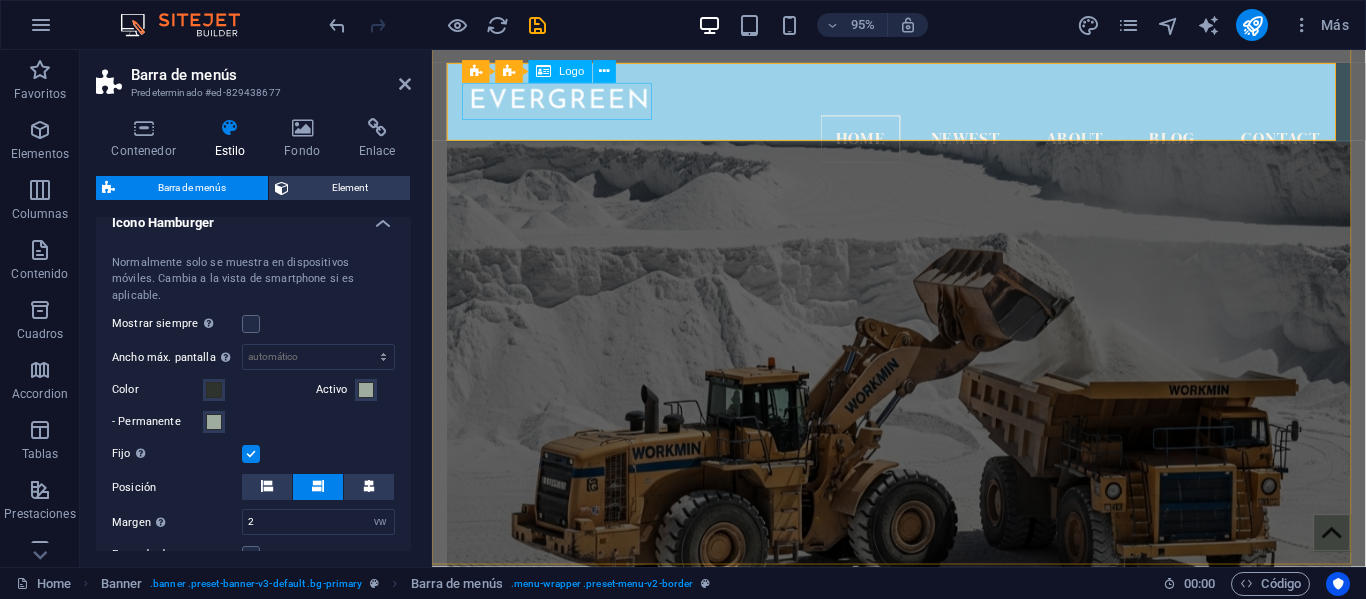 click on "Logo" at bounding box center (571, 71) 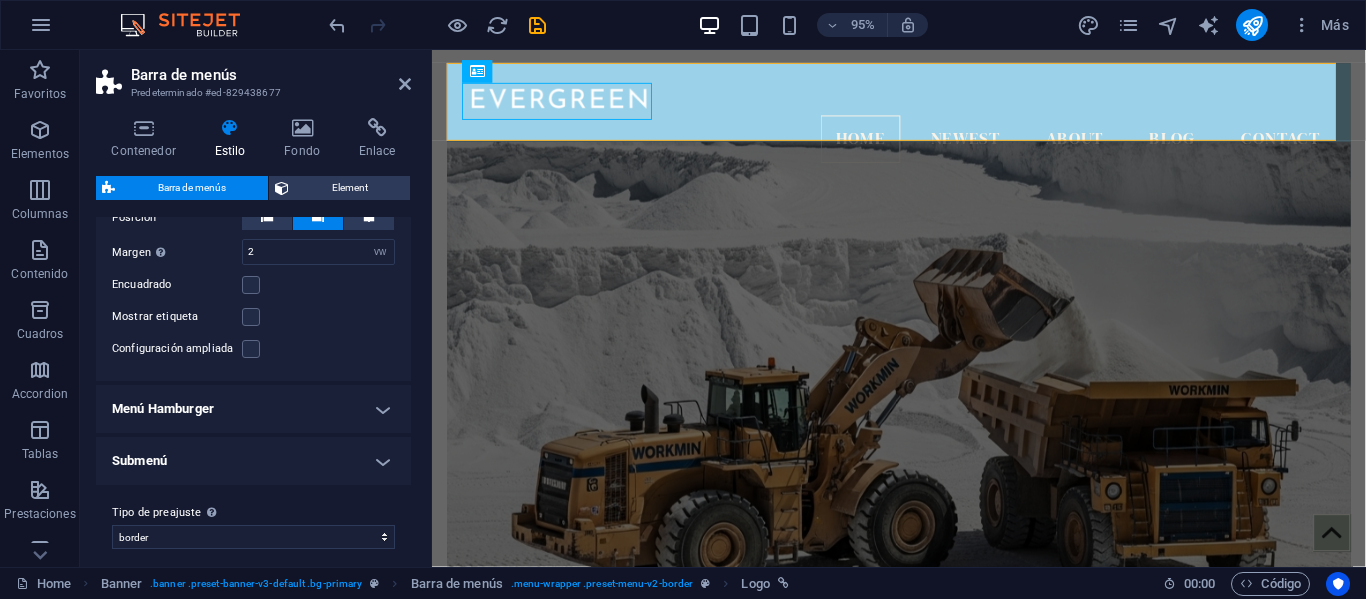 scroll, scrollTop: 1983, scrollLeft: 0, axis: vertical 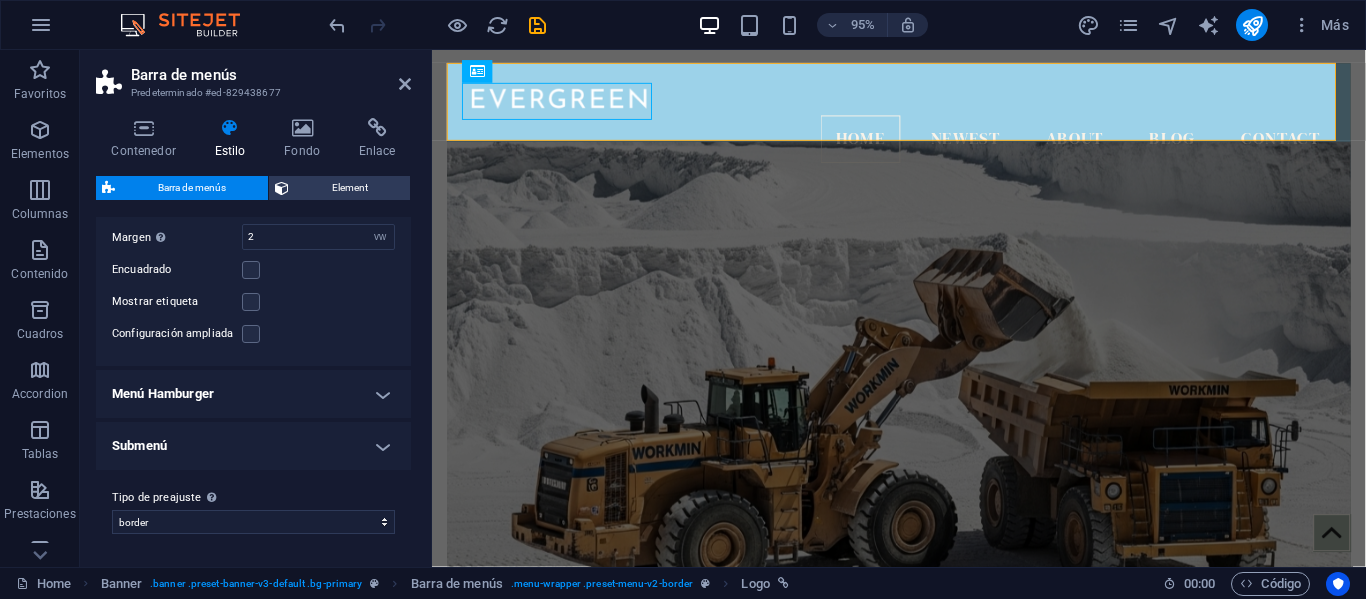 click on "Menú Hamburger" at bounding box center [253, 394] 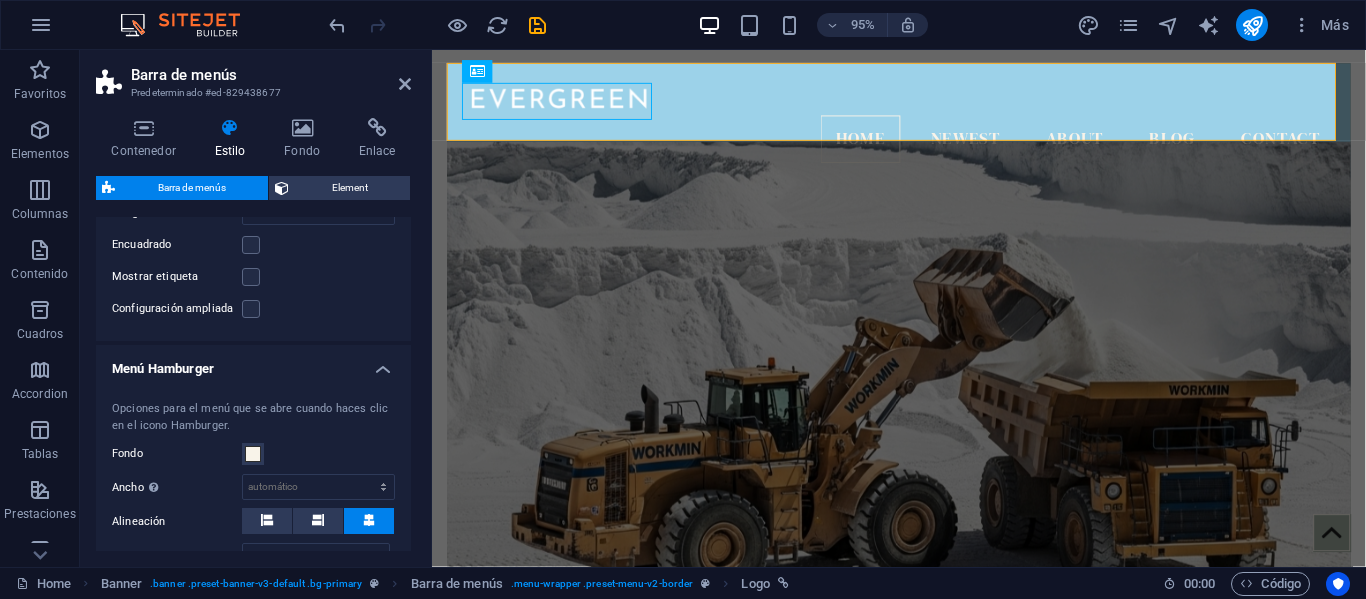 scroll, scrollTop: 1985, scrollLeft: 0, axis: vertical 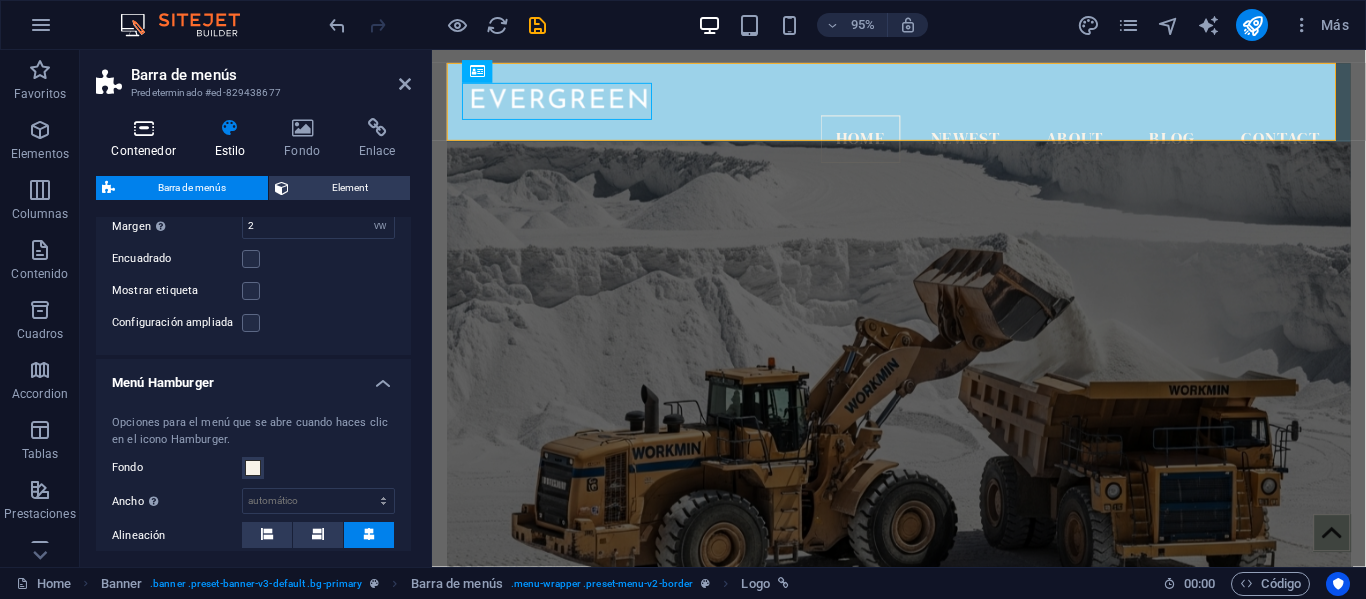 click at bounding box center (143, 128) 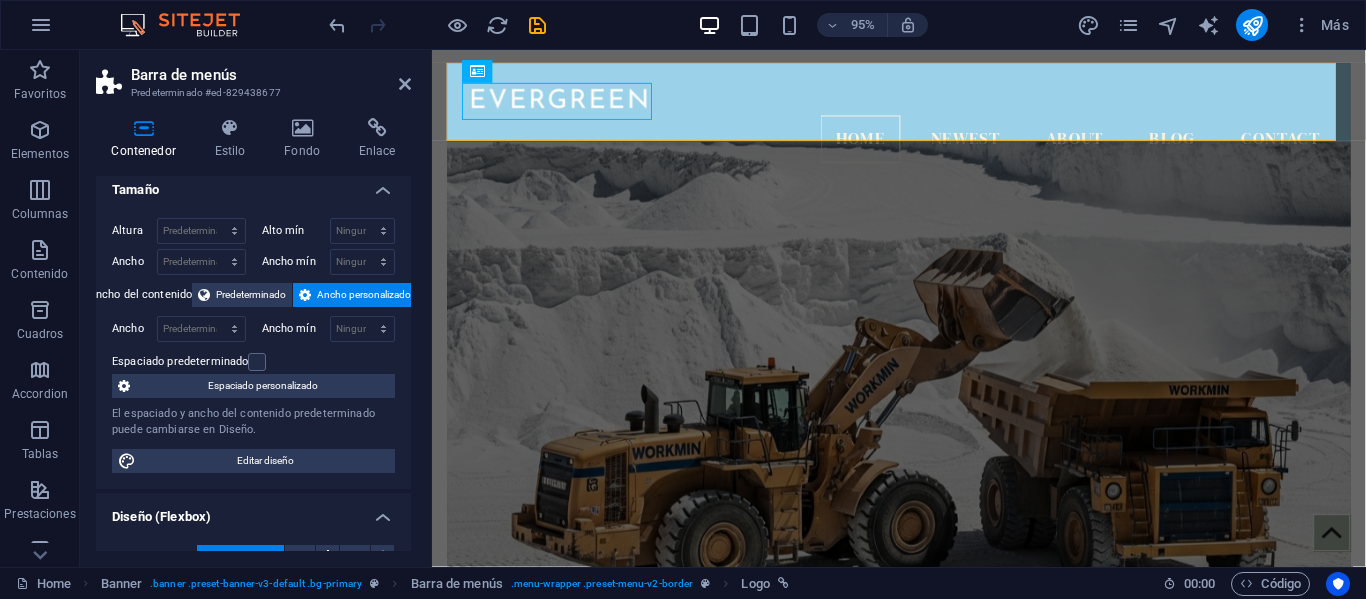 scroll, scrollTop: 0, scrollLeft: 0, axis: both 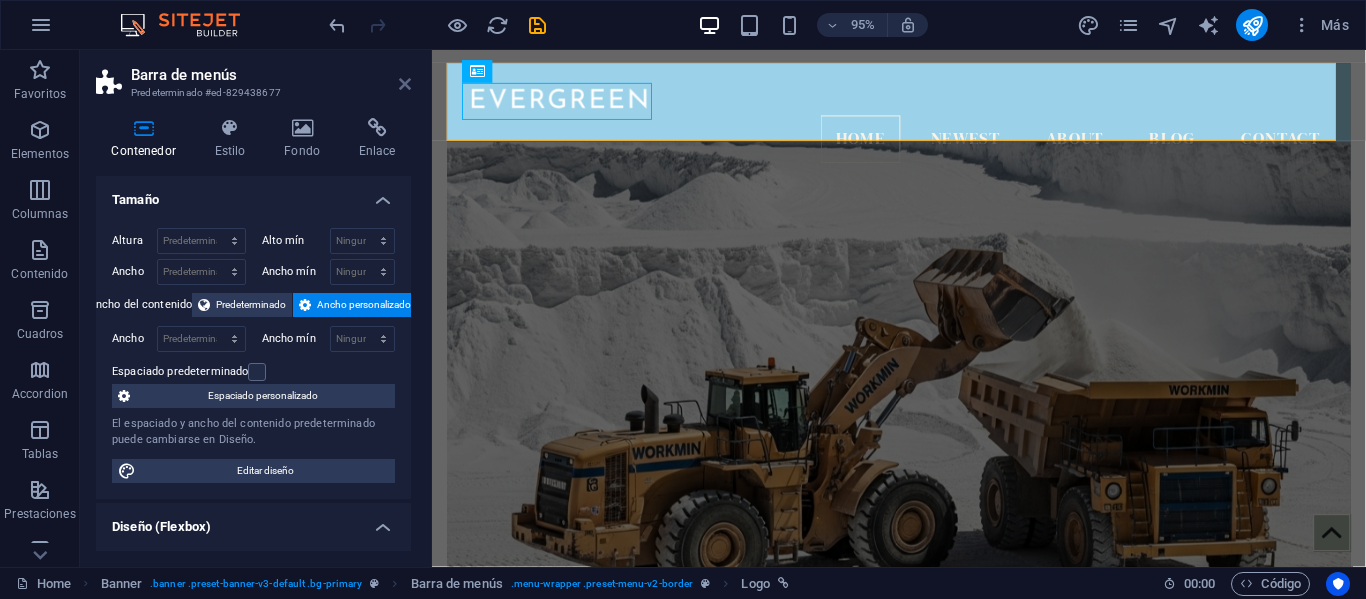click at bounding box center (405, 84) 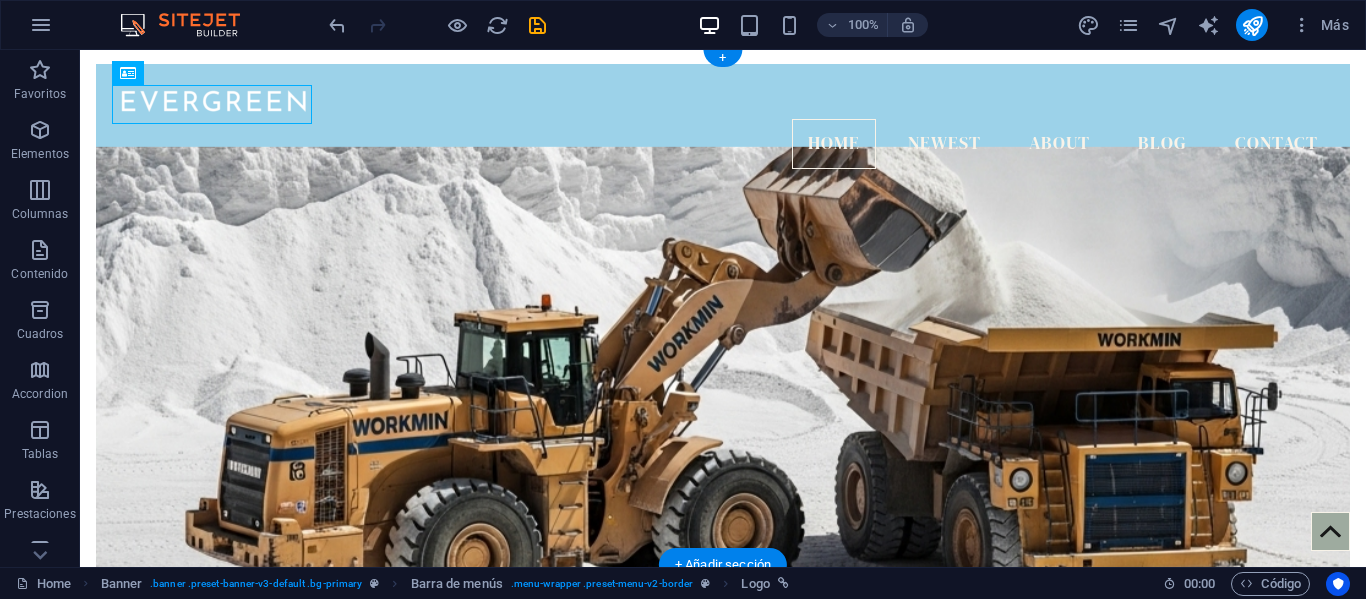 click at bounding box center [723, 384] 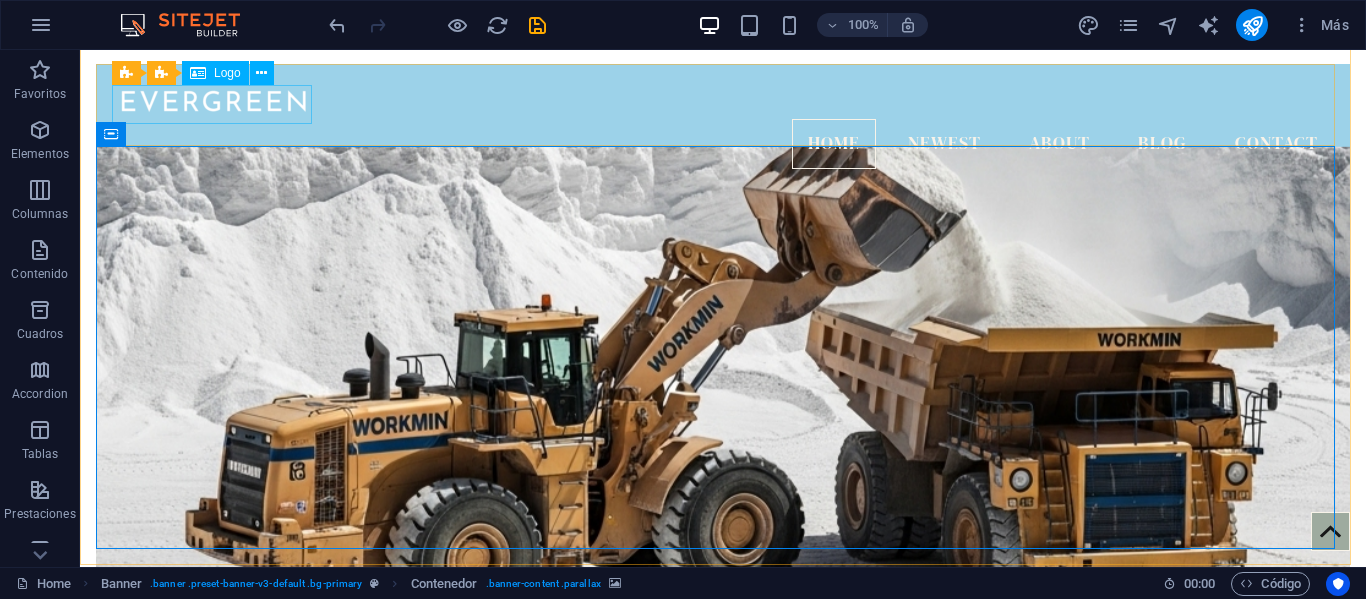 click on "Logo" at bounding box center (227, 73) 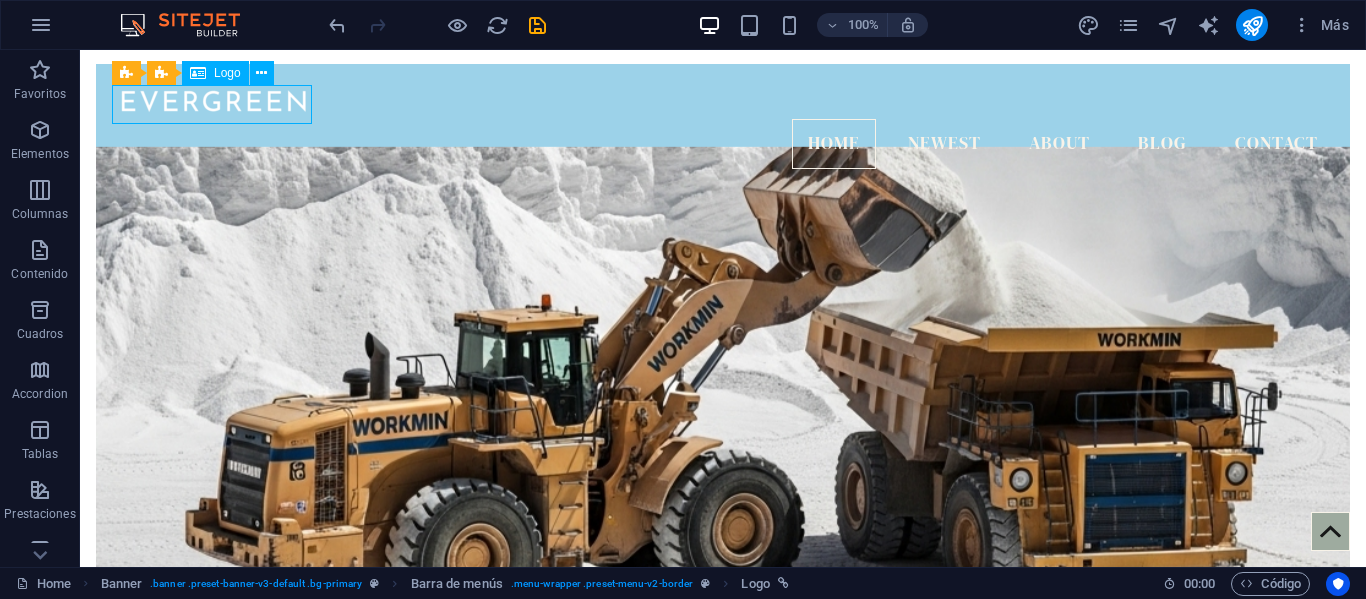 click on "Logo" at bounding box center [227, 73] 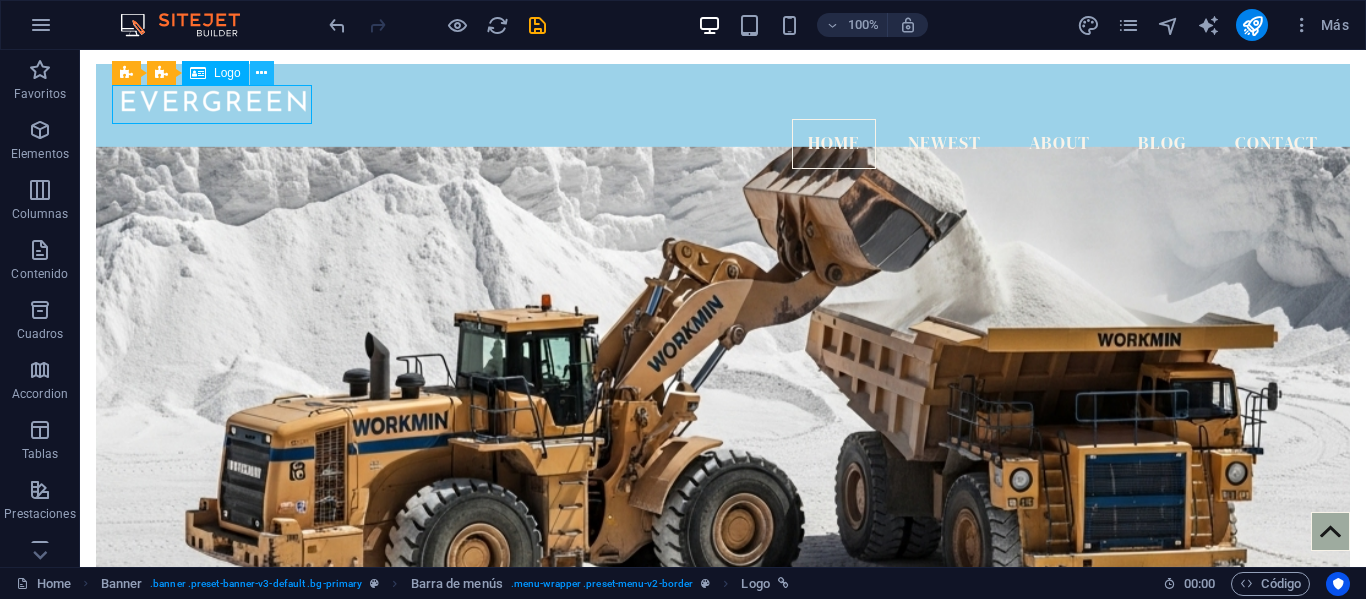 click at bounding box center [261, 73] 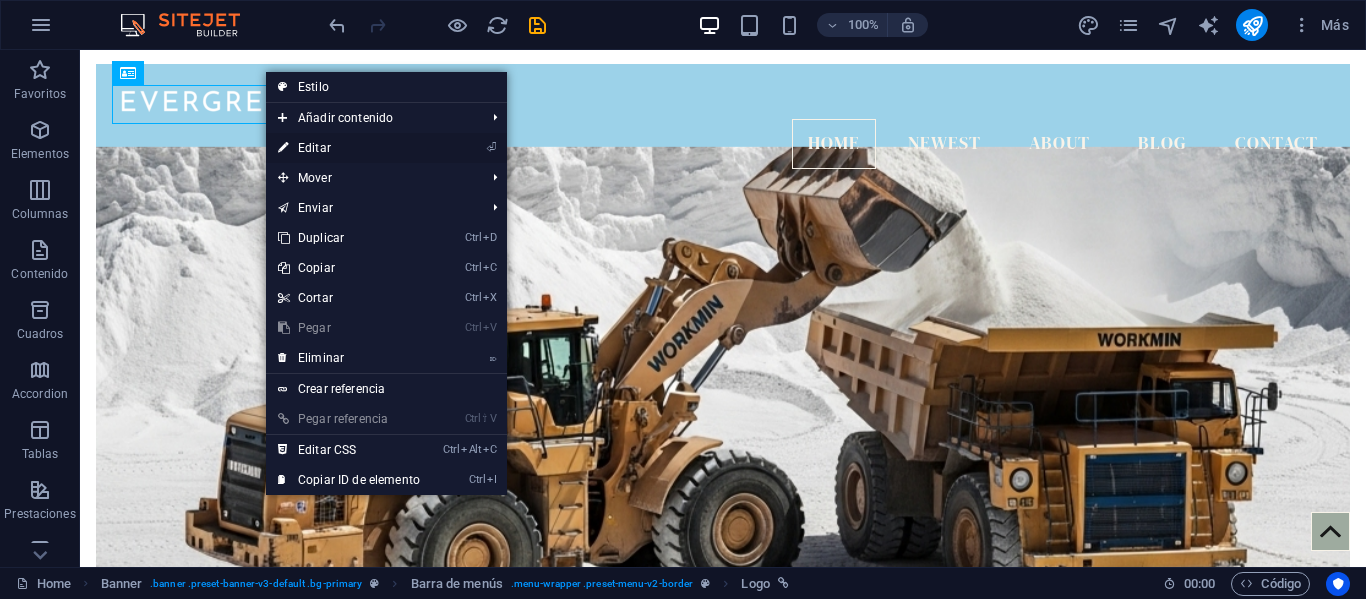 click on "⏎  Editar" at bounding box center (349, 148) 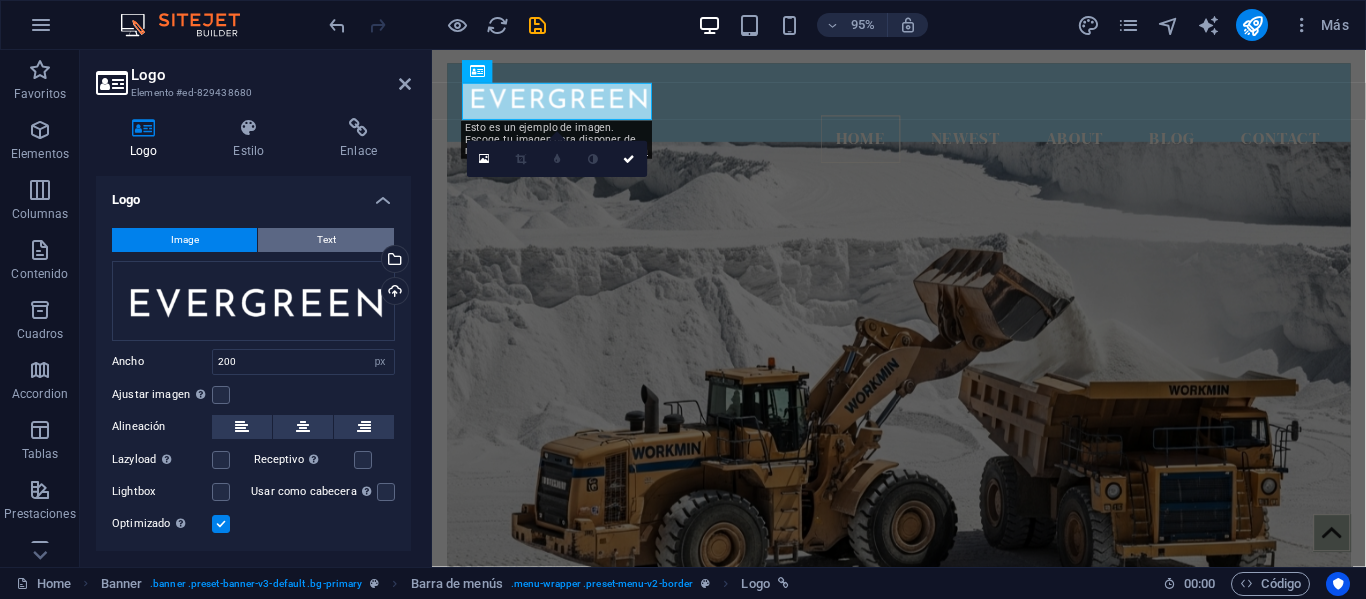 click on "Text" at bounding box center [326, 240] 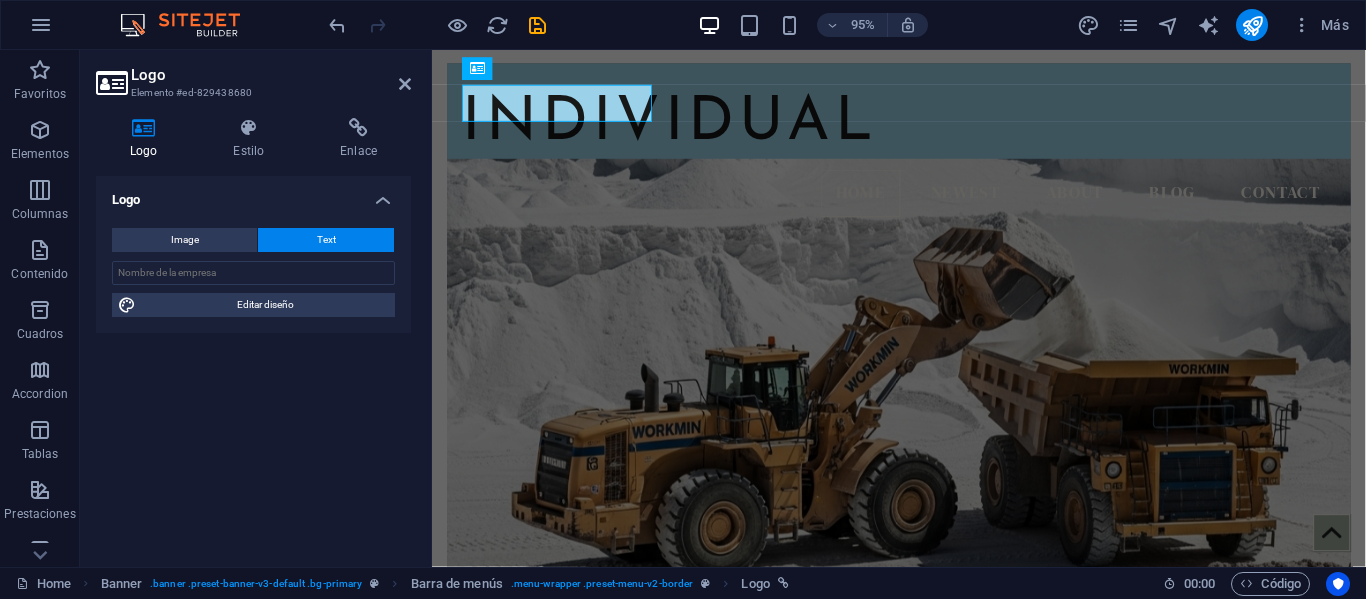 scroll, scrollTop: 0, scrollLeft: 0, axis: both 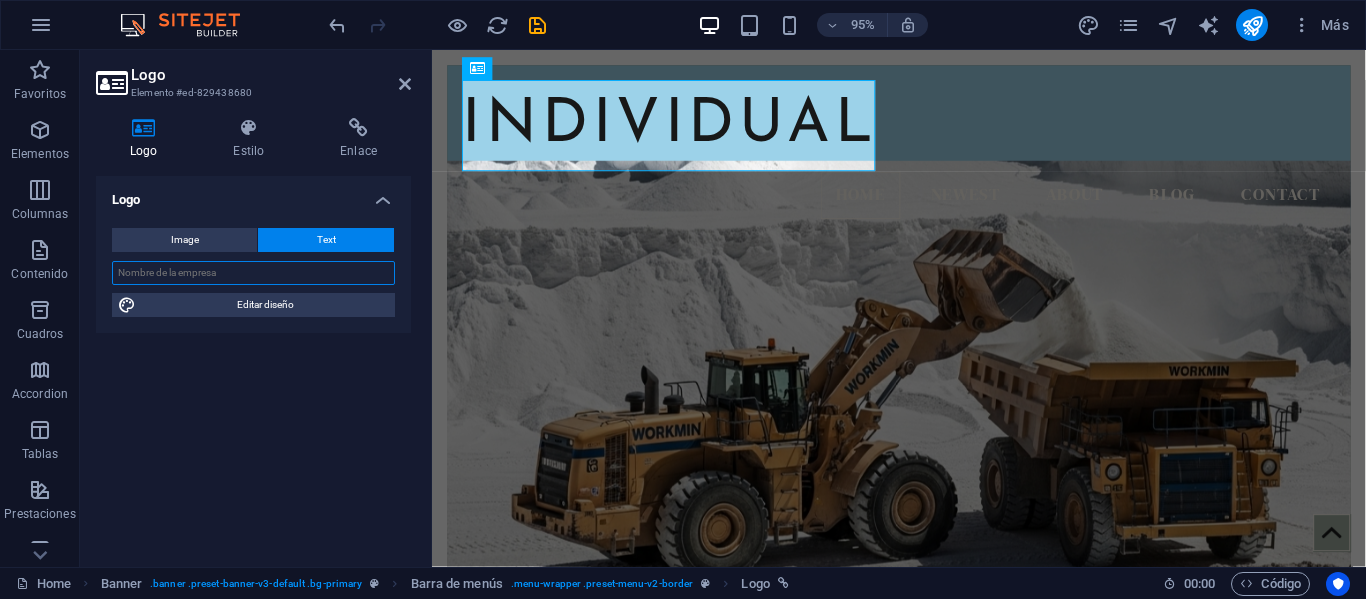 click at bounding box center (253, 273) 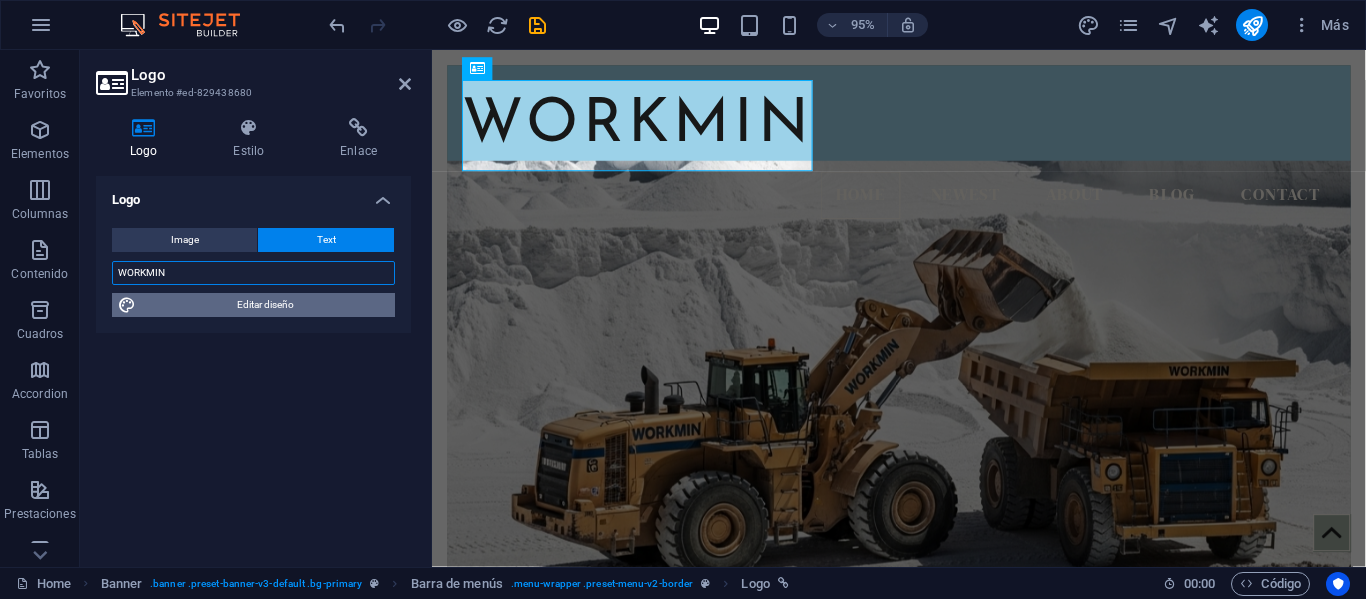 type on "WORKMIN" 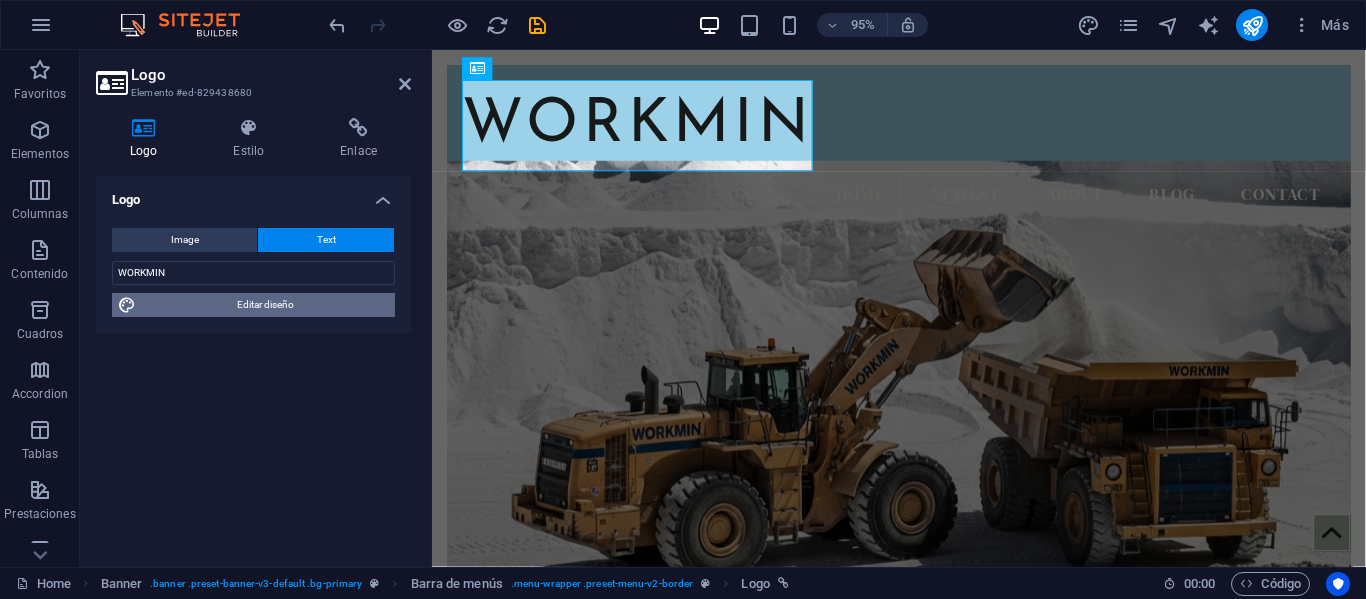 click on "Editar diseño" at bounding box center (265, 305) 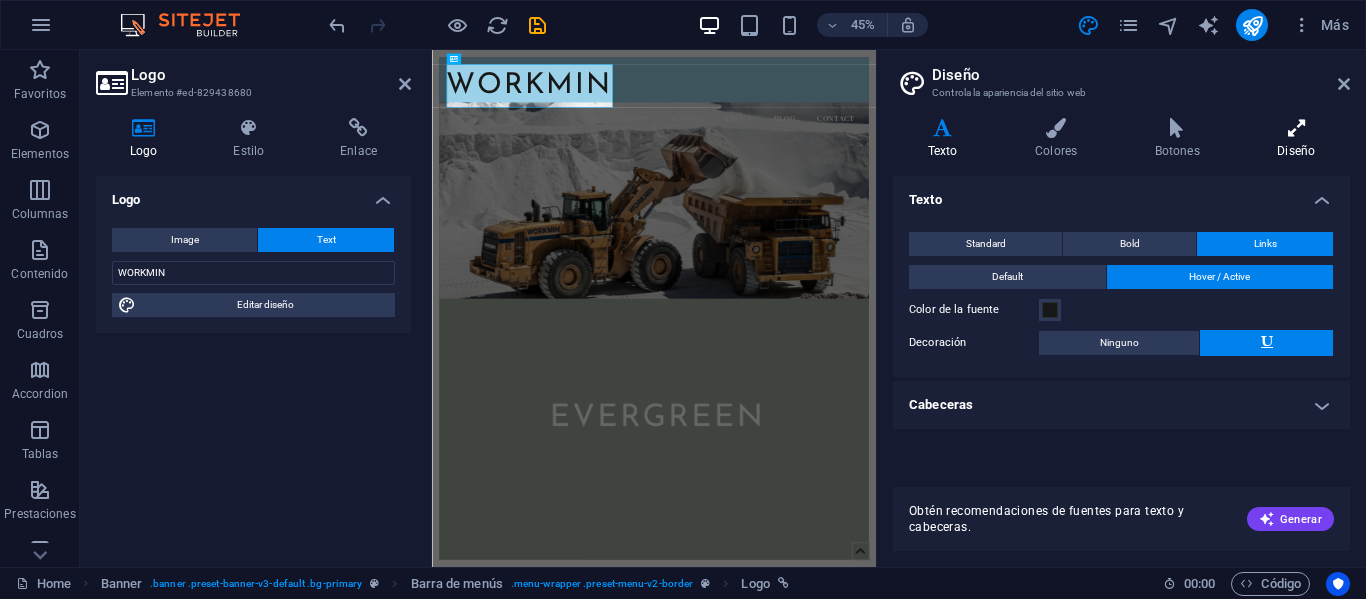 click on "Diseño" at bounding box center [1296, 139] 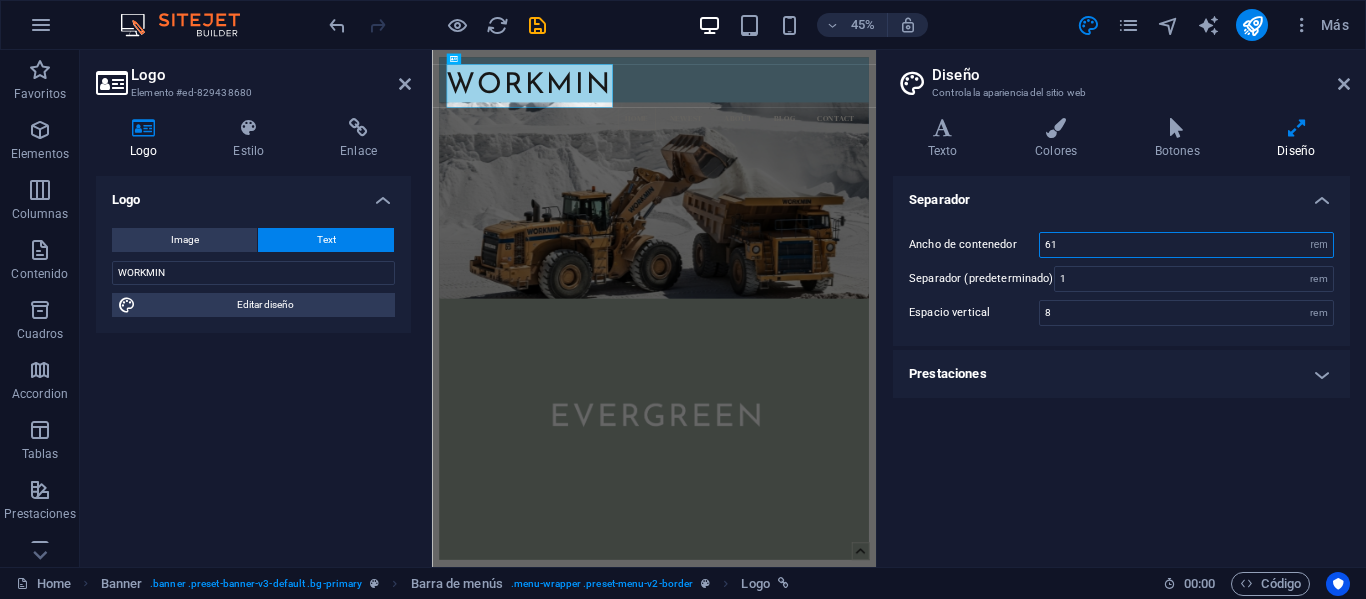 click on "61" at bounding box center (1186, 245) 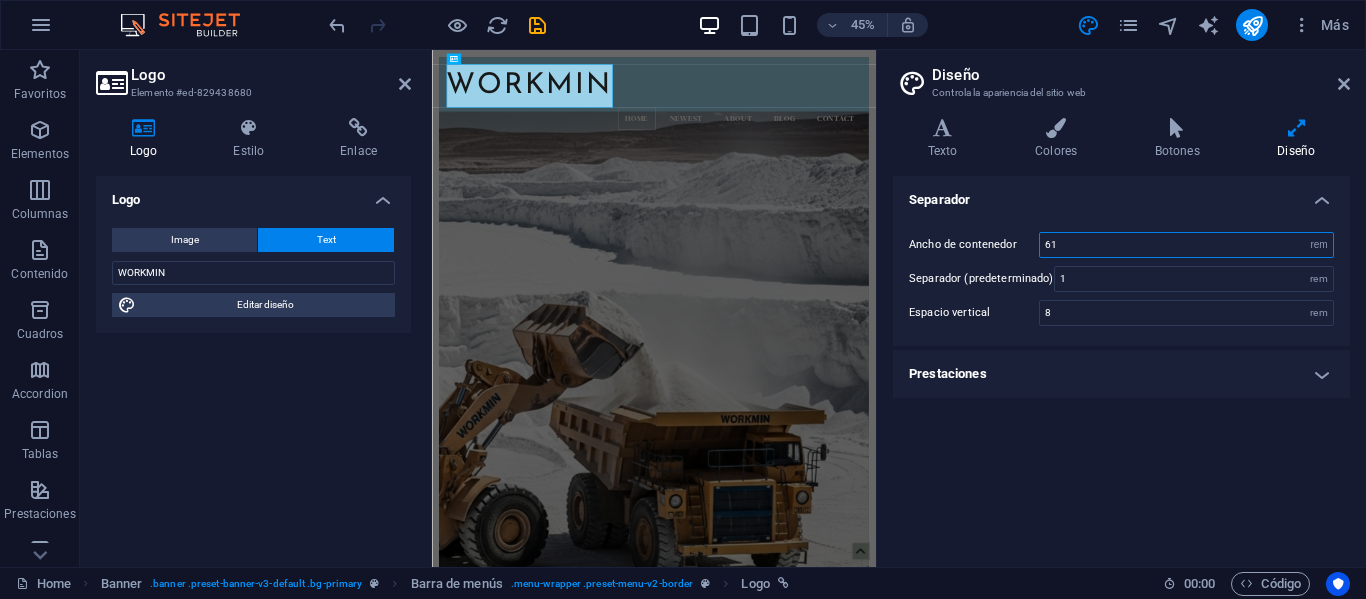 type on "6" 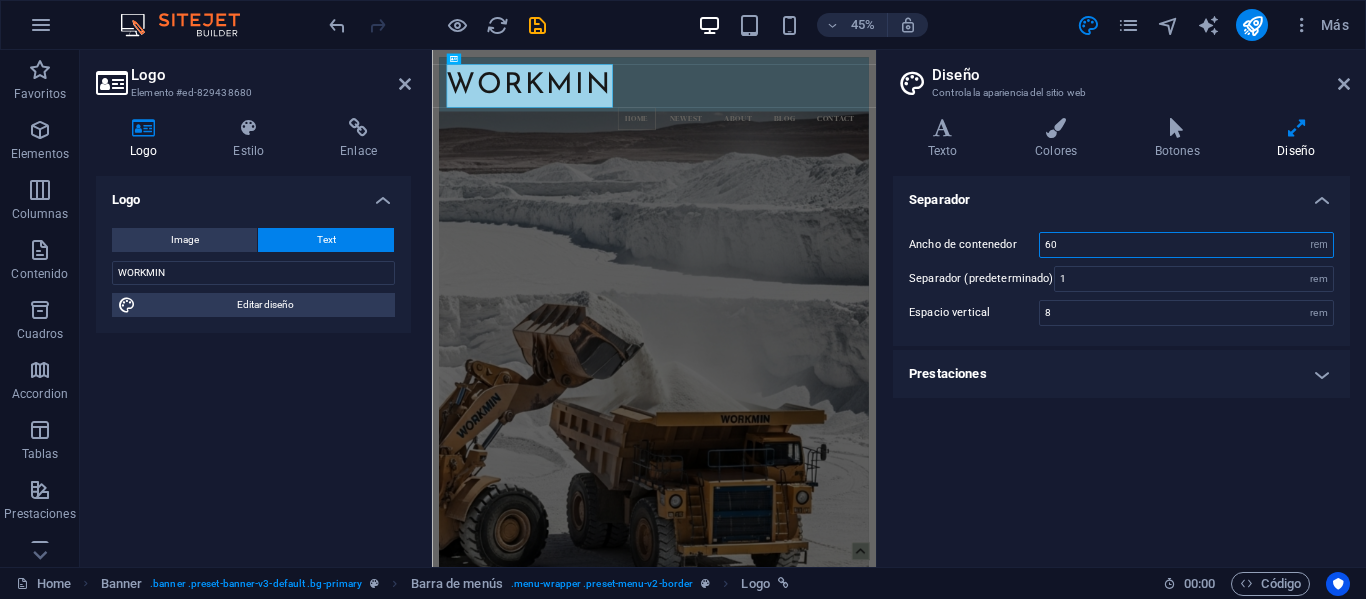 type on "6" 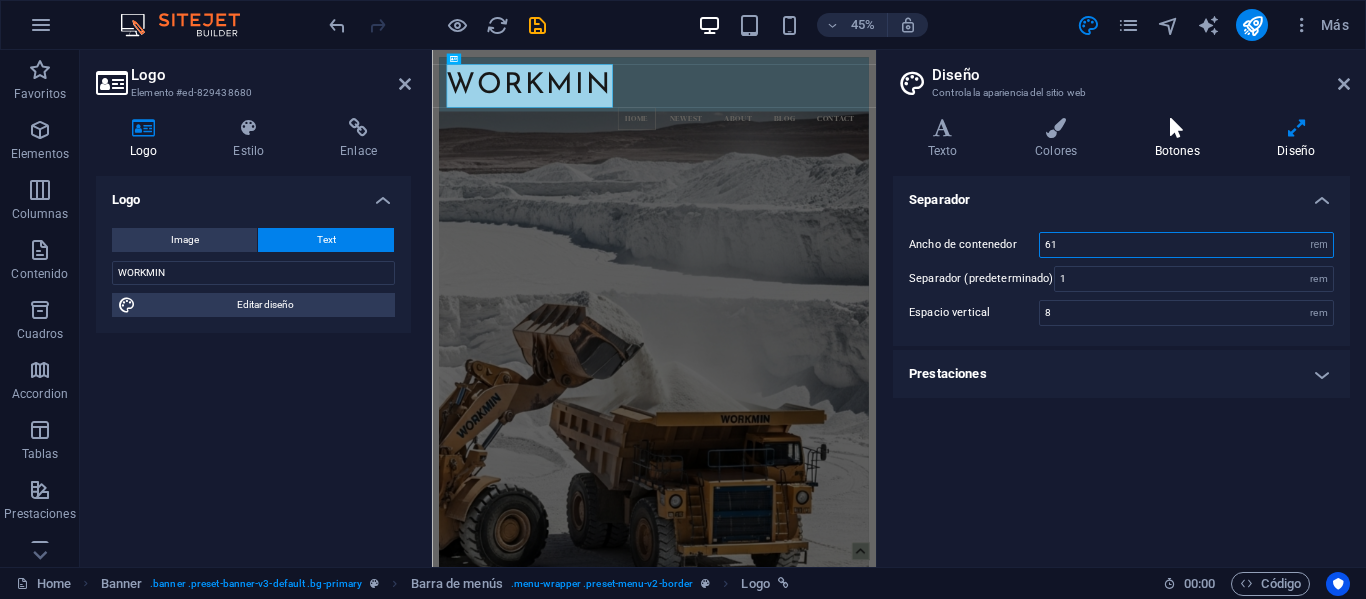 type on "61" 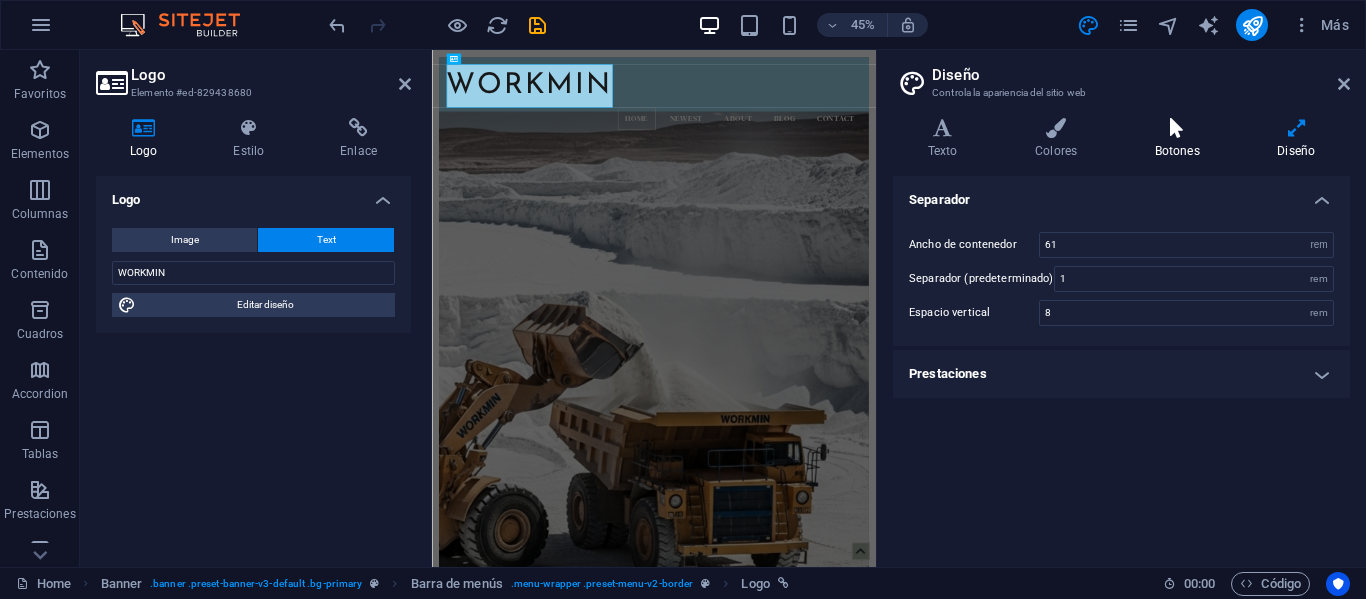 click on "Botones" at bounding box center (1181, 139) 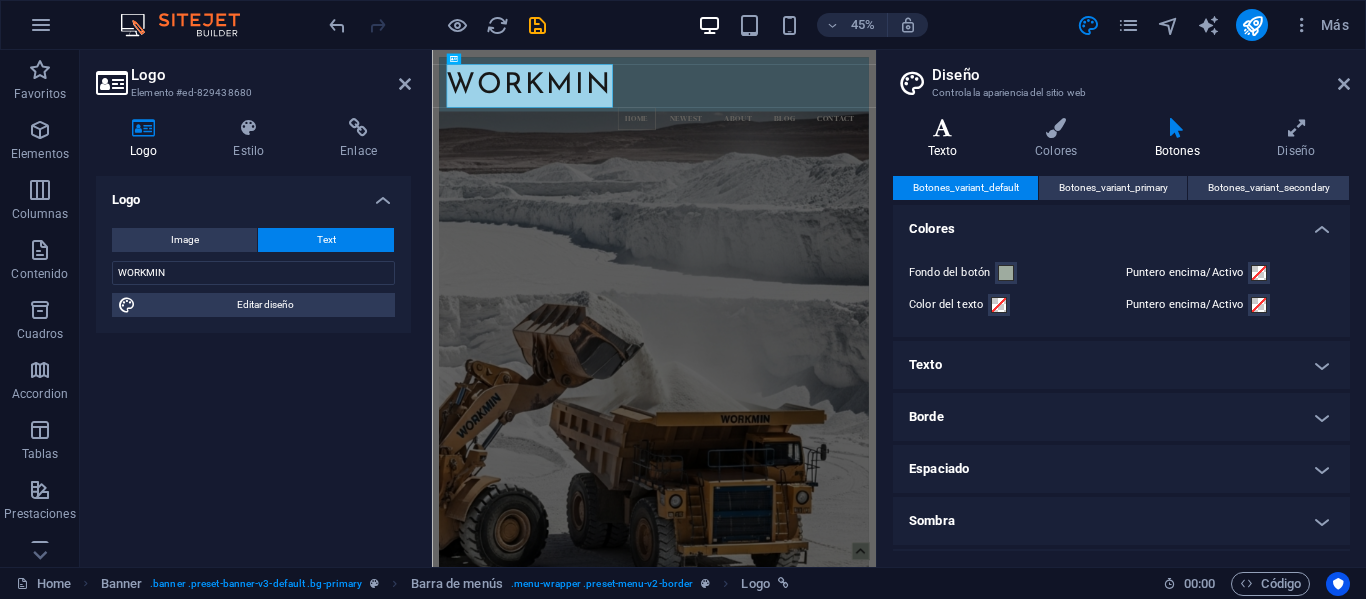 click on "Texto" at bounding box center (946, 139) 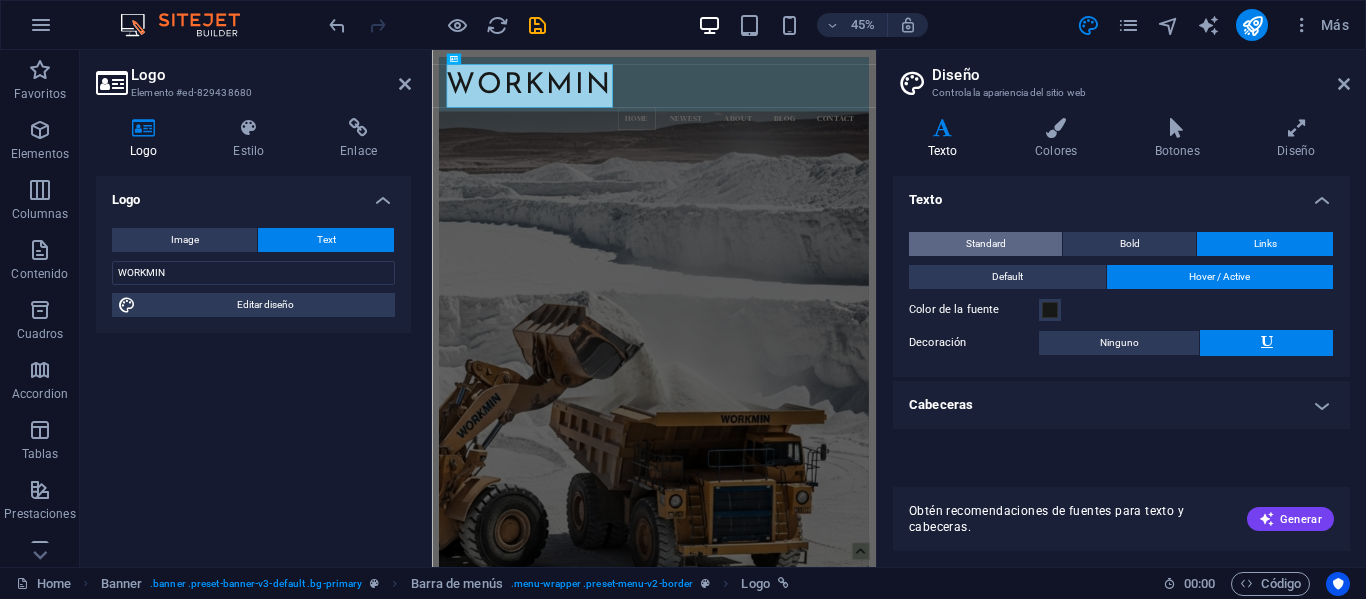 click on "Standard" at bounding box center [986, 244] 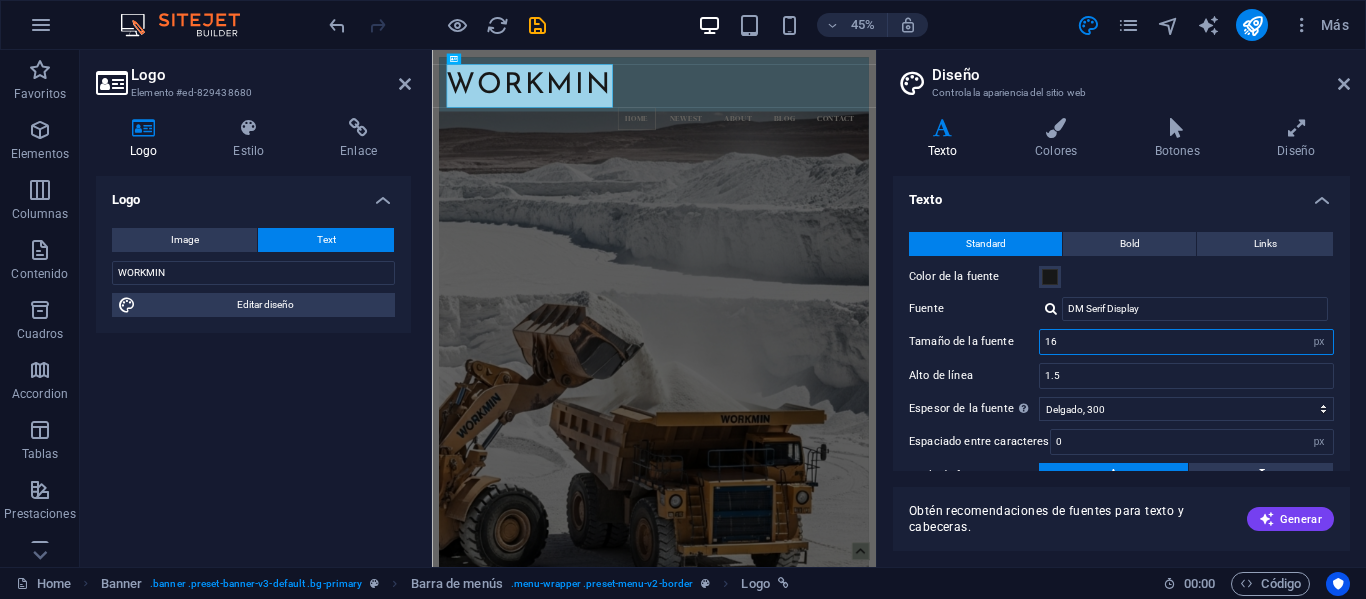 click on "16" at bounding box center (1186, 342) 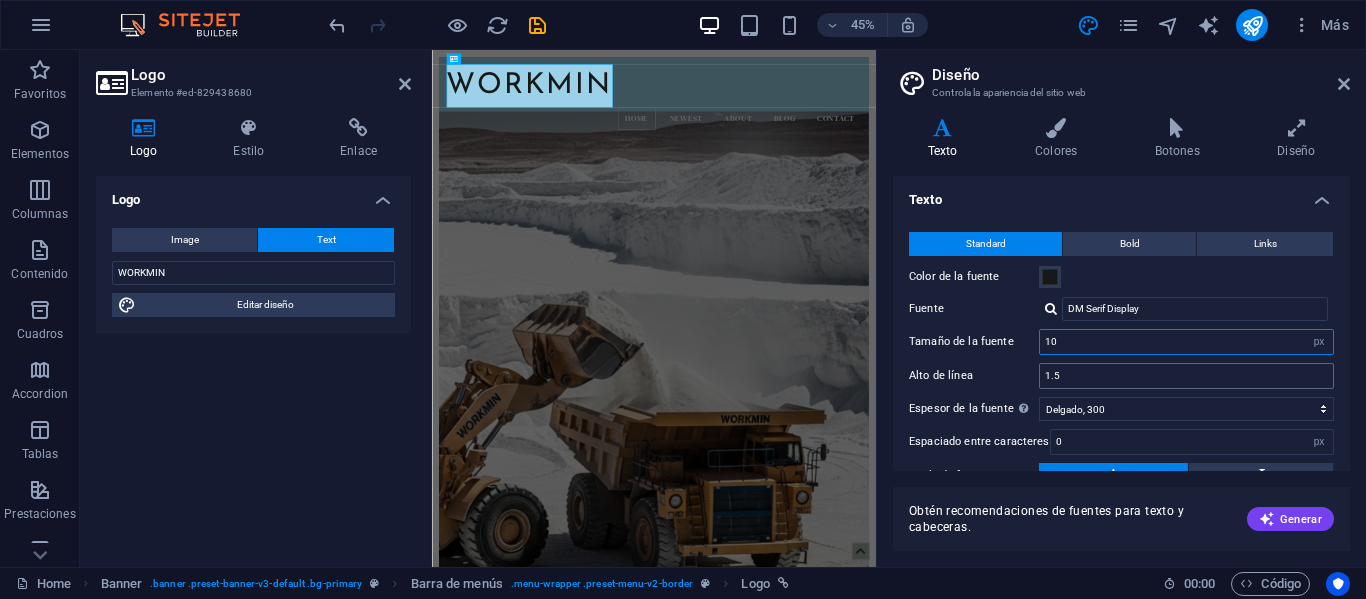 type on "10" 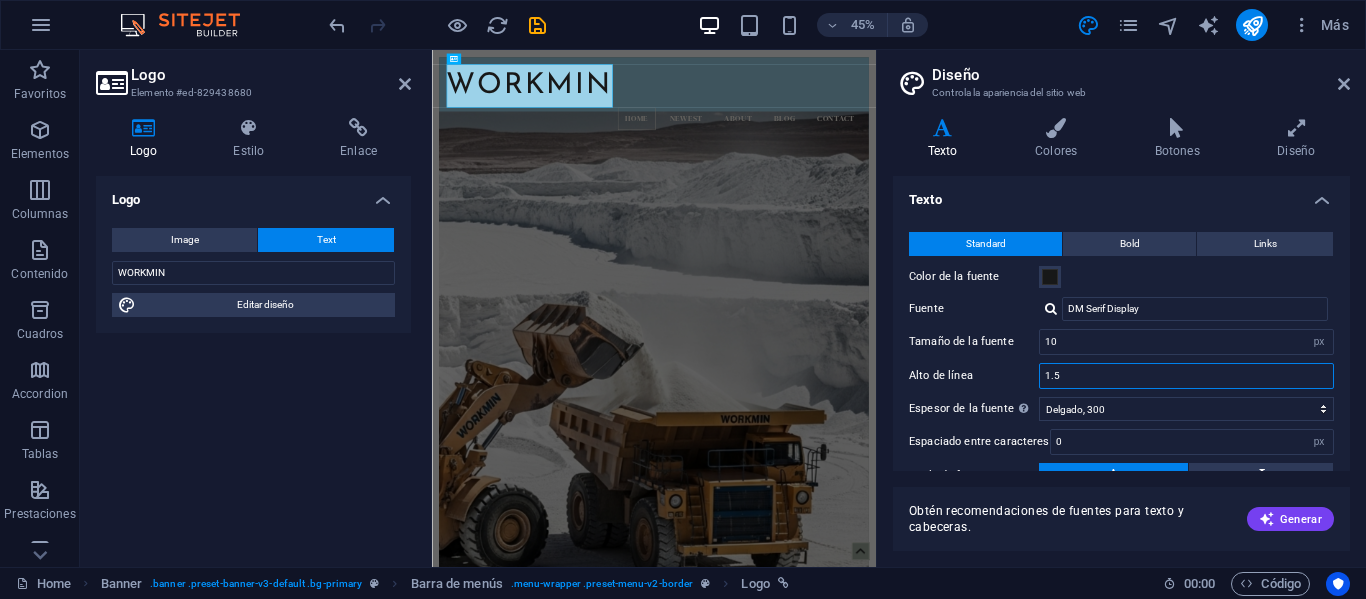 click on "1.5" at bounding box center [1186, 376] 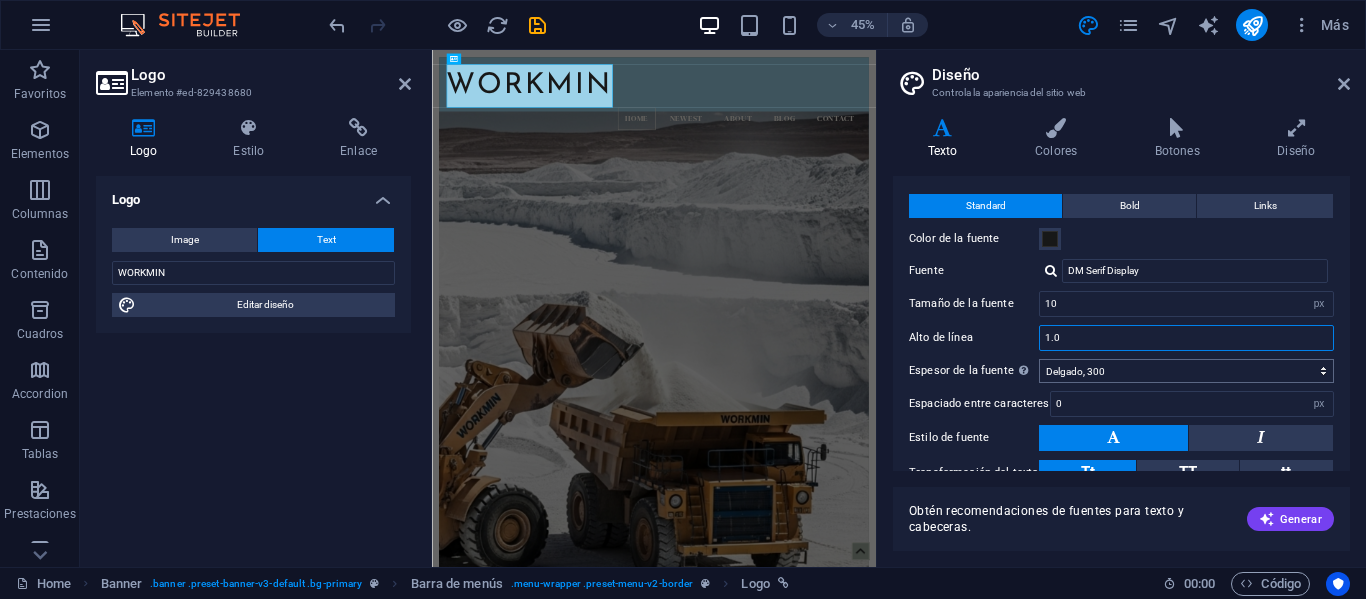 scroll, scrollTop: 38, scrollLeft: 0, axis: vertical 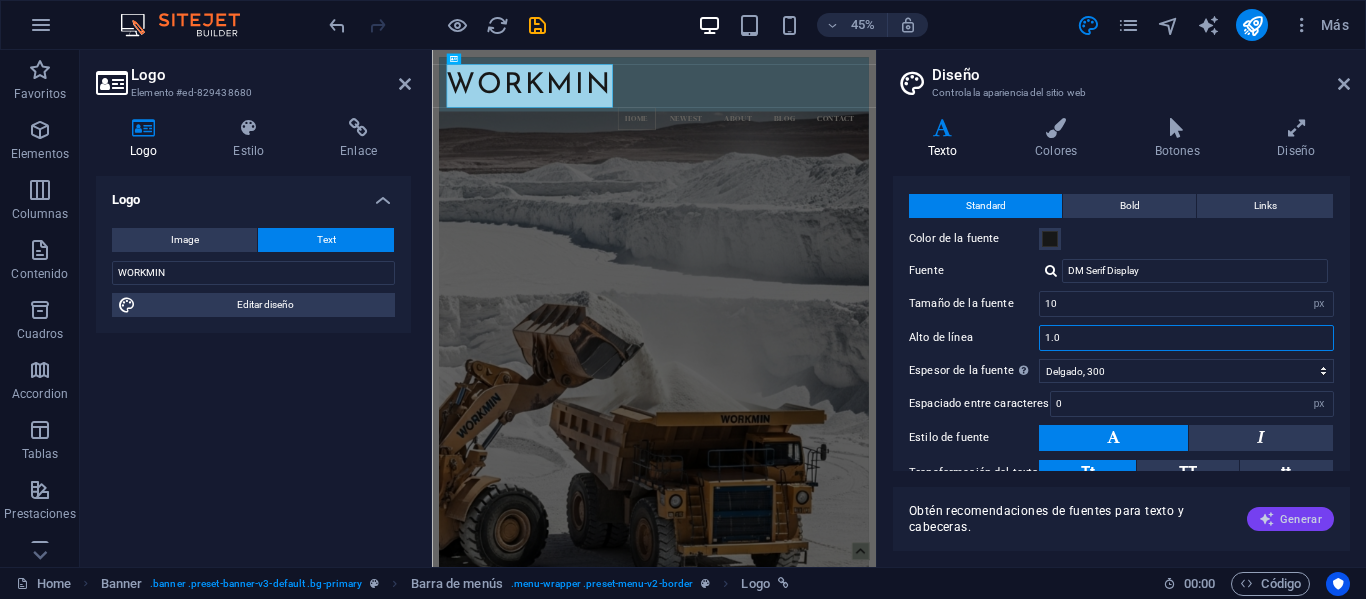 type on "1.0" 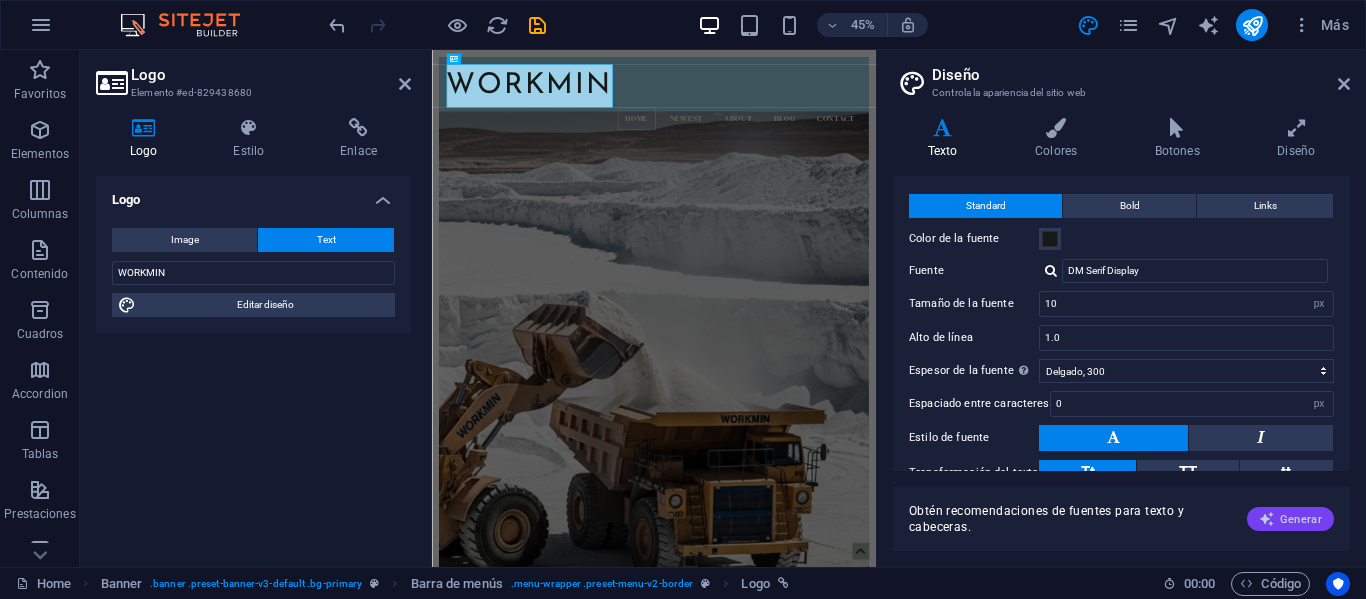 click on "Generar" at bounding box center [1290, 519] 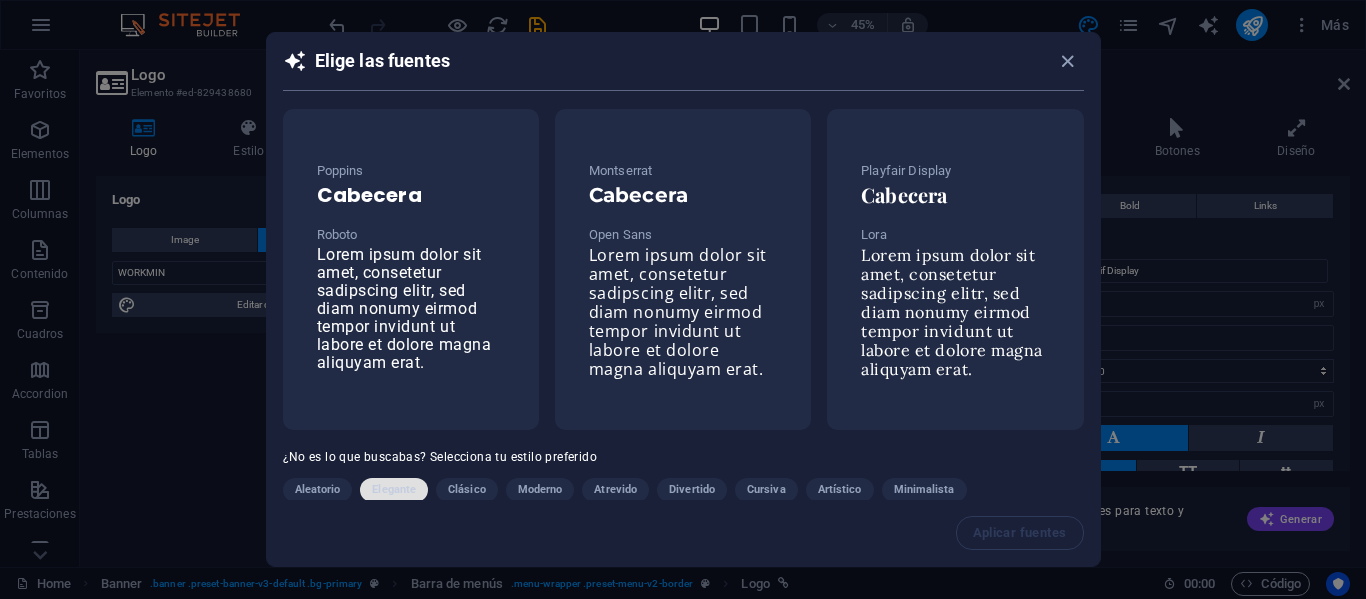click on "Elegante" at bounding box center [394, 490] 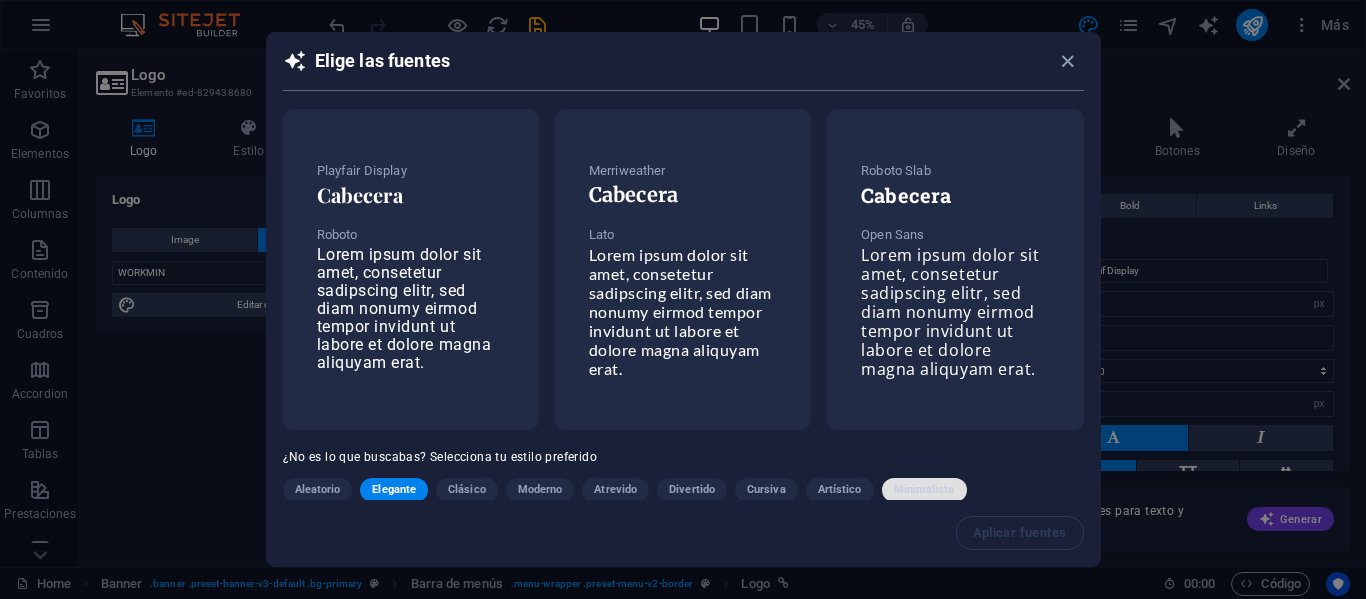 click on "Minimalista" at bounding box center [924, 490] 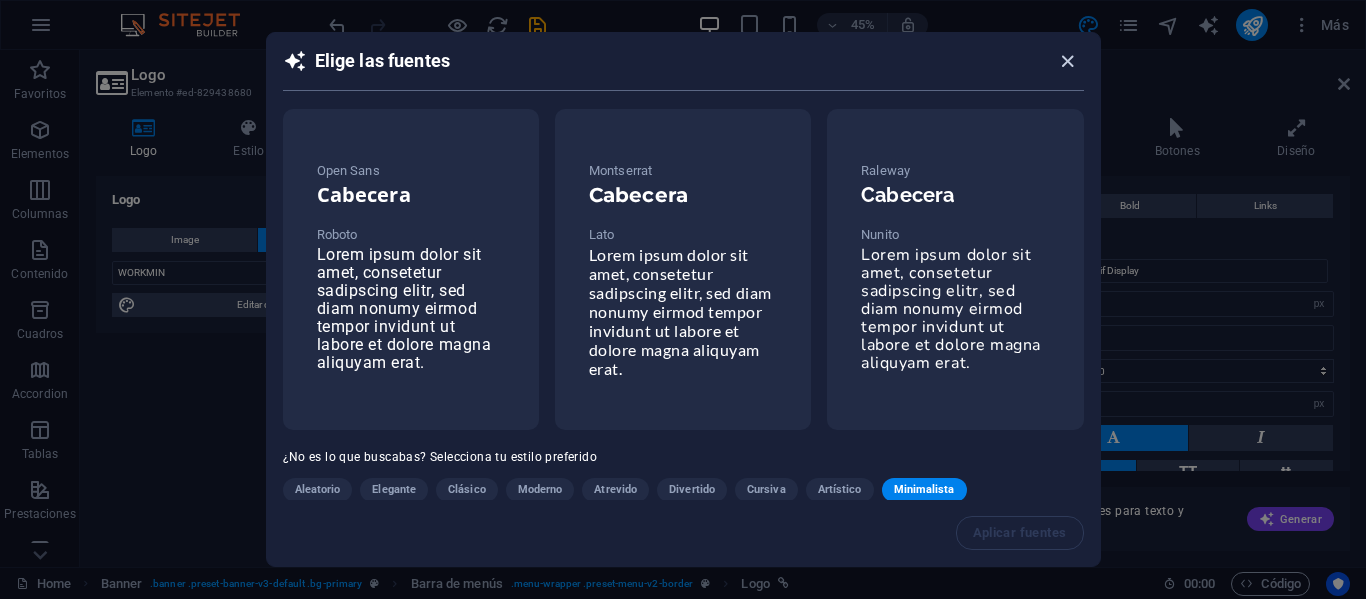 click at bounding box center [1067, 61] 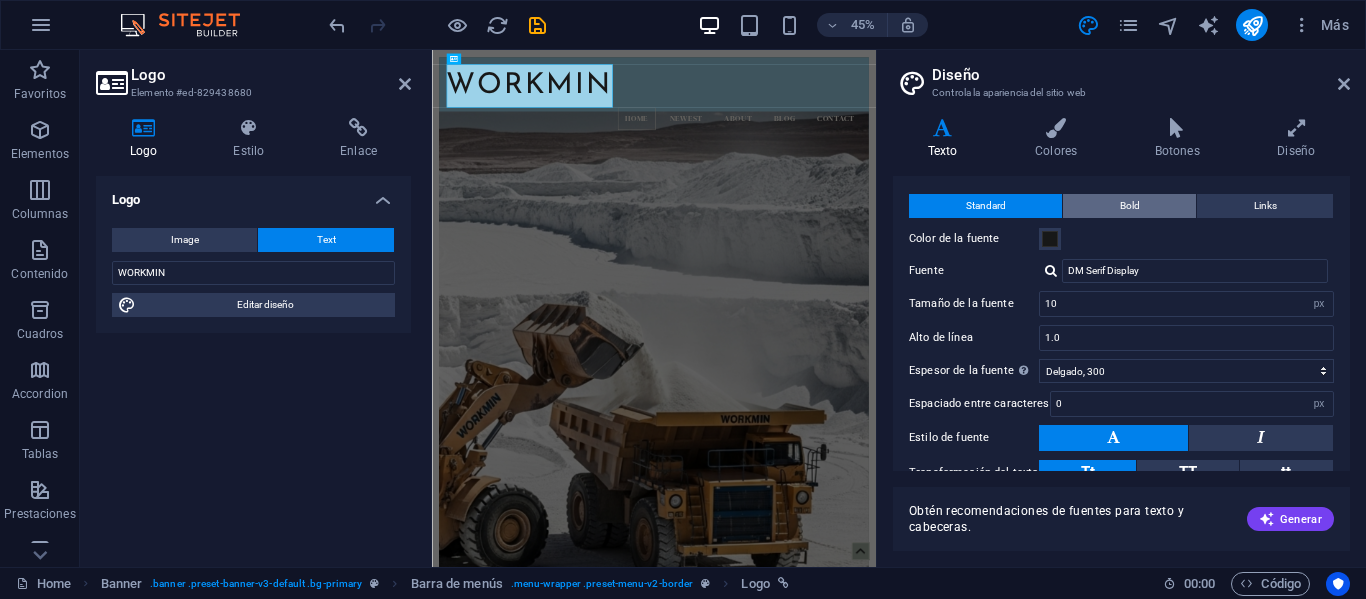 click on "Bold" at bounding box center [1130, 206] 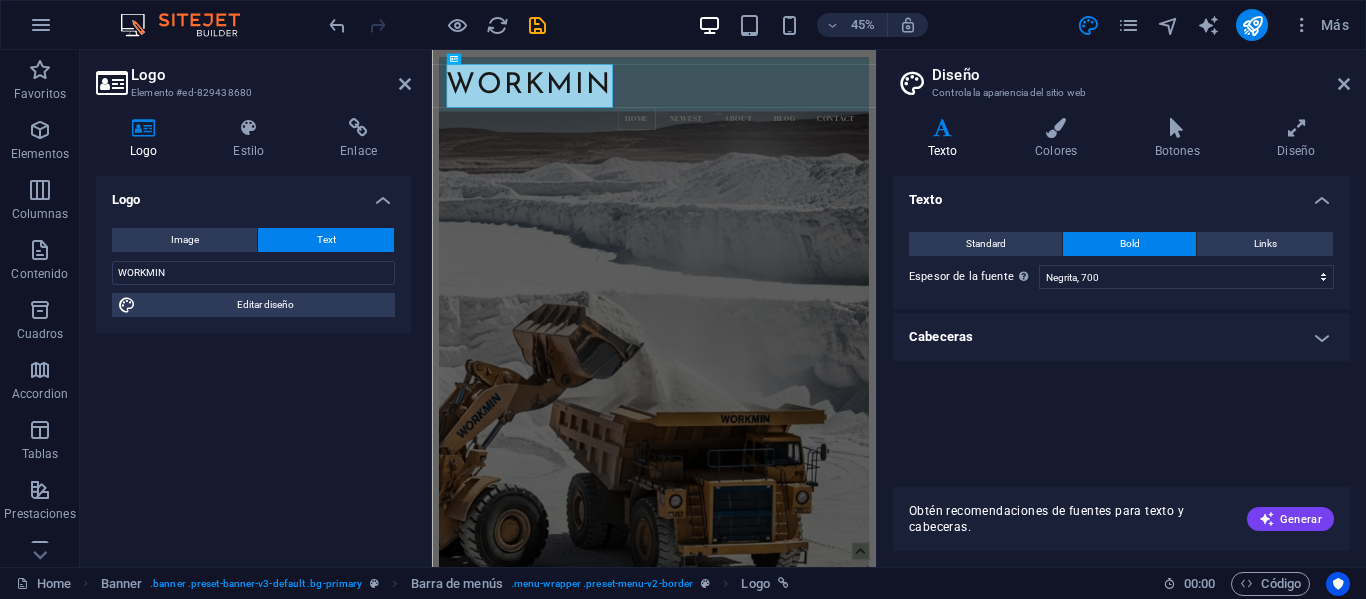 scroll, scrollTop: 0, scrollLeft: 0, axis: both 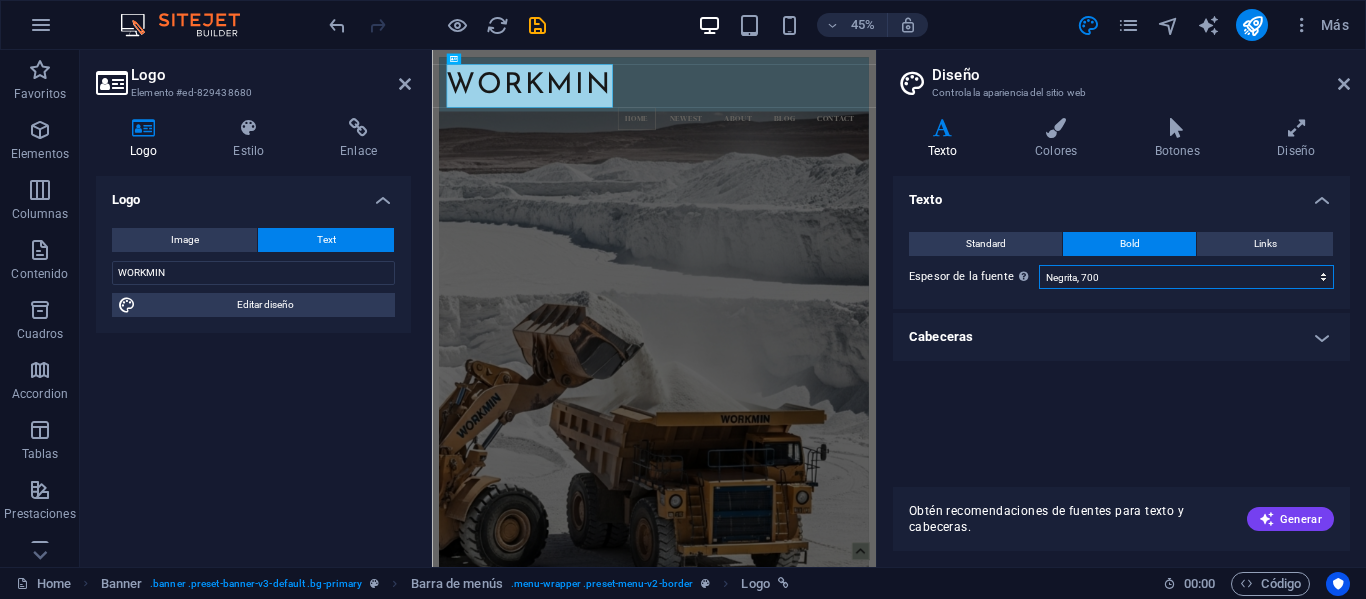 click on "Fino, 100 Extra delgado, 200 Delgado, 300 Normal, 400 Medio, 500 Seminegrita, 600 Negrita, 700 Extra negrita, 800 Negro, 900" at bounding box center (1186, 277) 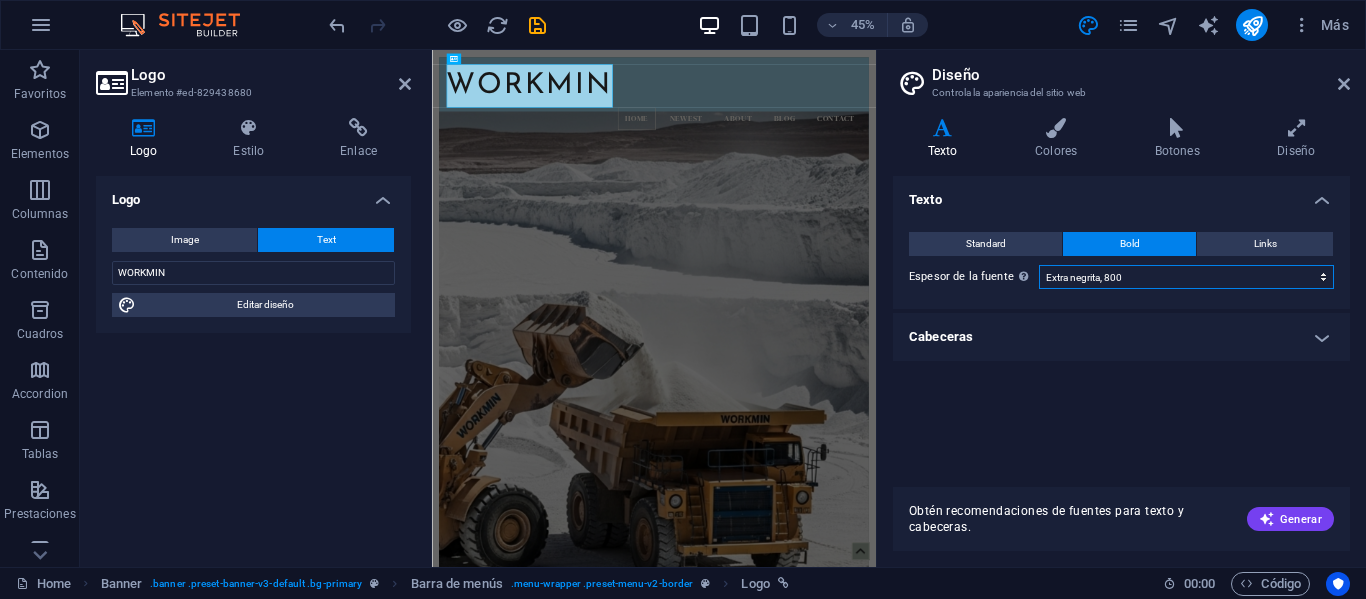 click on "Fino, 100 Extra delgado, 200 Delgado, 300 Normal, 400 Medio, 500 Seminegrita, 600 Negrita, 700 Extra negrita, 800 Negro, 900" at bounding box center [1186, 277] 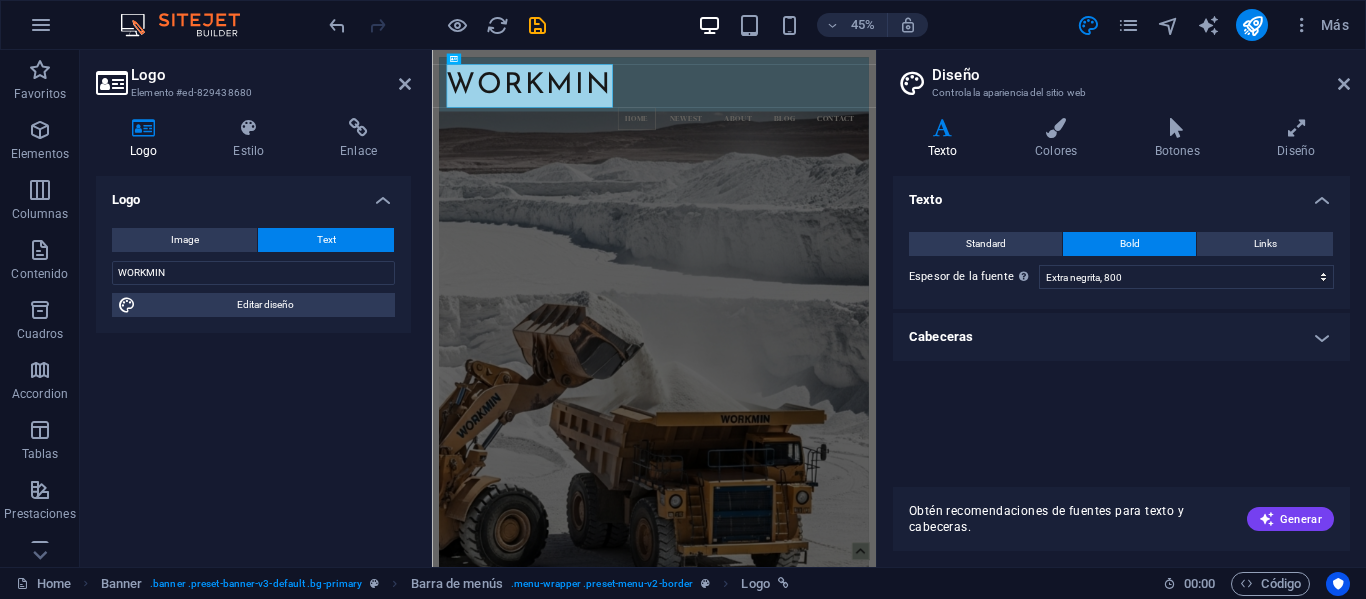 click on "Diseño" at bounding box center [1141, 75] 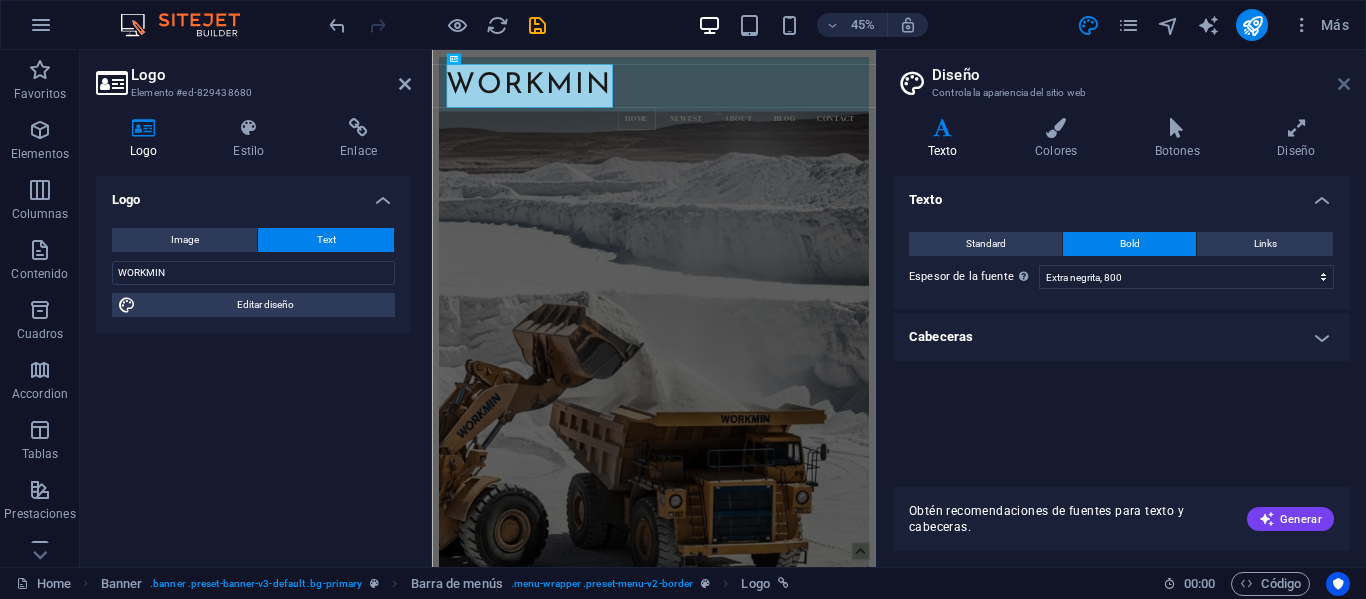 click at bounding box center (1344, 84) 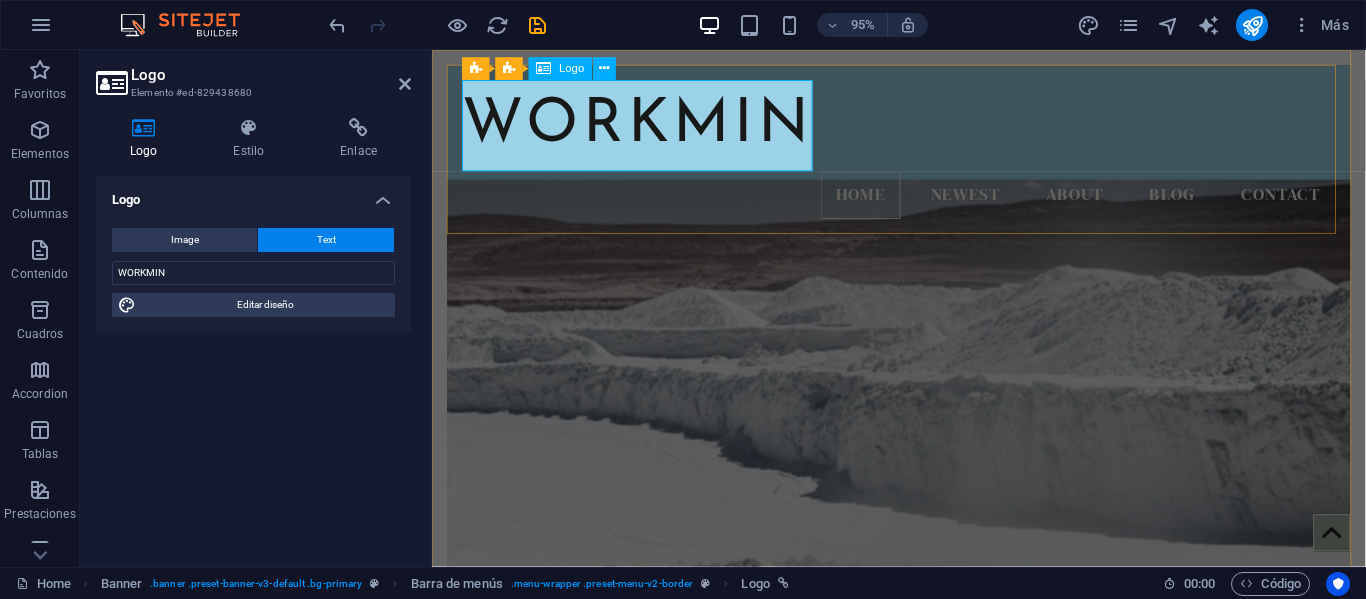 click on "WORKMIN" at bounding box center (923, 130) 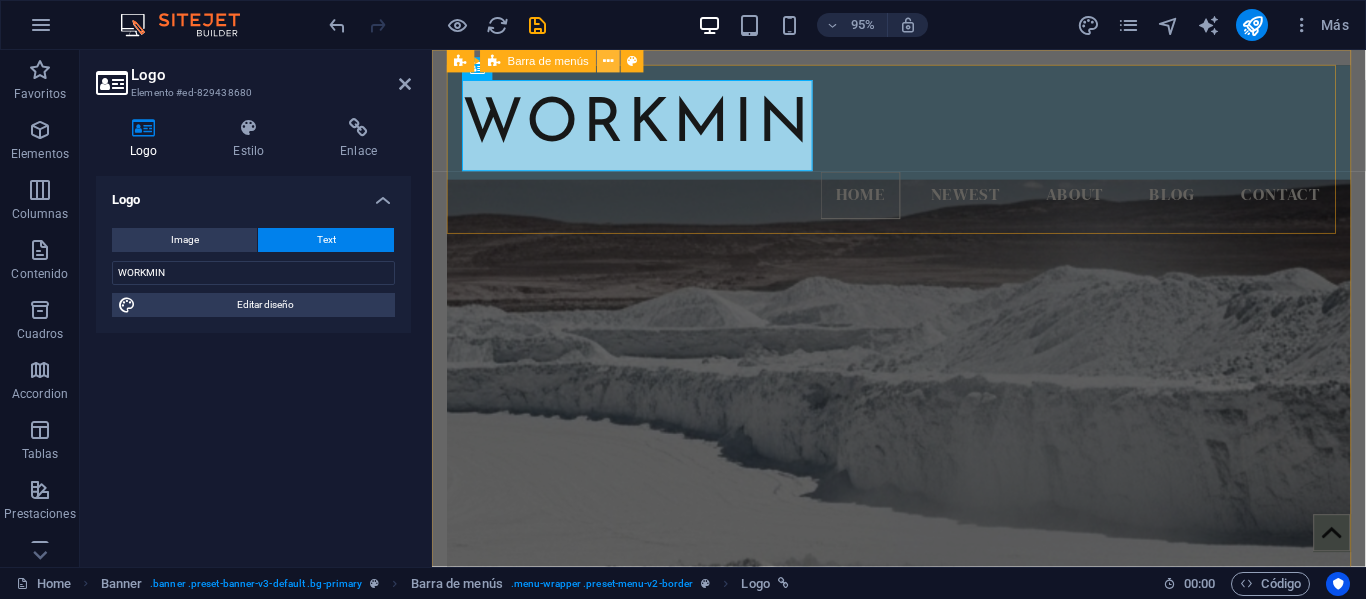 click at bounding box center [609, 61] 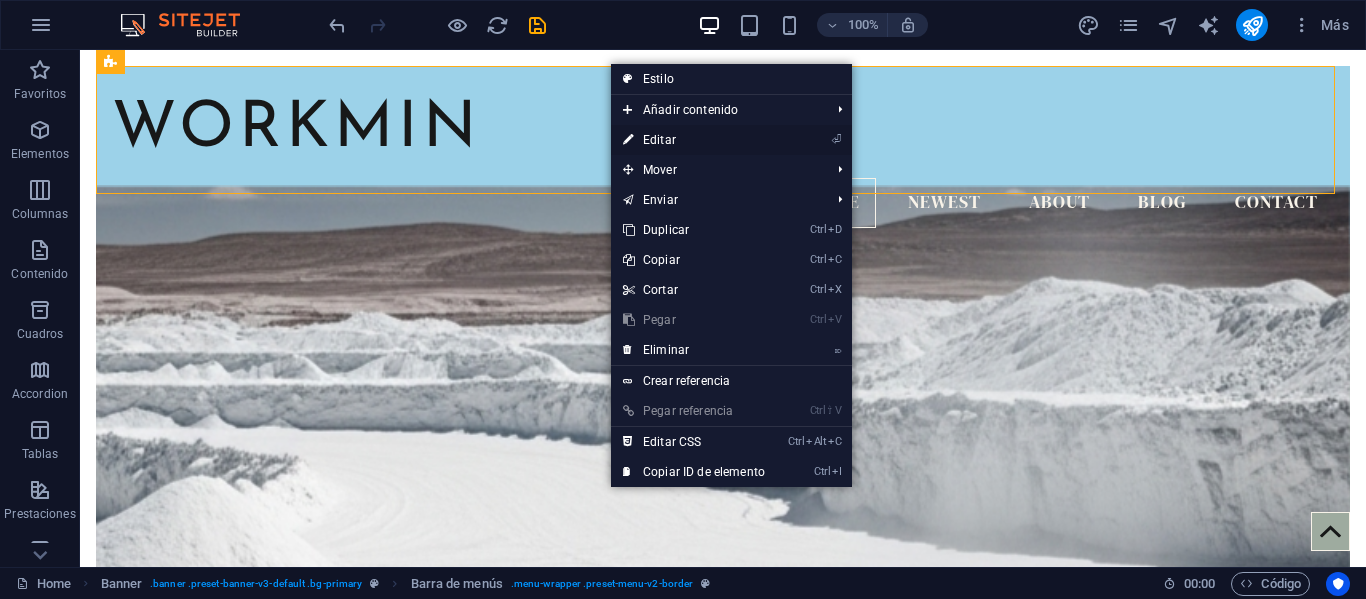 click on "⏎  Editar" at bounding box center (694, 140) 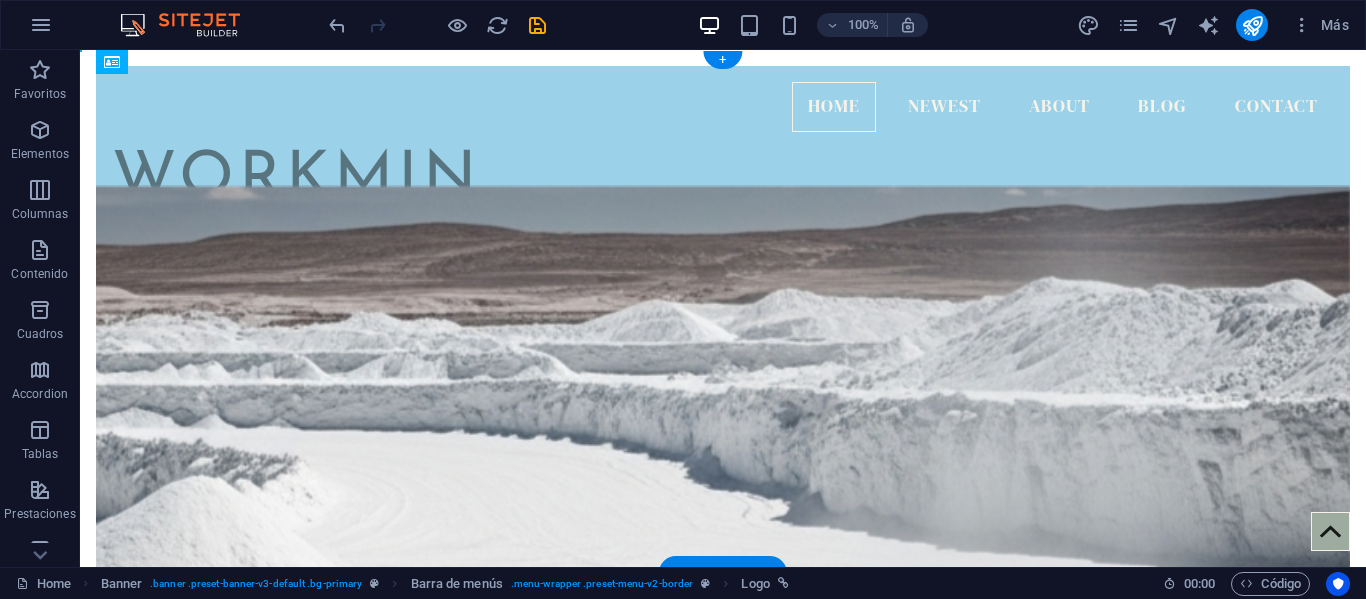drag, startPoint x: 457, startPoint y: 114, endPoint x: 694, endPoint y: 127, distance: 237.35628 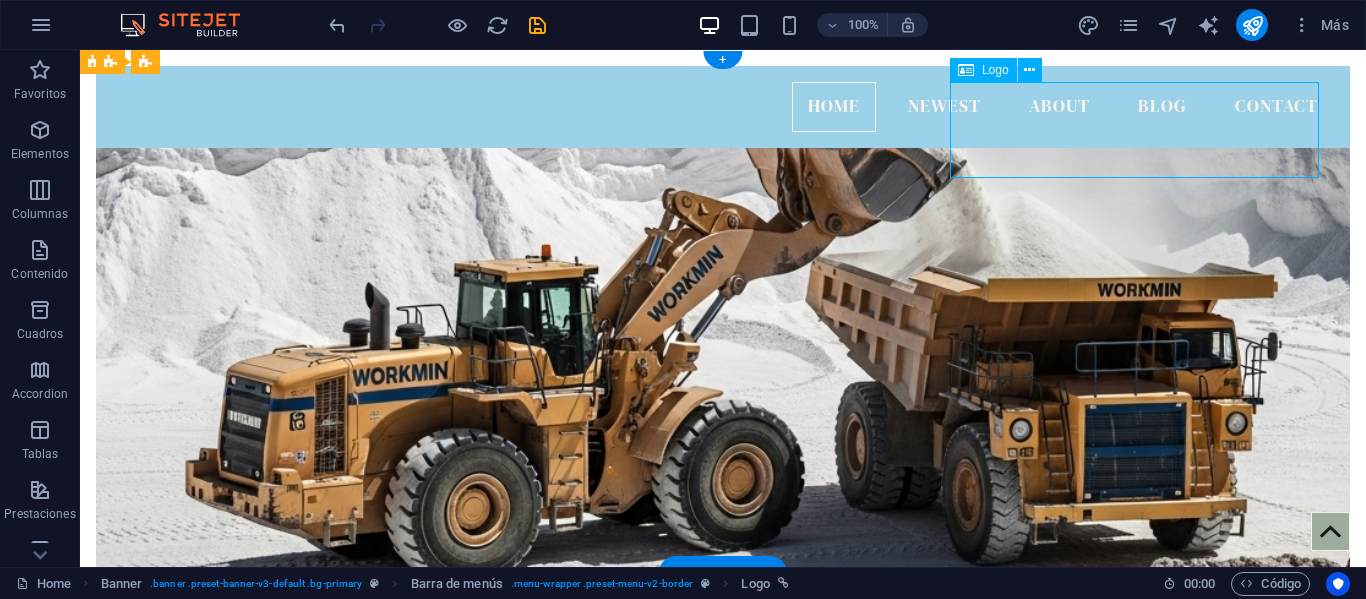drag, startPoint x: 1044, startPoint y: 116, endPoint x: 1001, endPoint y: 126, distance: 44.14748 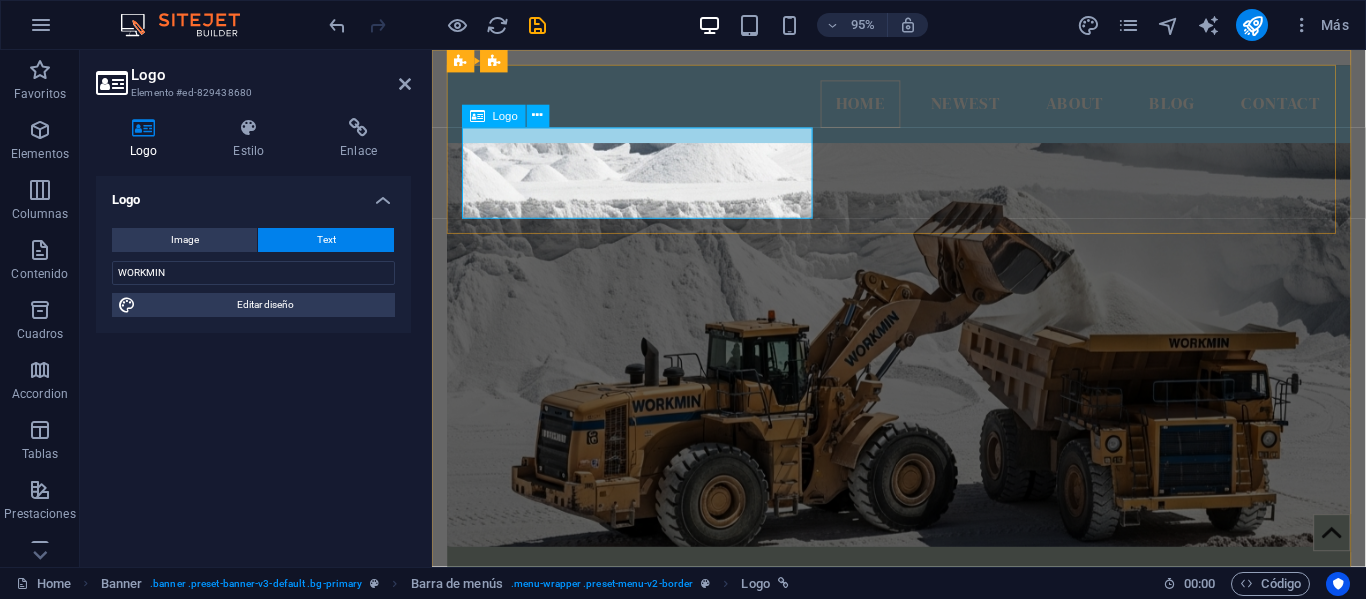 click on "WORKMIN" at bounding box center (923, 180) 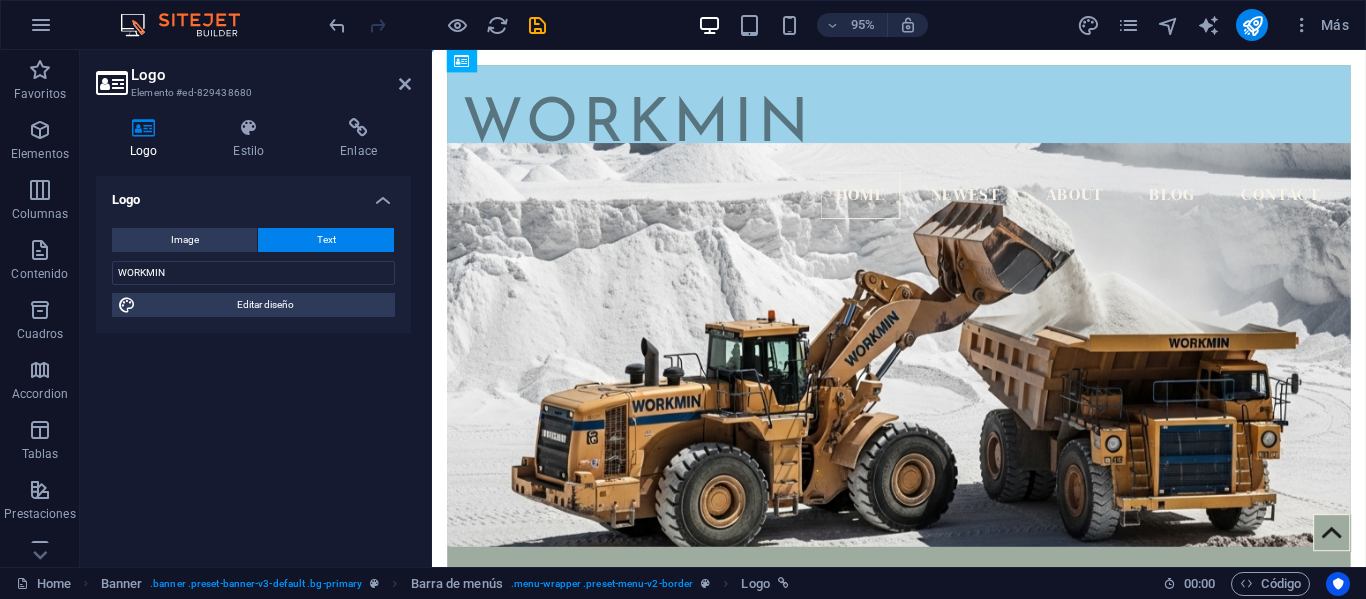 drag, startPoint x: 831, startPoint y: 171, endPoint x: 770, endPoint y: 128, distance: 74.63243 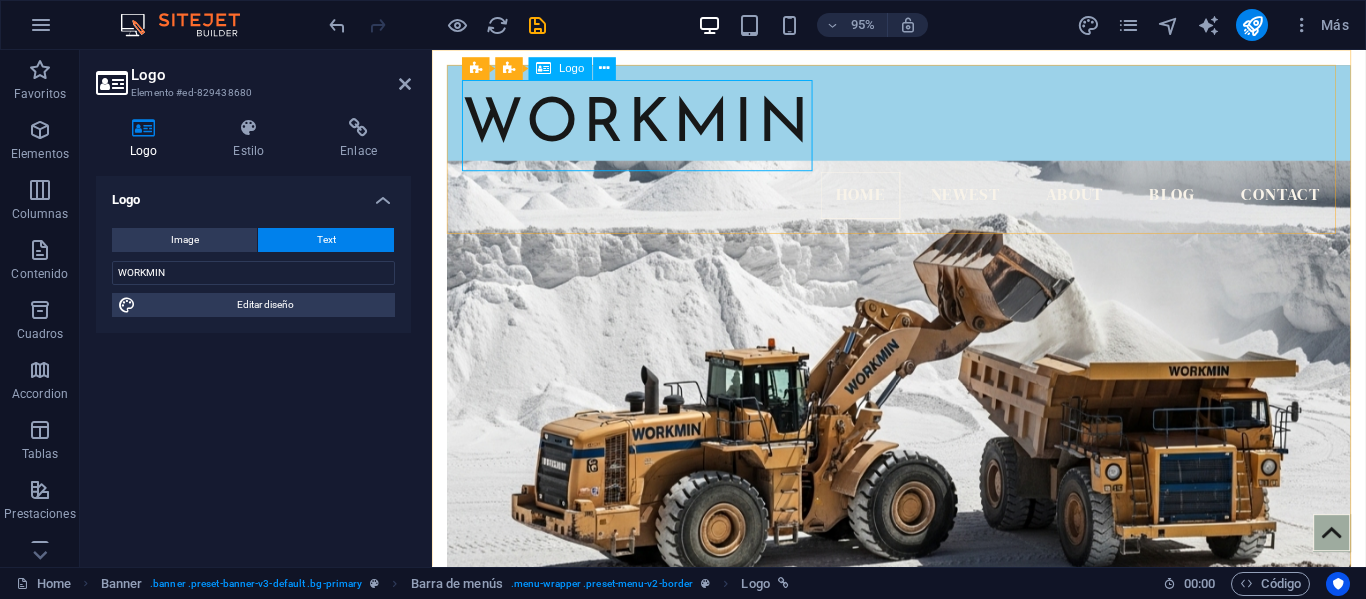 click on "Logo" at bounding box center (571, 68) 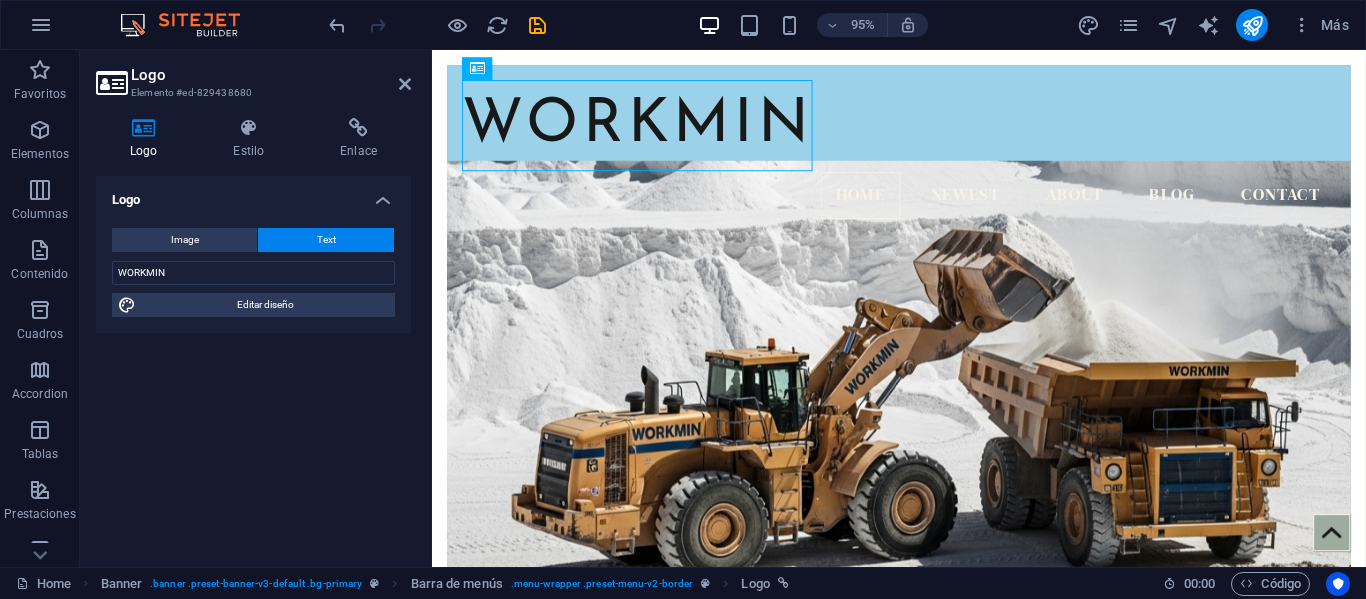 click on "Text" at bounding box center (326, 240) 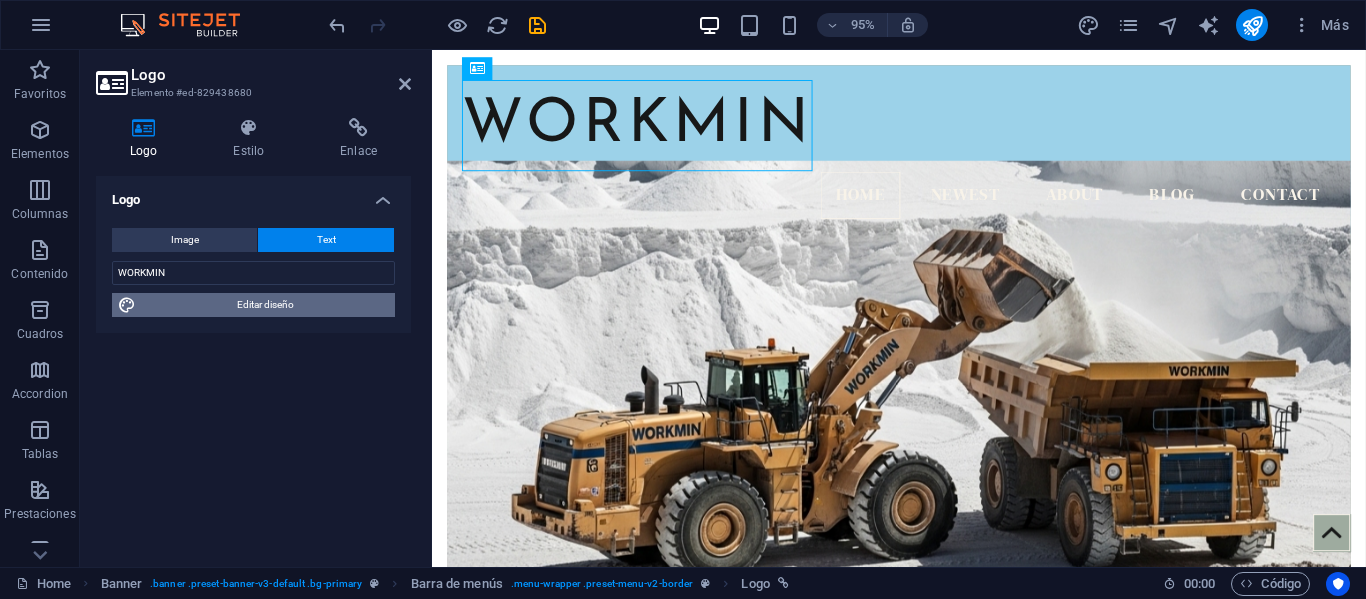 click on "Editar diseño" at bounding box center (265, 305) 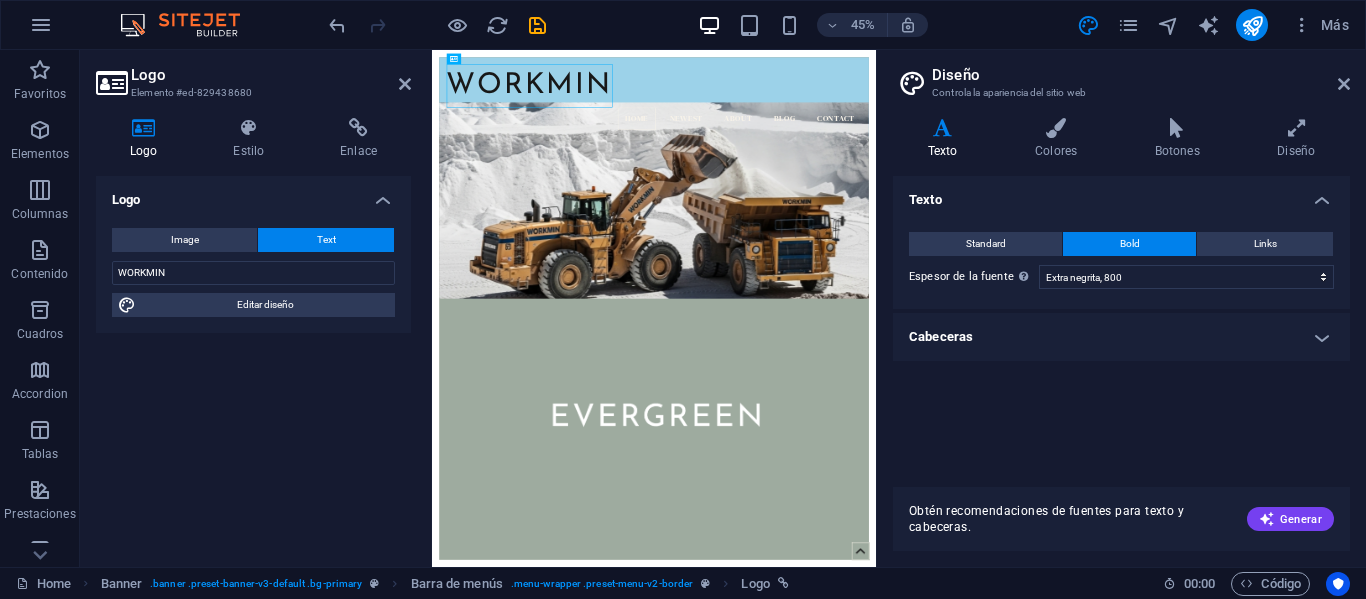 click on "Texto" at bounding box center [946, 139] 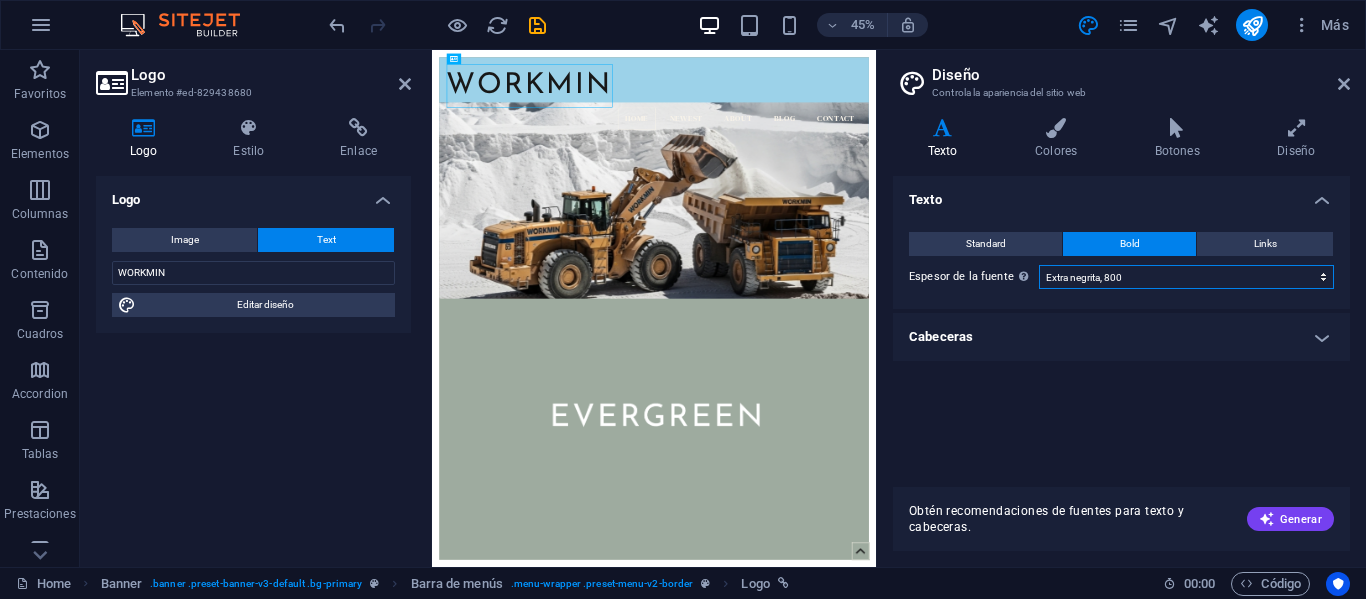 click on "Fino, 100 Extra delgado, 200 Delgado, 300 Normal, 400 Medio, 500 Seminegrita, 600 Negrita, 700 Extra negrita, 800 Negro, 900" at bounding box center (1186, 277) 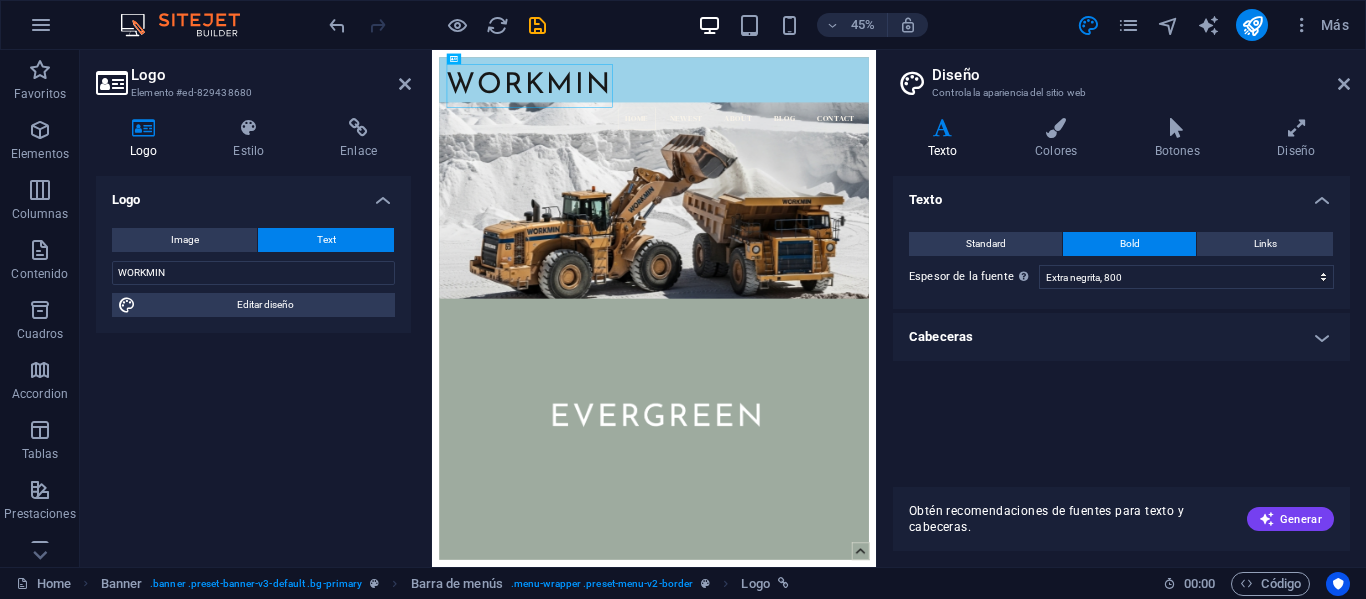 click on "Cabeceras" at bounding box center [1121, 337] 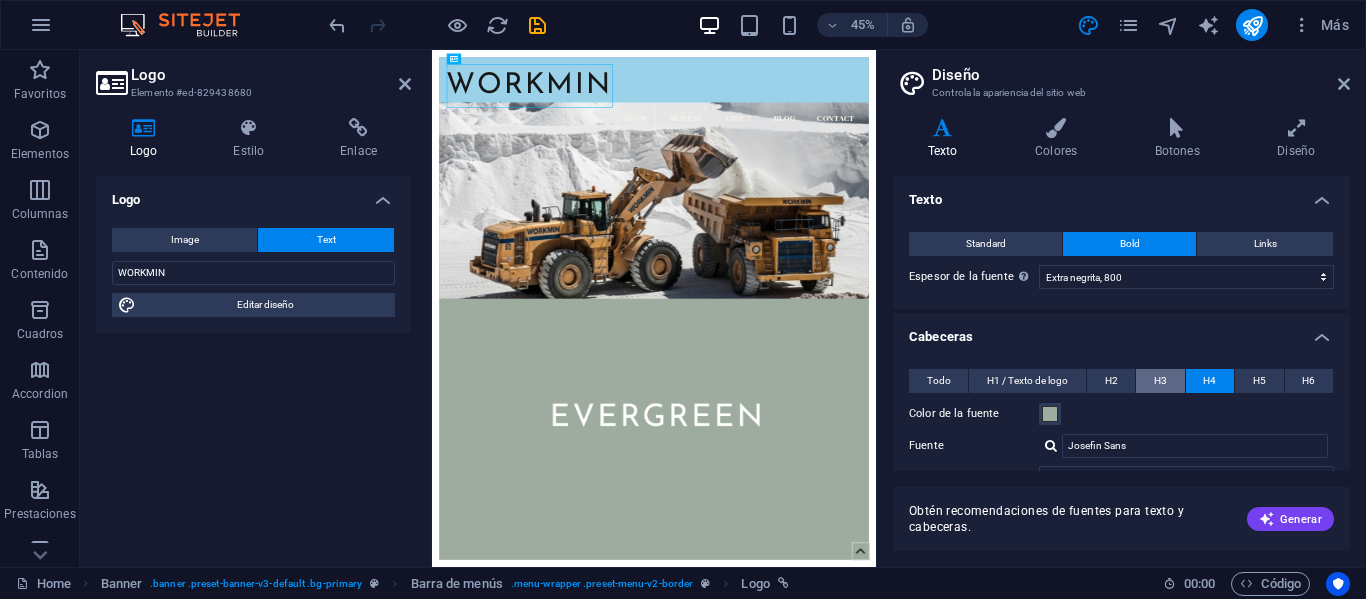 click on "H3" at bounding box center [1160, 381] 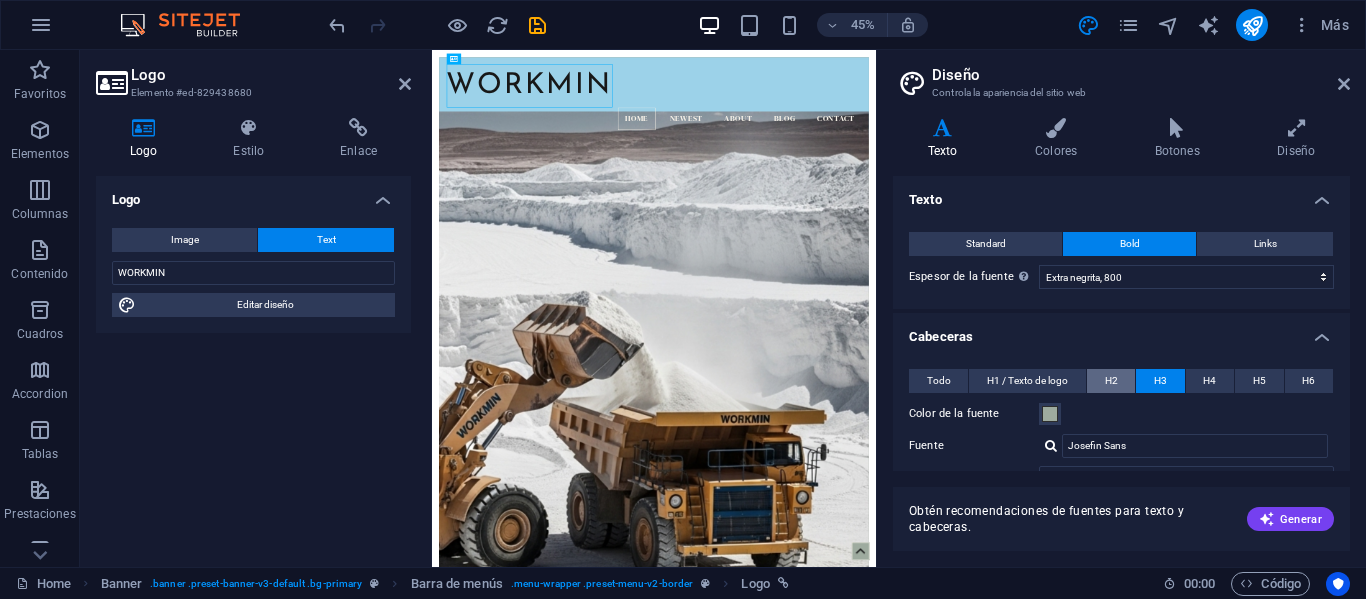click on "H2" at bounding box center (1111, 381) 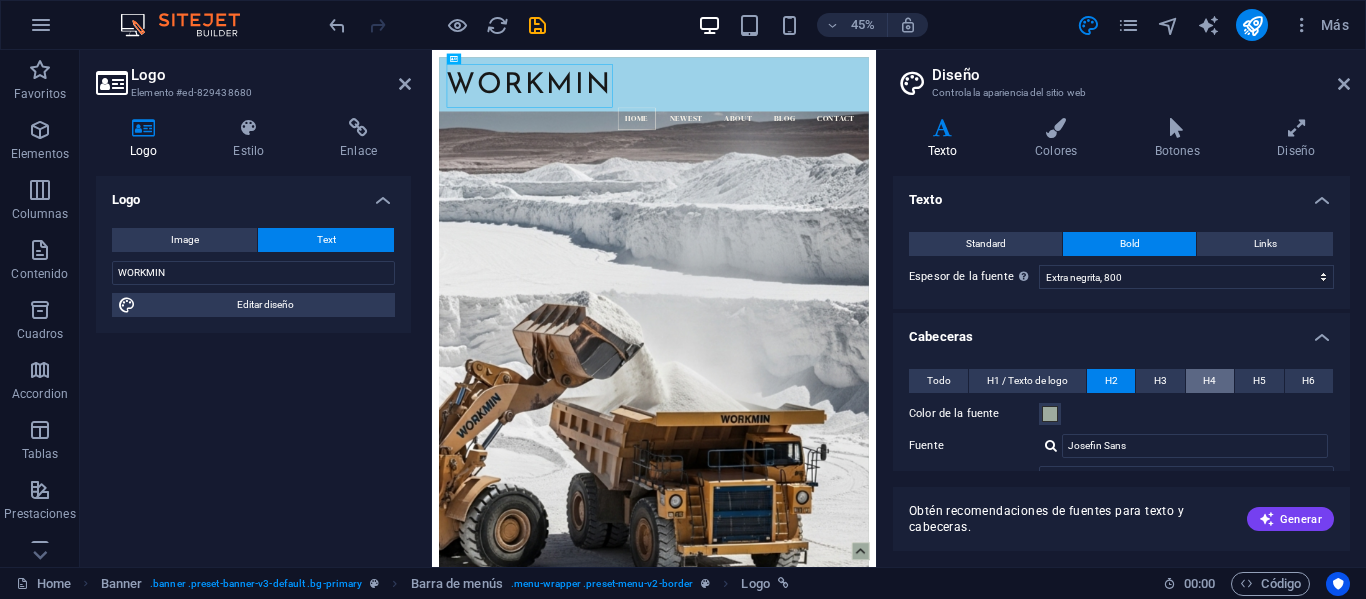 click on "H4" at bounding box center (1209, 381) 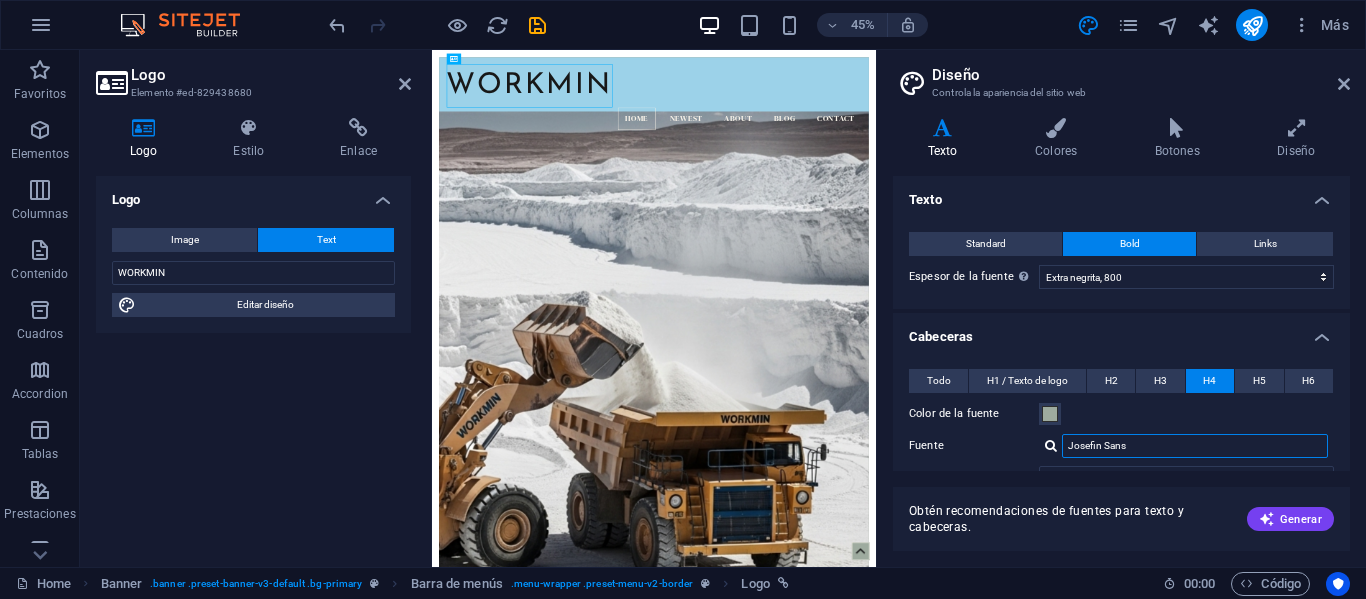 click on "Josefin Sans" at bounding box center [1195, 446] 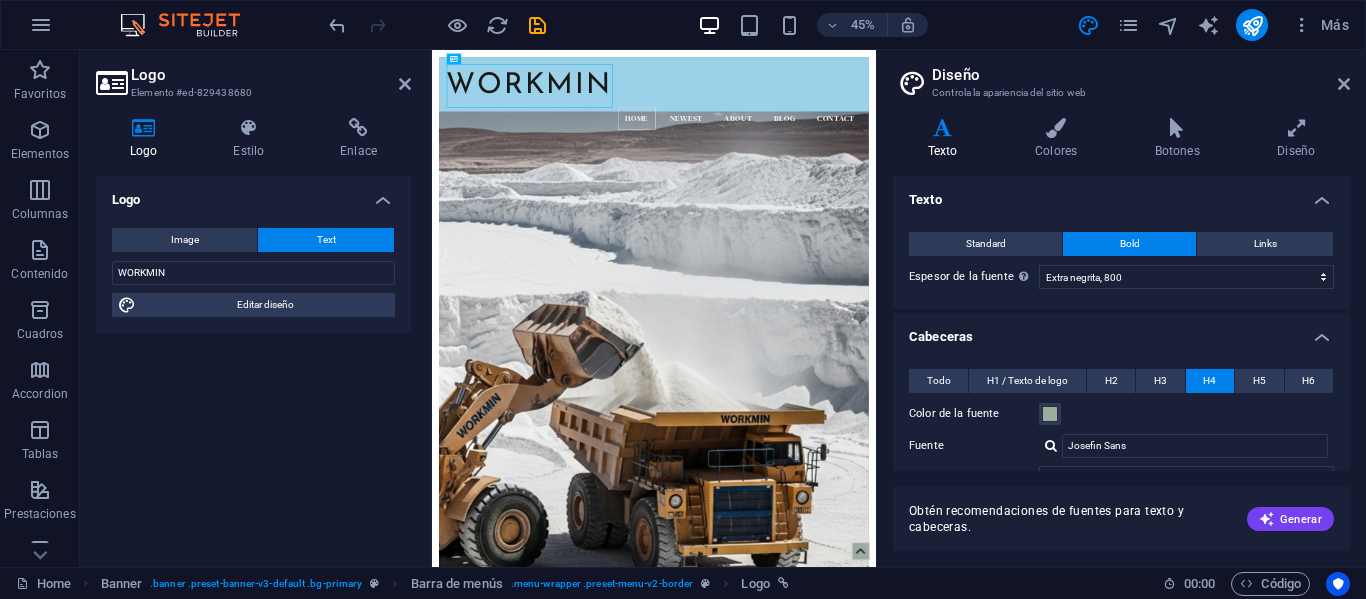 click at bounding box center [1051, 445] 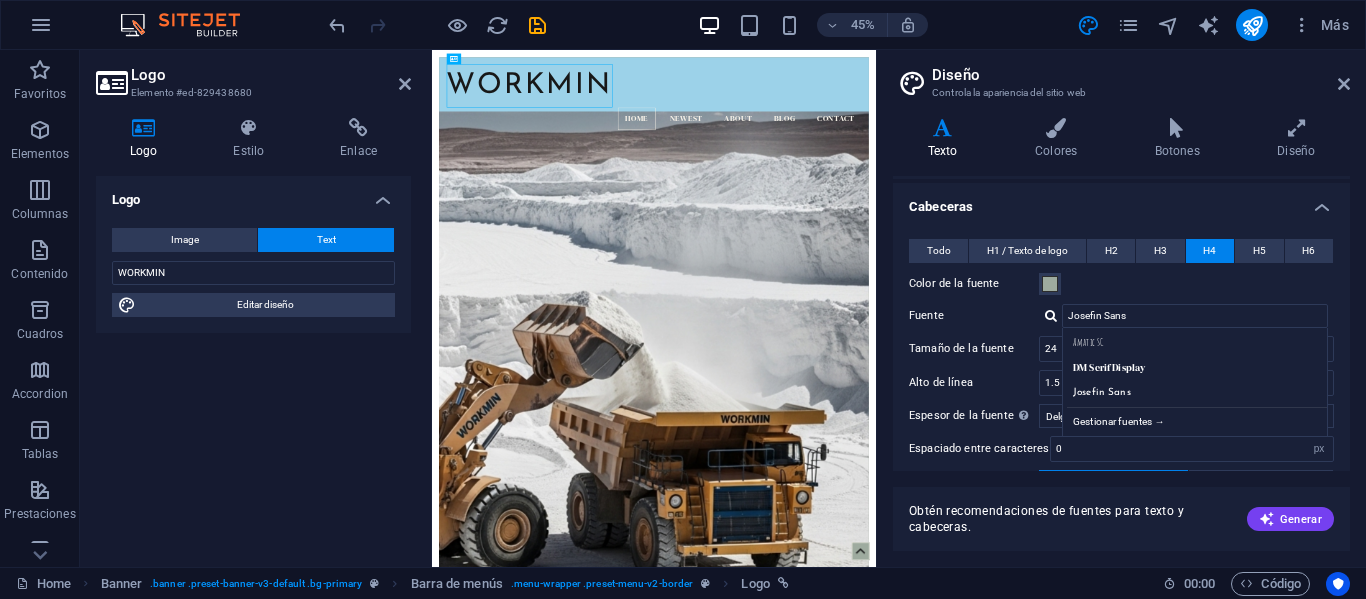 scroll, scrollTop: 131, scrollLeft: 0, axis: vertical 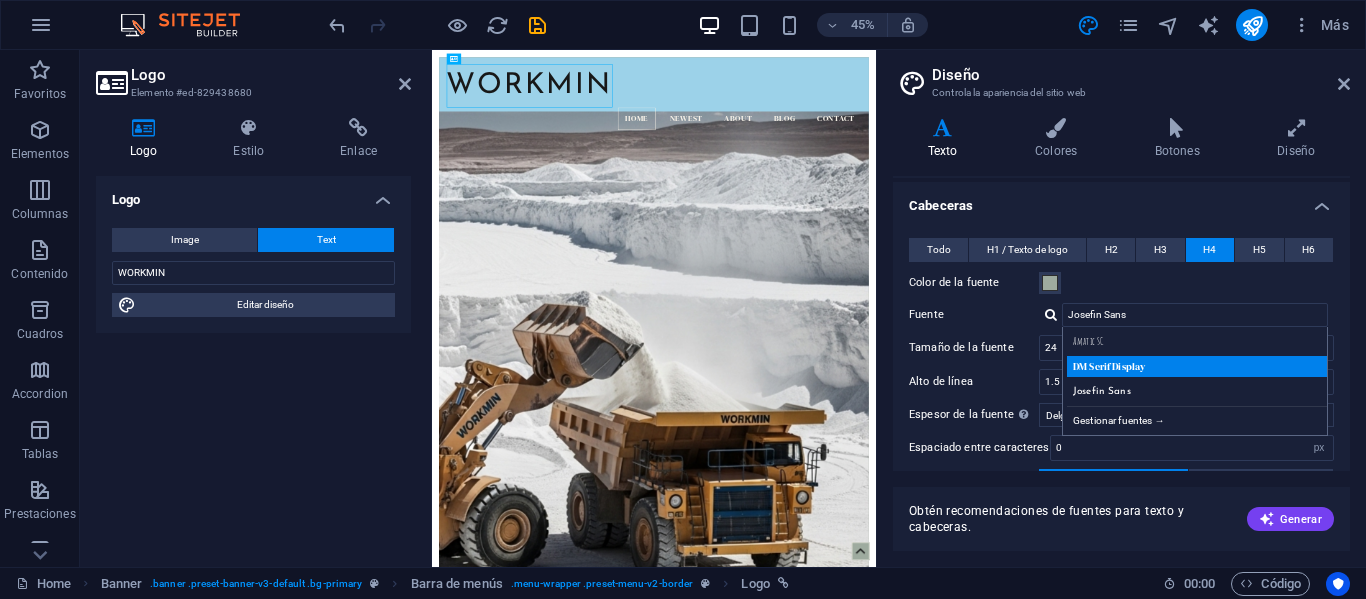 click on "DM Serif Display" at bounding box center (1199, 366) 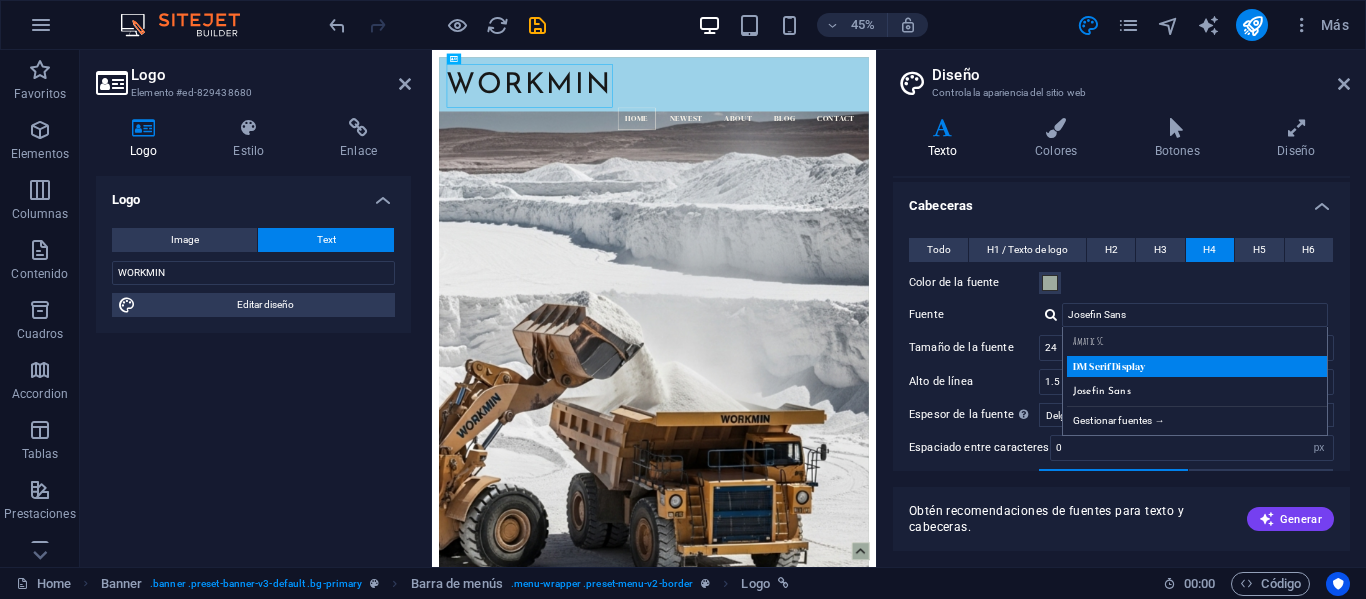 type on "DM Serif Display" 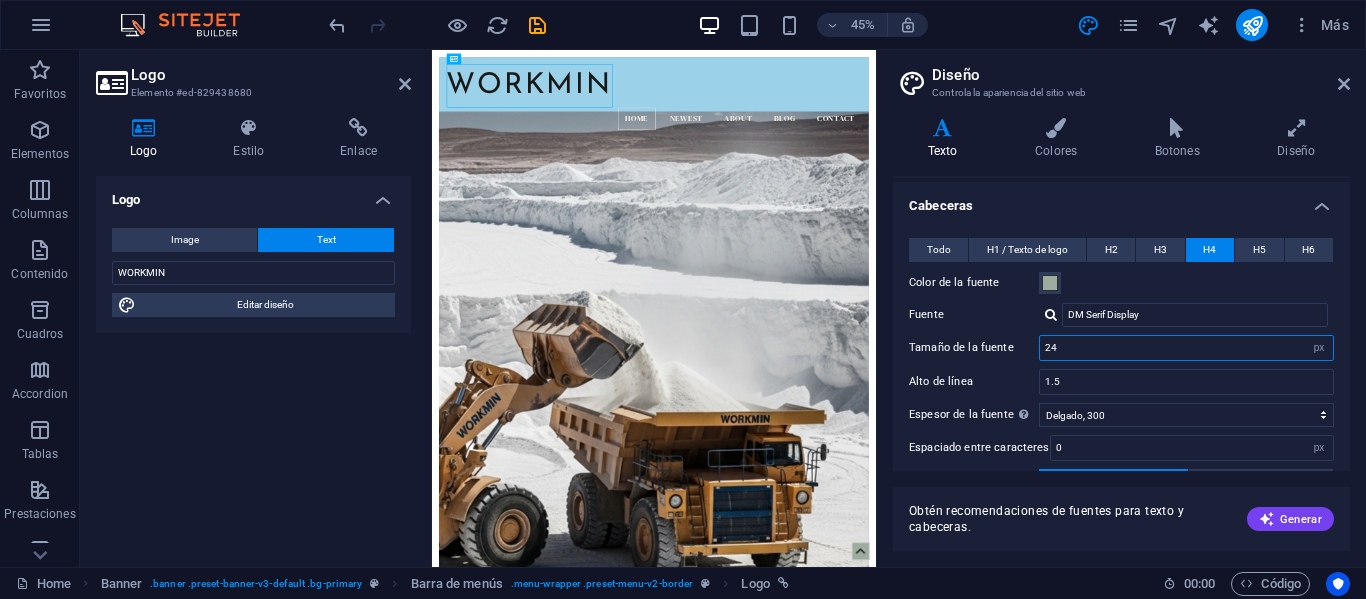 click on "24" at bounding box center [1186, 348] 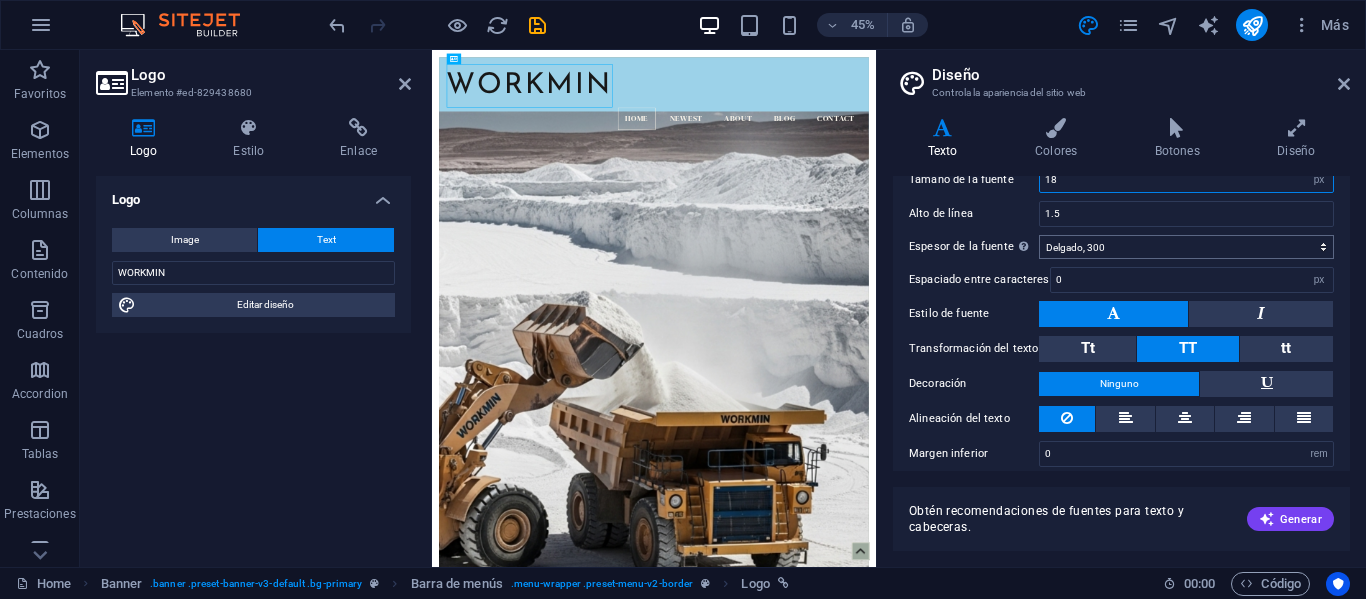 scroll, scrollTop: 315, scrollLeft: 0, axis: vertical 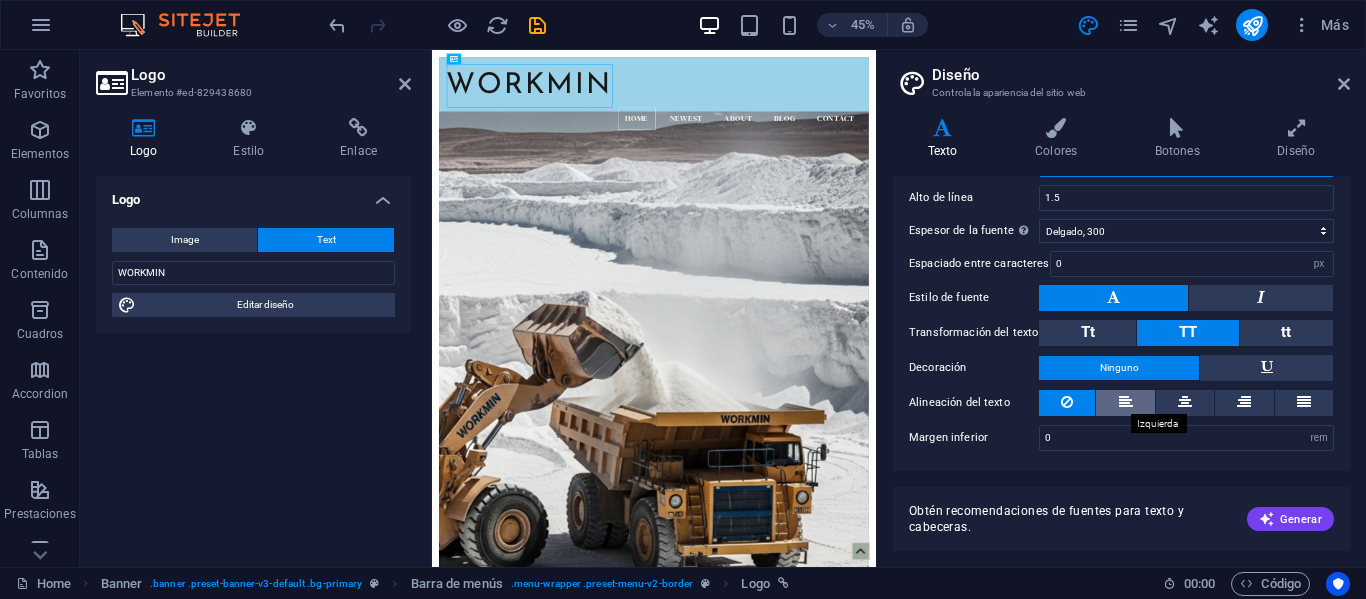 type on "18" 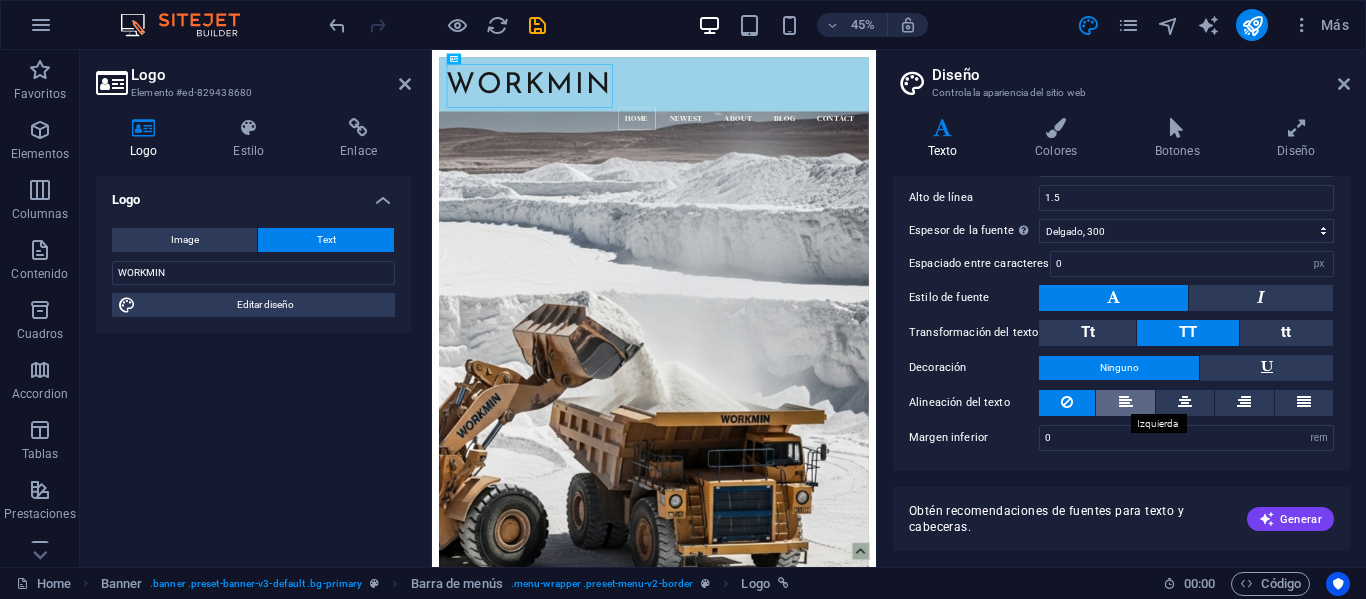 click at bounding box center (1126, 402) 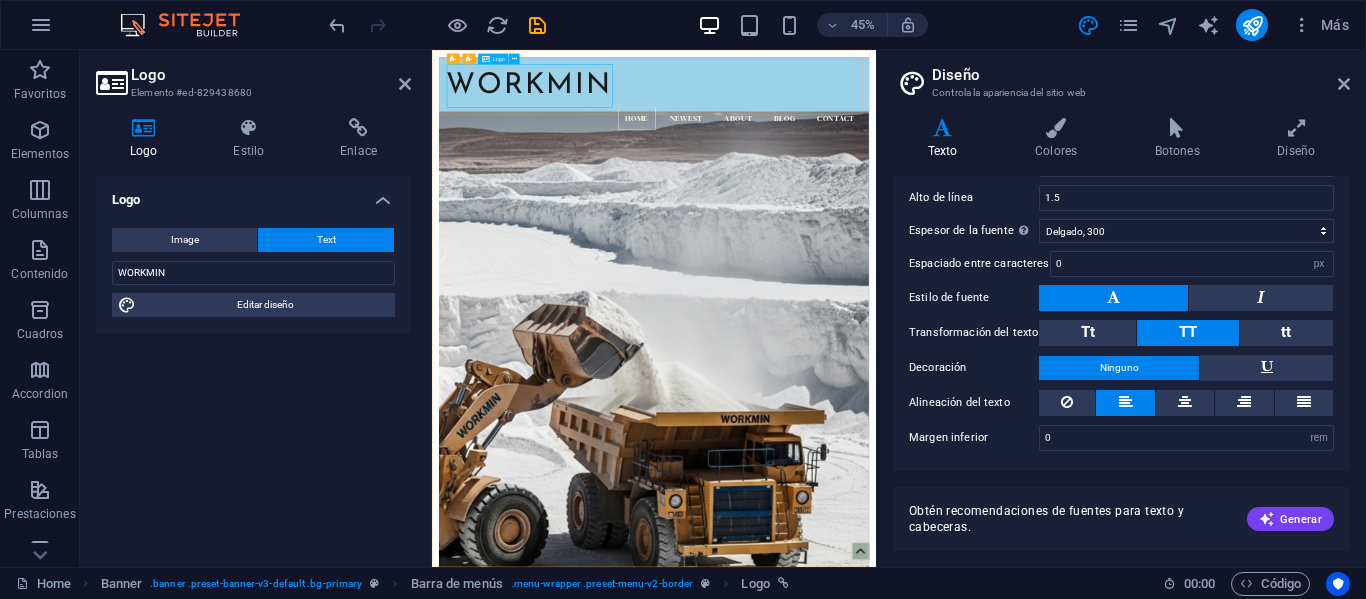 click on "WORKMIN" at bounding box center [925, 130] 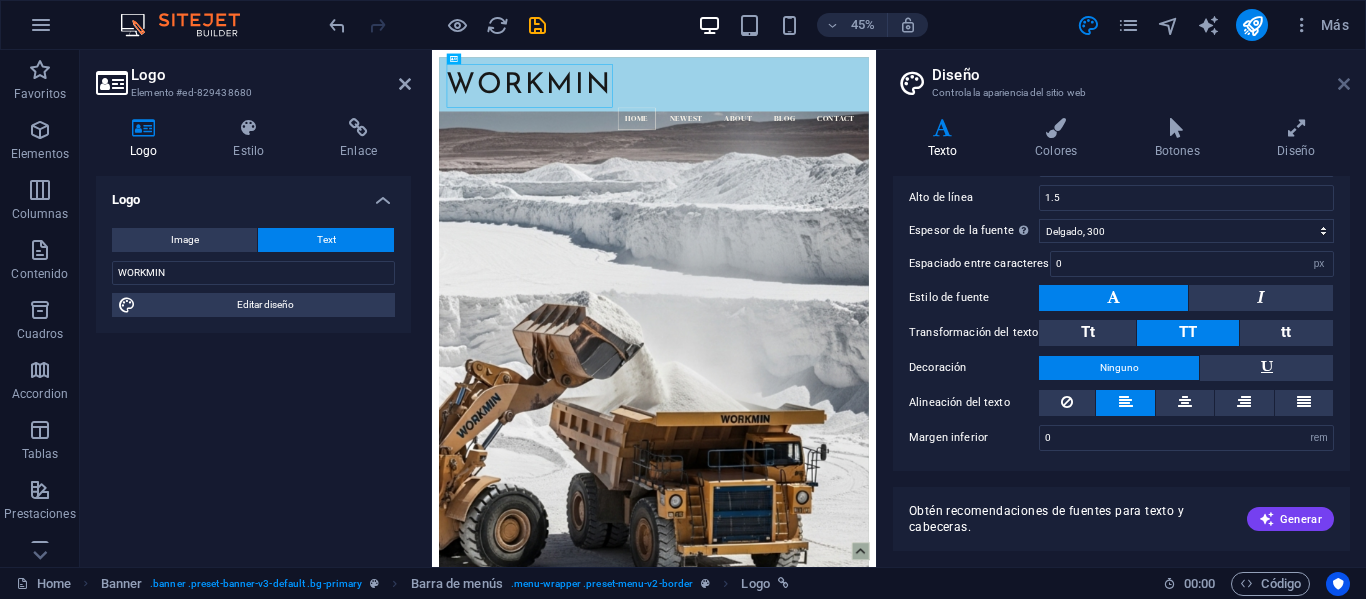 click at bounding box center [1344, 84] 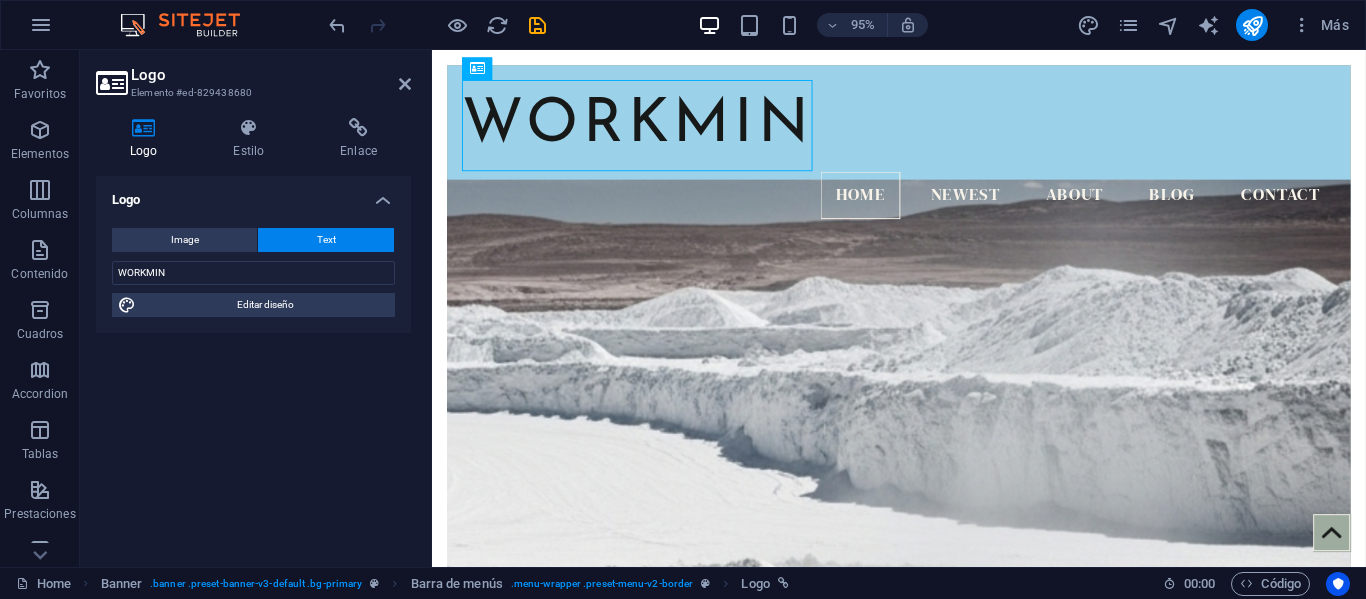 click at bounding box center [923, 712] 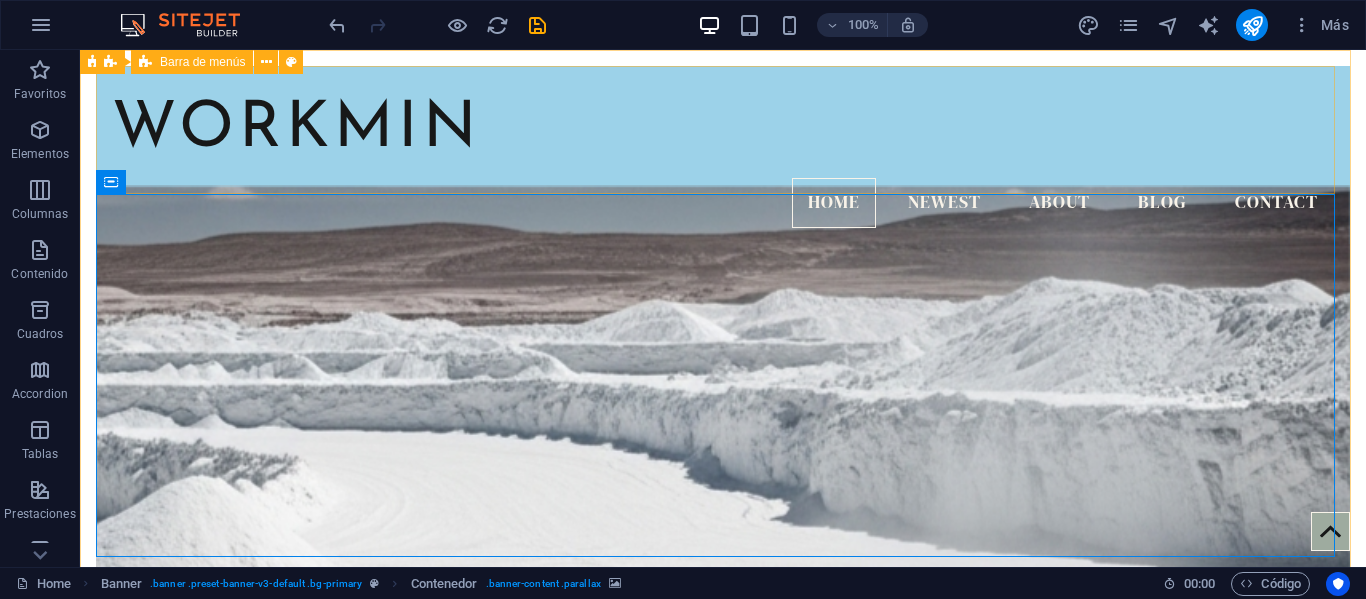 click on "Barra de menús" at bounding box center (202, 62) 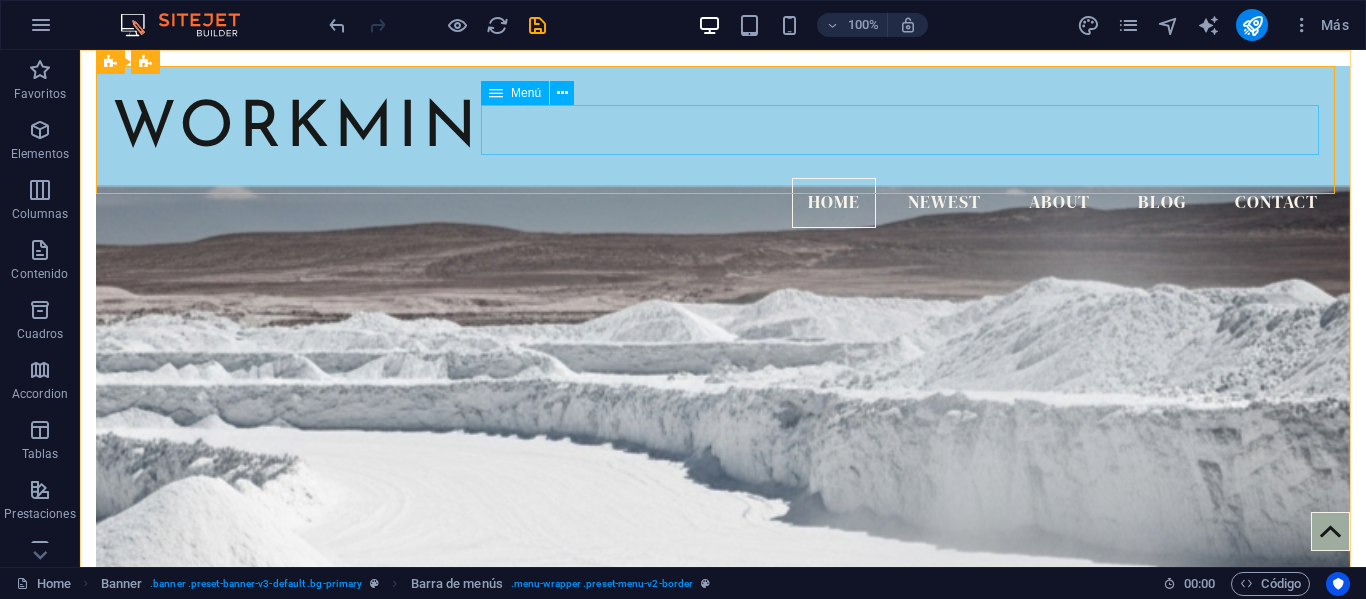 click on "Menú" at bounding box center (526, 93) 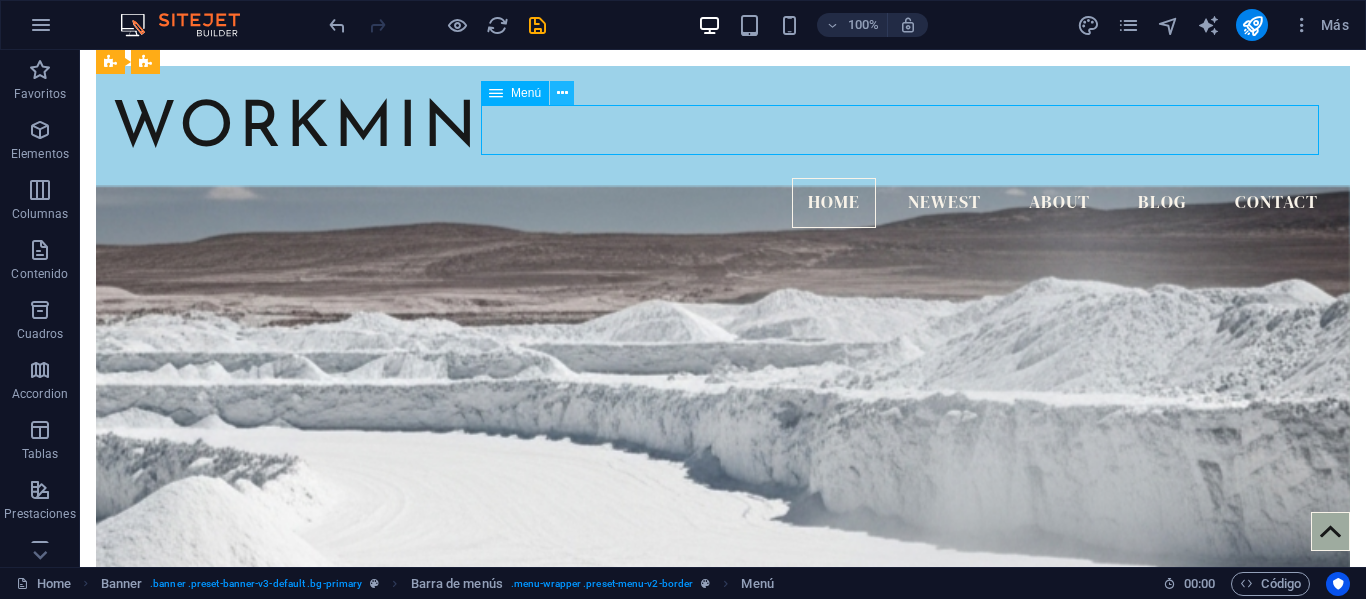 click at bounding box center [562, 93] 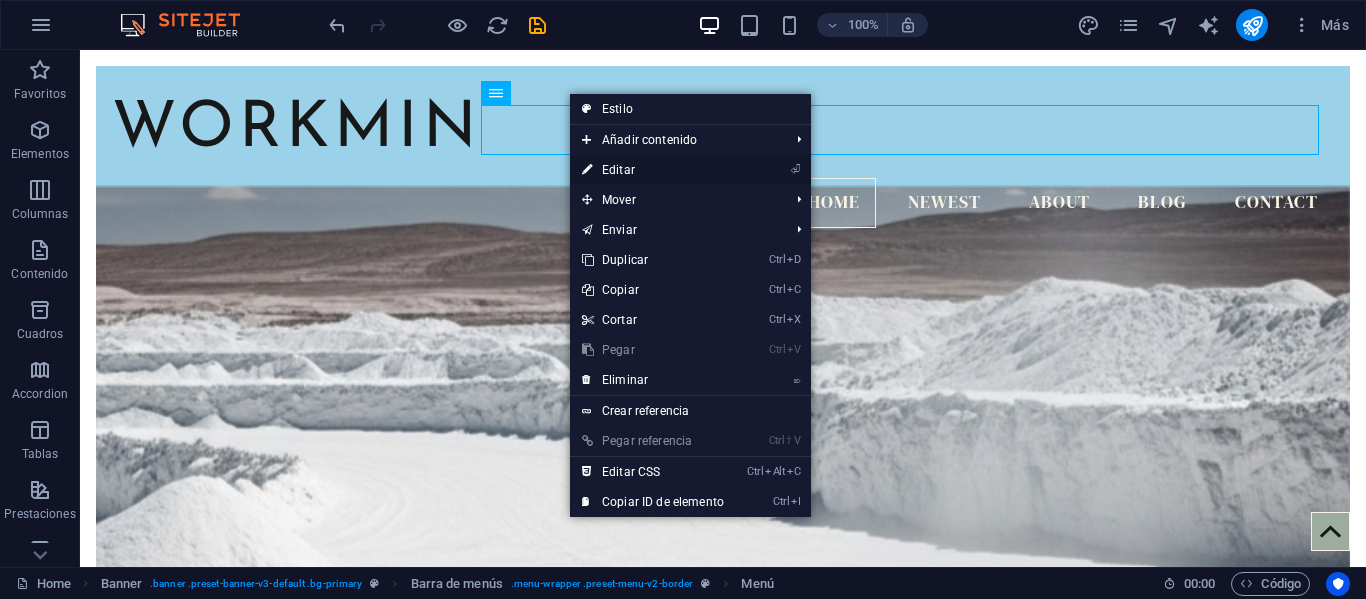 click on "⏎  Editar" at bounding box center (653, 170) 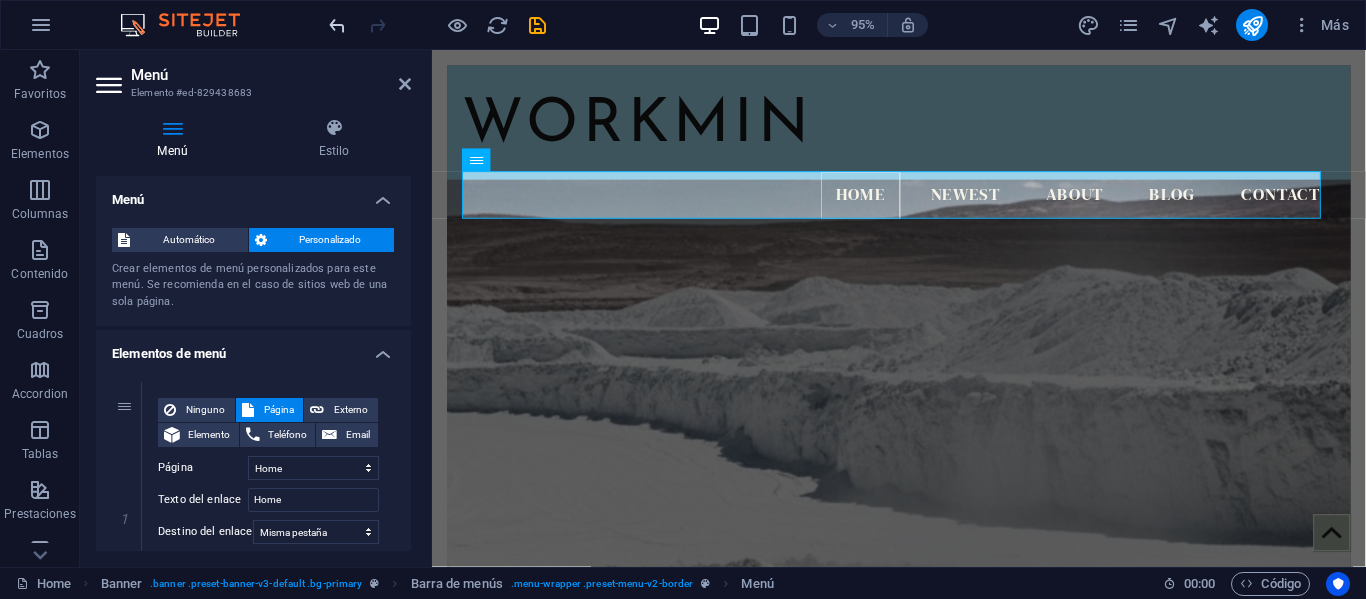 click at bounding box center (337, 25) 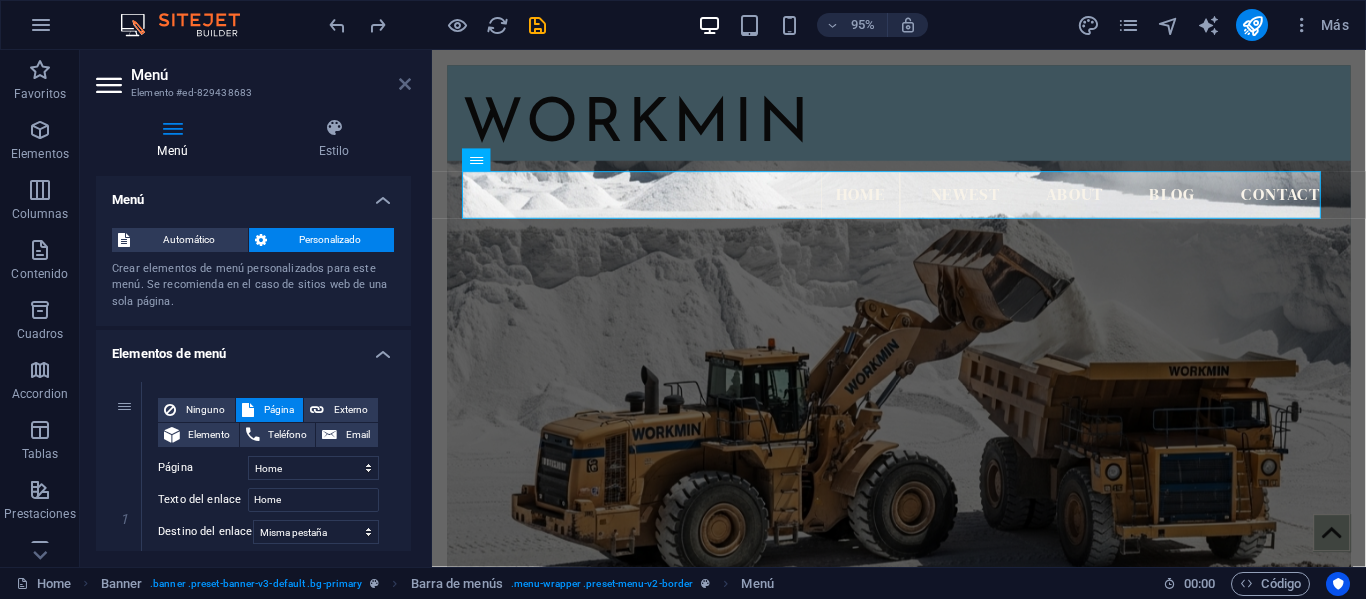 click at bounding box center [405, 84] 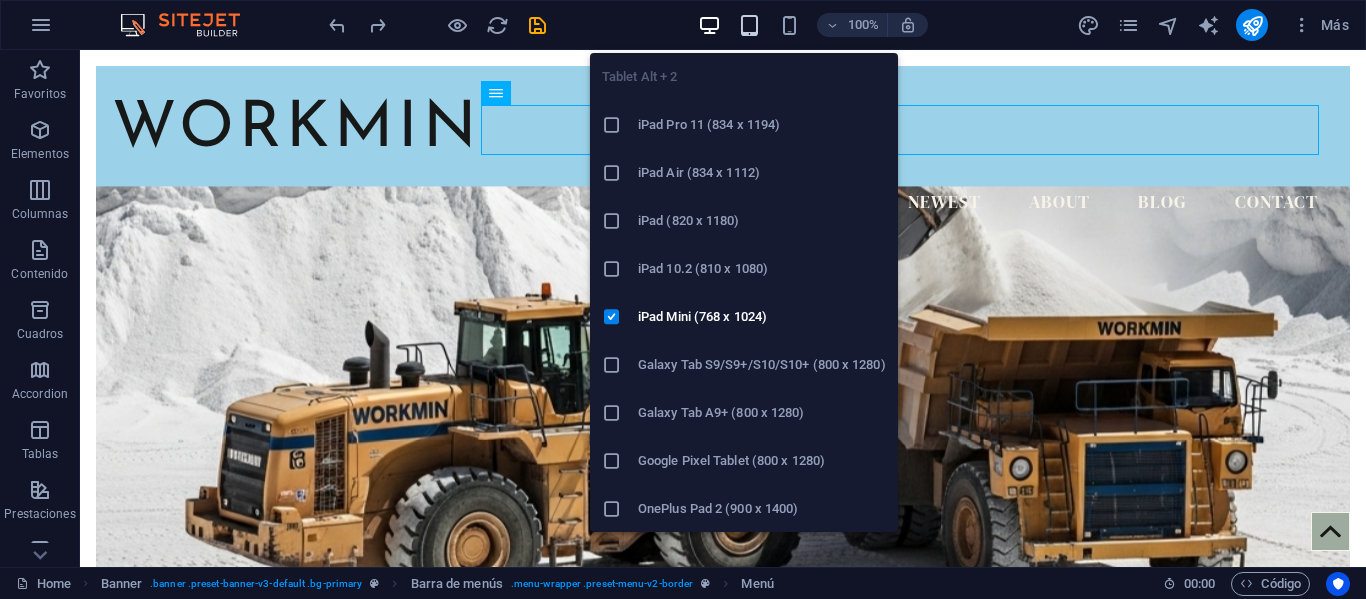 click at bounding box center (749, 25) 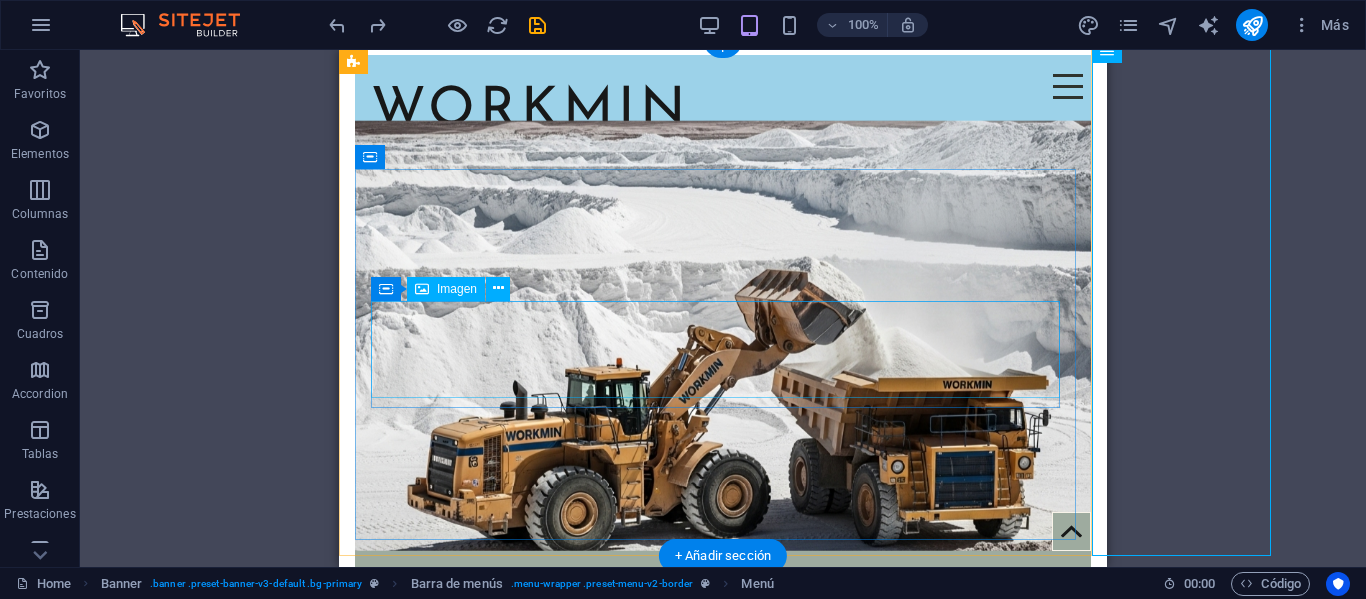 scroll, scrollTop: 8, scrollLeft: 0, axis: vertical 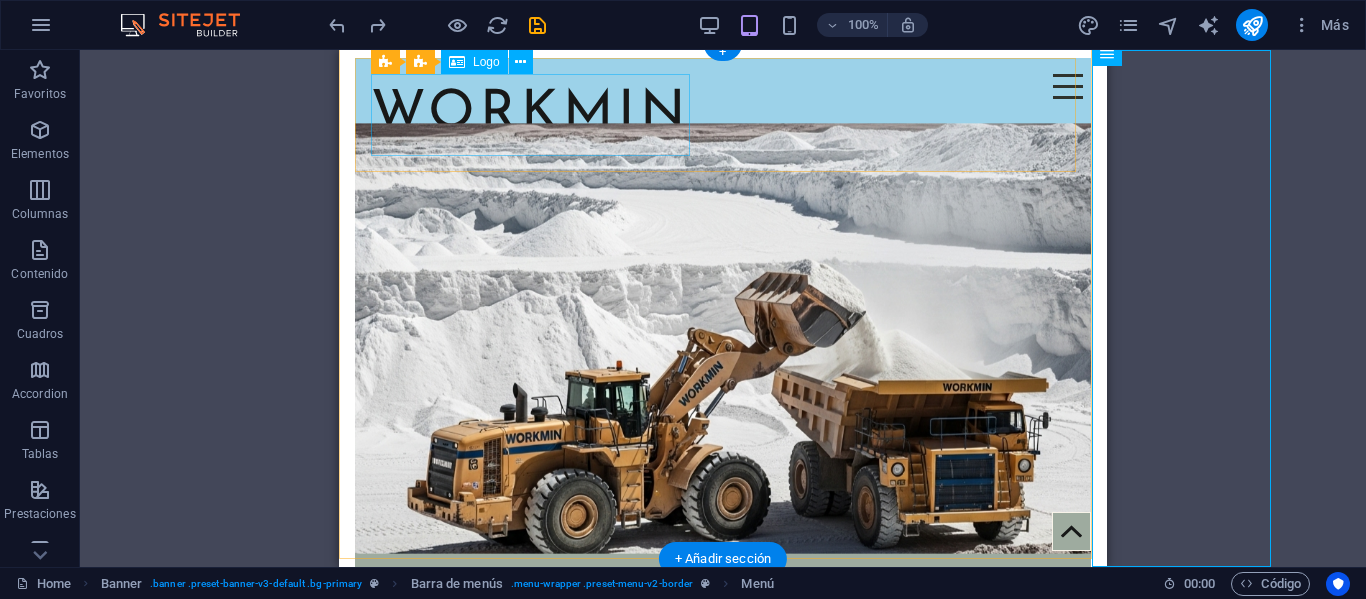 click on "WORKMIN" at bounding box center [723, 115] 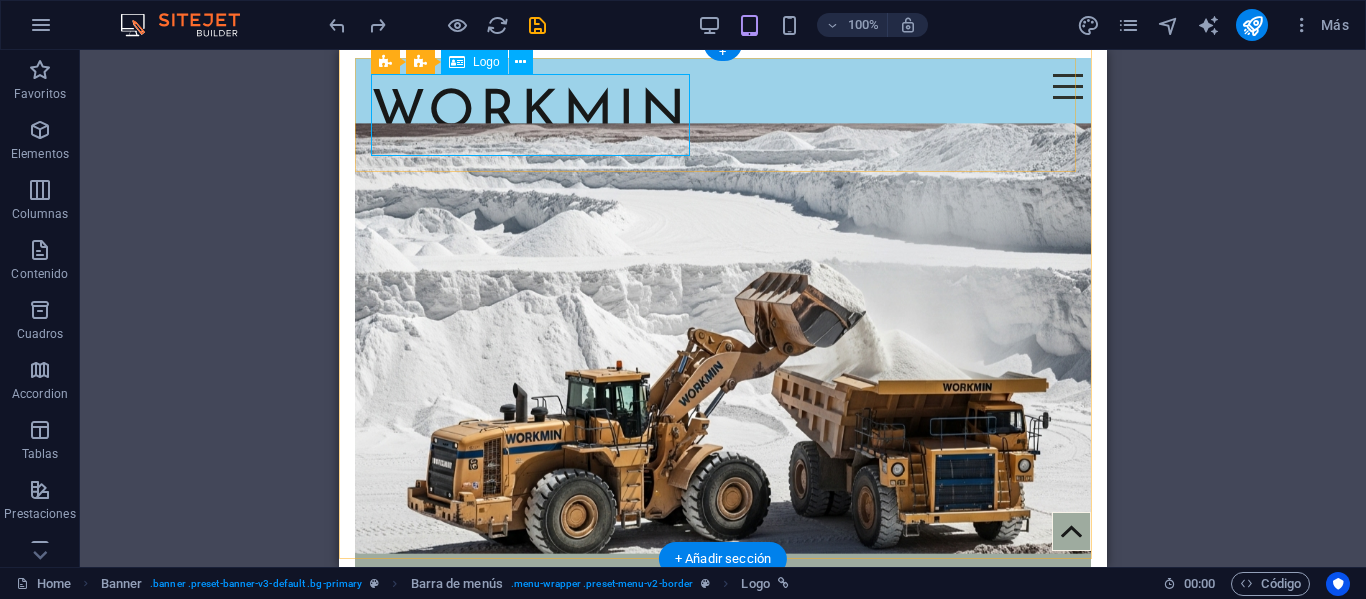 click on "WORKMIN" at bounding box center [723, 115] 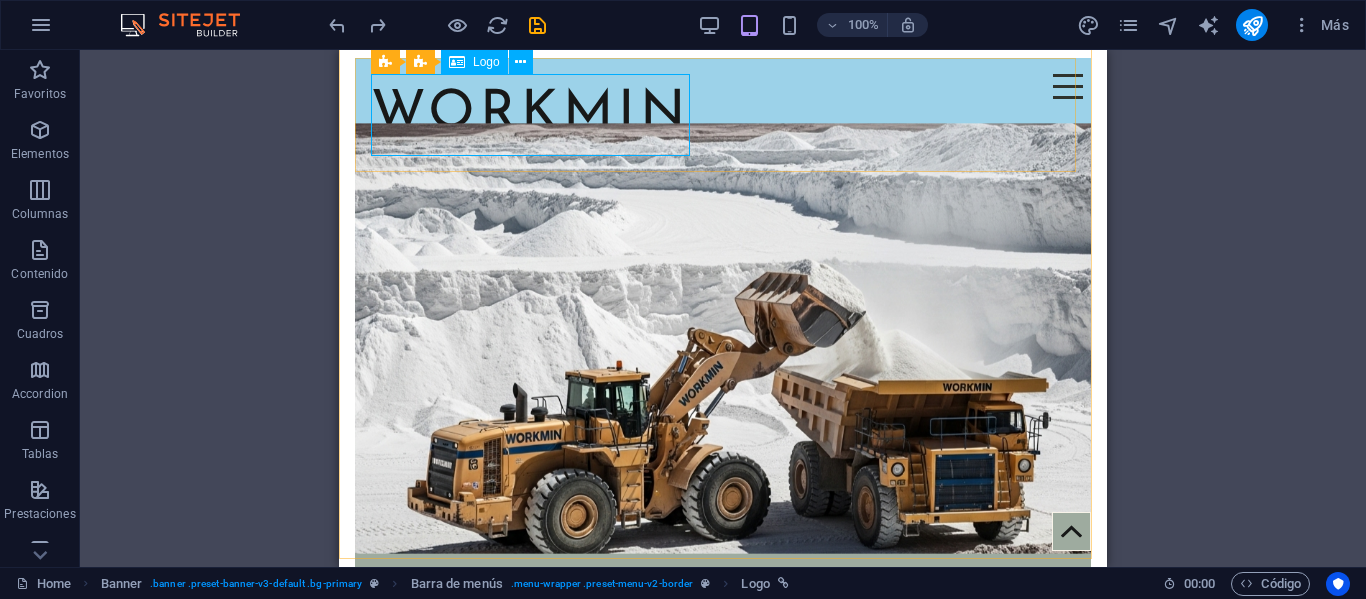 click on "Logo" at bounding box center [486, 62] 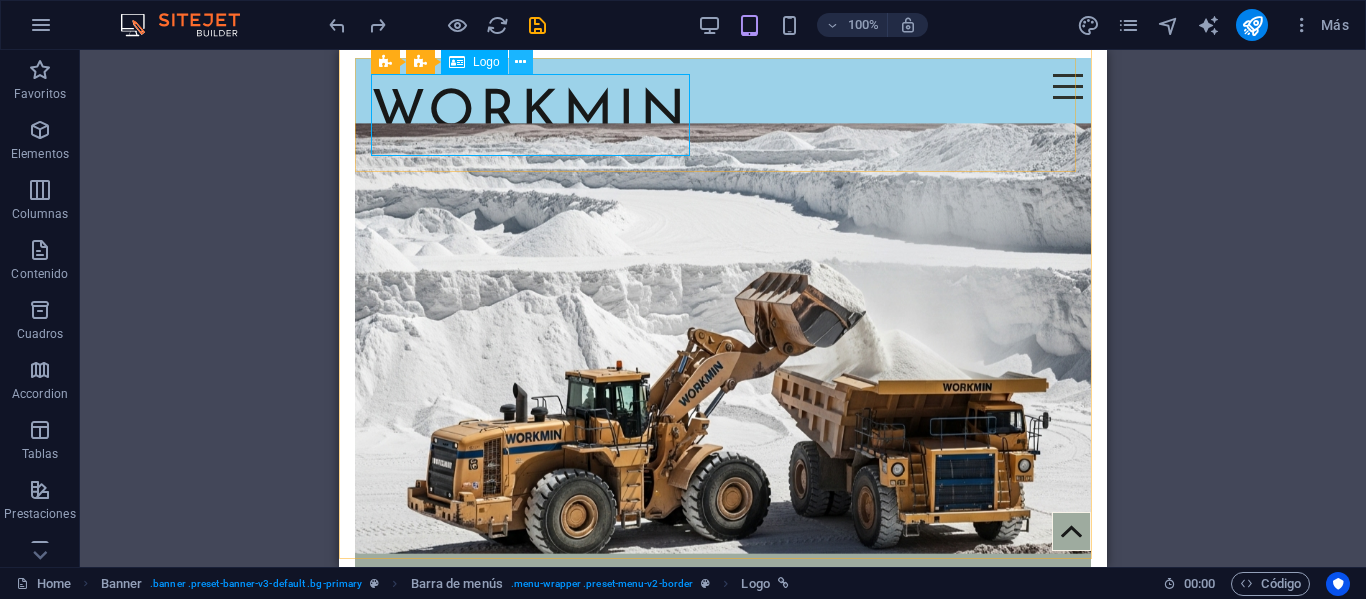 click at bounding box center [520, 62] 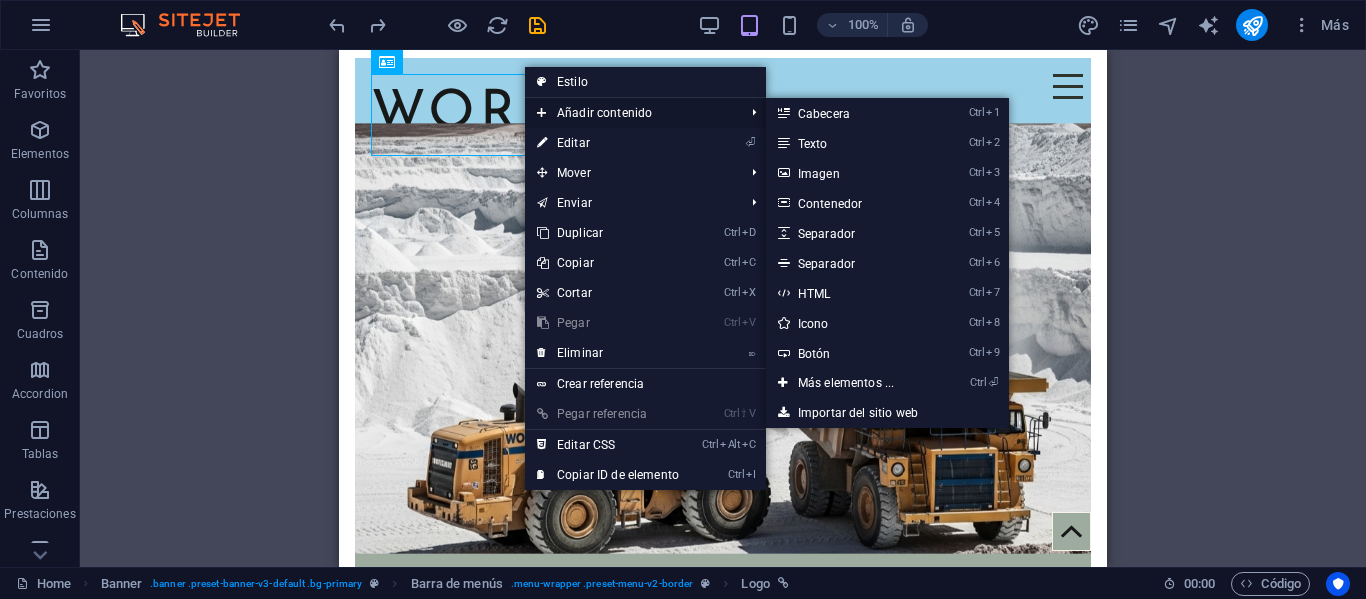 click on "Añadir contenido" at bounding box center [630, 113] 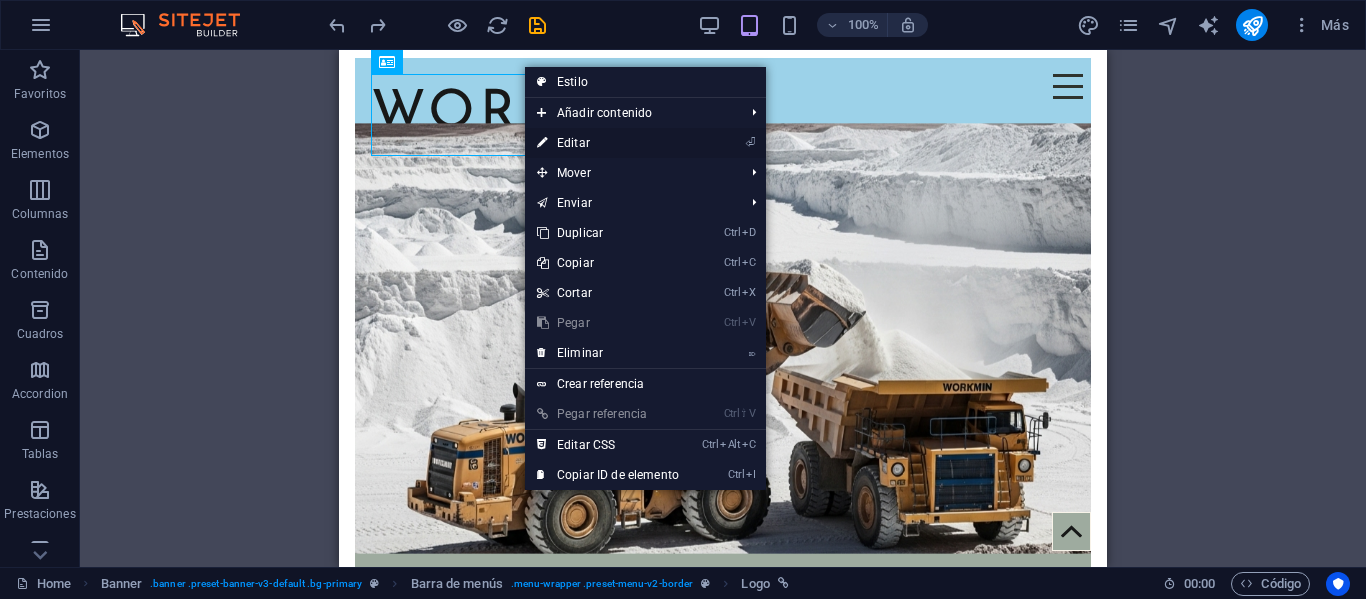 click on "⏎  Editar" at bounding box center (608, 143) 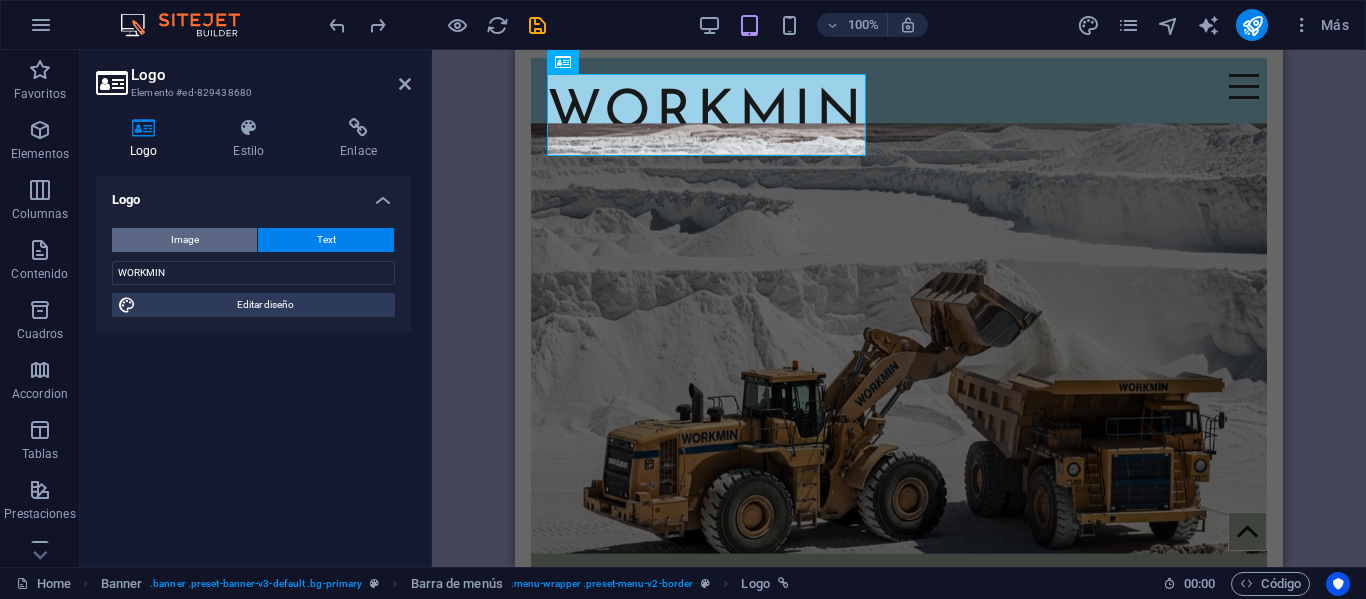 click on "Image" at bounding box center [184, 240] 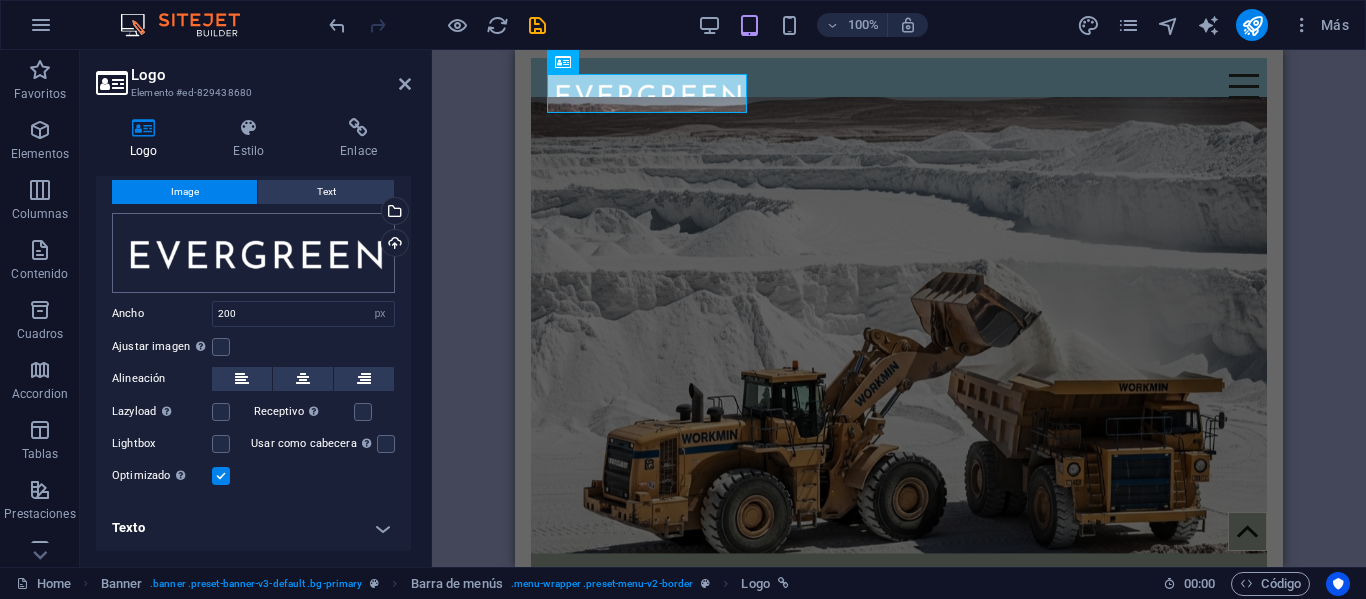 scroll, scrollTop: 47, scrollLeft: 0, axis: vertical 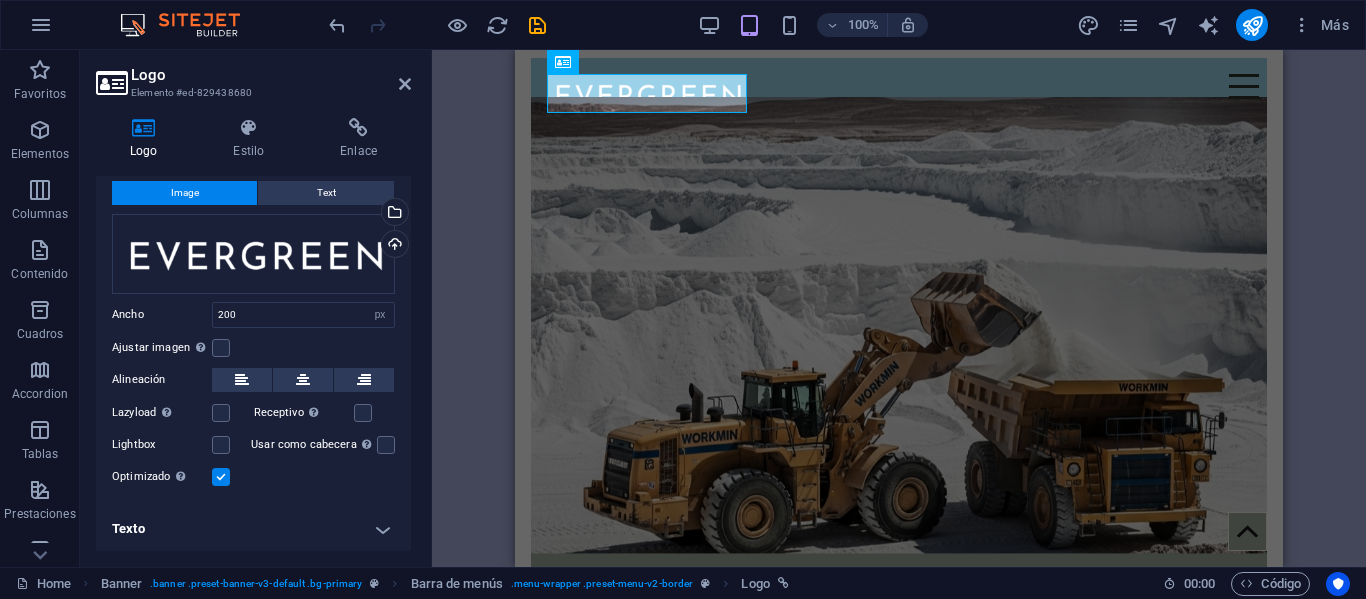 click on "Texto" at bounding box center [253, 529] 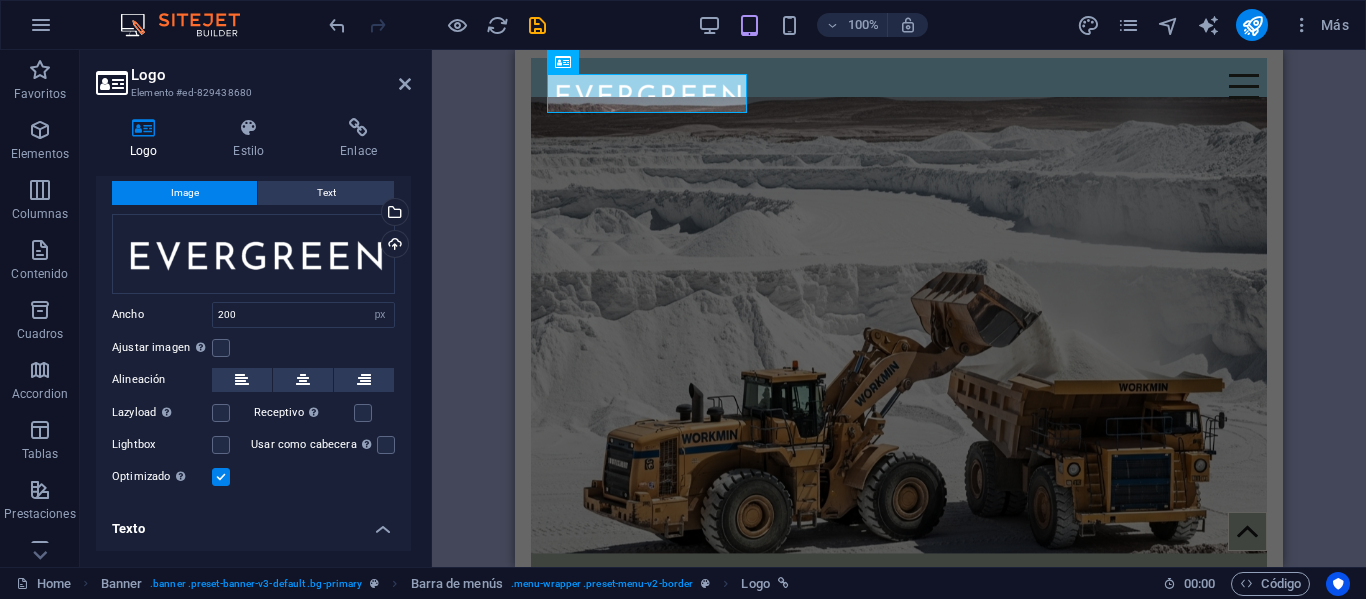 click on "Texto" at bounding box center (253, 523) 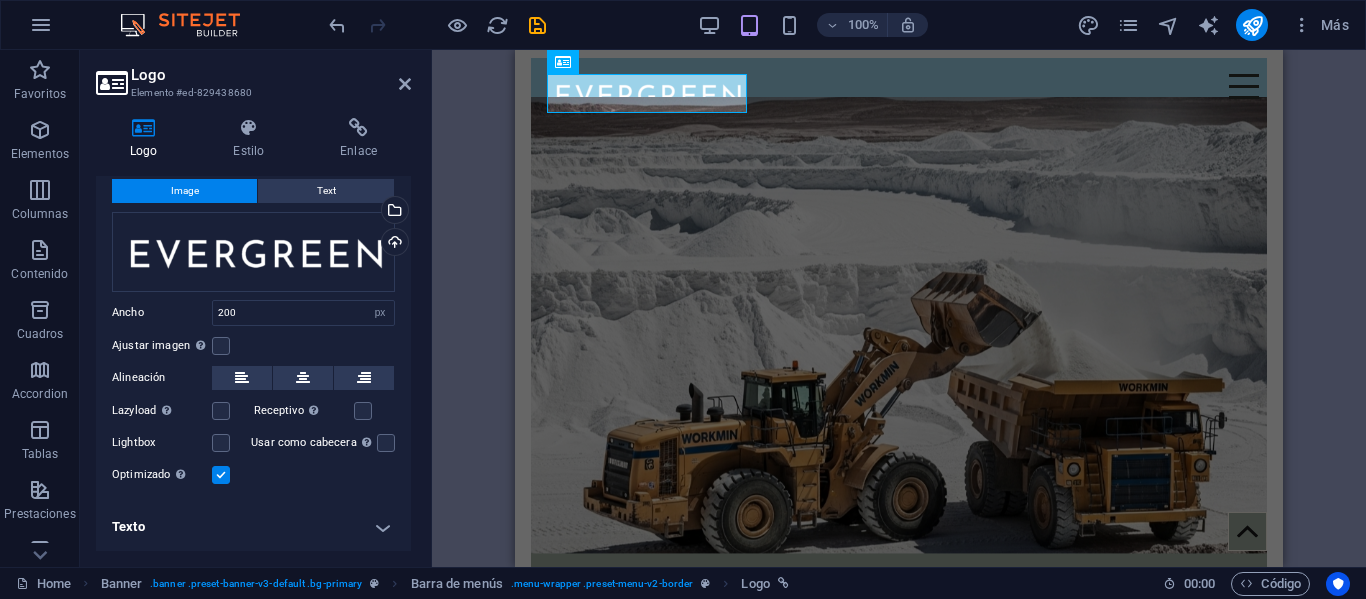 scroll, scrollTop: 47, scrollLeft: 0, axis: vertical 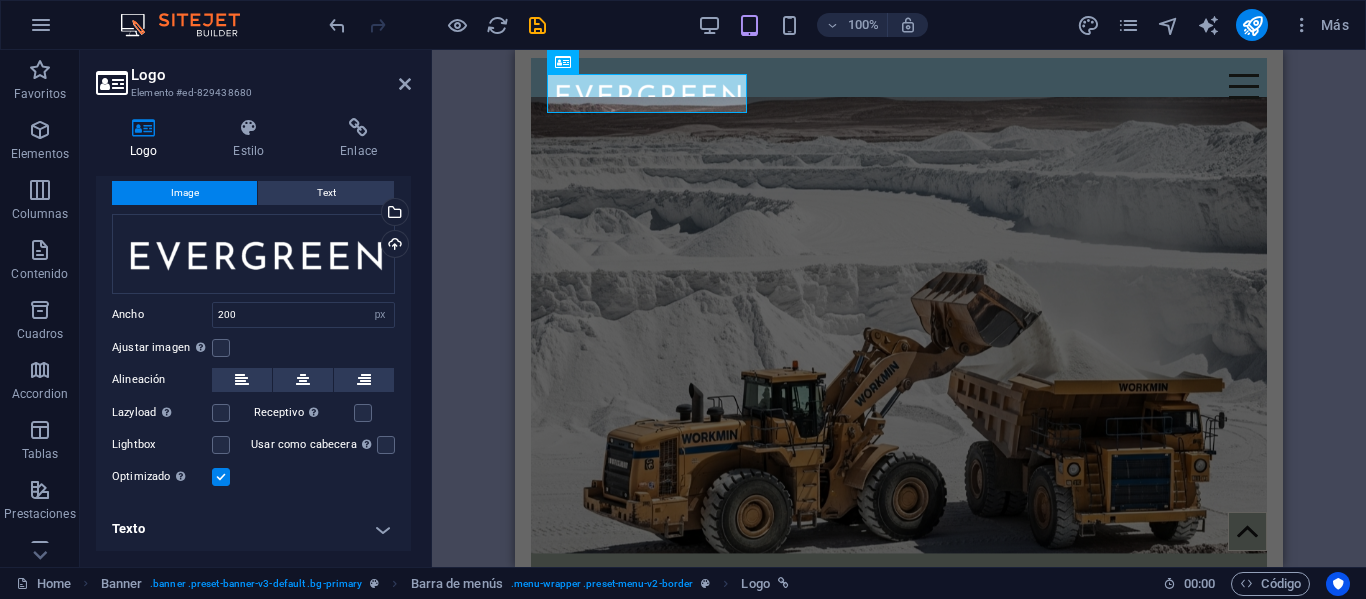 click on "Image Text Arrastra archivos aquí, haz clic para escoger archivos o  selecciona archivos de Archivos o de nuestra galería gratuita de fotos y vídeos Selecciona archivos del administrador de archivos, de la galería de fotos o carga archivo(s) Cargar Ancho 200 Predeterminado automático px rem % em vh vw Ajustar imagen Ajustar imagen automáticamente a un ancho y alto fijo Altura Predeterminado automático px Alineación Lazyload La carga de imágenes tras la carga de la página mejora la velocidad de la página. Receptivo Automáticamente cargar tamaños optimizados de smartphone e imagen retina. Lightbox Usar como cabecera La imagen se ajustará en una etiqueta de cabecera H1. Resulta útil para dar al texto alternativo el peso de una cabecera H1, por ejemplo, para el logo. En caso de duda, dejar deseleccionado. Optimizado Las imágenes se comprimen para así mejorar la velocidad de las páginas. Posición Dirección Personalizado X offset 50 px rem % vh vw Y offset 50 px rem % vh vw WORKMIN" at bounding box center [253, 335] 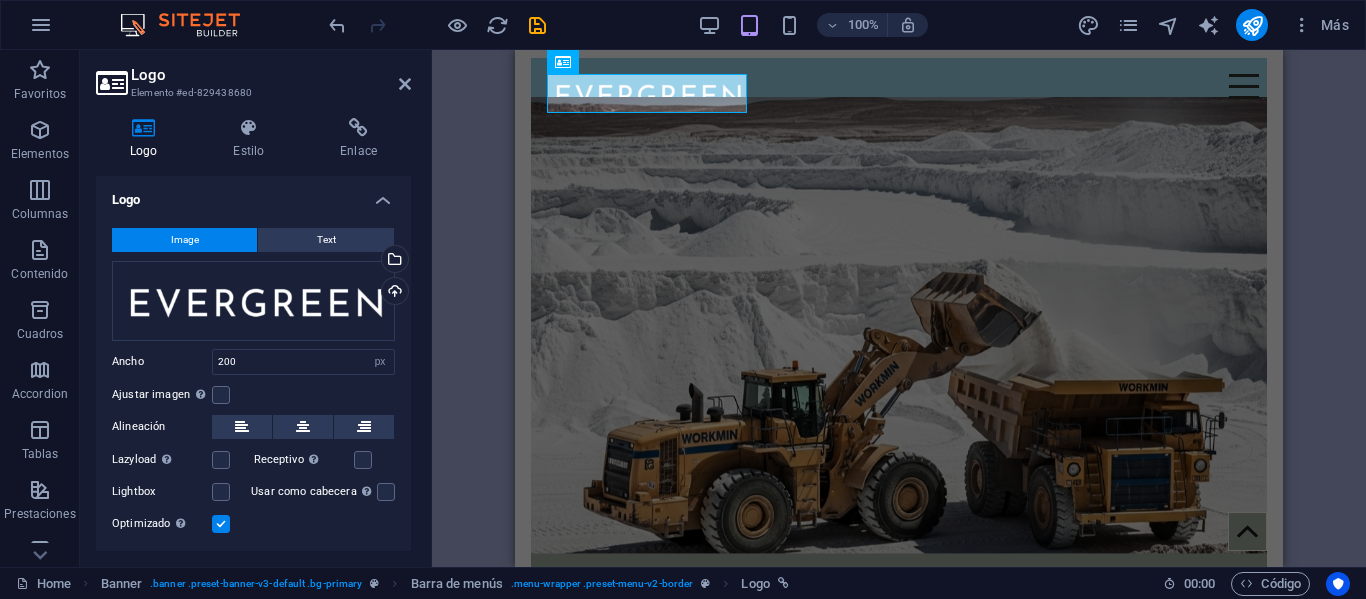 click on "Logo" at bounding box center (147, 139) 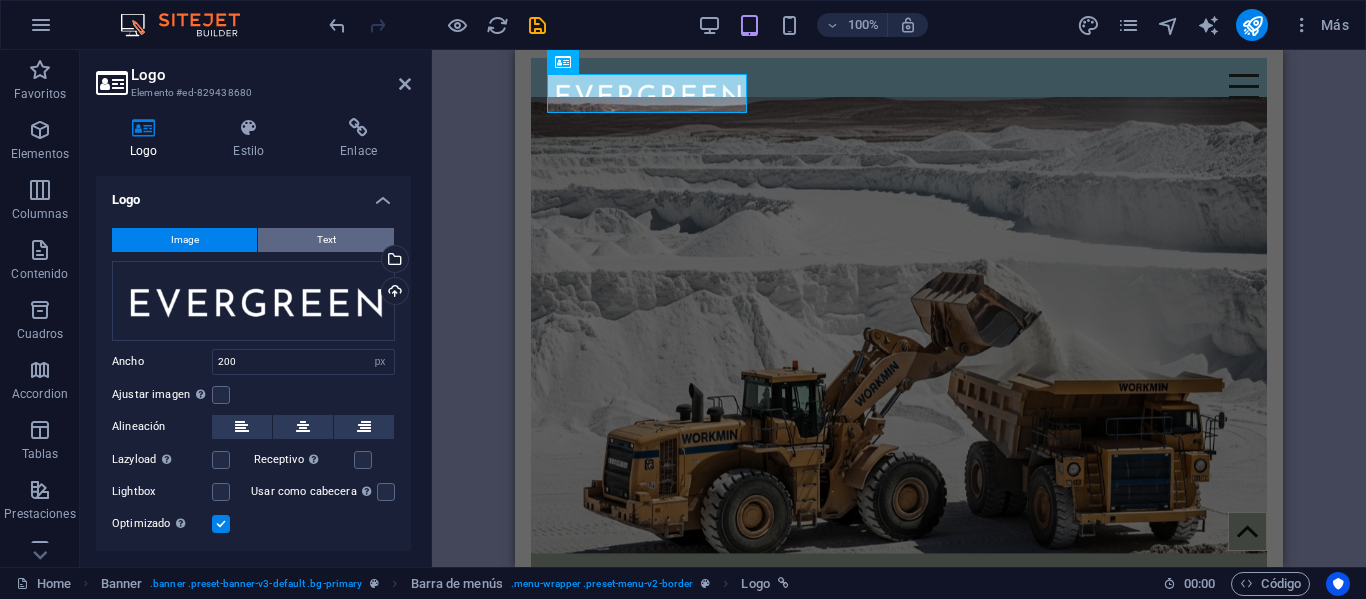 click on "Text" at bounding box center (326, 240) 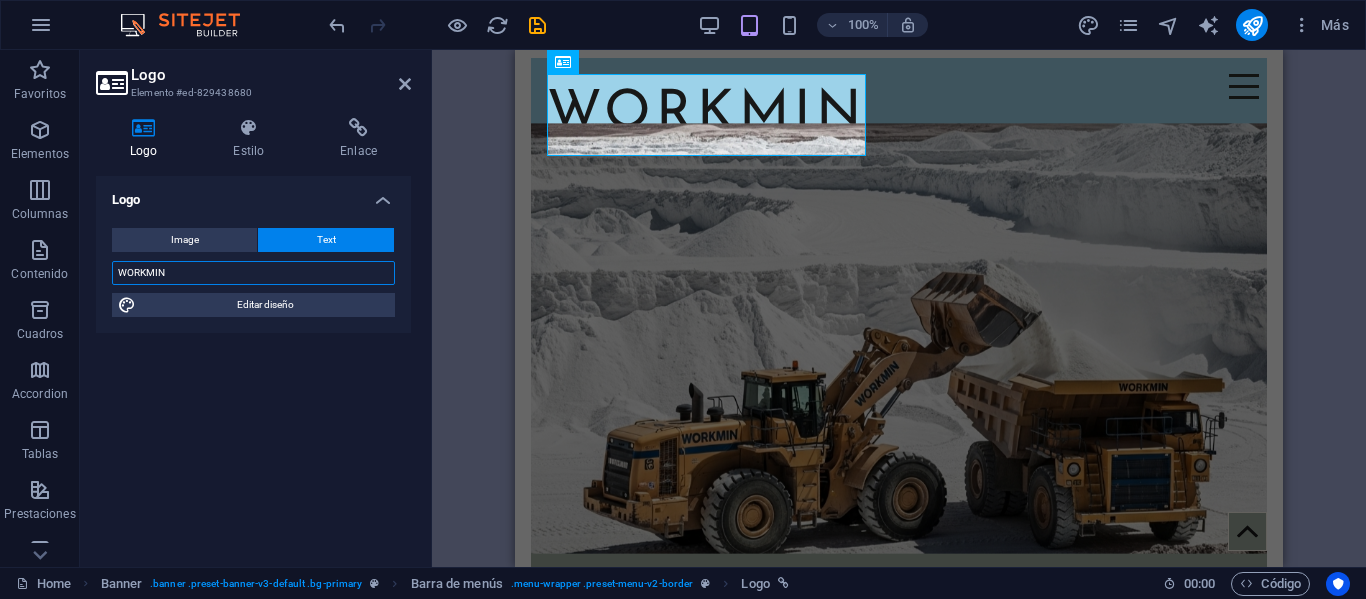 click on "WORKMIN" at bounding box center (253, 273) 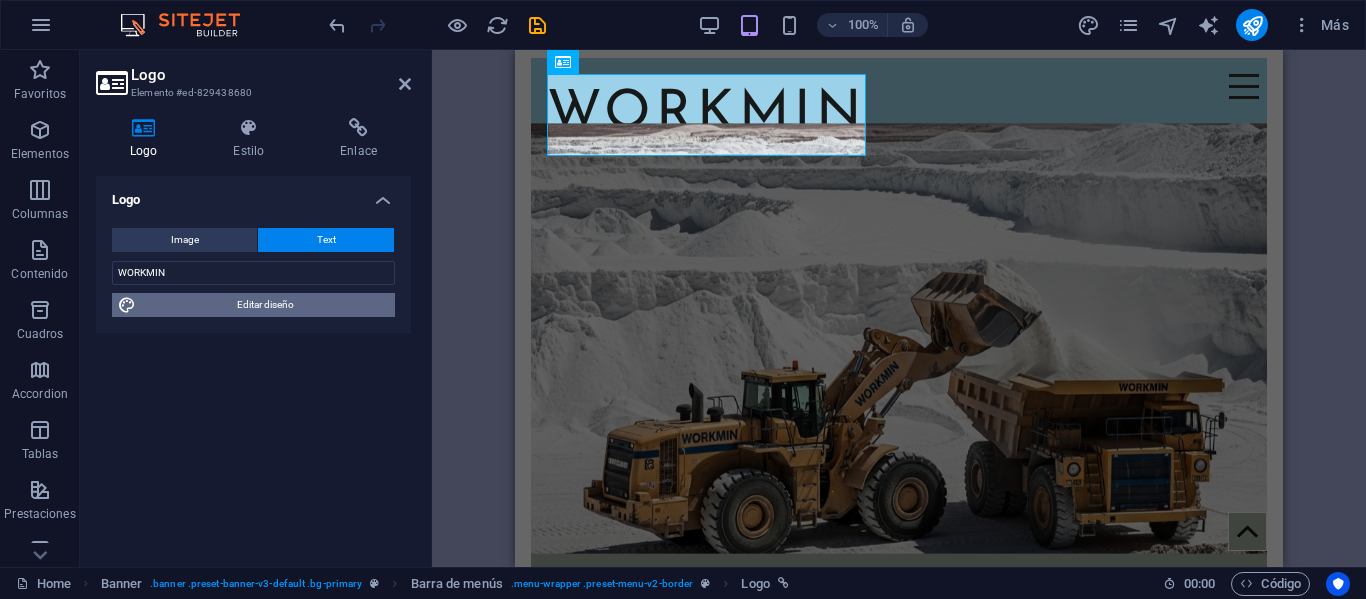 click on "Editar diseño" at bounding box center [265, 305] 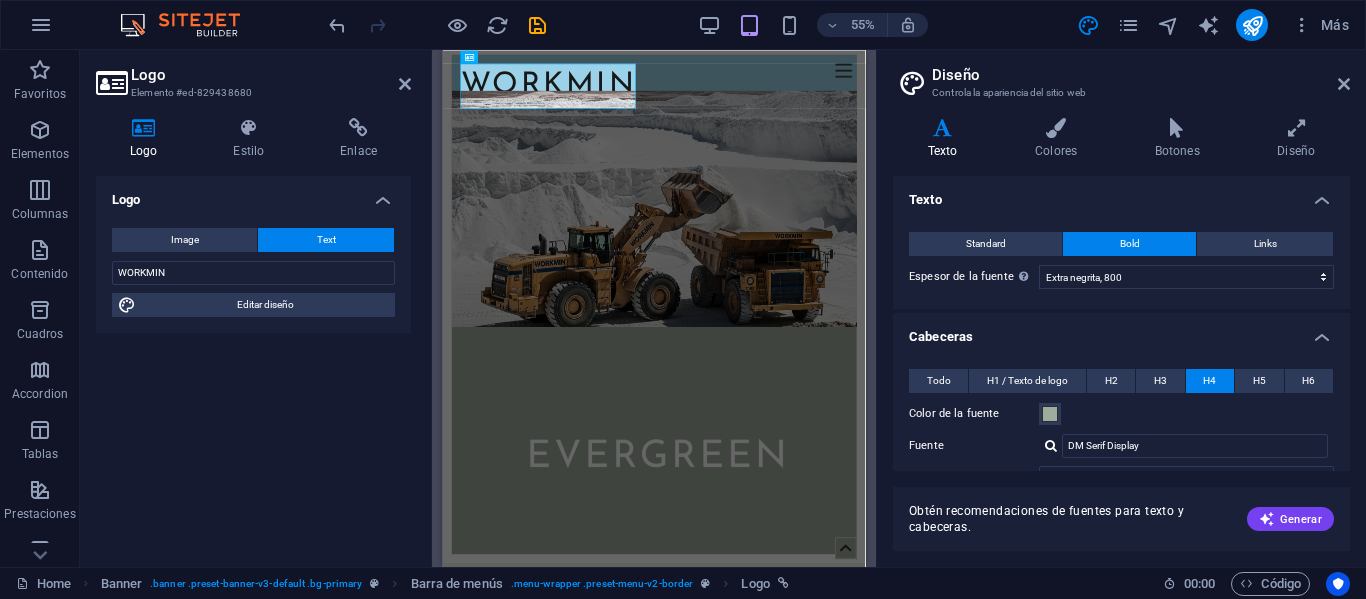 click on "Cabeceras" at bounding box center [1121, 331] 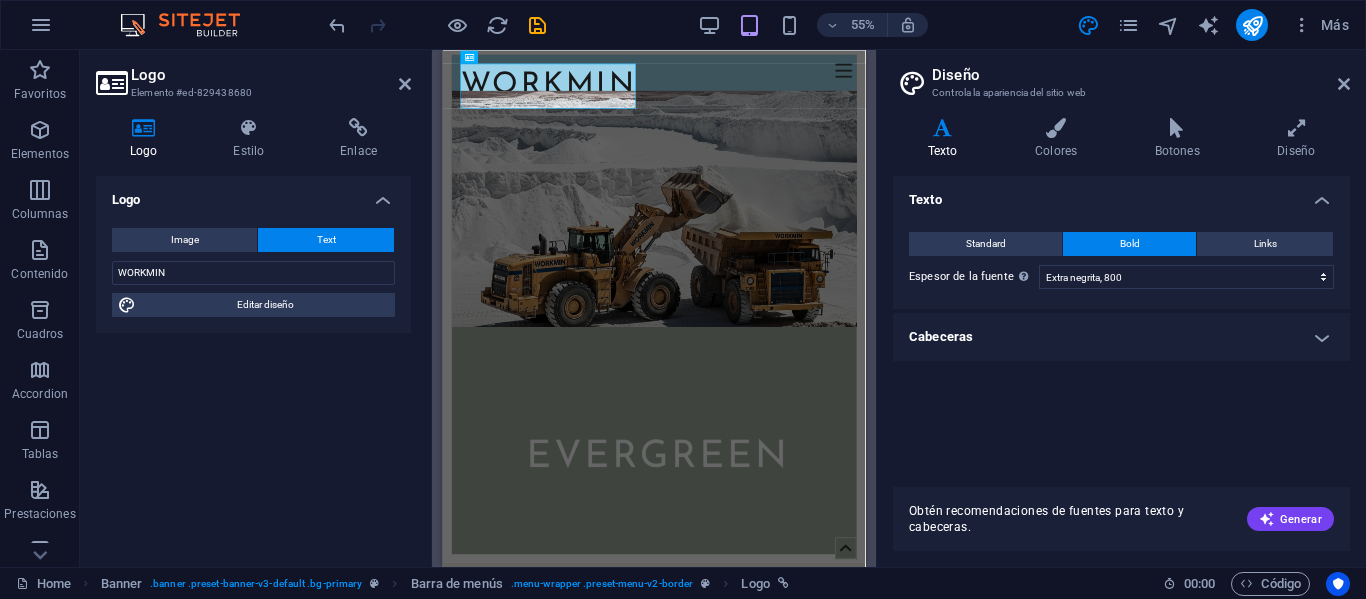 click on "Bold" at bounding box center (1130, 244) 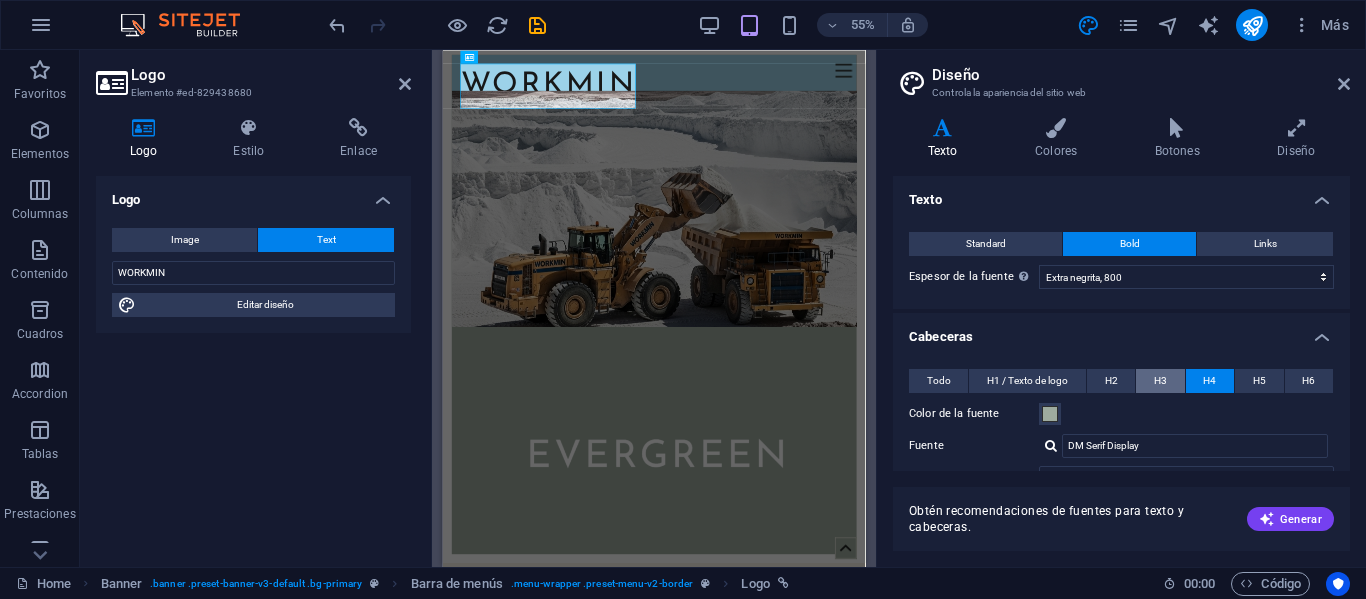 click on "H3" at bounding box center (1160, 381) 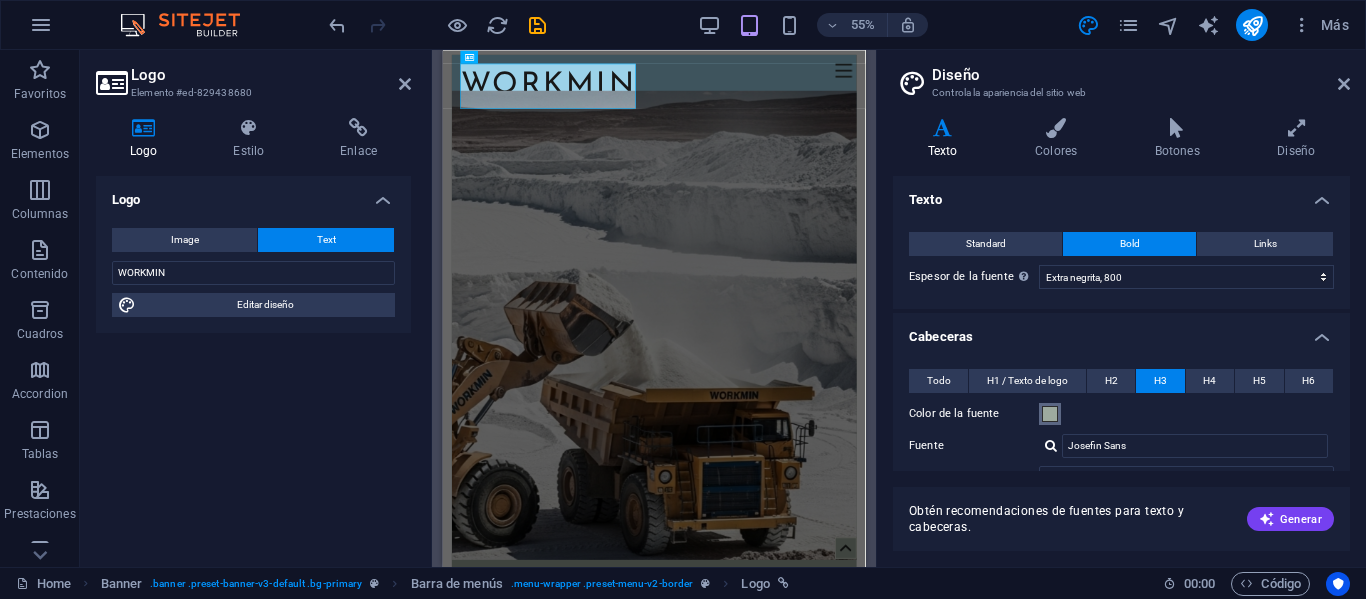 click at bounding box center [1050, 414] 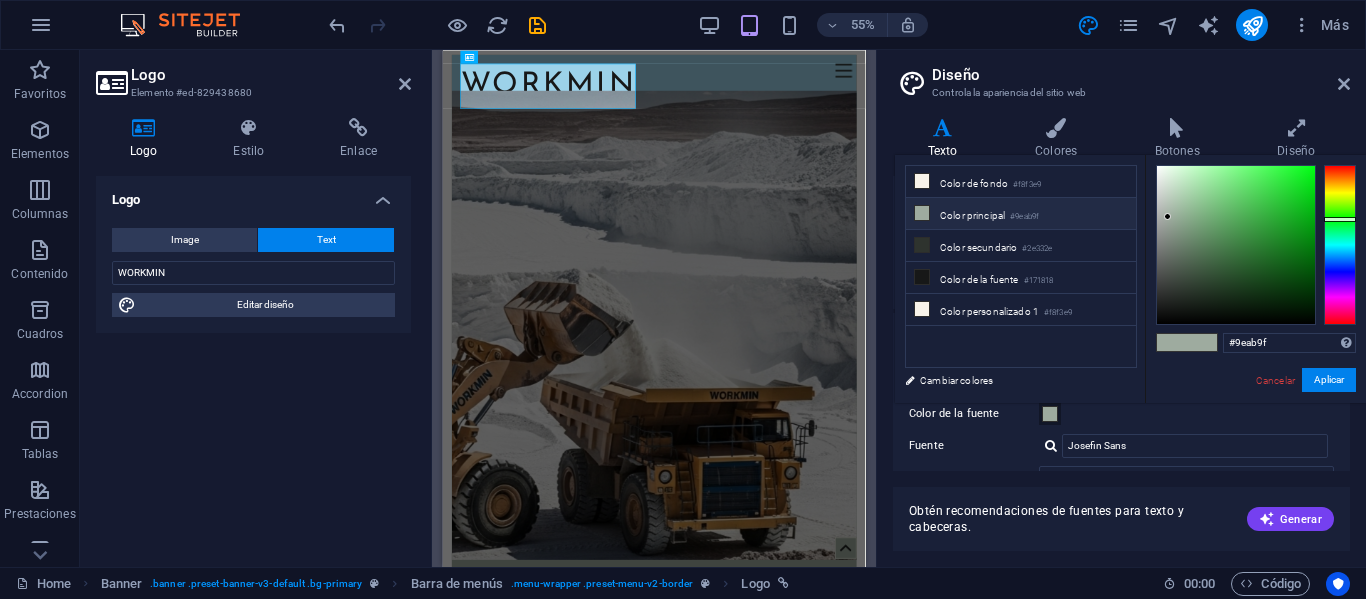 type on "#070707" 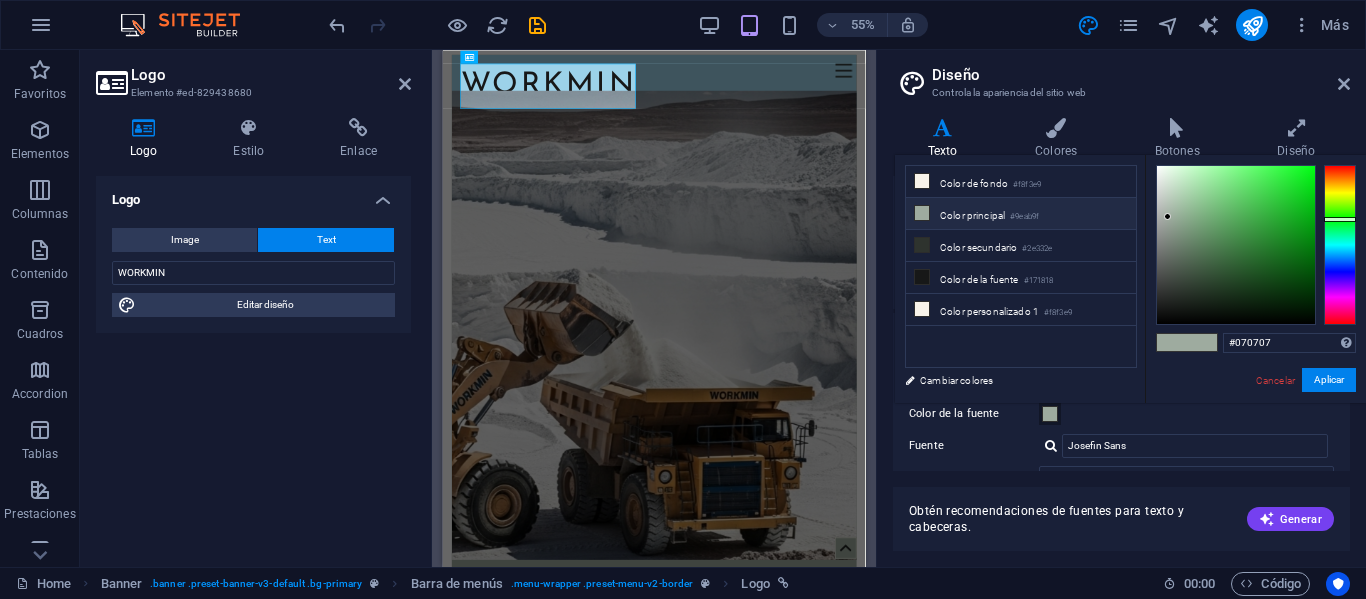 click at bounding box center (1236, 245) 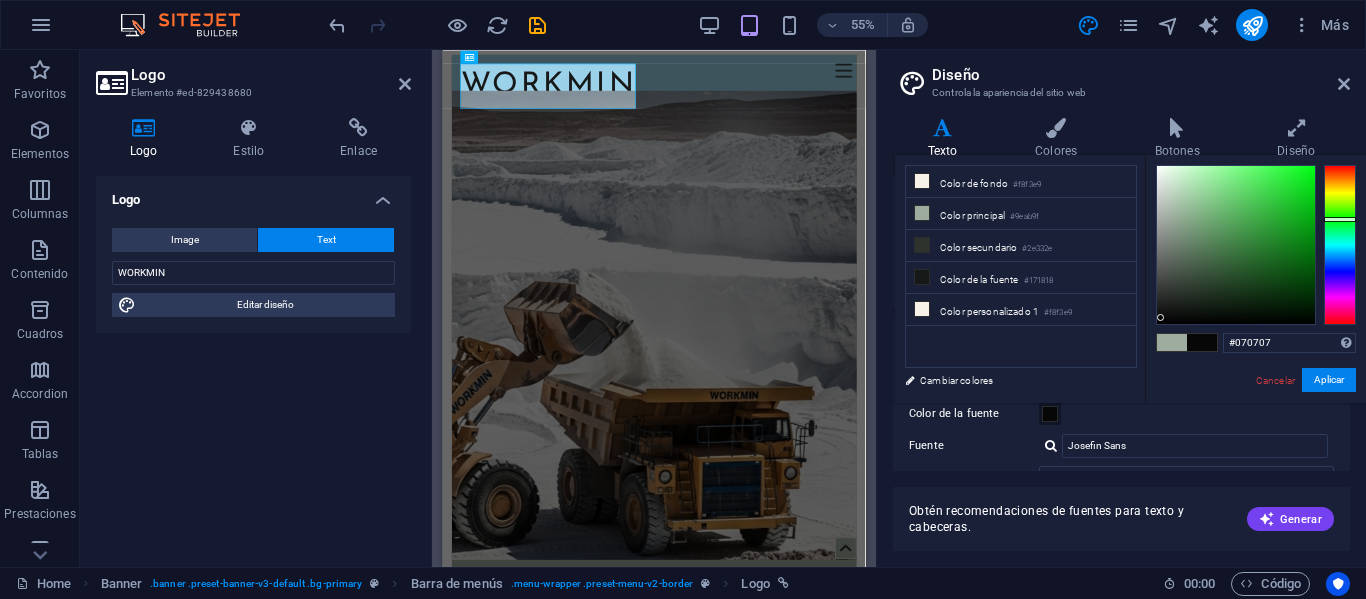 click on "Color de la fuente" at bounding box center [1121, 414] 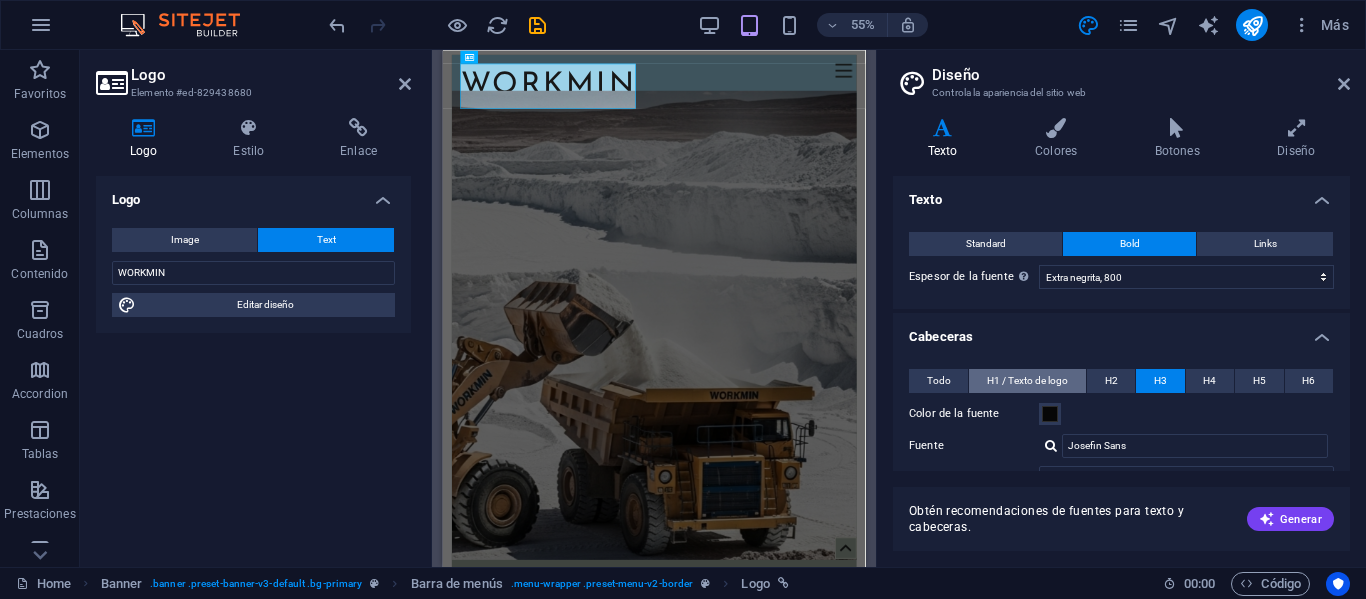 click on "H1 / Texto de logo" at bounding box center (1027, 381) 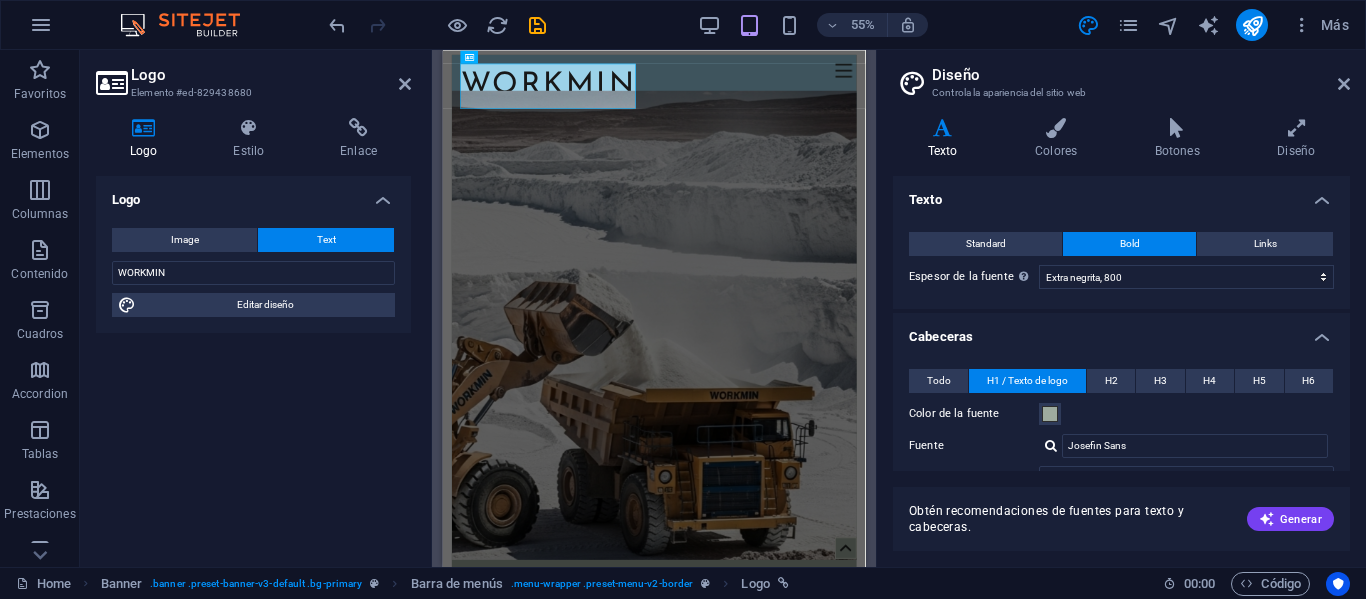 click at bounding box center (1051, 445) 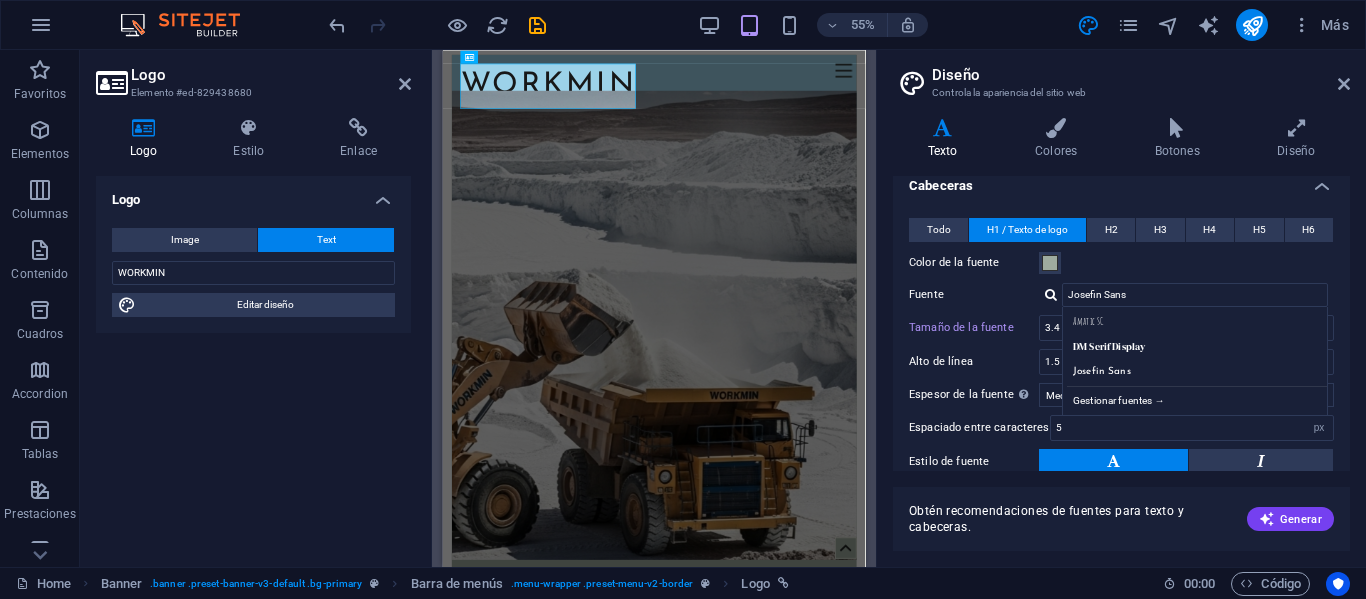 scroll, scrollTop: 169, scrollLeft: 0, axis: vertical 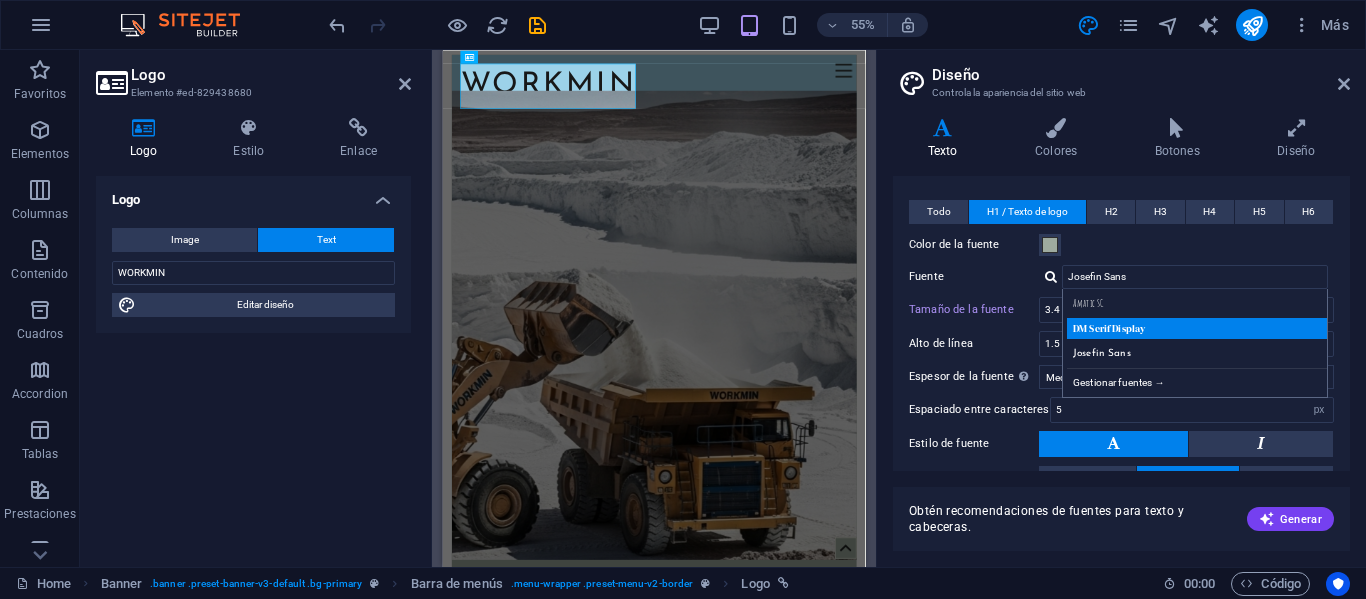 click on "DM Serif Display" at bounding box center (1199, 328) 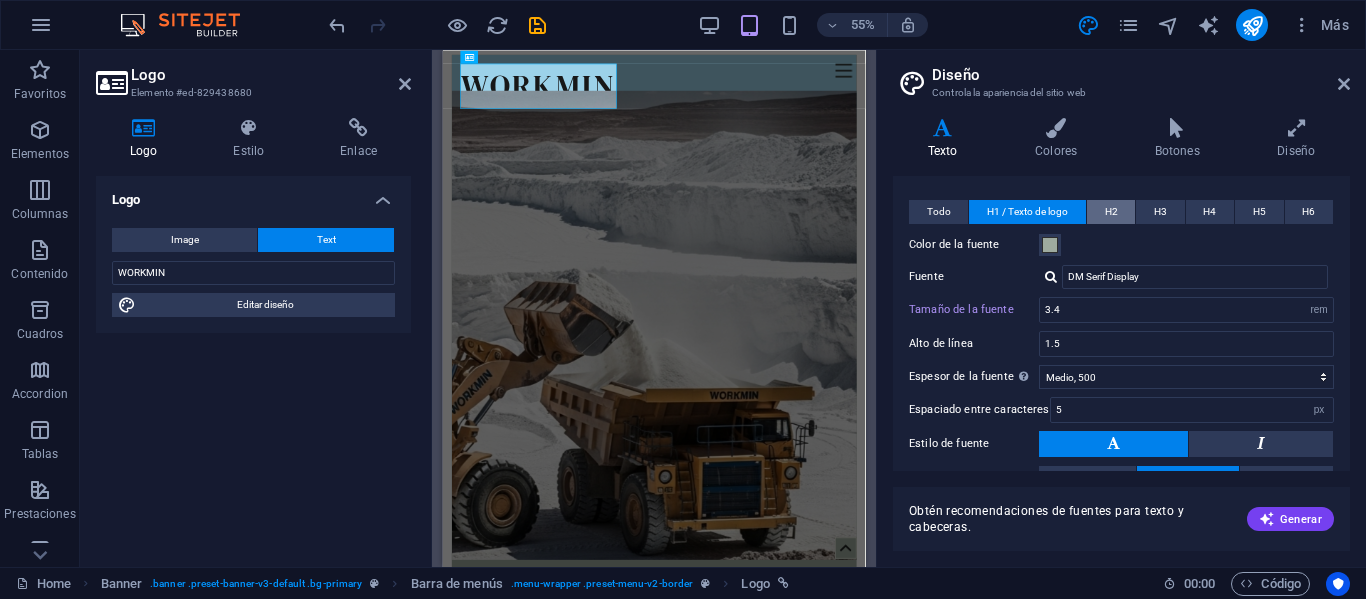 click on "H2" at bounding box center [1111, 212] 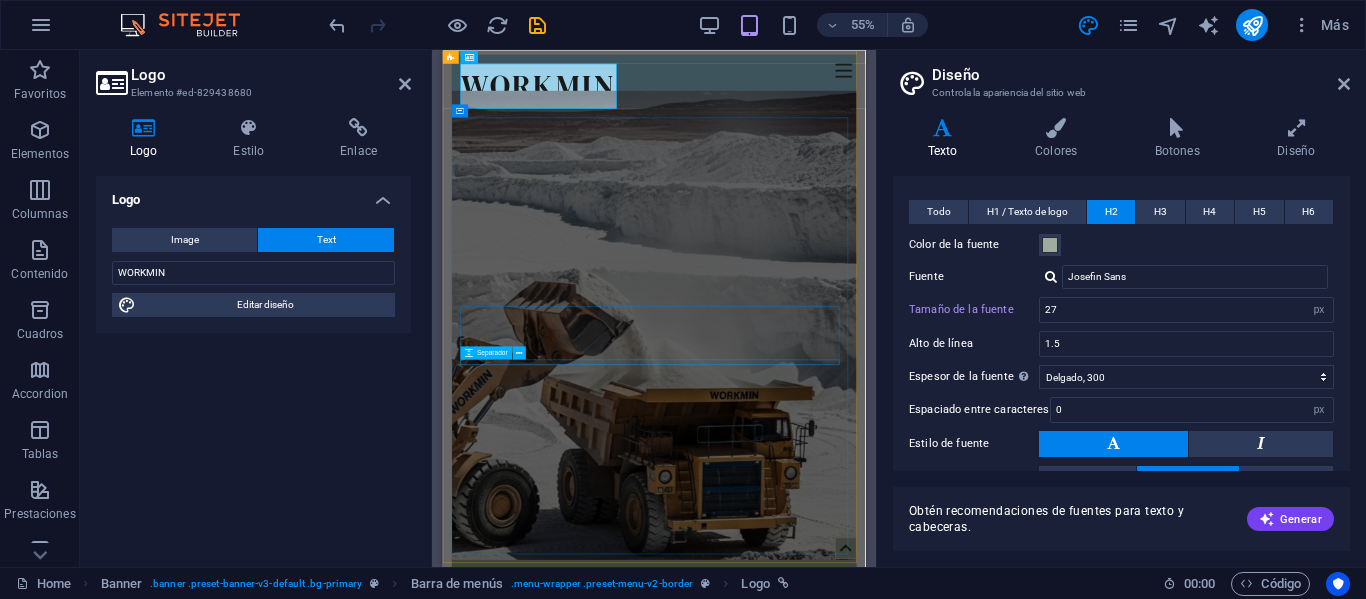 click at bounding box center (826, 1255) 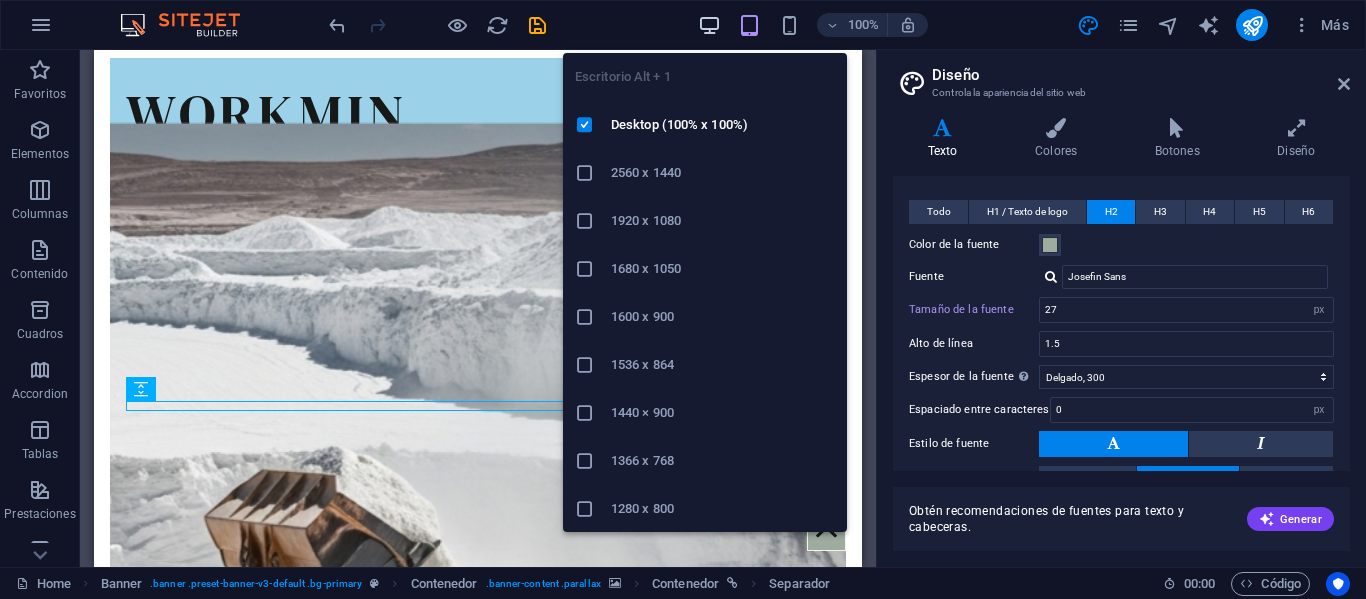 click at bounding box center (709, 25) 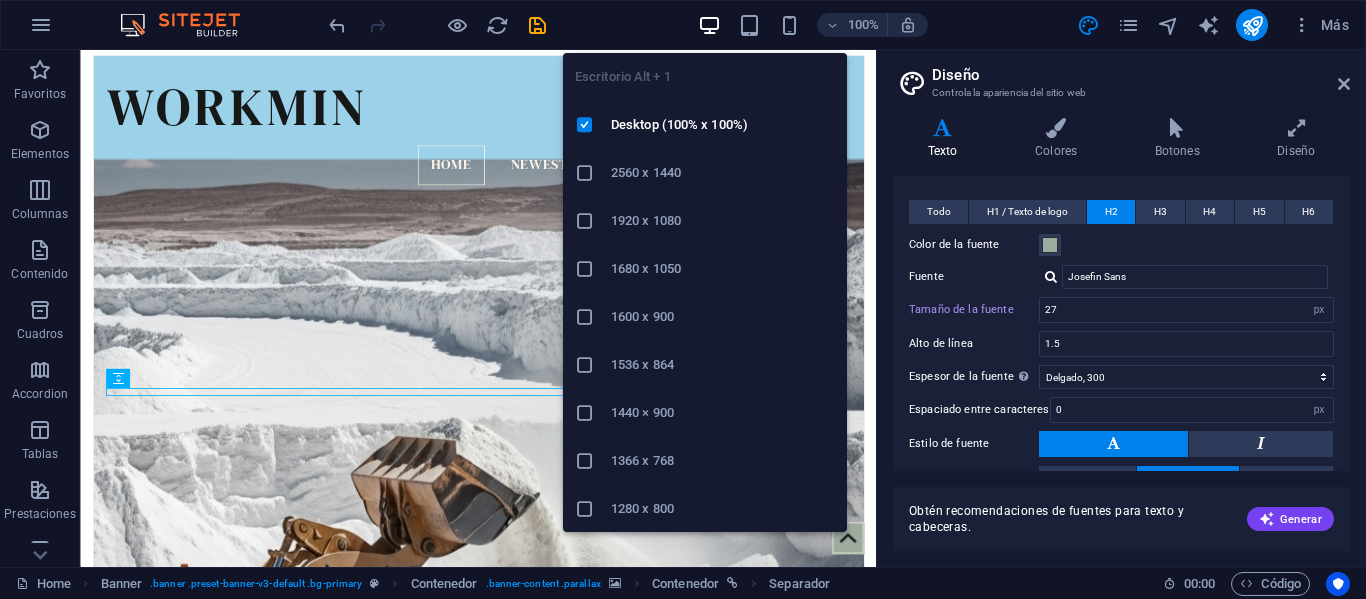 type on "32" 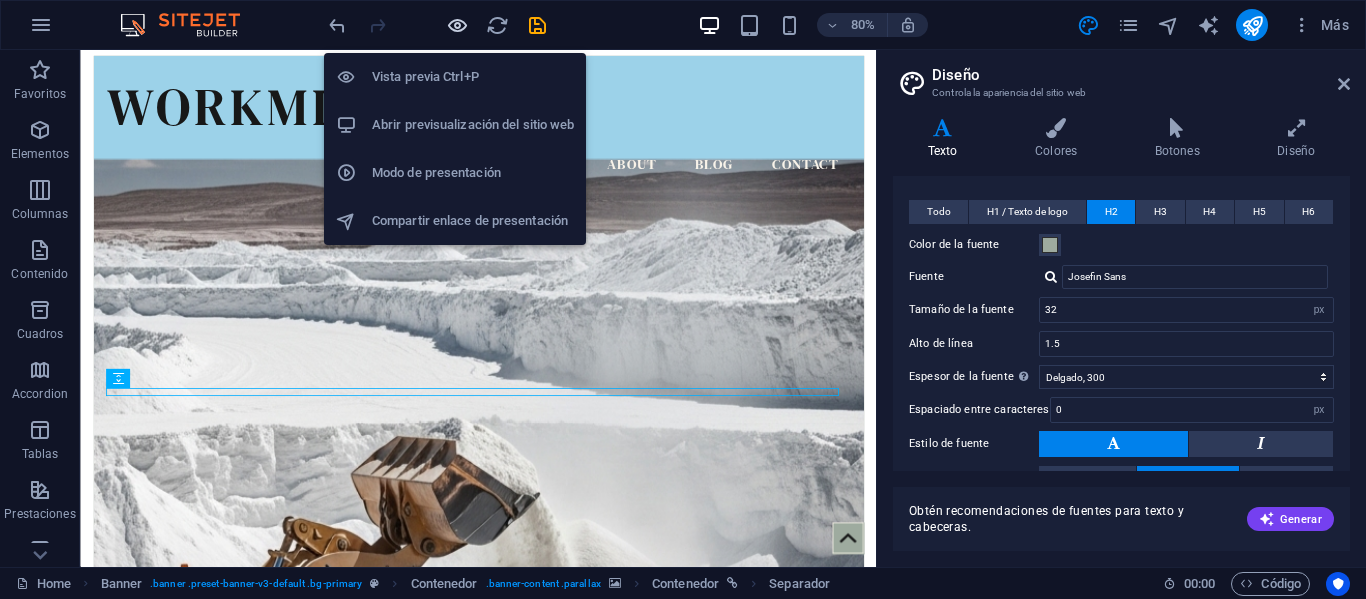 click at bounding box center [457, 25] 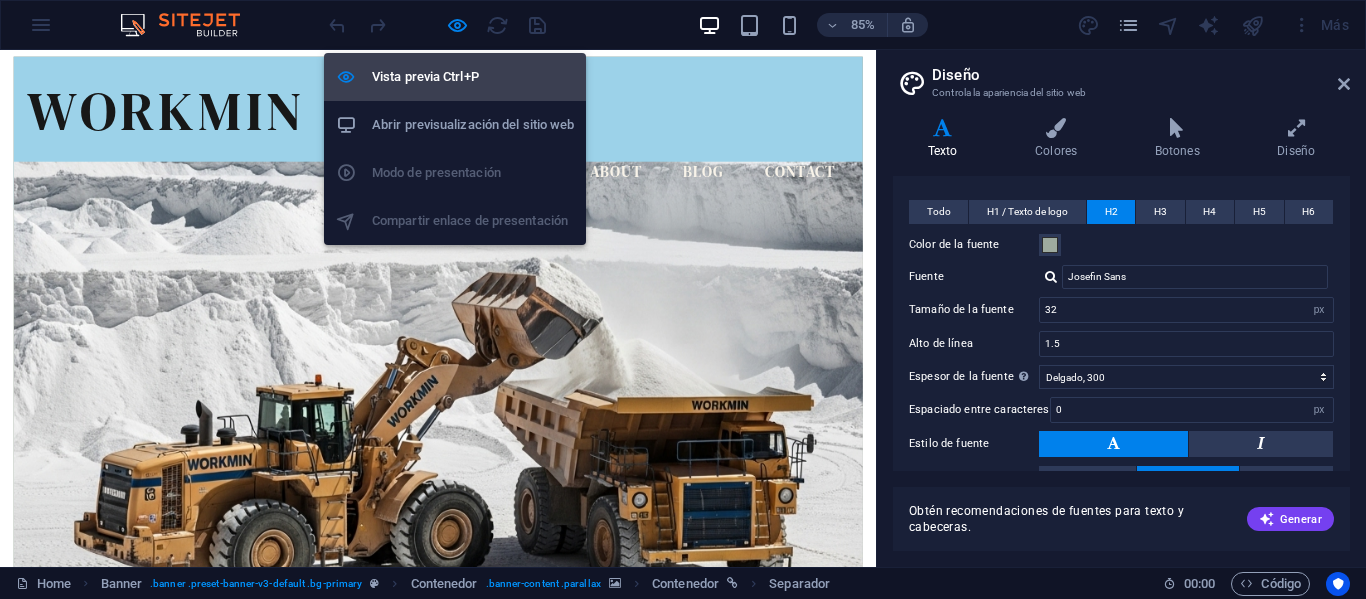 click on "Vista previa Ctrl+P" at bounding box center [473, 77] 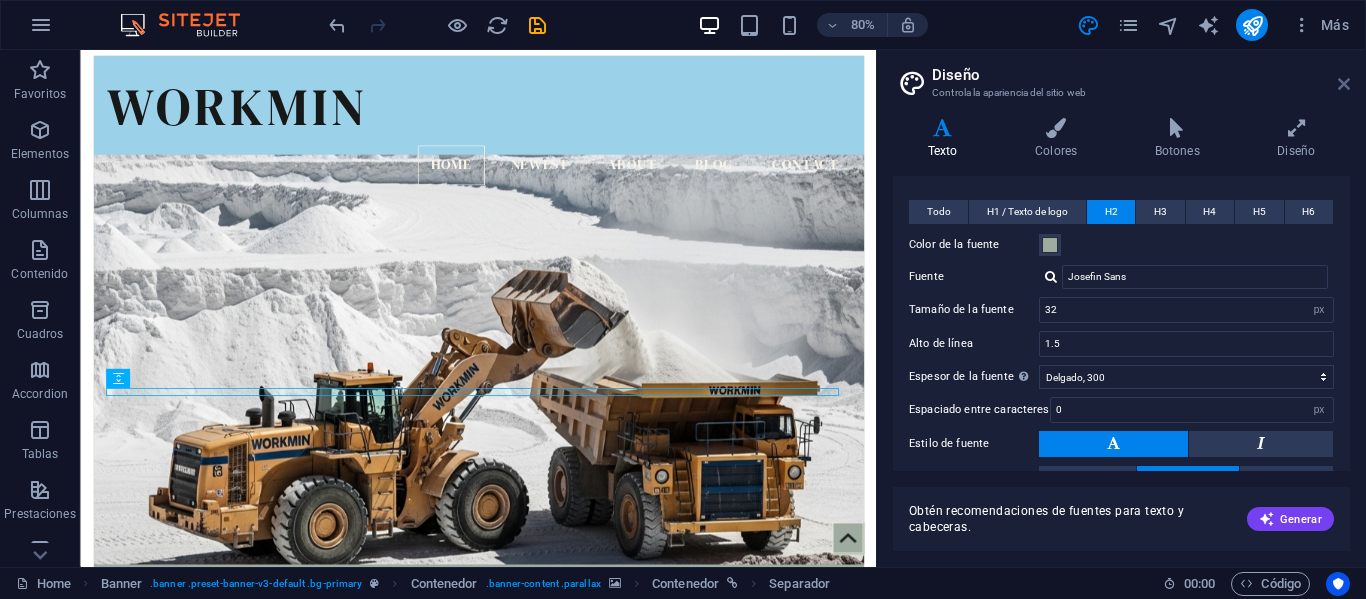 click at bounding box center [1344, 84] 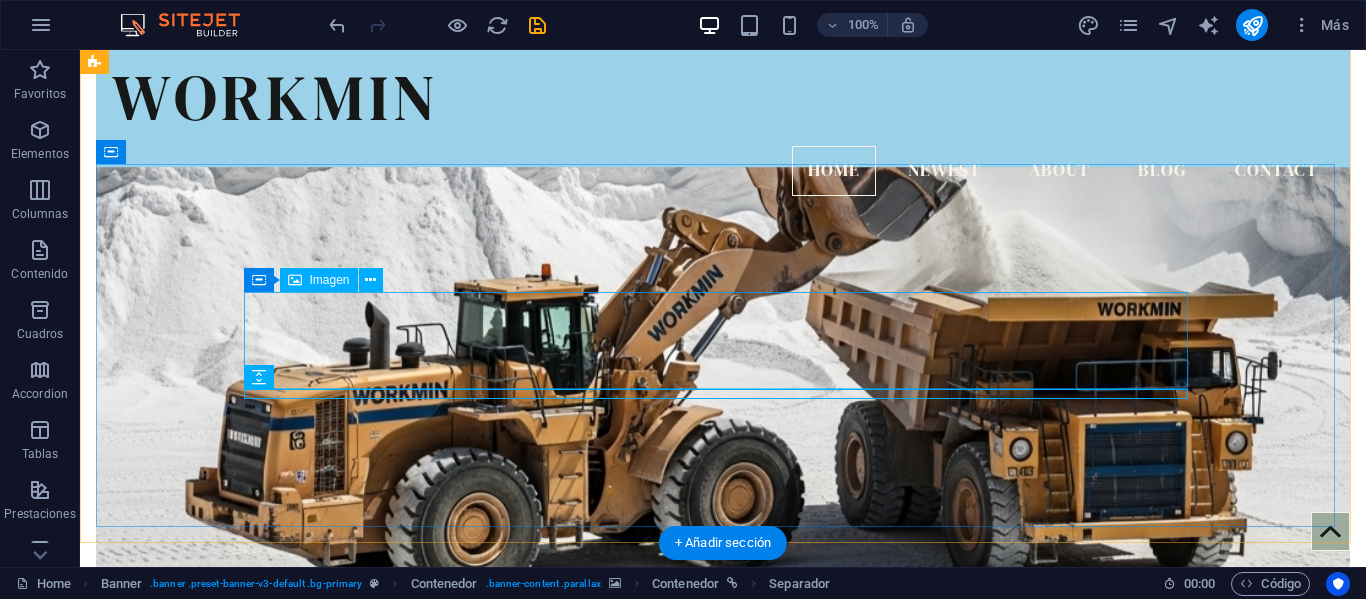 scroll, scrollTop: 33, scrollLeft: 0, axis: vertical 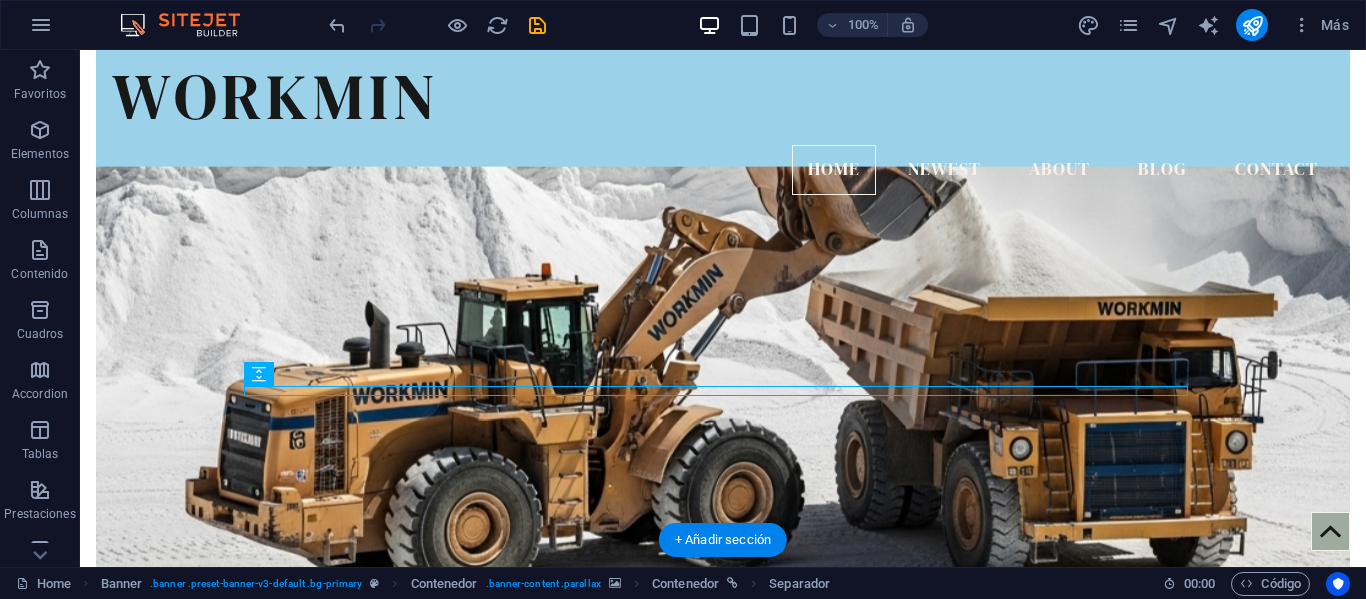 click at bounding box center [723, 378] 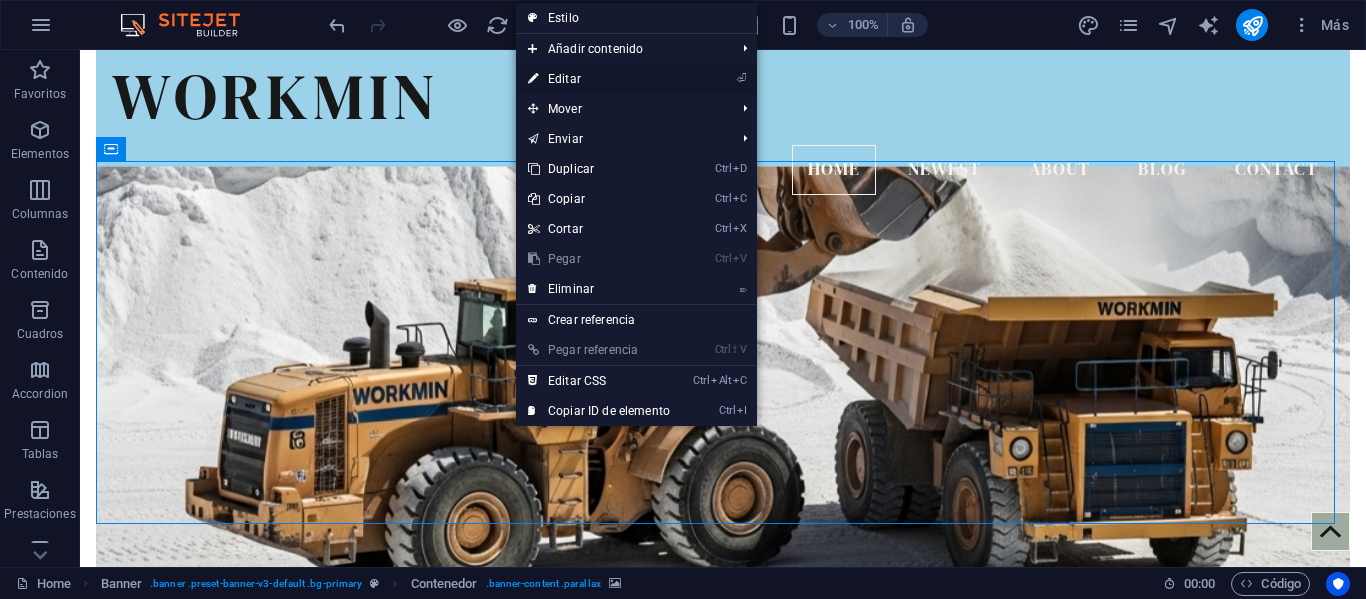 click on "⏎  Editar" at bounding box center (599, 79) 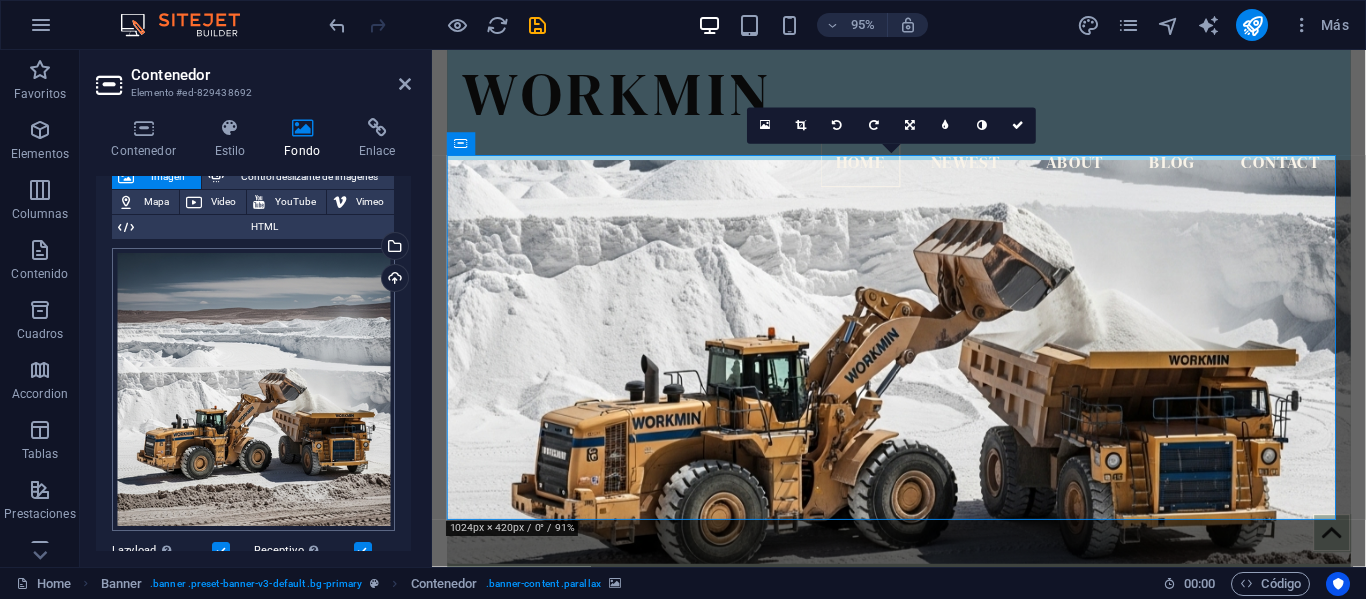 scroll, scrollTop: 133, scrollLeft: 0, axis: vertical 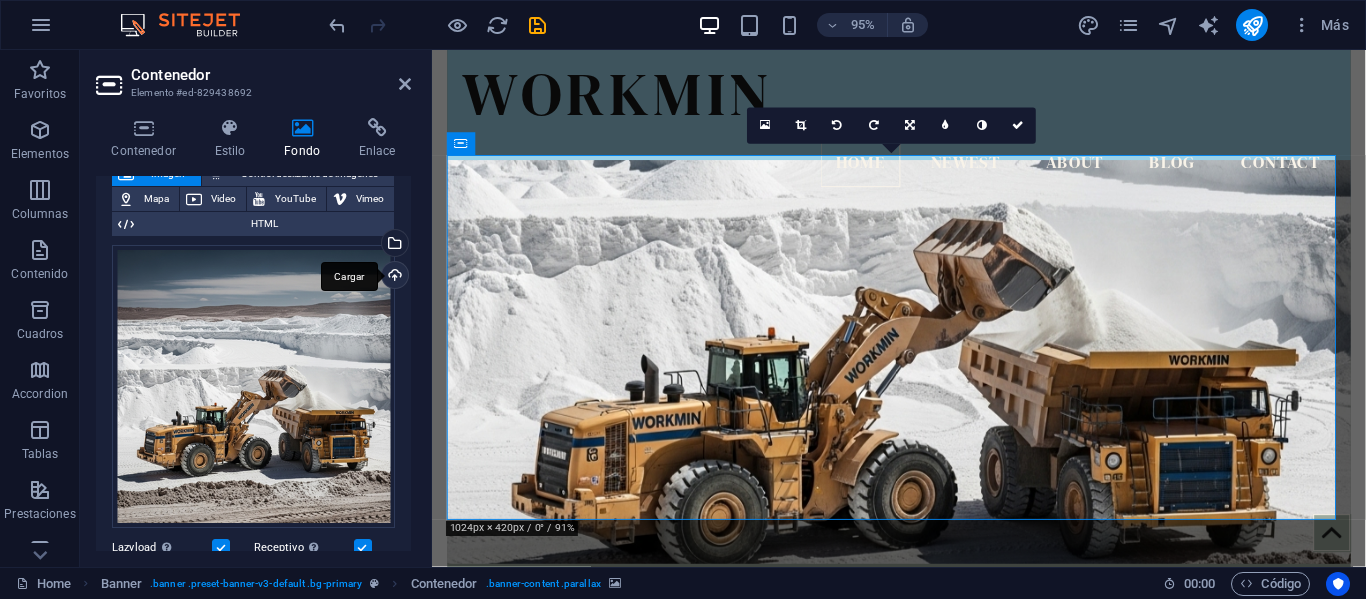 click on "Cargar" at bounding box center [393, 277] 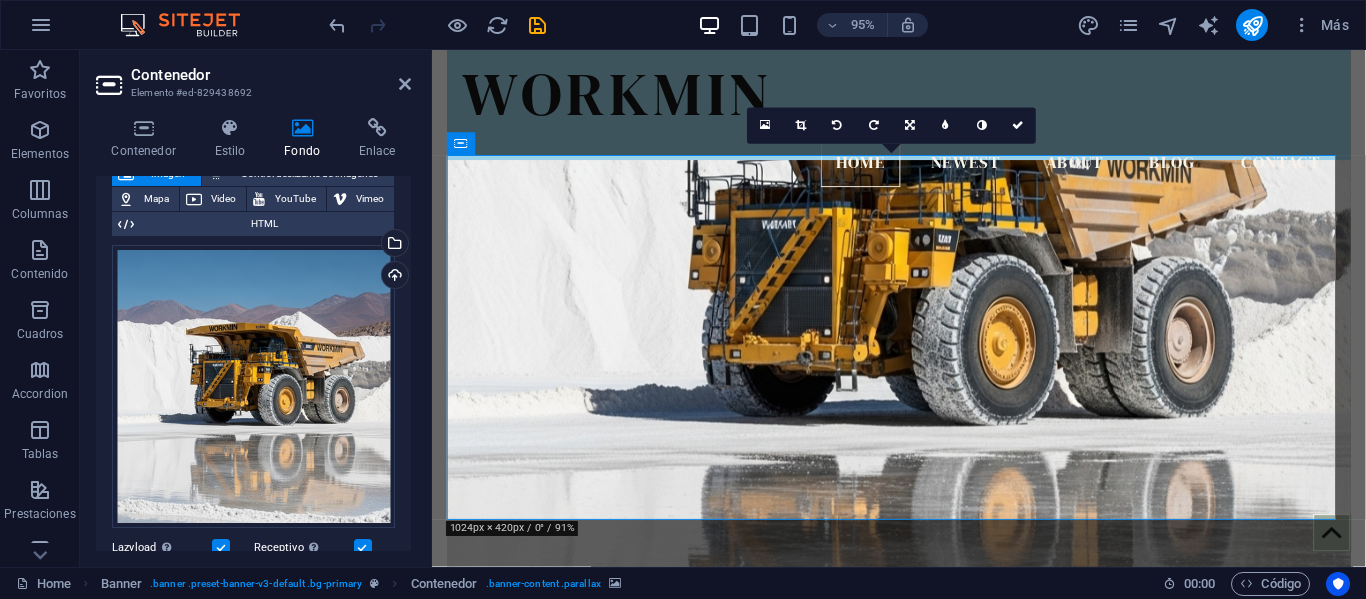 click at bounding box center (923, 390) 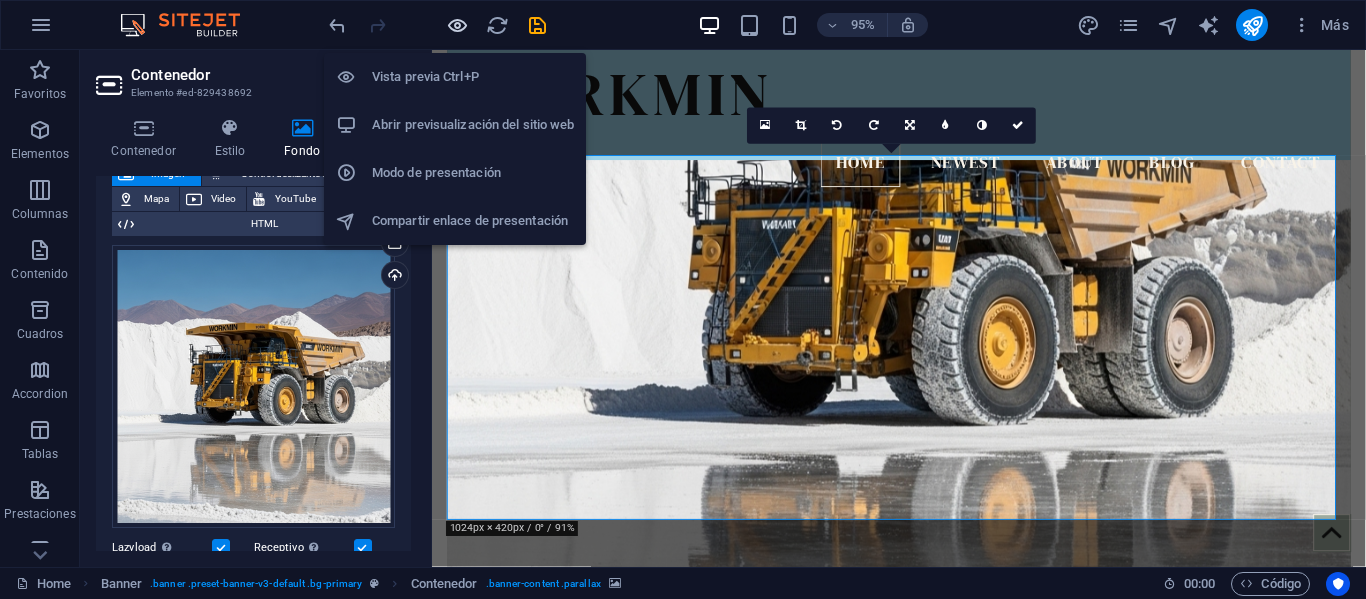 click at bounding box center (457, 25) 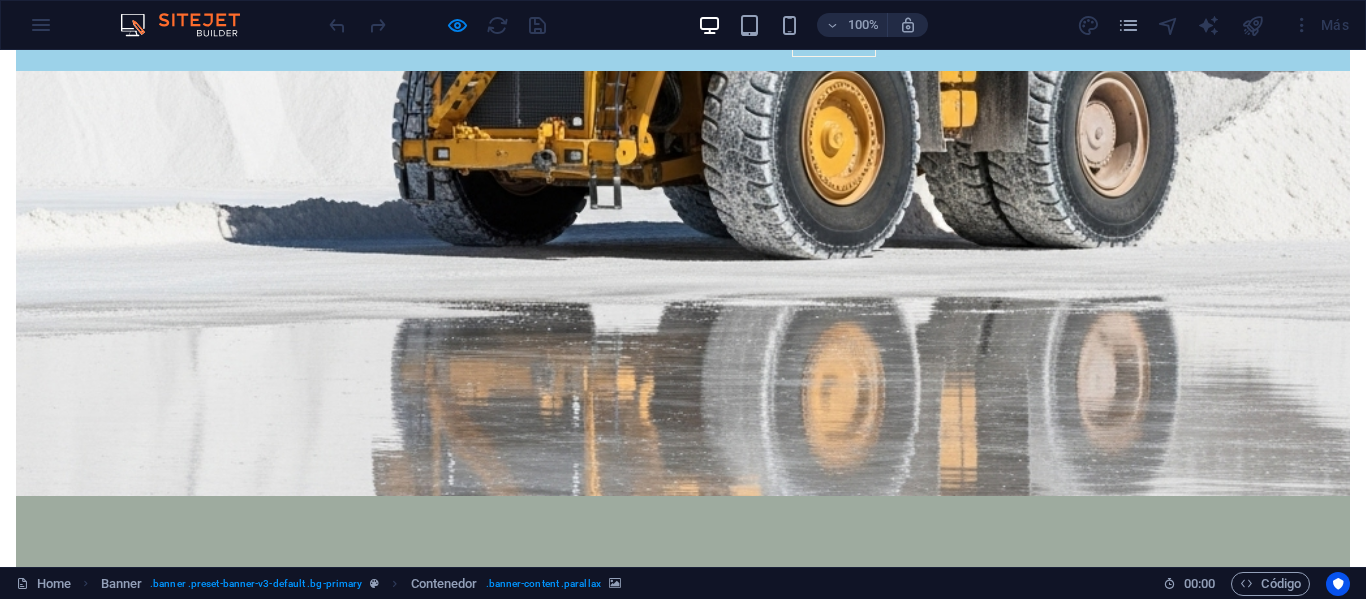 scroll, scrollTop: 0, scrollLeft: 0, axis: both 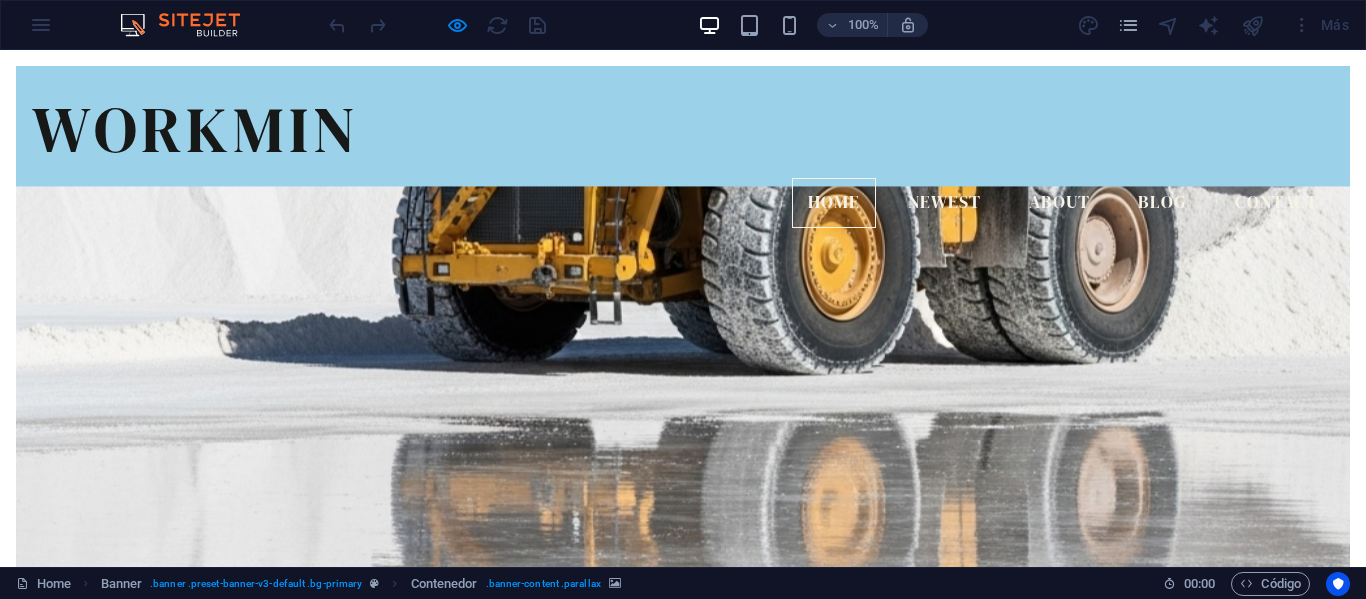 click at bounding box center (683, 398) 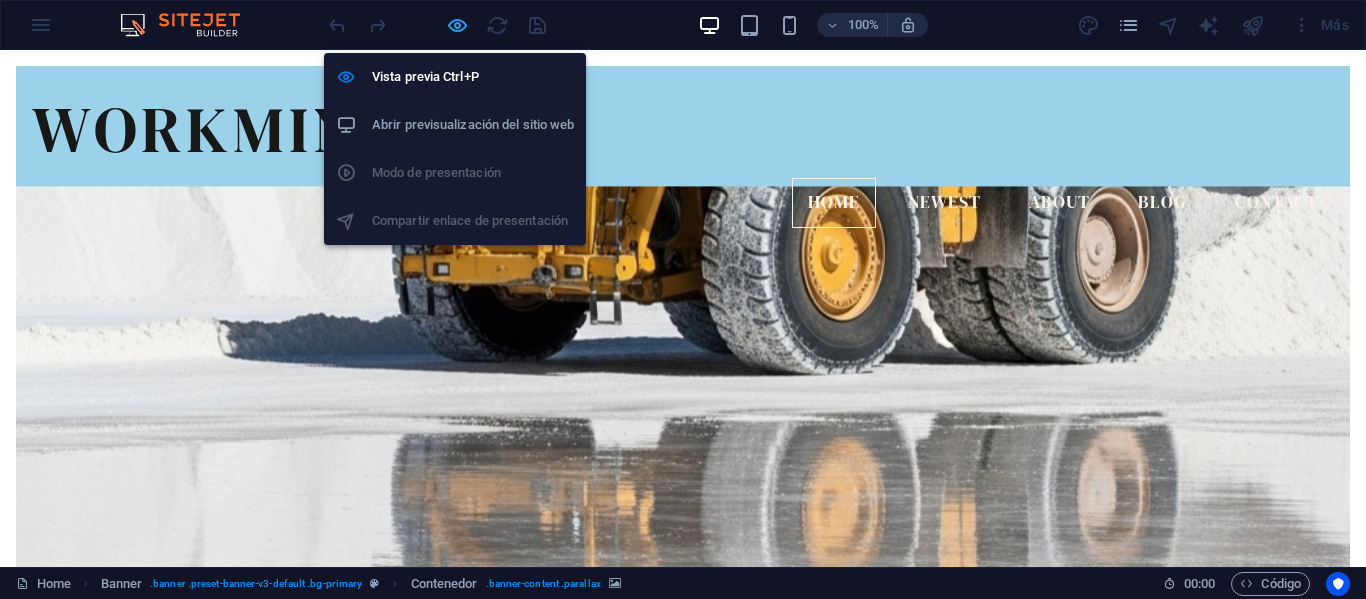 click at bounding box center [457, 25] 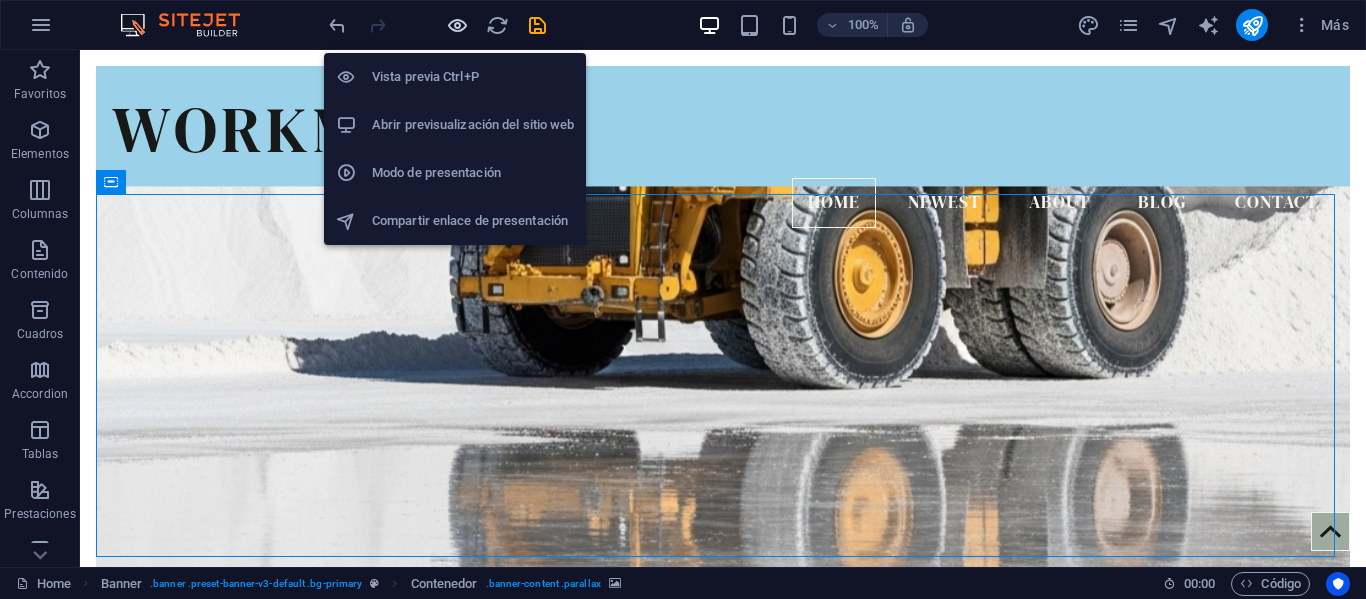 click at bounding box center (457, 25) 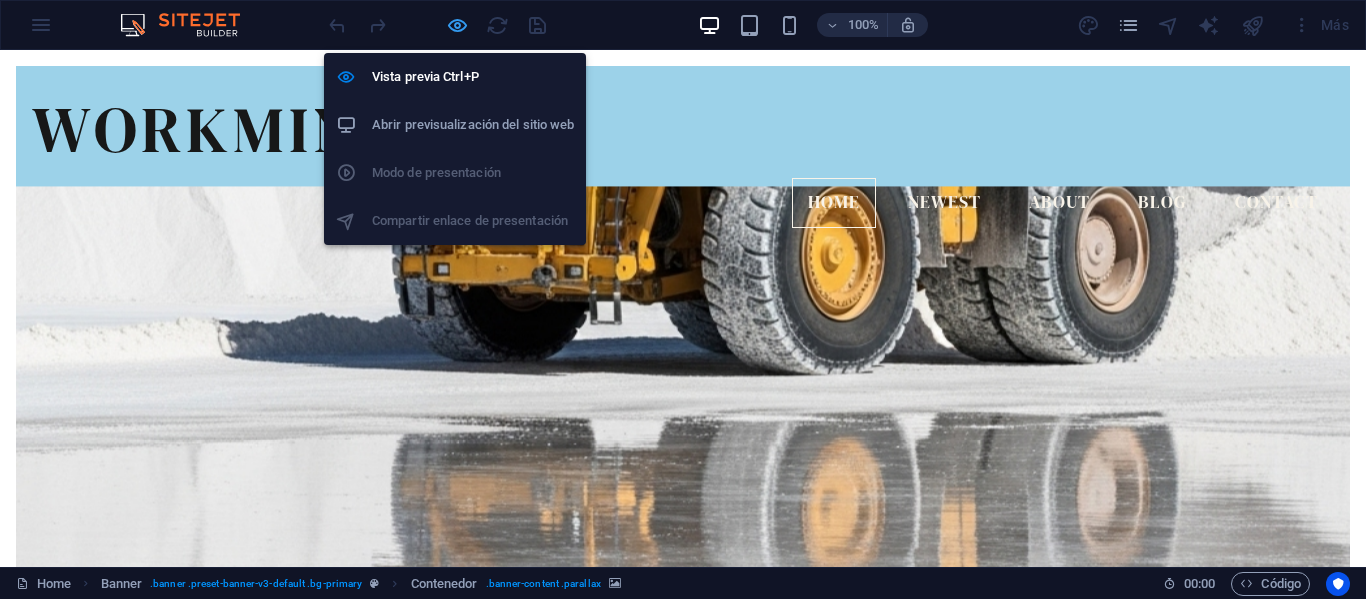 click at bounding box center [457, 25] 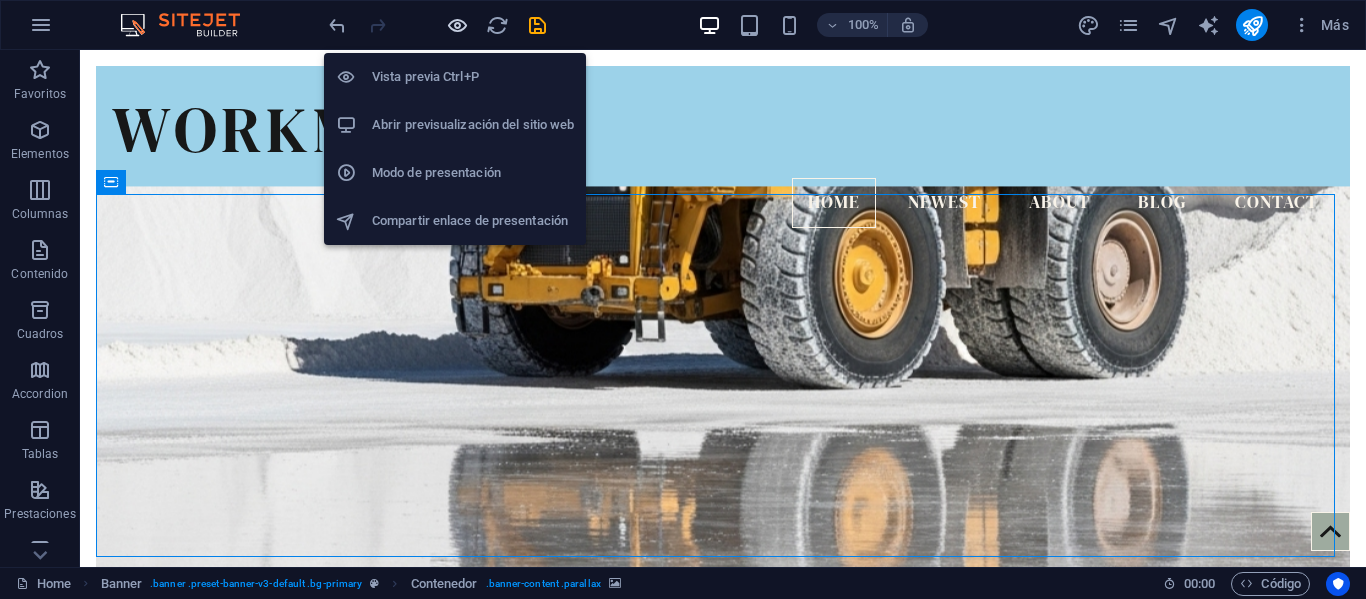 click at bounding box center (457, 25) 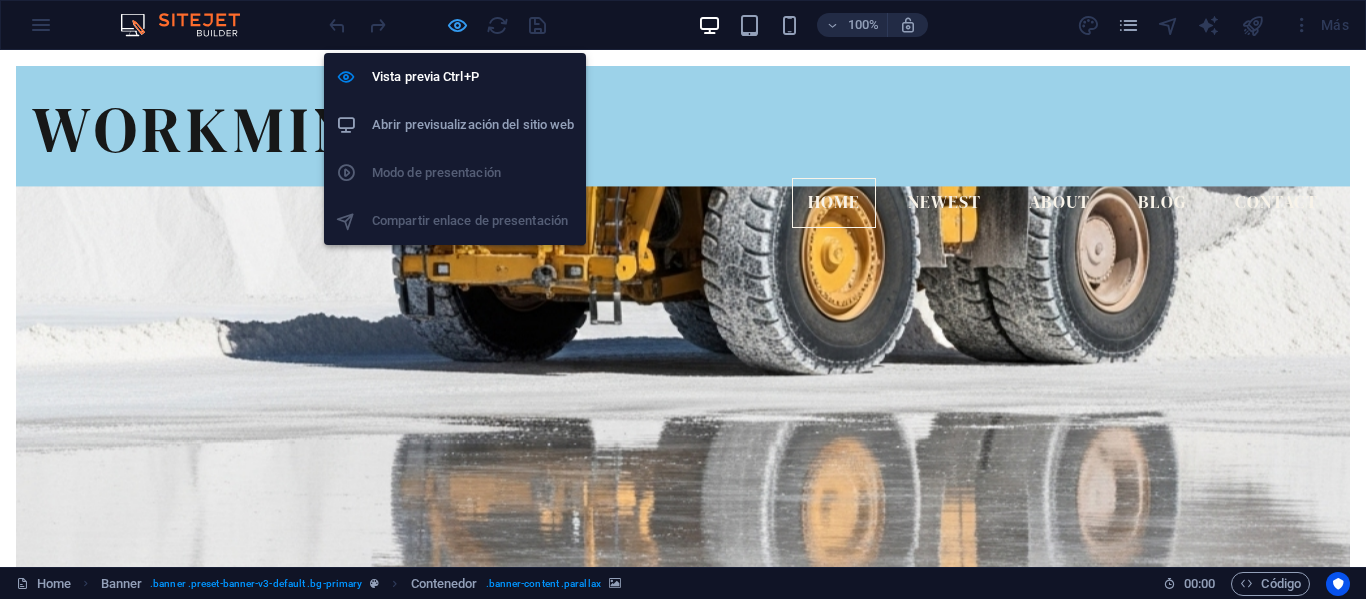 click at bounding box center [457, 25] 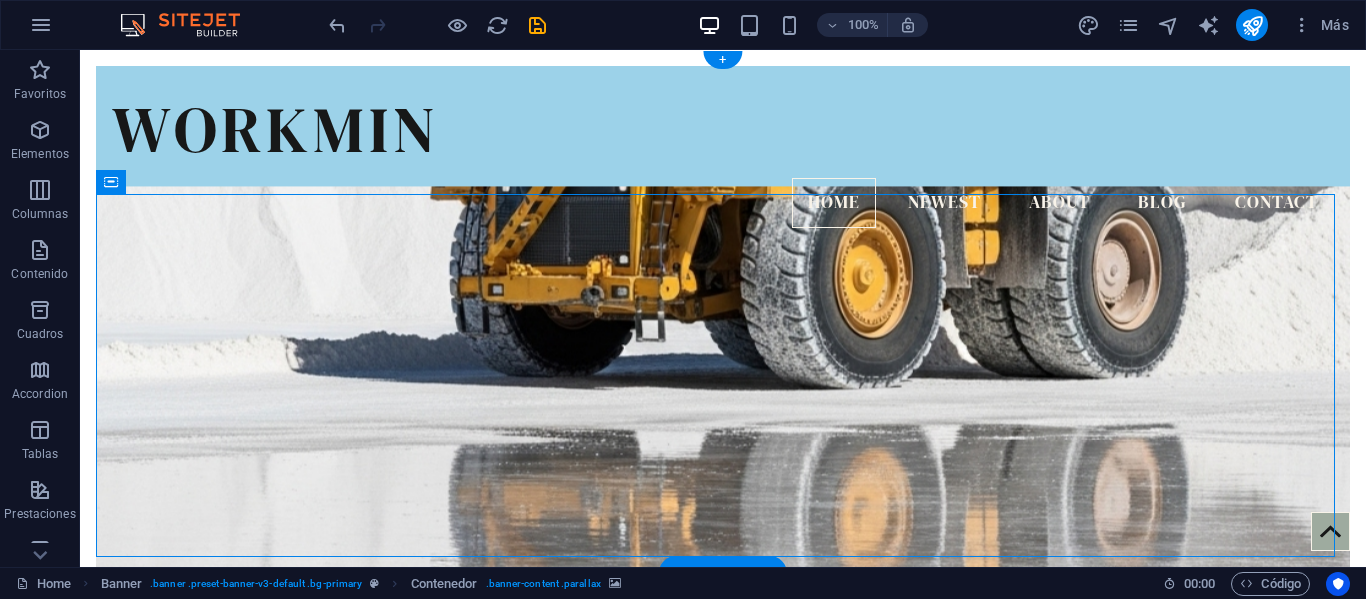 click at bounding box center (723, 398) 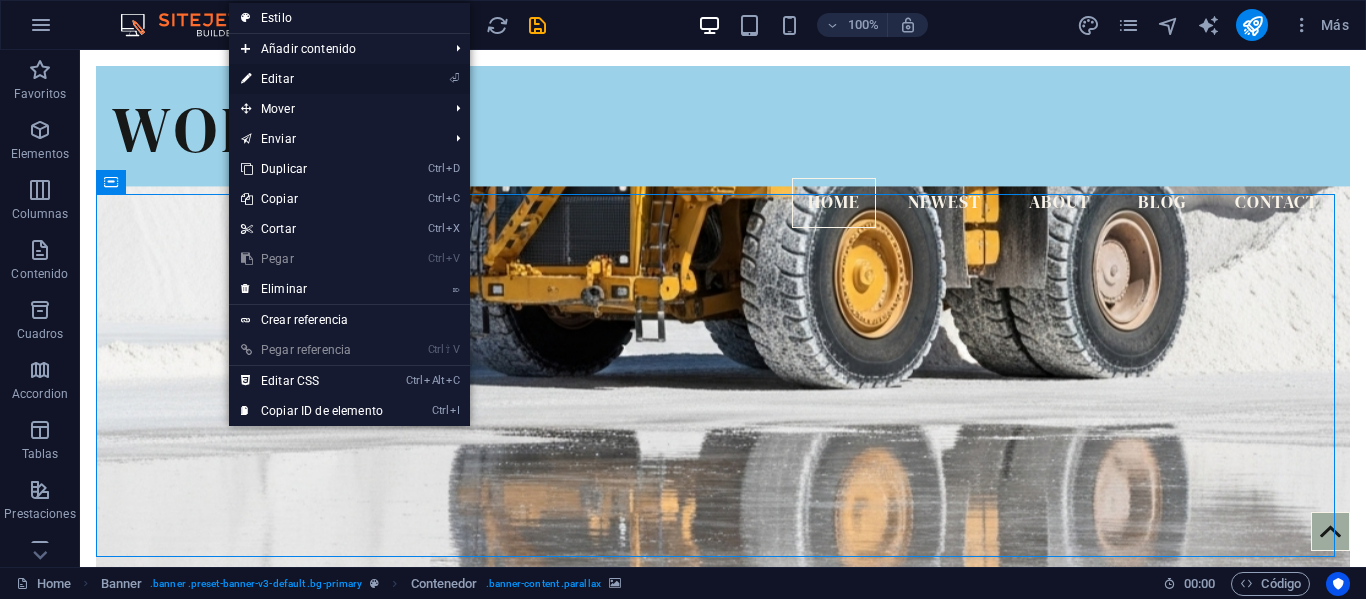 click on "⏎  Editar" at bounding box center (312, 79) 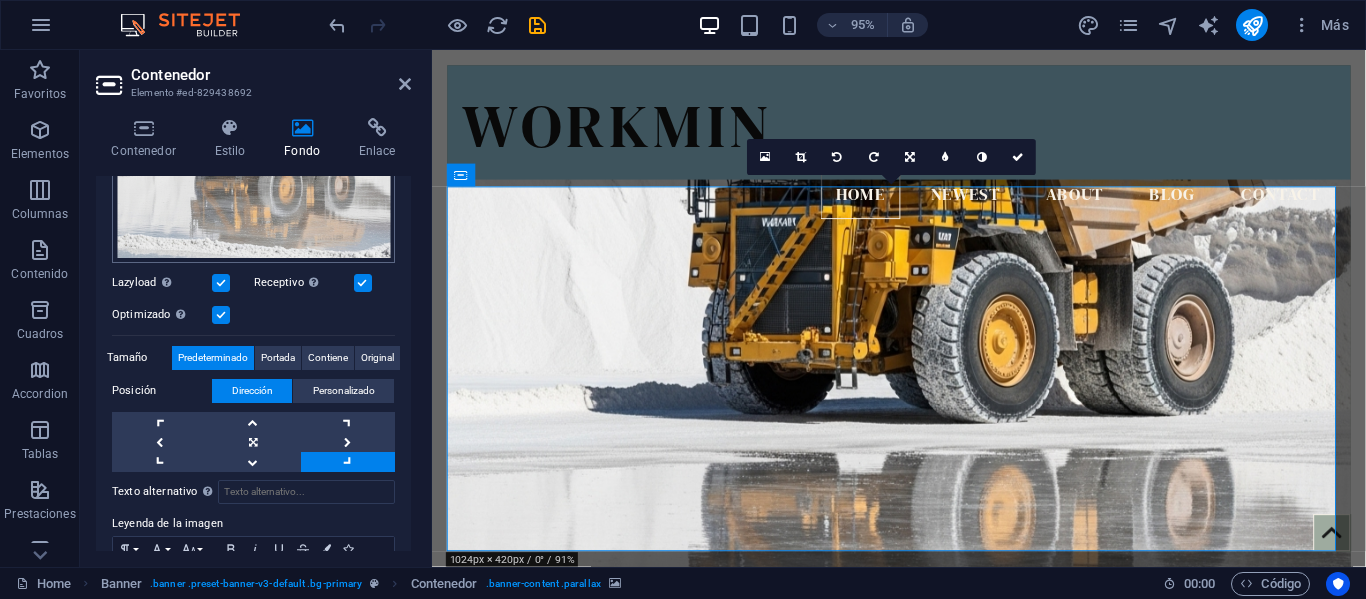 scroll, scrollTop: 399, scrollLeft: 0, axis: vertical 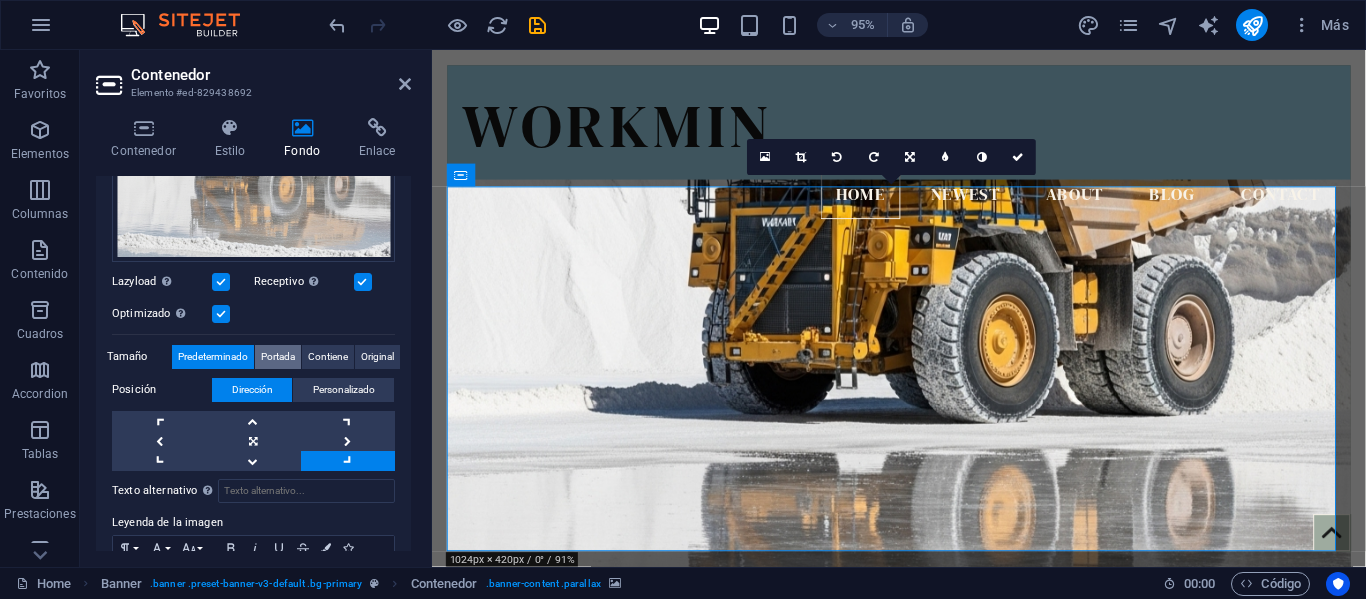 click on "Portada" at bounding box center [278, 357] 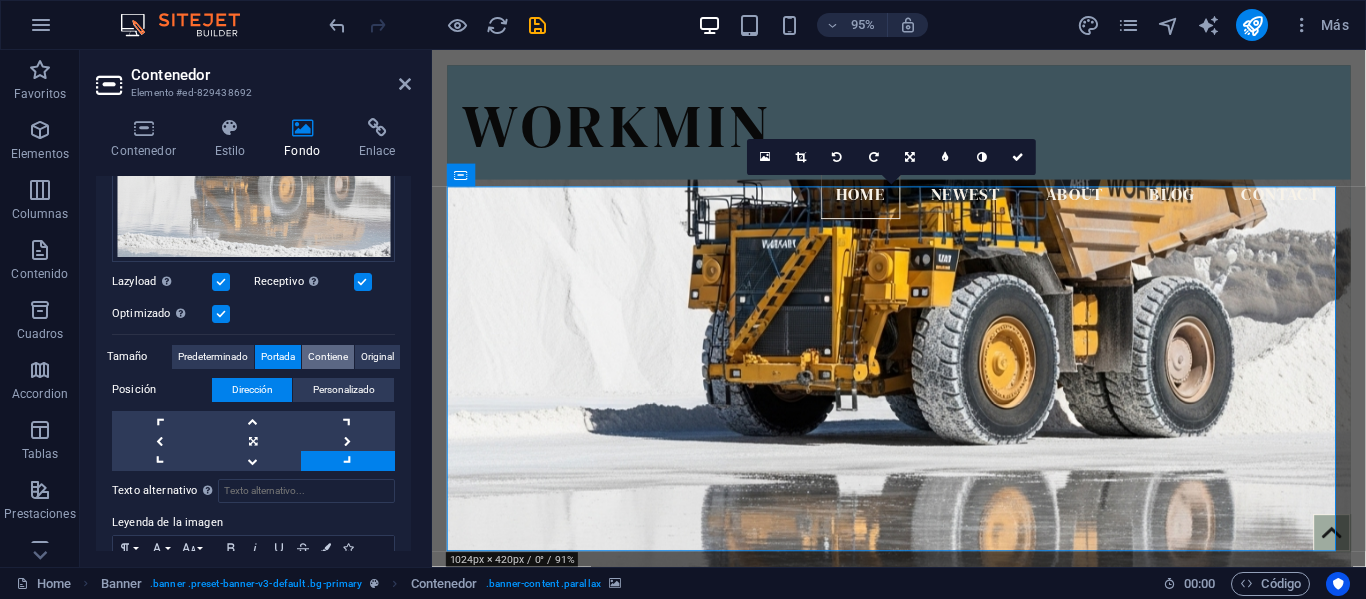 click on "Contiene" at bounding box center [328, 357] 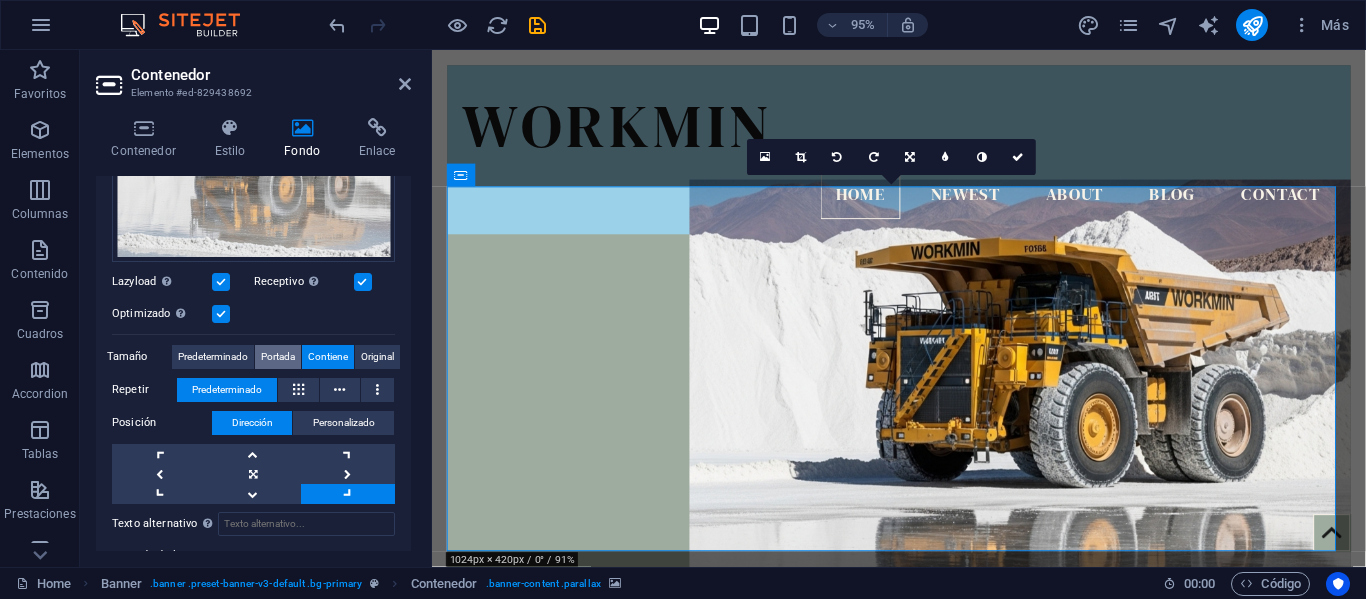 click on "Portada" at bounding box center (278, 357) 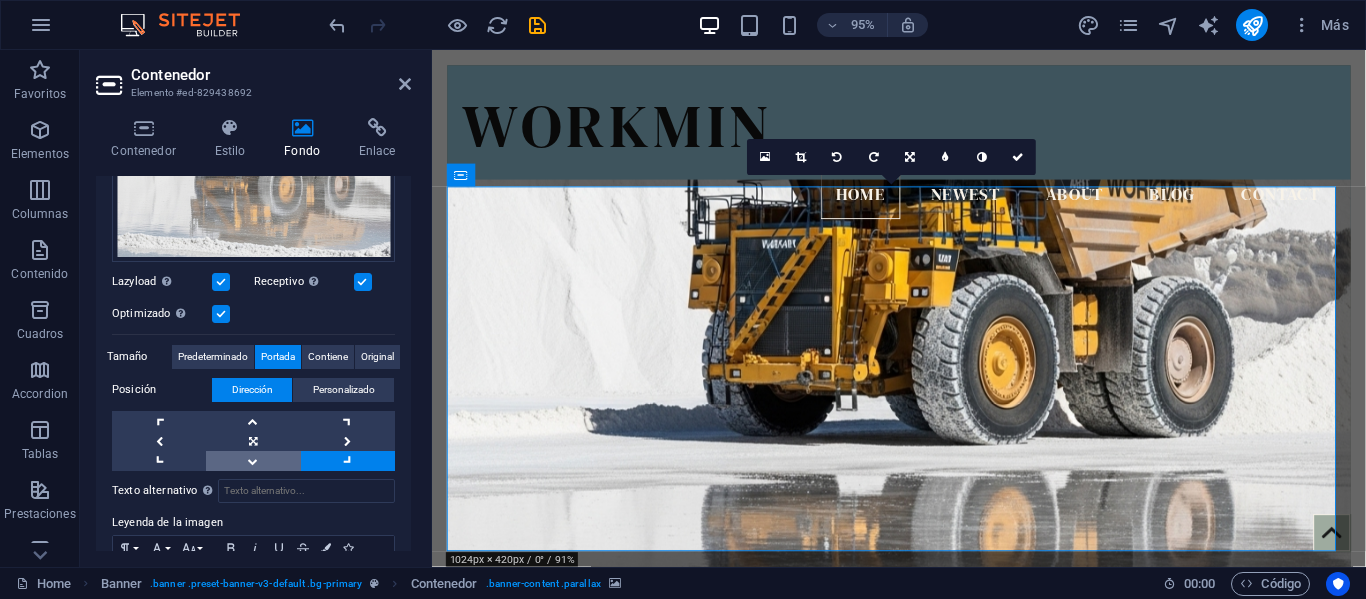 click at bounding box center (253, 461) 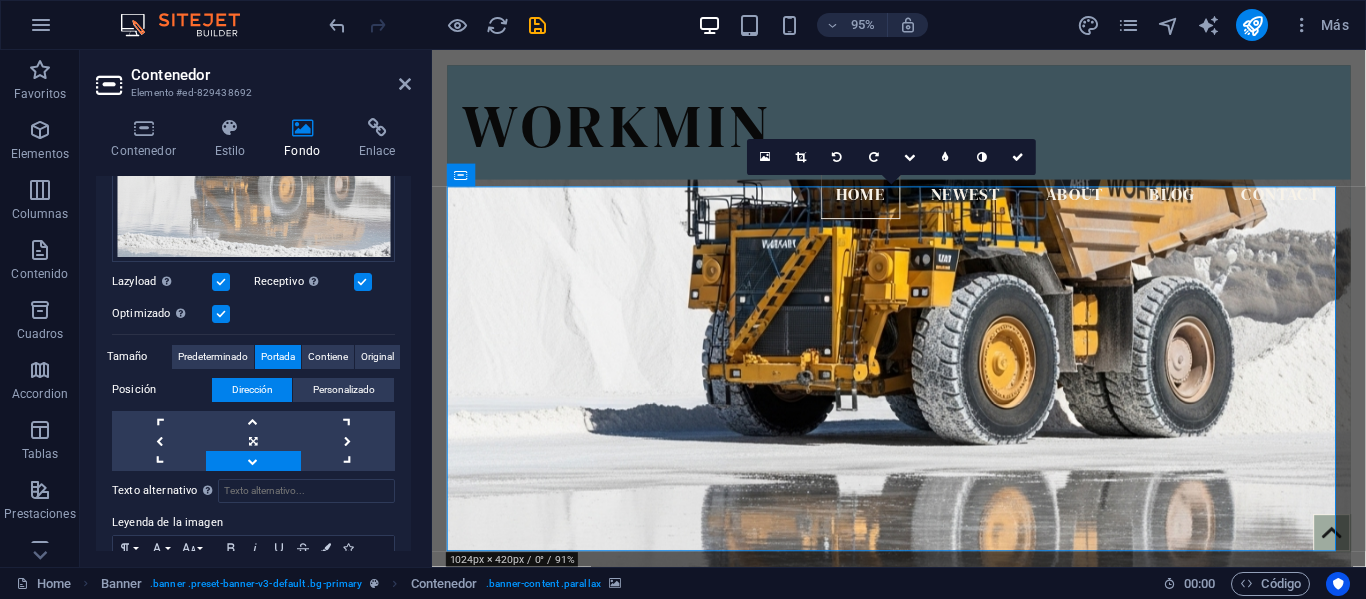 click at bounding box center (253, 461) 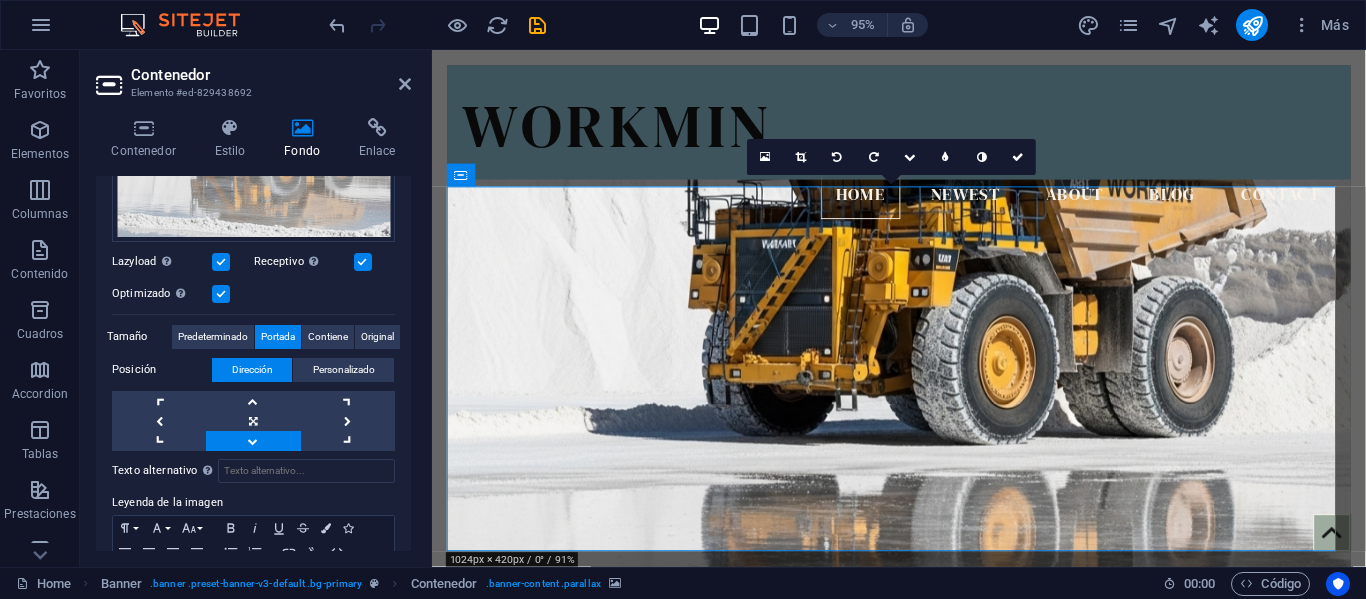 scroll, scrollTop: 420, scrollLeft: 0, axis: vertical 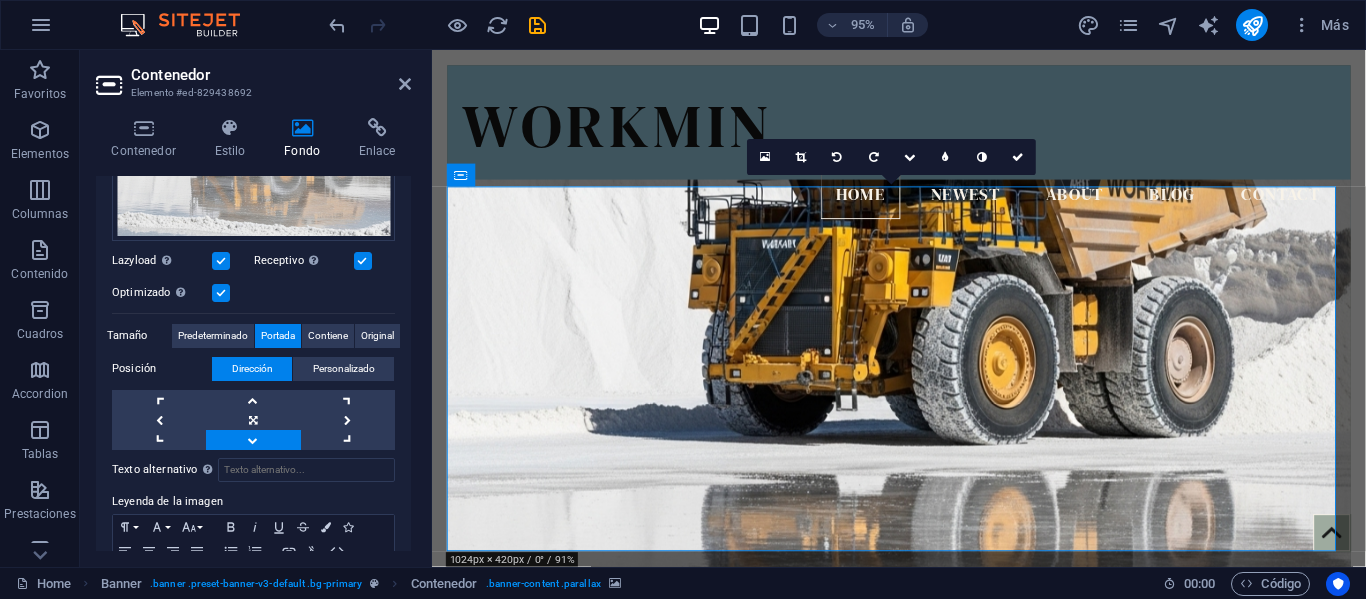 click on "Posición" at bounding box center [162, 369] 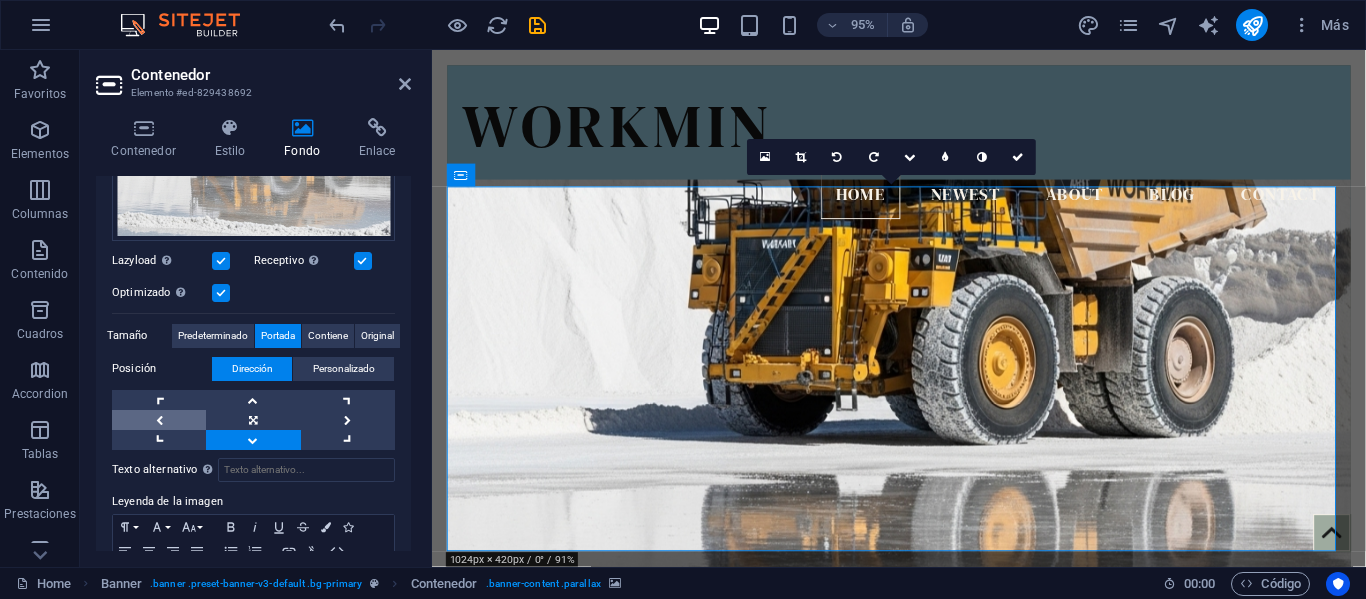 click at bounding box center [159, 420] 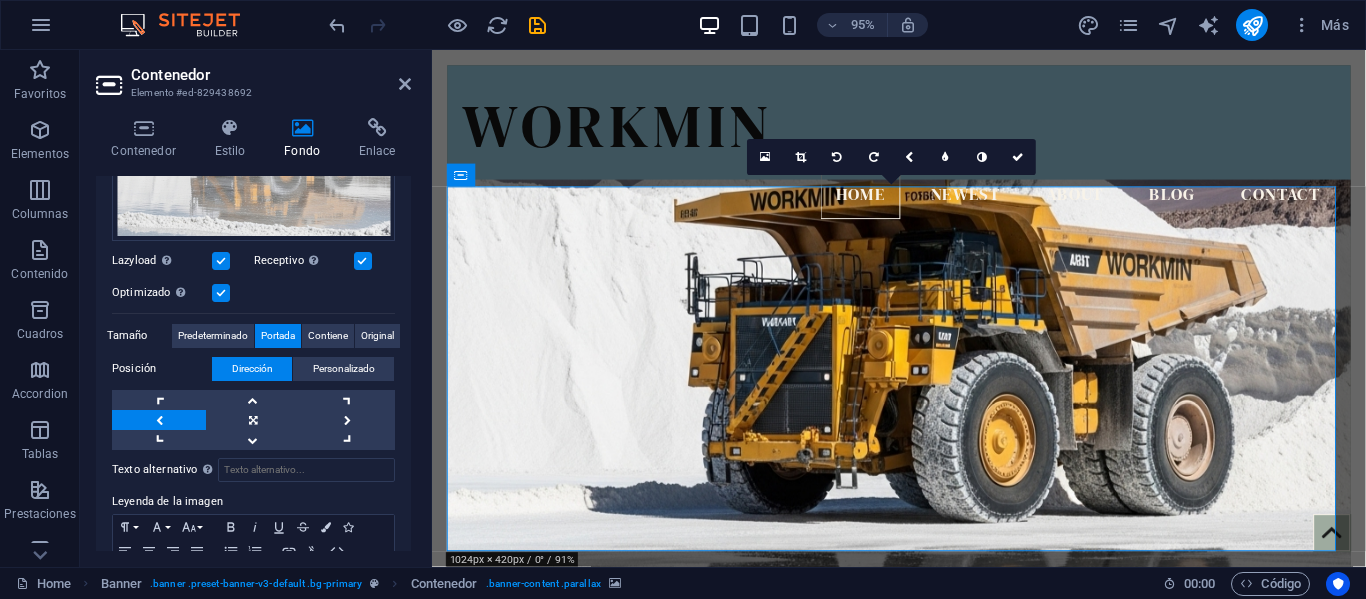click at bounding box center [159, 420] 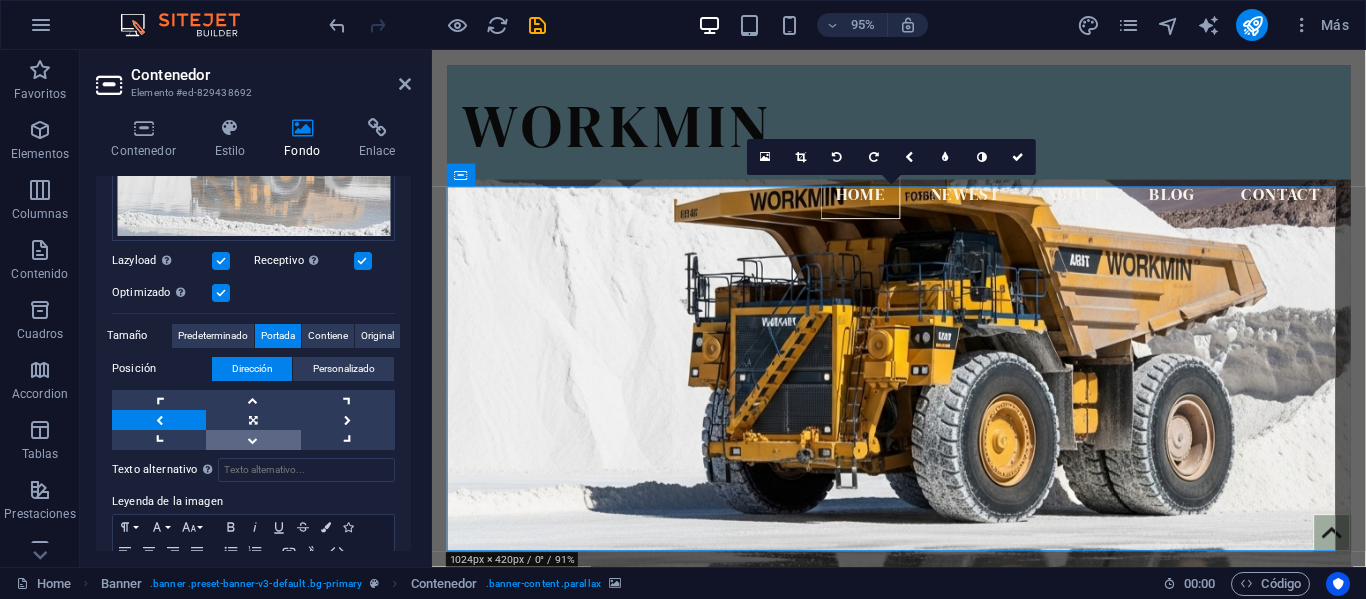 click at bounding box center [253, 440] 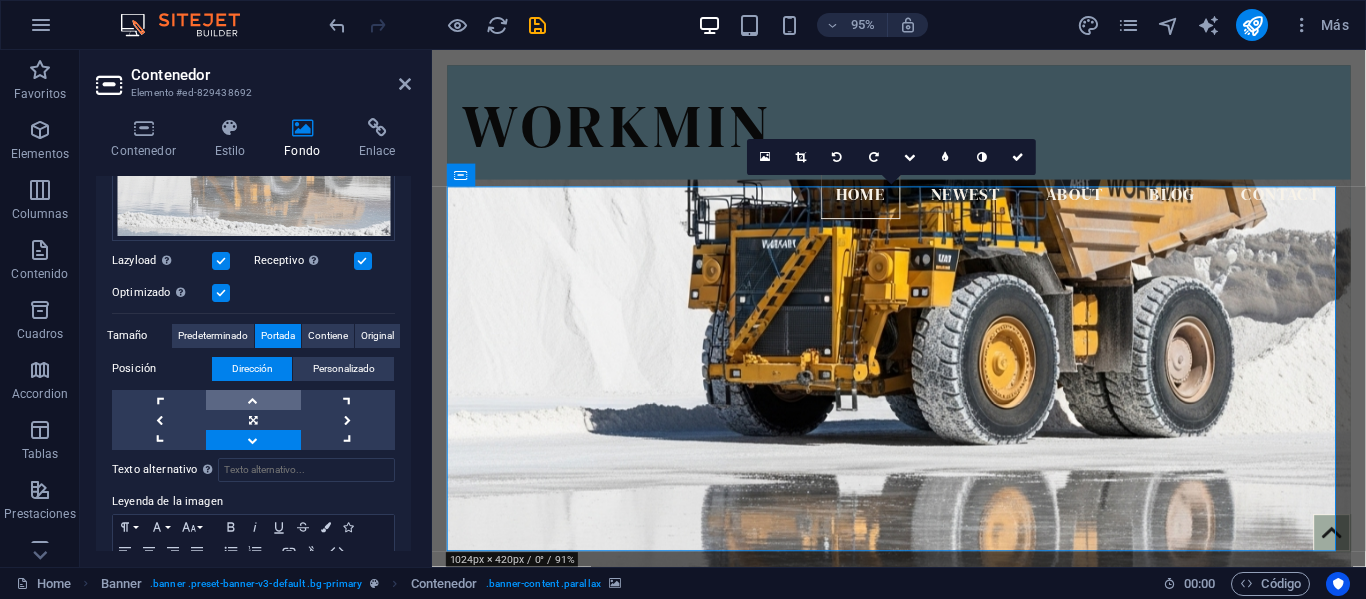 click at bounding box center [253, 400] 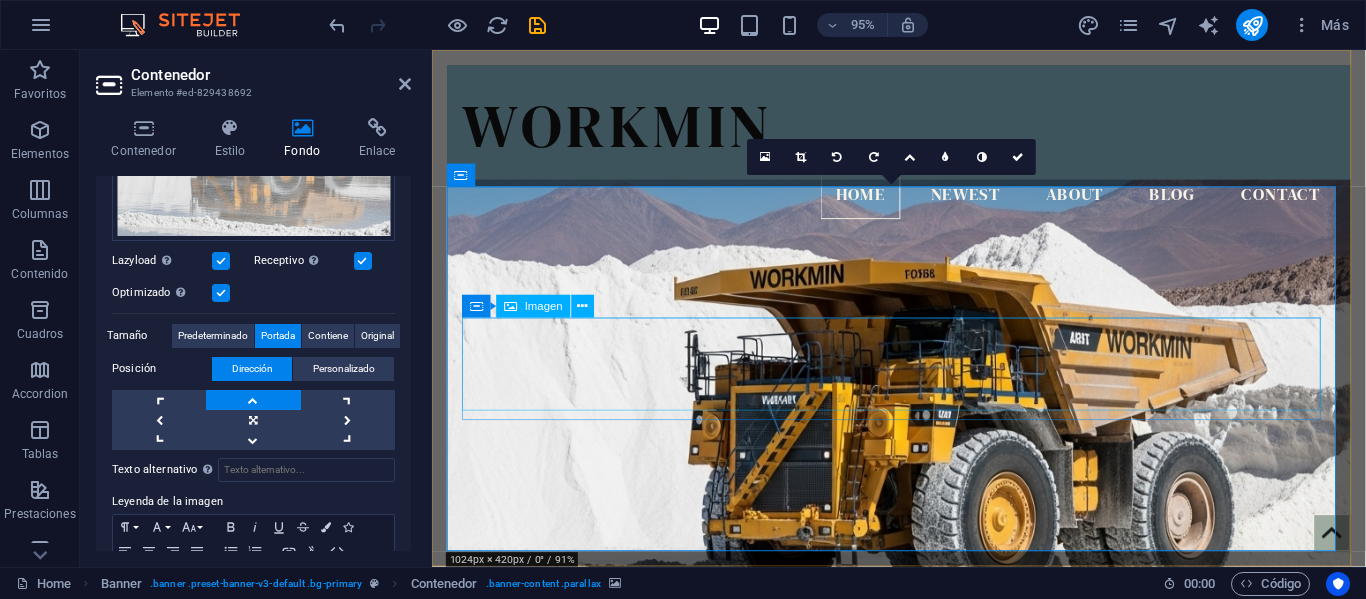 click at bounding box center [923, 868] 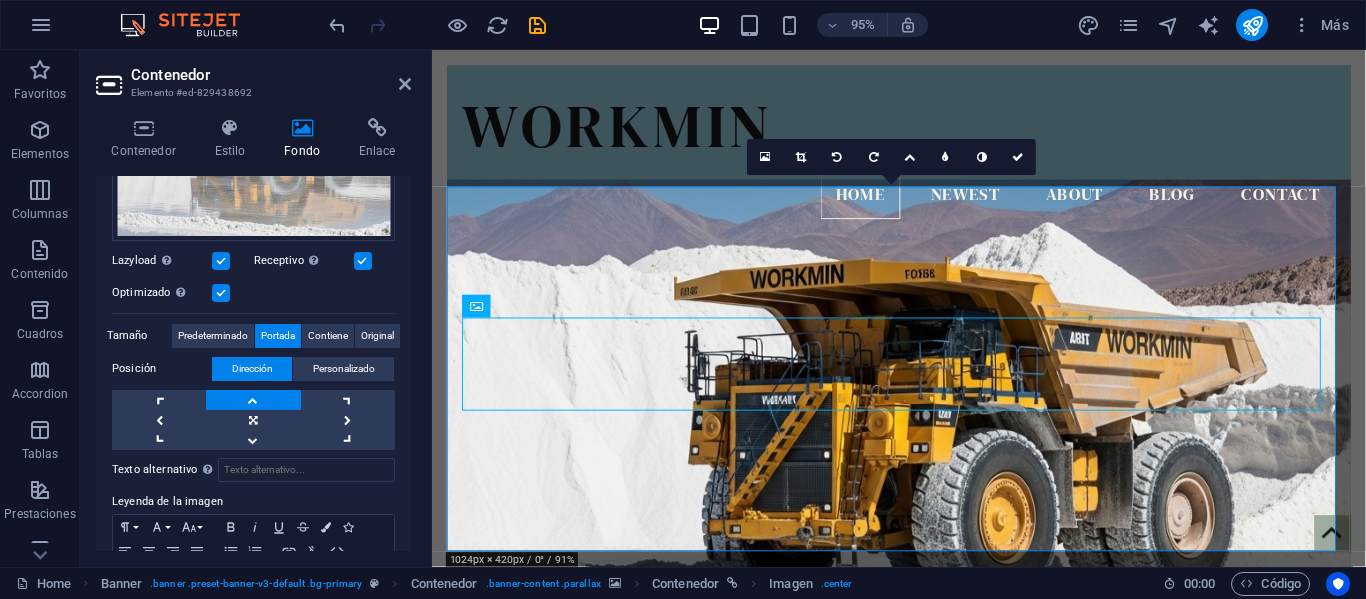 click at bounding box center [923, 410] 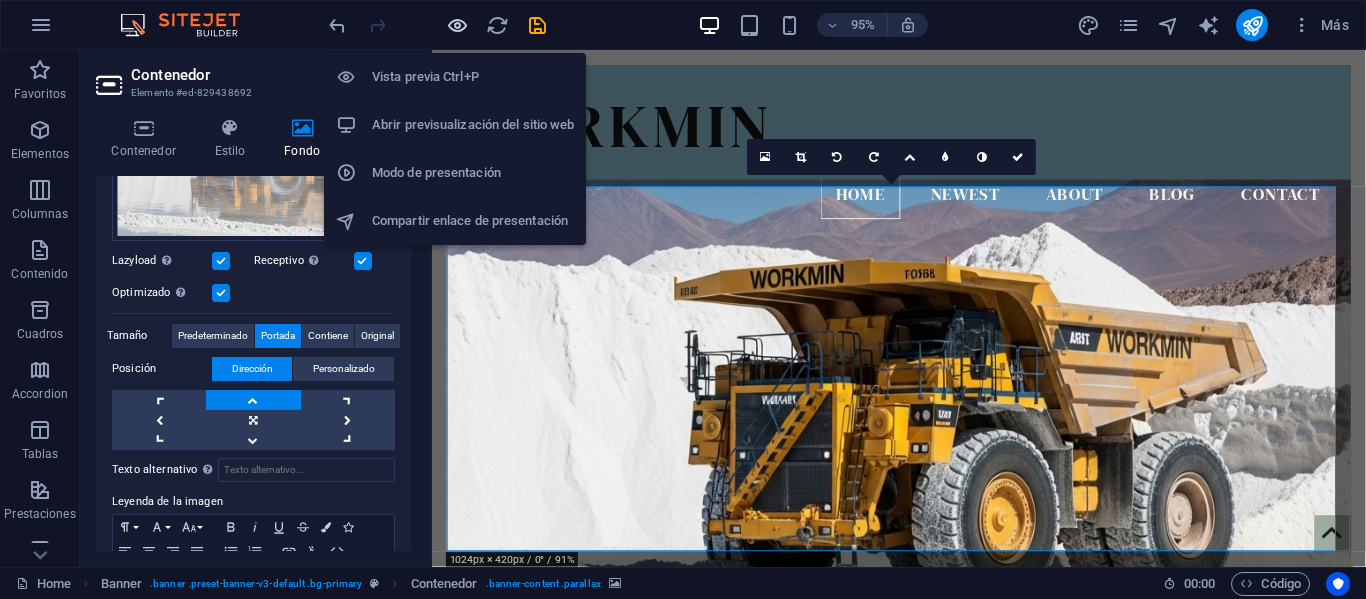 click at bounding box center (457, 25) 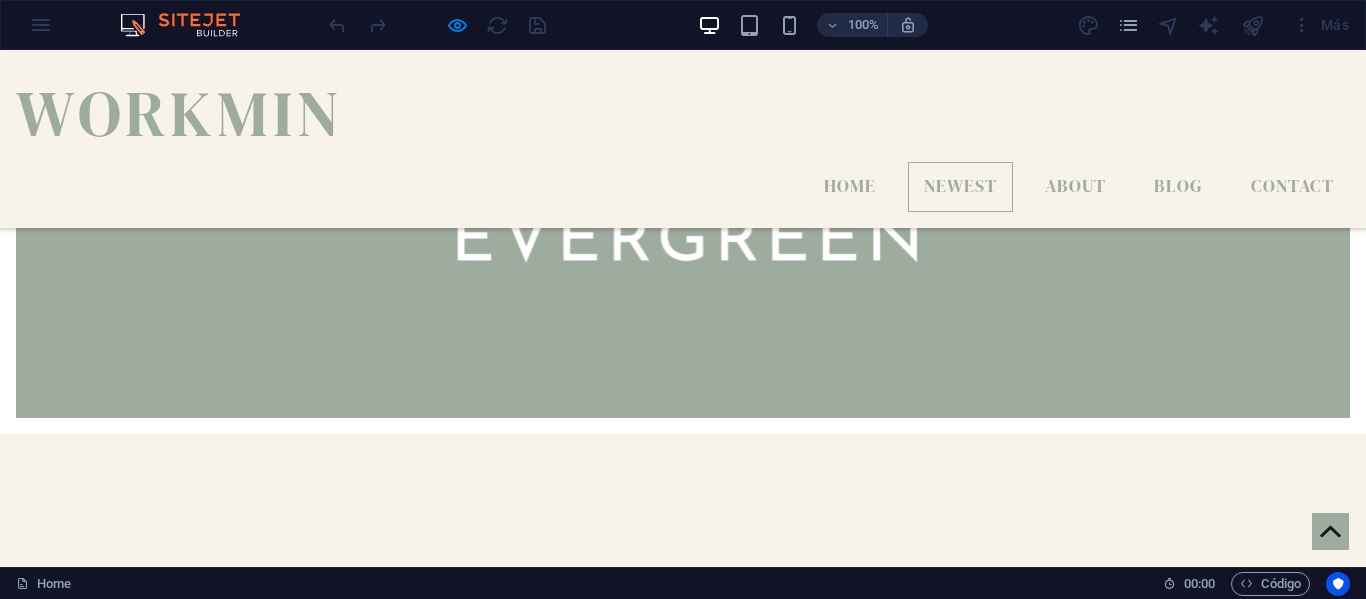 scroll, scrollTop: 563, scrollLeft: 0, axis: vertical 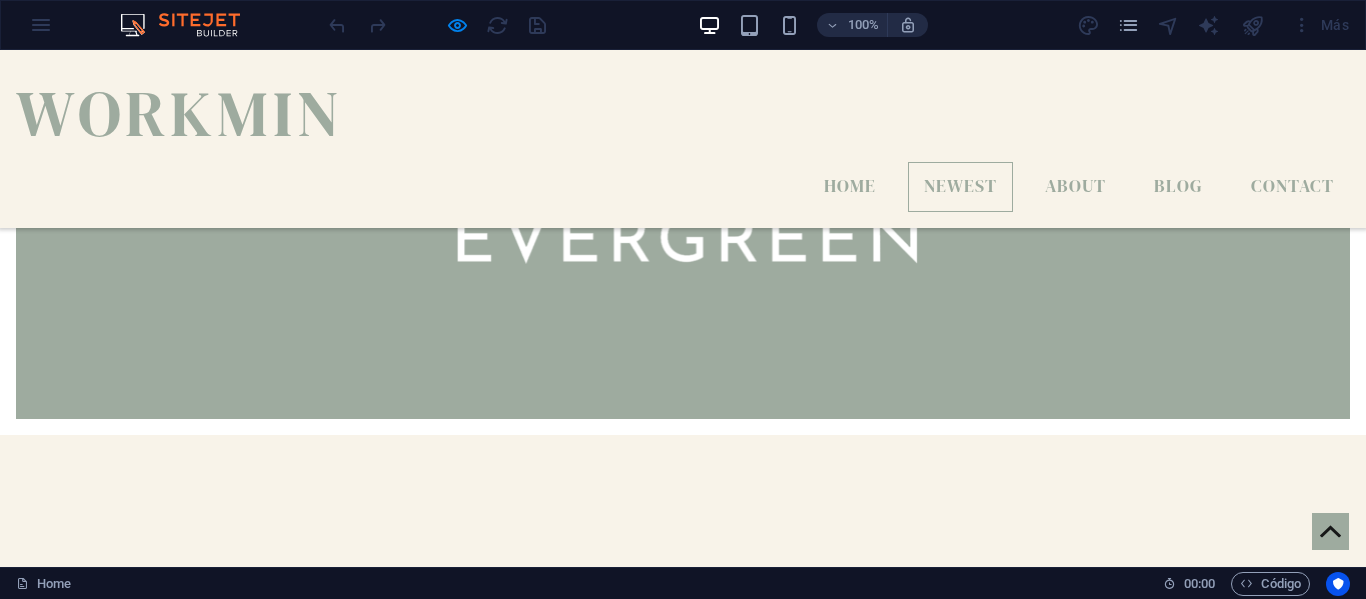 click at bounding box center [683, 778] 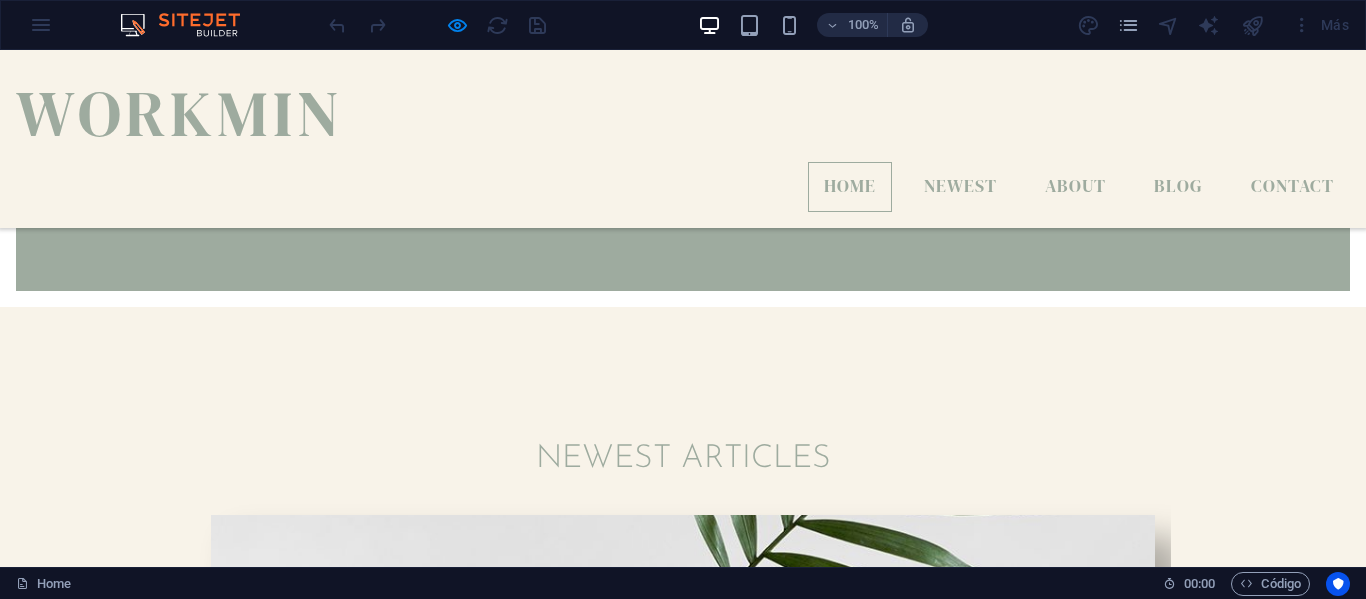 scroll, scrollTop: 0, scrollLeft: 0, axis: both 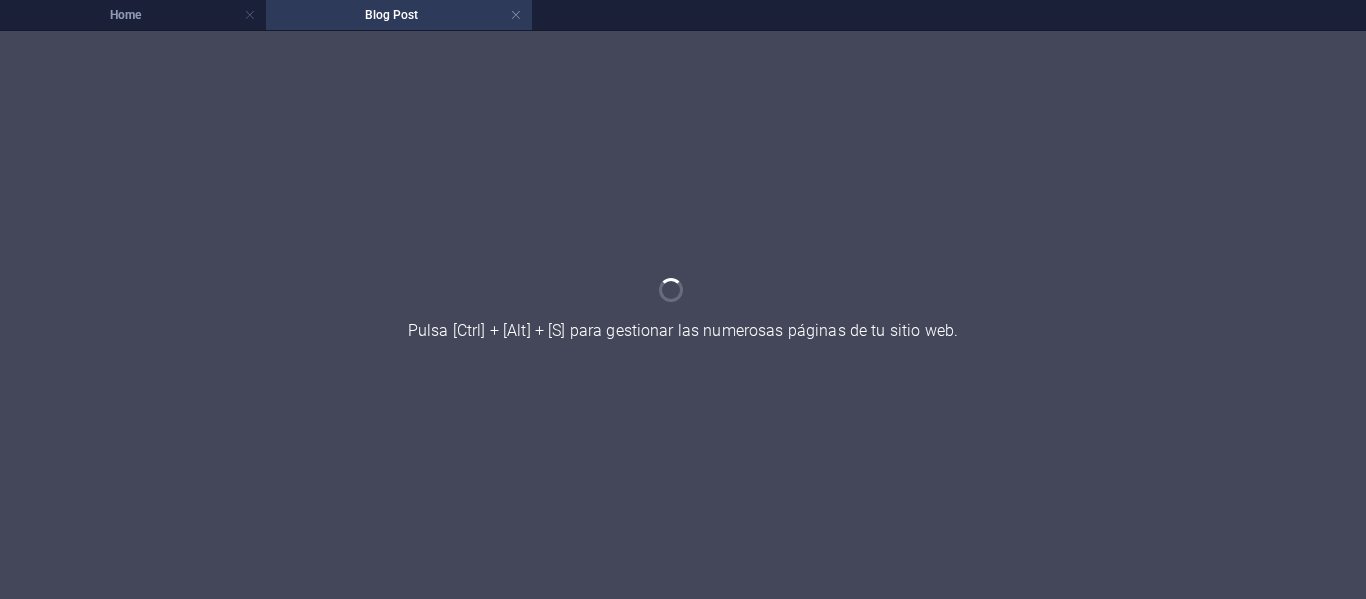 click at bounding box center (683, 315) 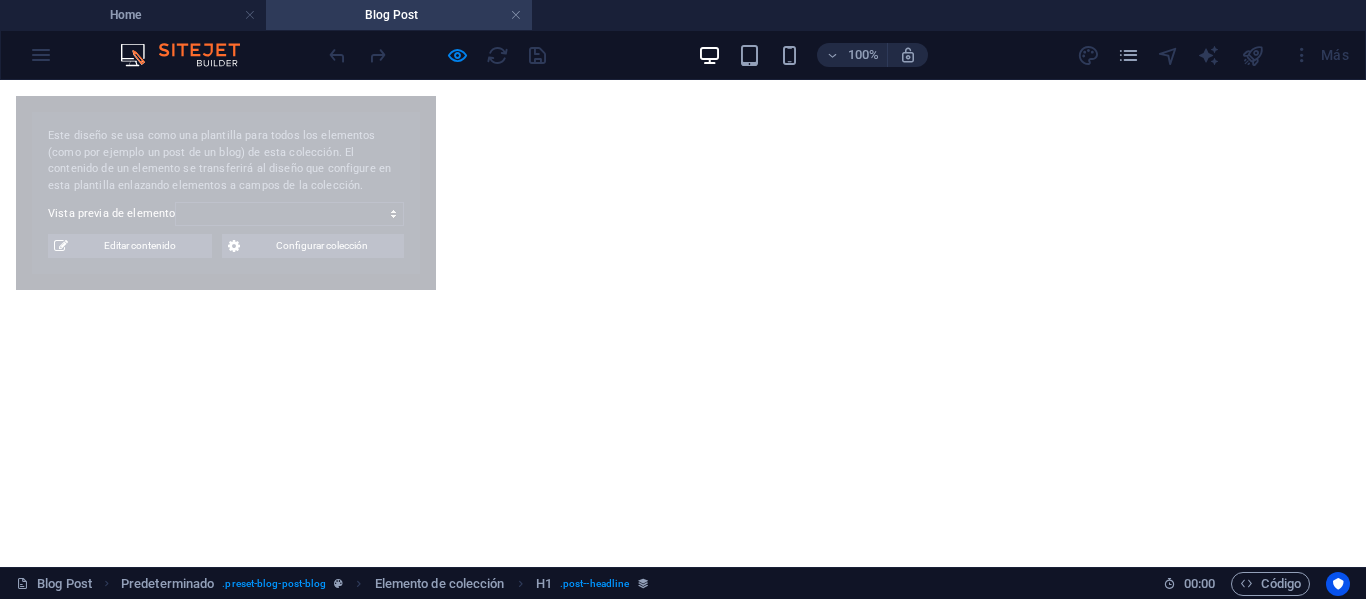 select on "68926ff5b7748ace5b06a1e1" 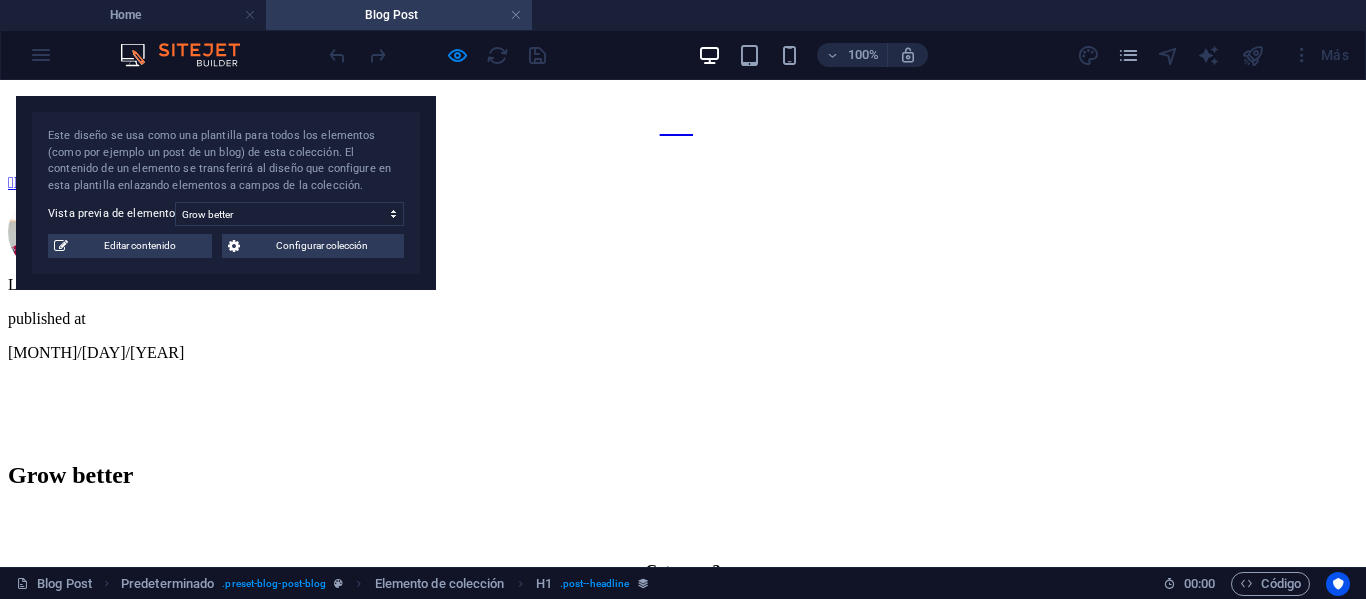scroll, scrollTop: 1021, scrollLeft: 0, axis: vertical 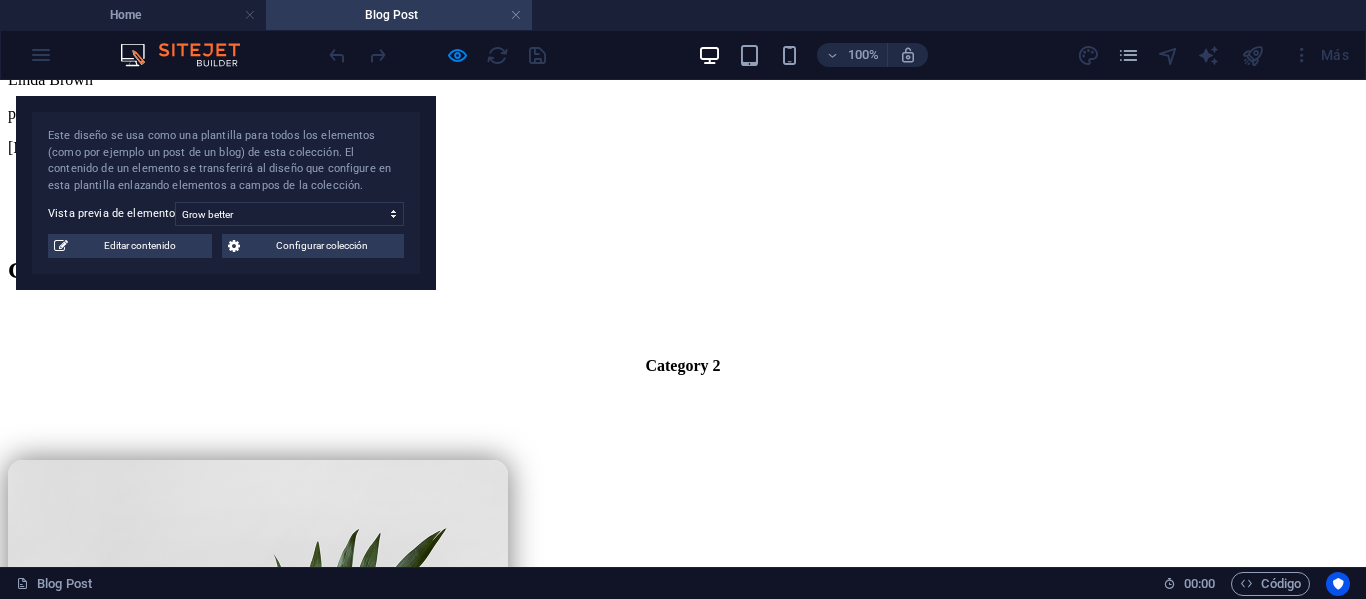 click at bounding box center (683, 712) 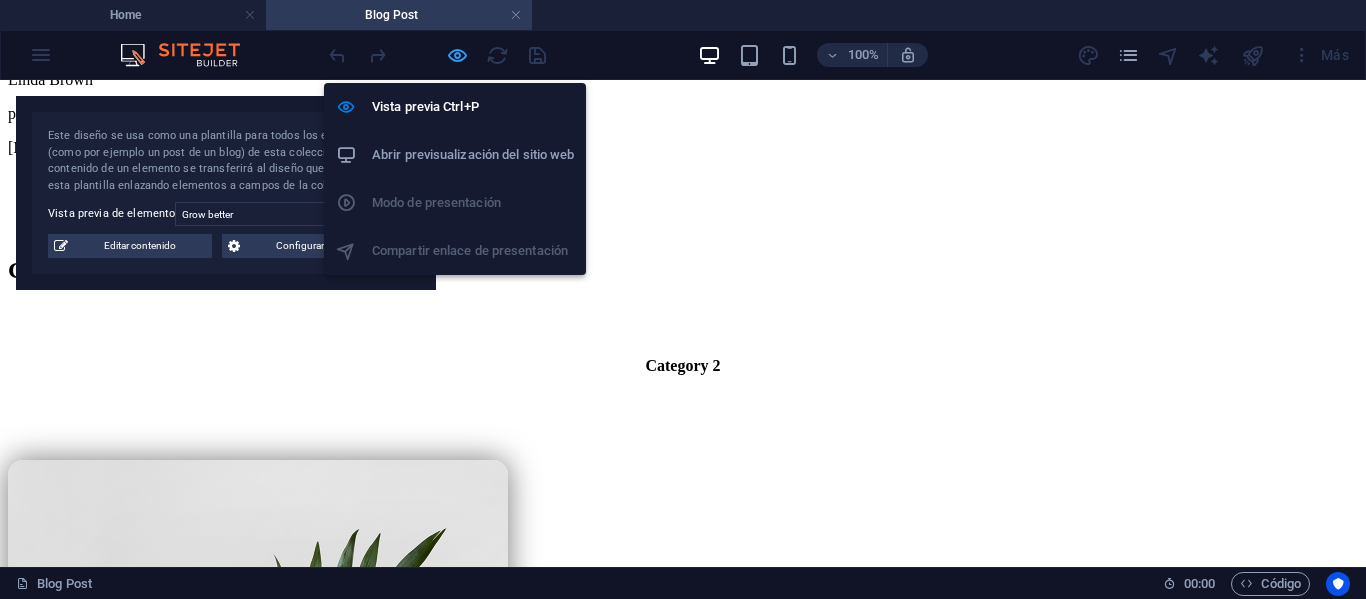 click at bounding box center [457, 55] 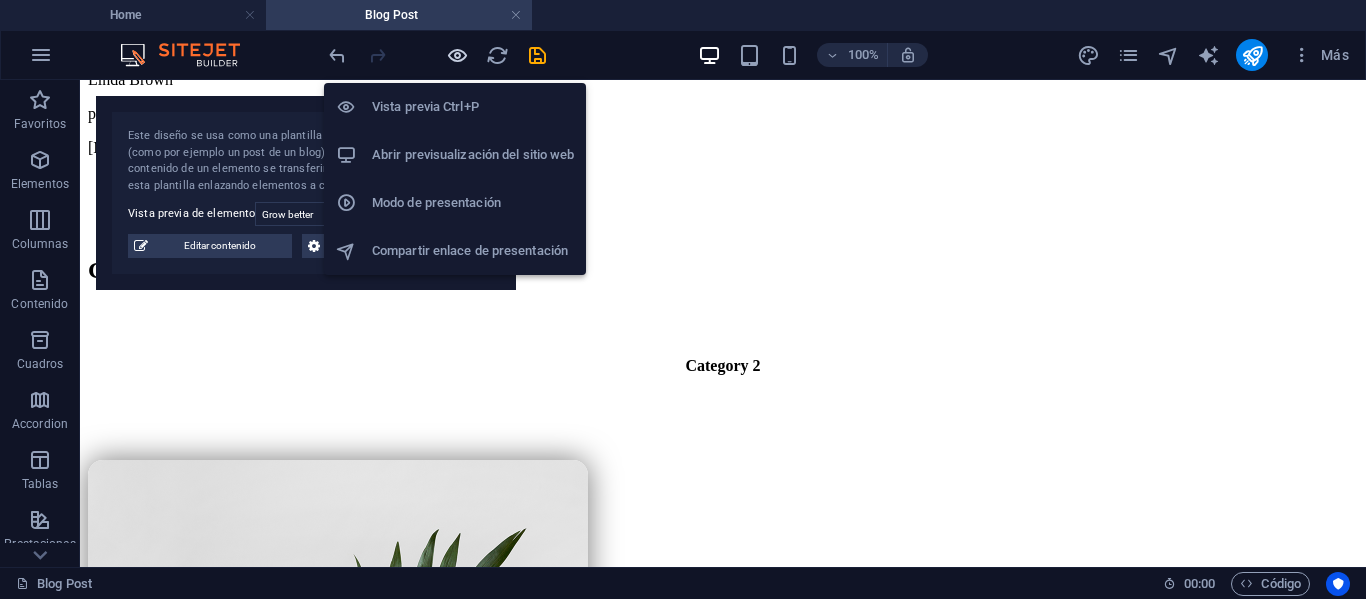 click at bounding box center (457, 55) 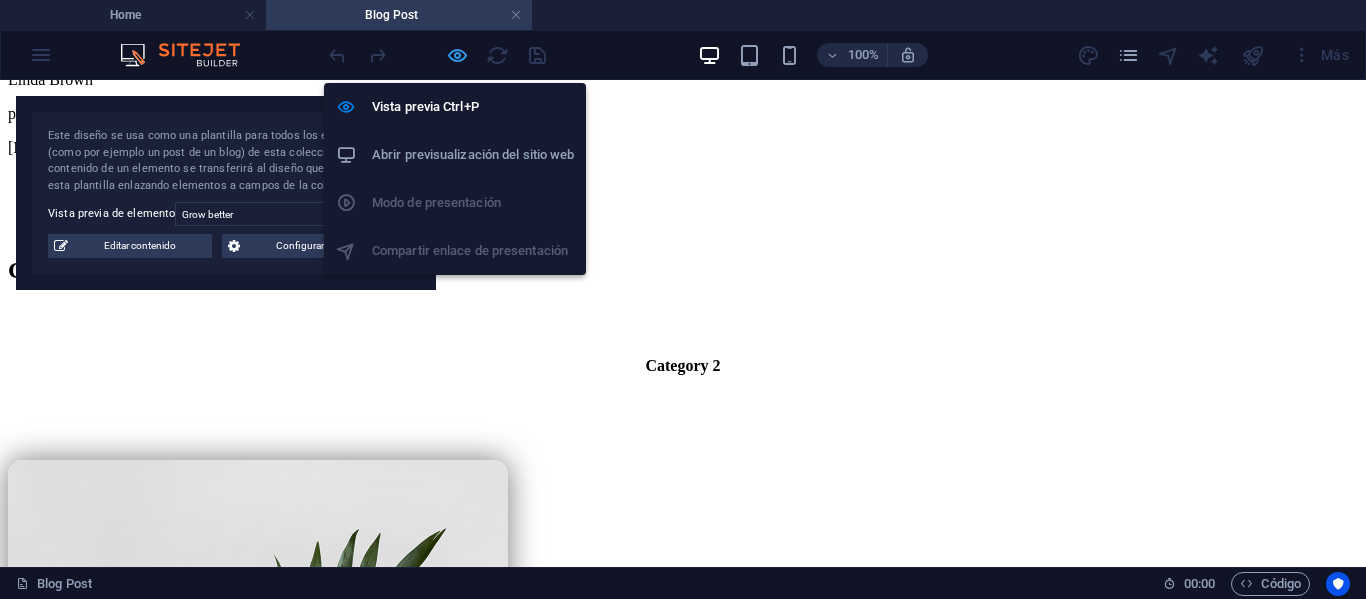 click at bounding box center [457, 55] 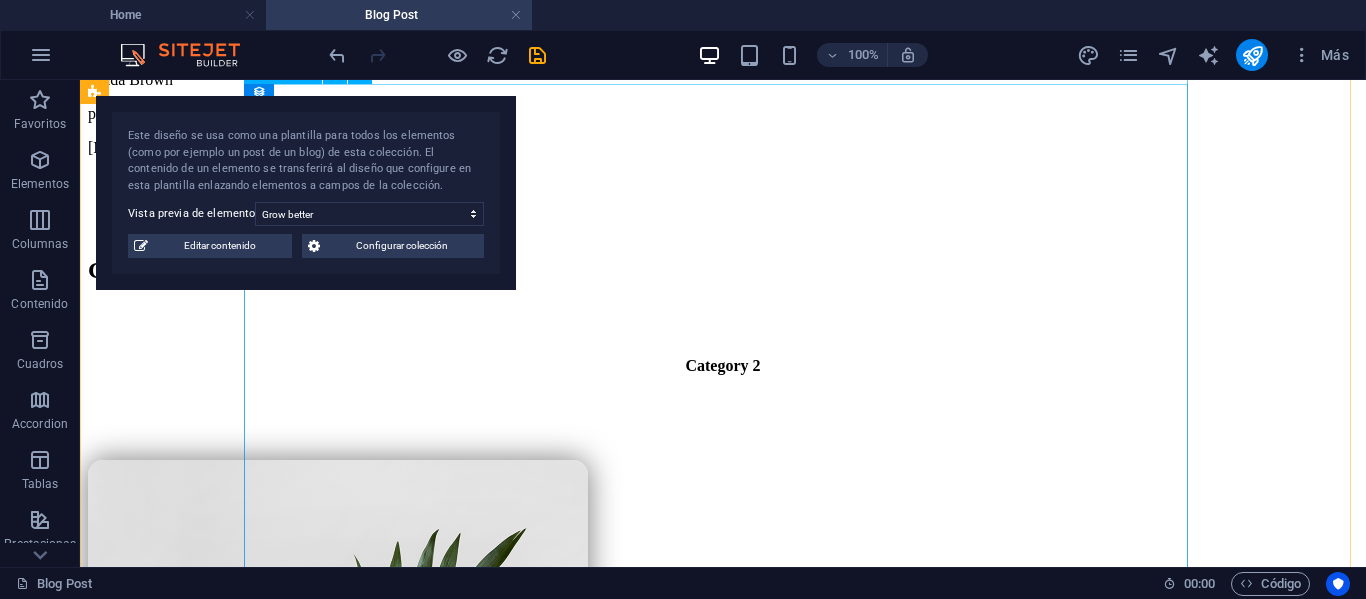 click at bounding box center [723, 712] 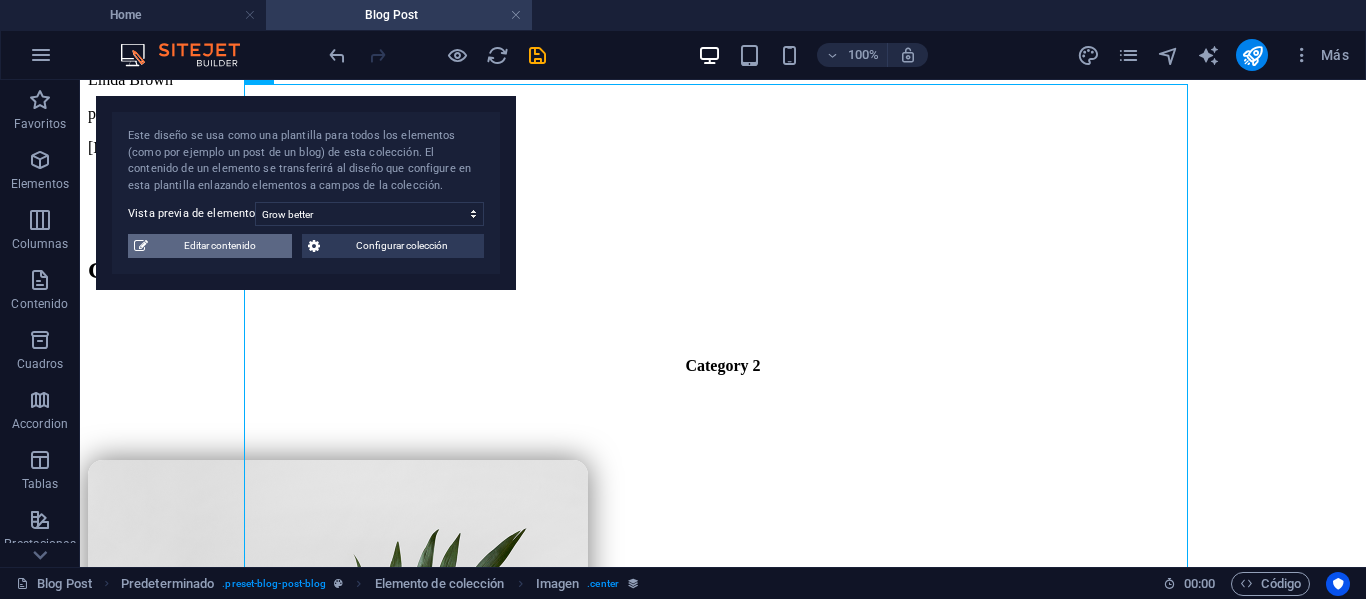click on "Editar contenido" at bounding box center (220, 246) 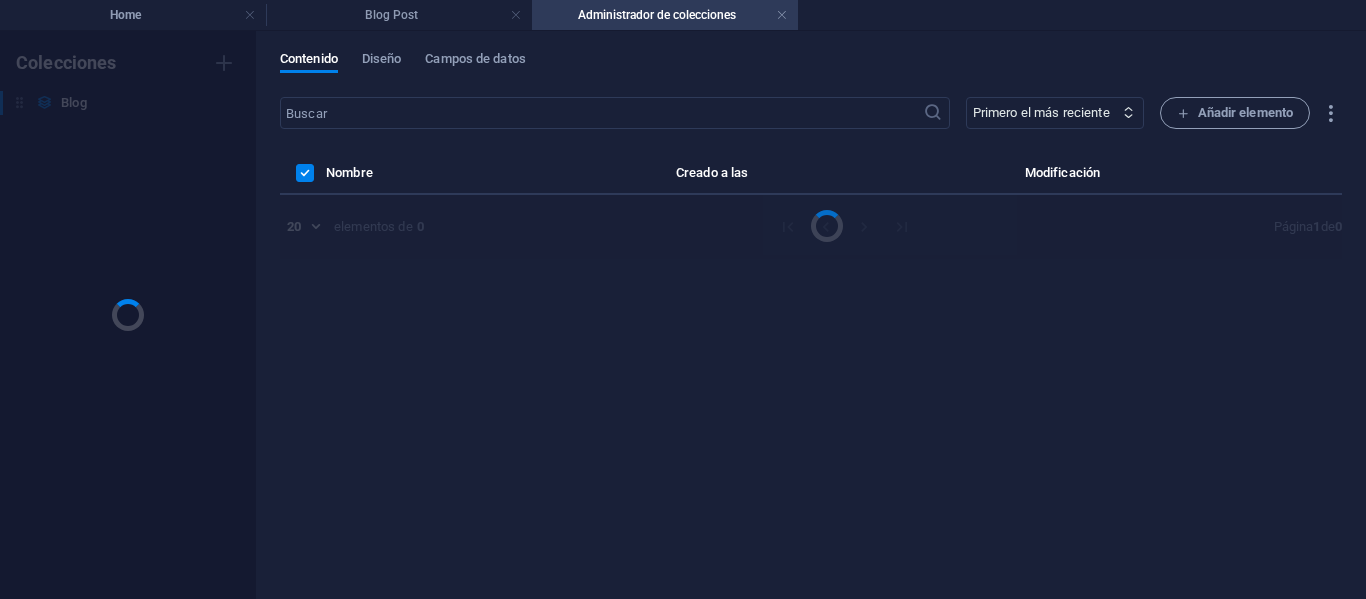 scroll, scrollTop: 0, scrollLeft: 0, axis: both 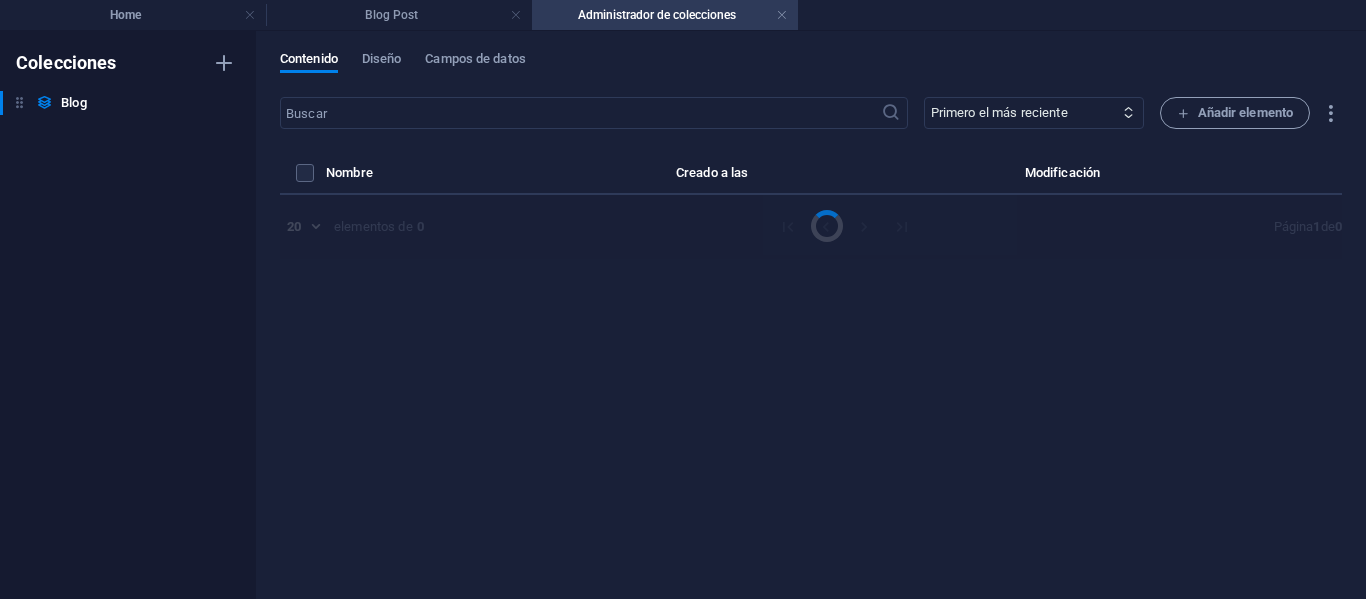 select on "Category 2" 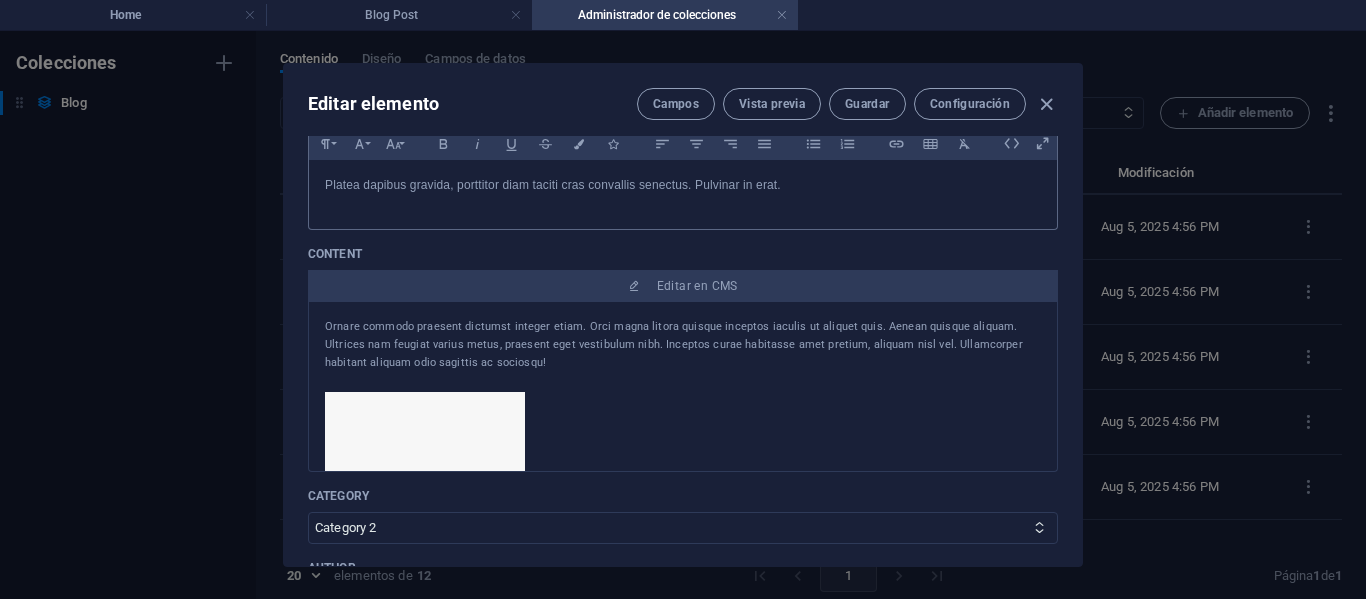 scroll, scrollTop: 204, scrollLeft: 0, axis: vertical 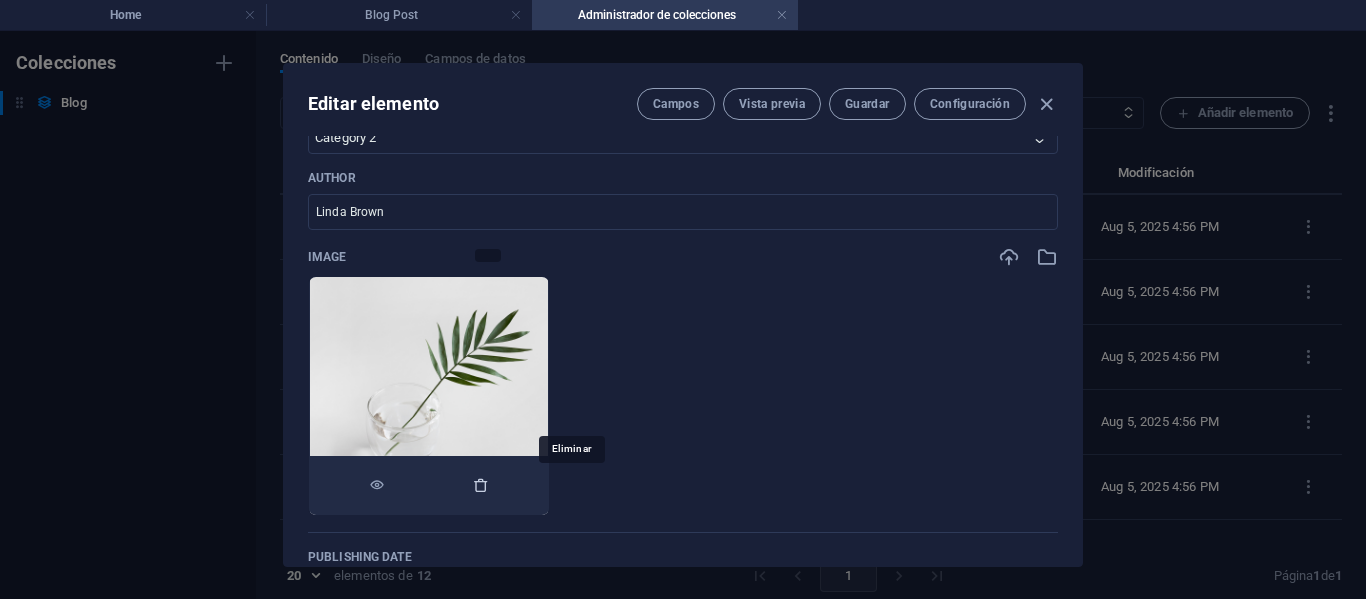 click at bounding box center [481, 485] 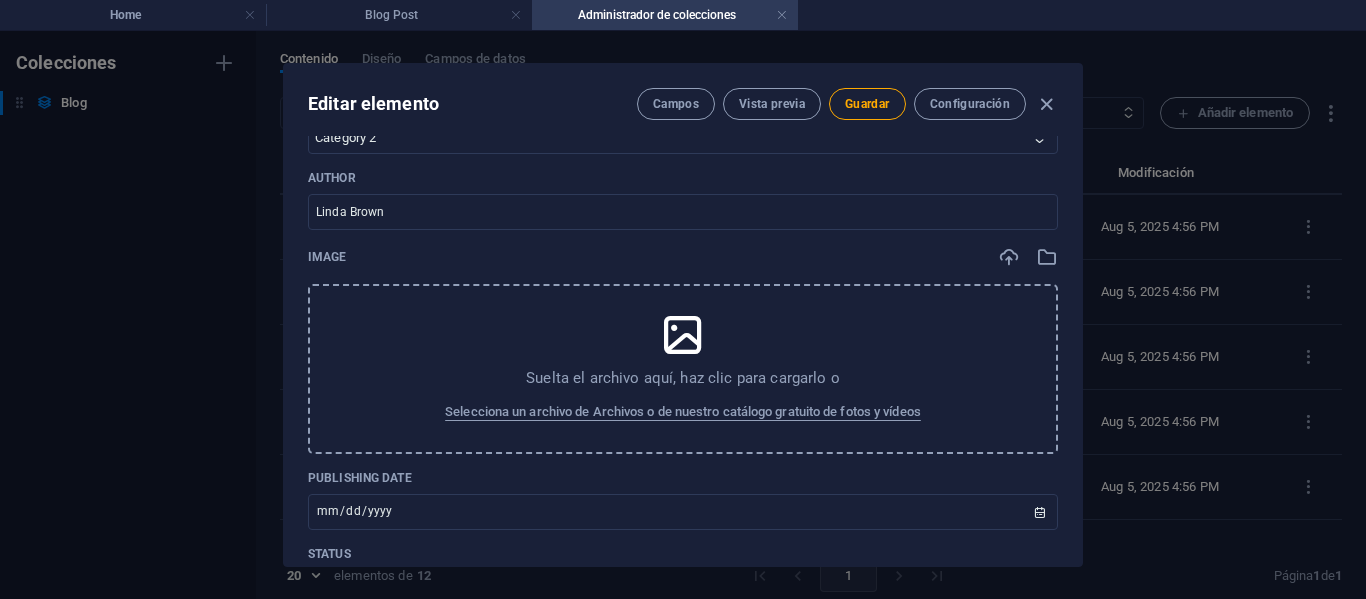 click on "Suelta el archivo aquí, haz clic para cargarlo o" at bounding box center (683, 378) 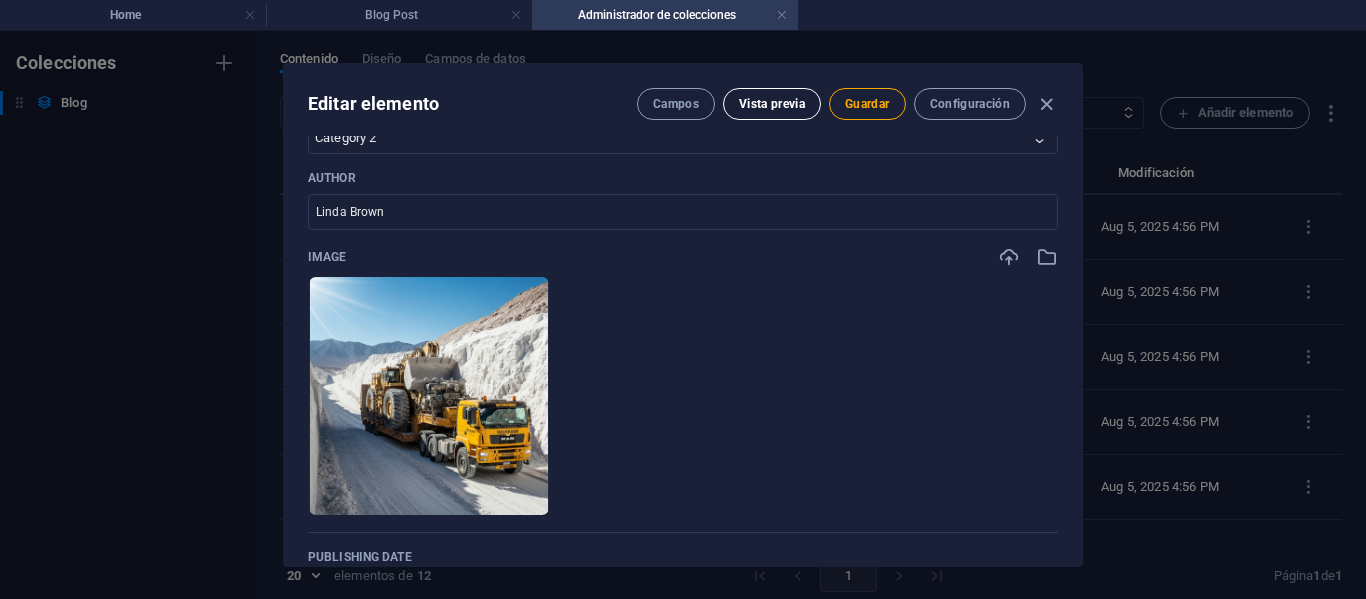 click on "Vista previa" at bounding box center (772, 104) 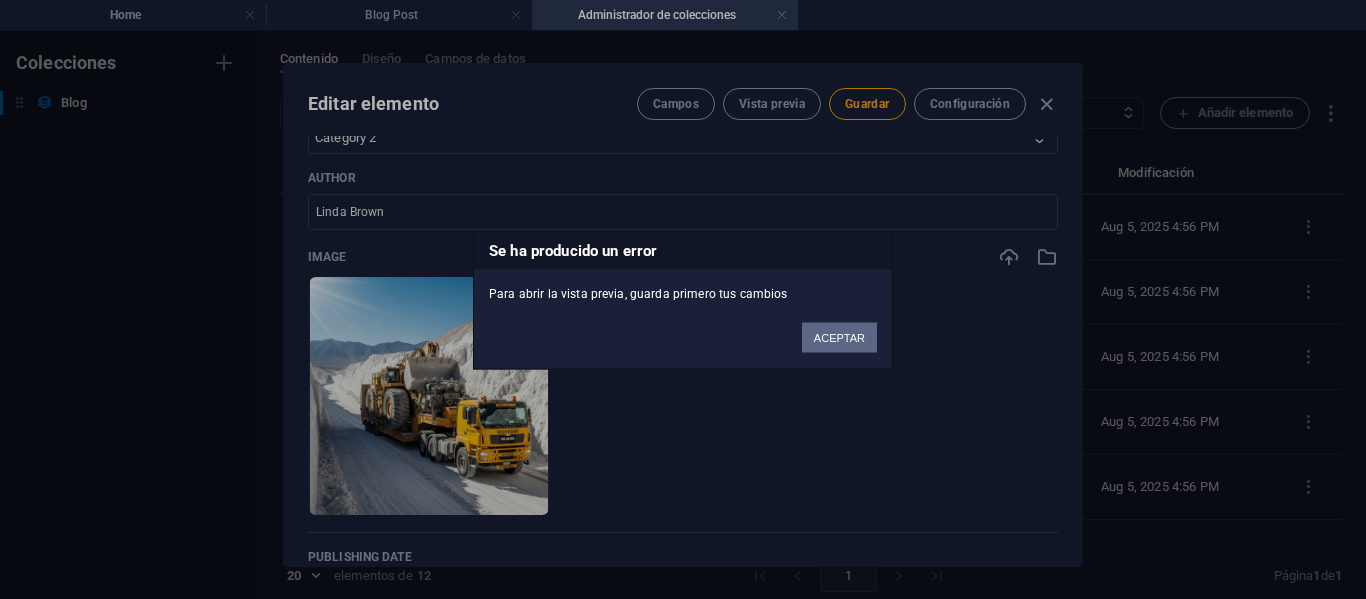click on "ACEPTAR" at bounding box center [839, 337] 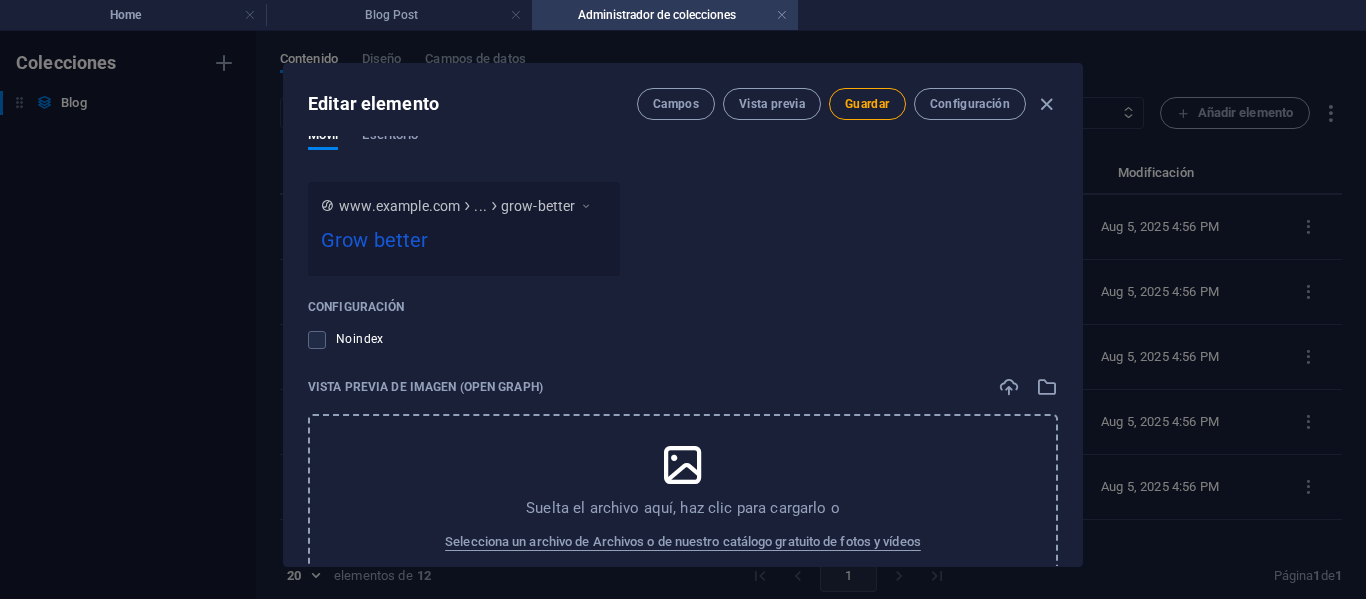 scroll, scrollTop: 2231, scrollLeft: 0, axis: vertical 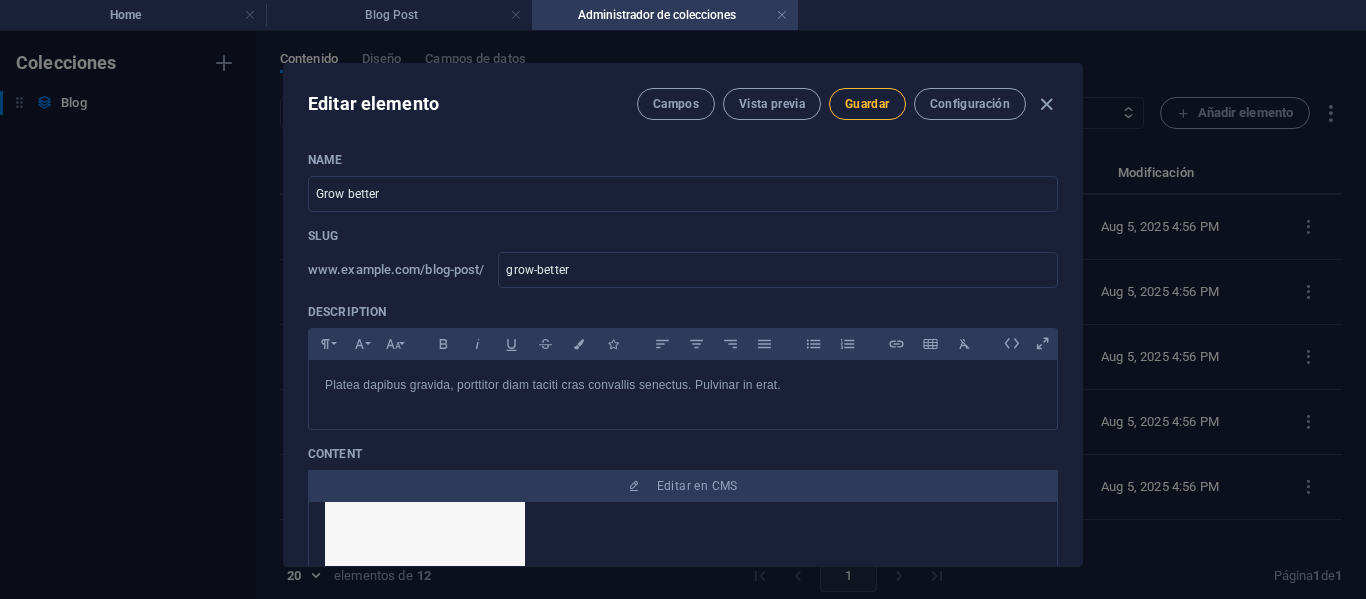 click on "Guardar" at bounding box center [867, 104] 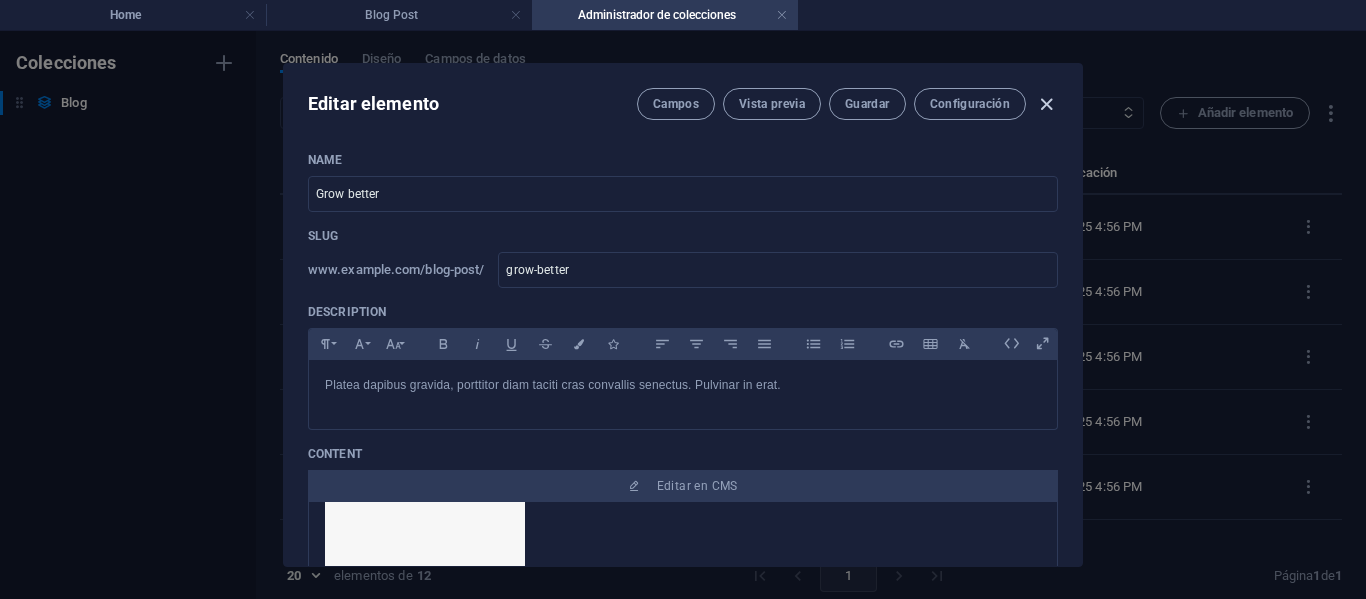 click at bounding box center (1046, 104) 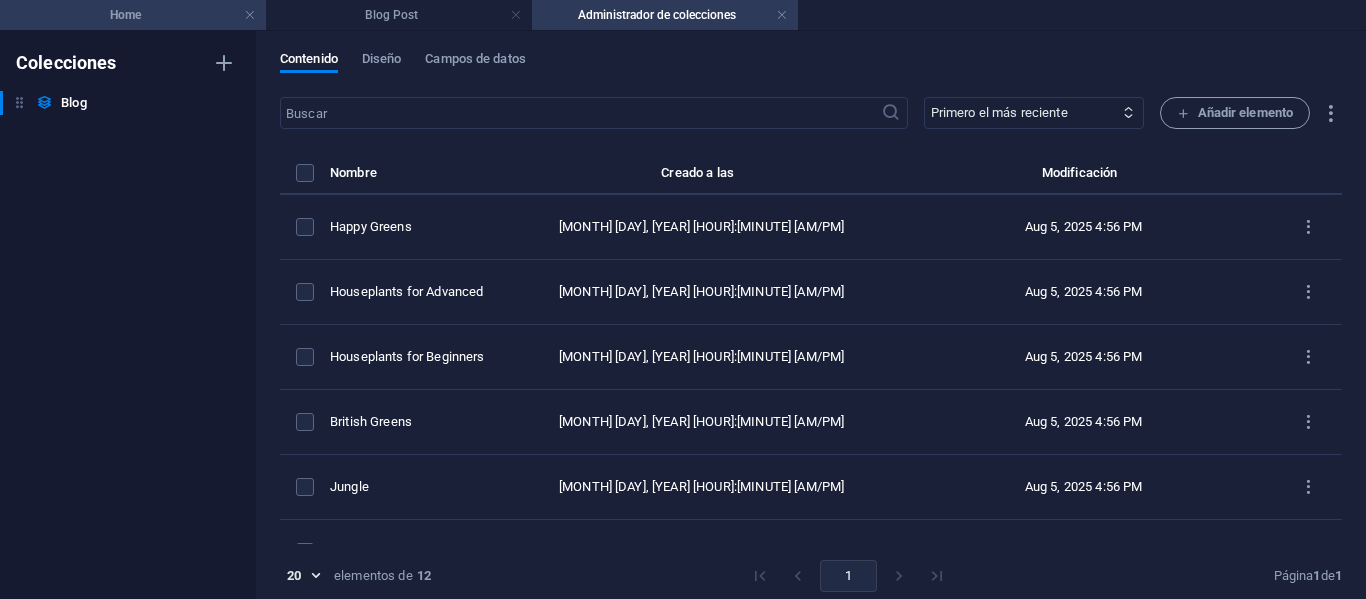click on "Home" at bounding box center [133, 15] 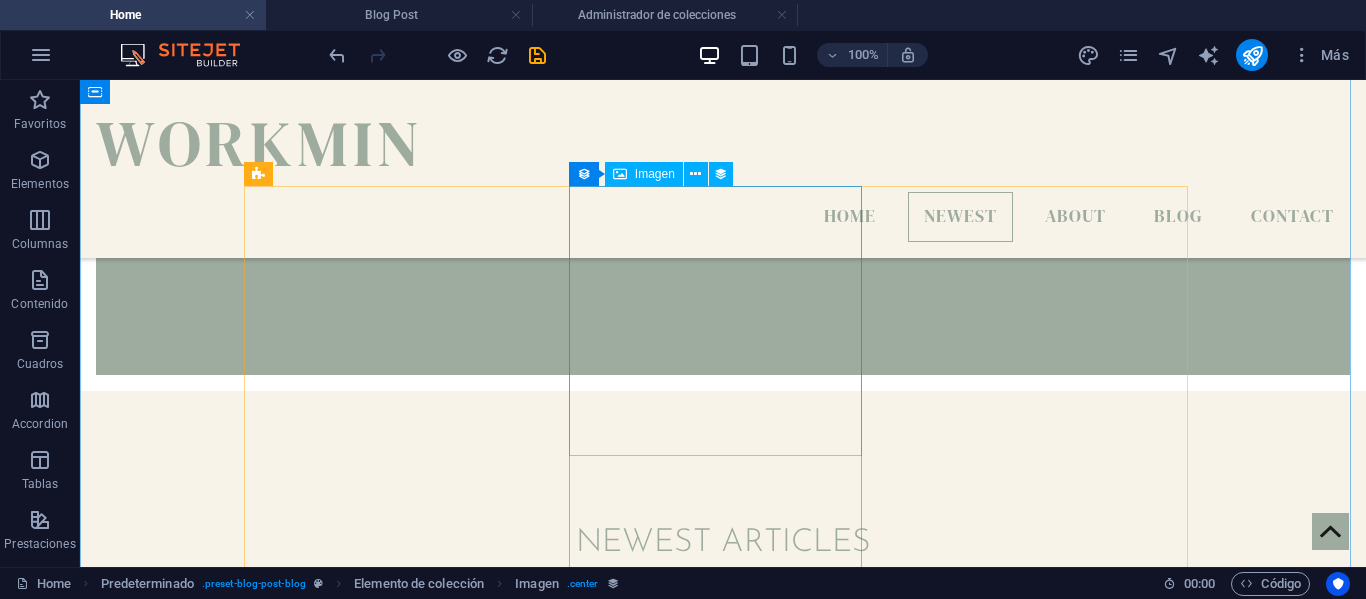 scroll, scrollTop: 661, scrollLeft: 0, axis: vertical 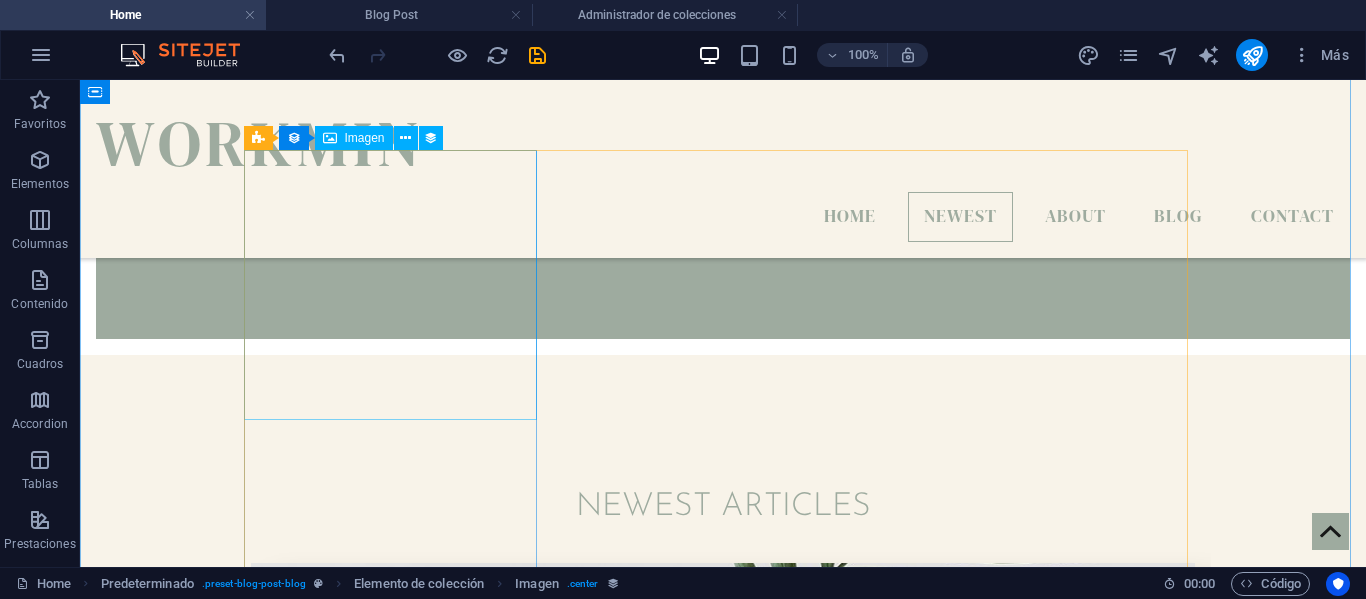 click at bounding box center [723, 698] 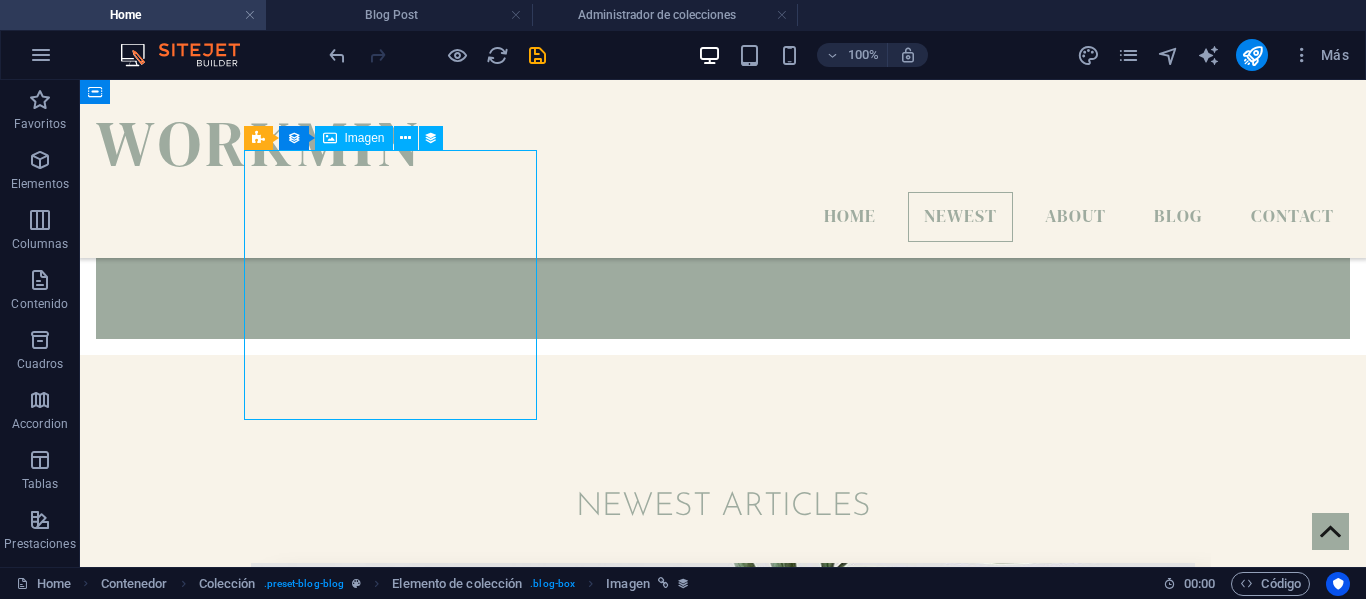 click at bounding box center (723, 698) 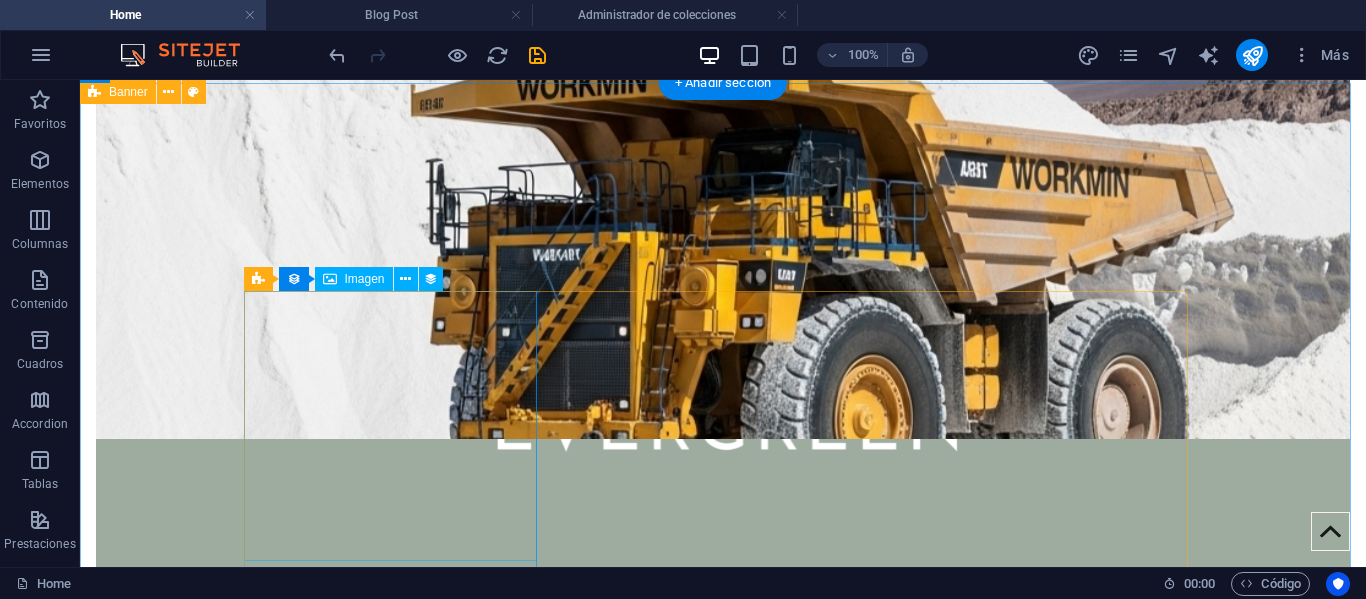 scroll, scrollTop: 521, scrollLeft: 0, axis: vertical 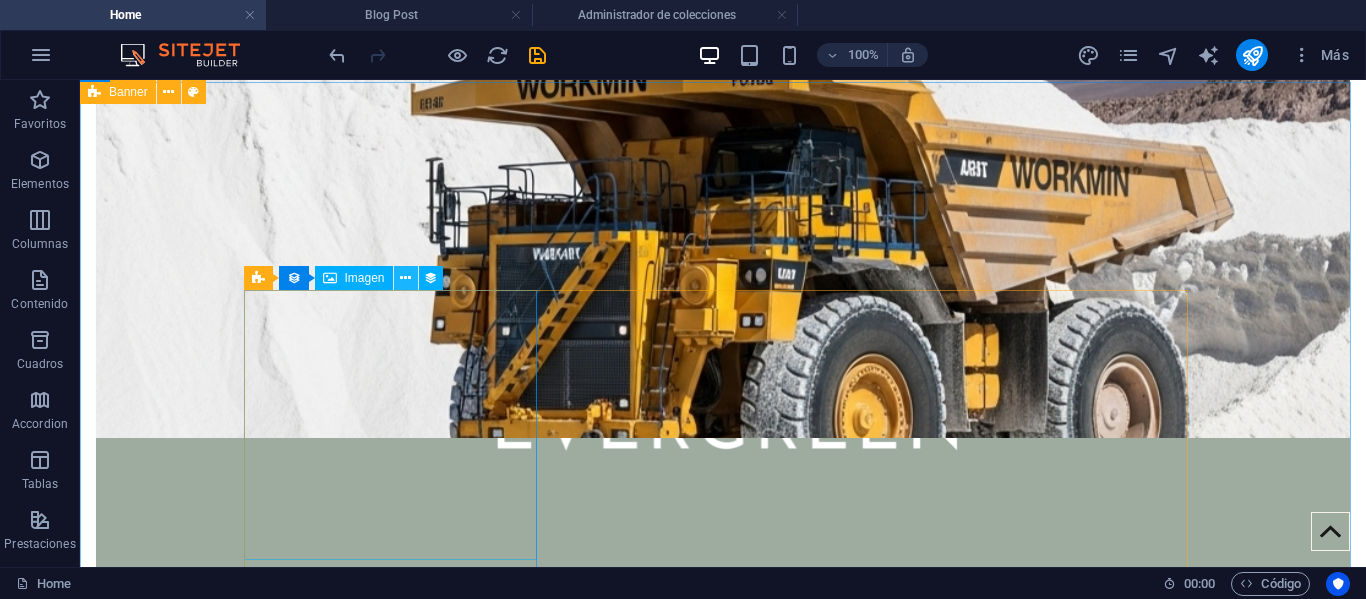 click at bounding box center [405, 278] 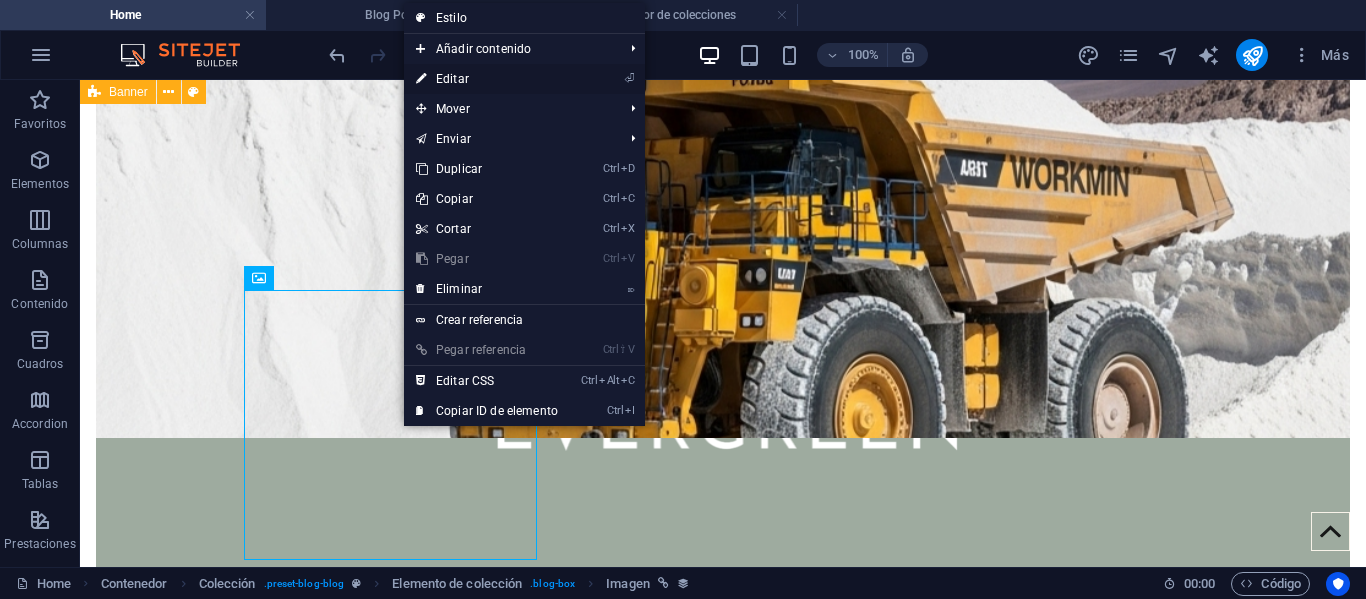 click on "⏎  Editar" at bounding box center (487, 79) 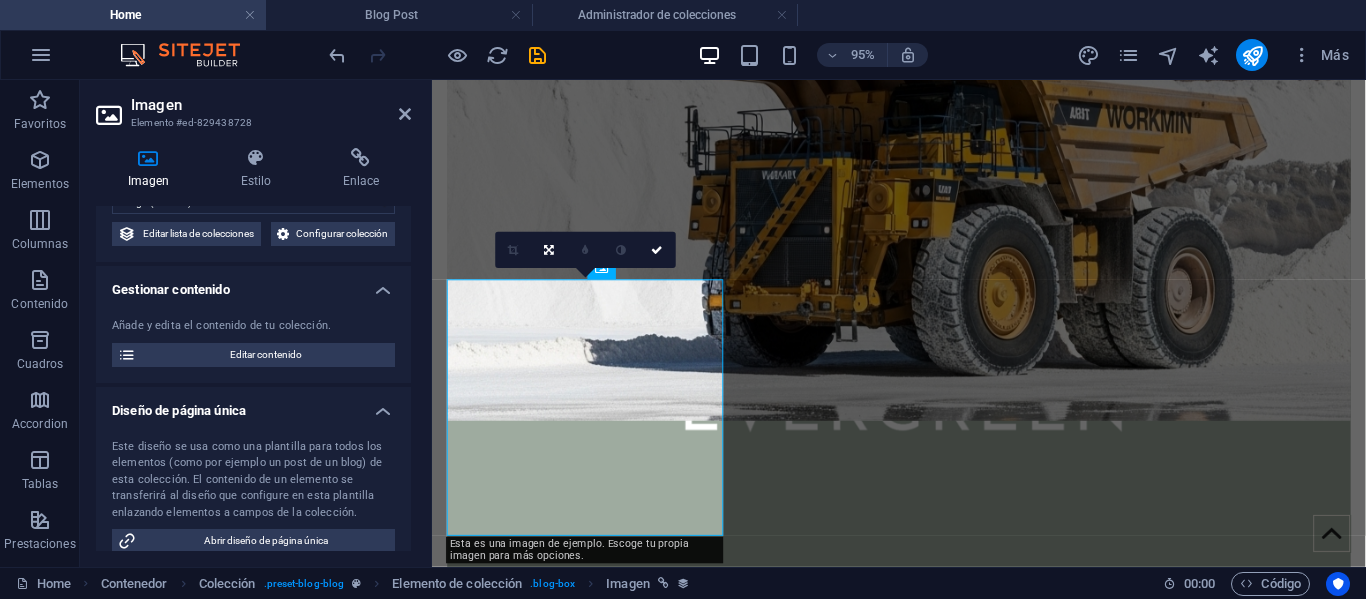 scroll, scrollTop: 91, scrollLeft: 0, axis: vertical 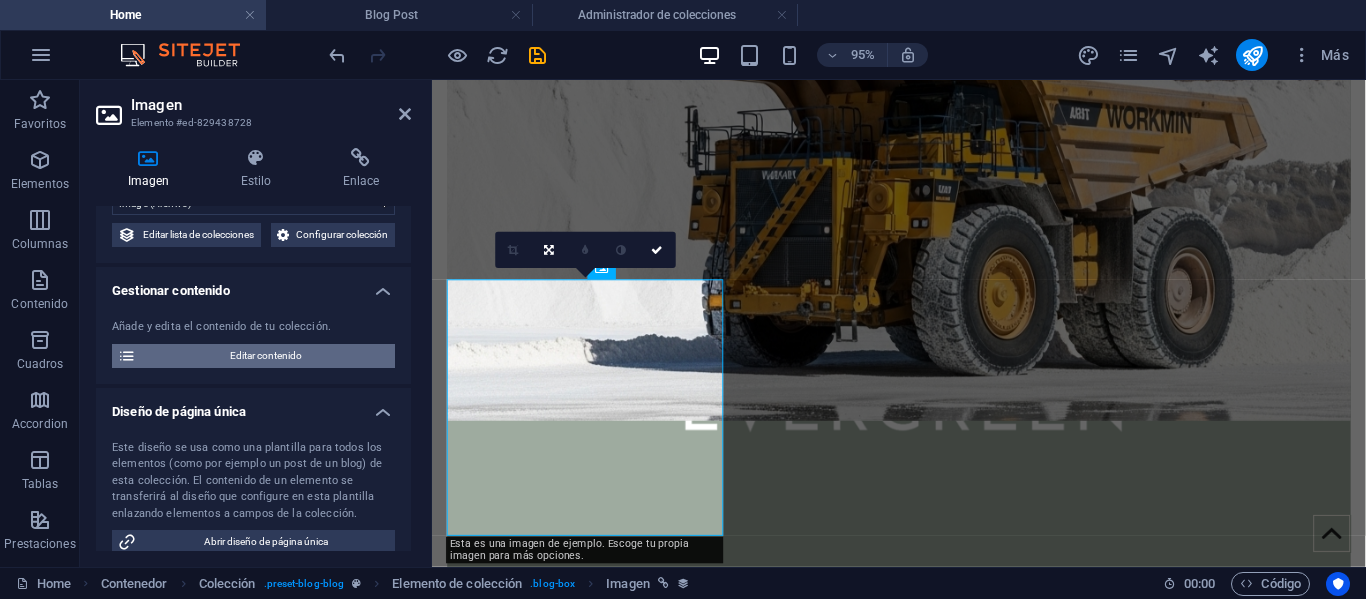 click on "Editar contenido" at bounding box center (265, 356) 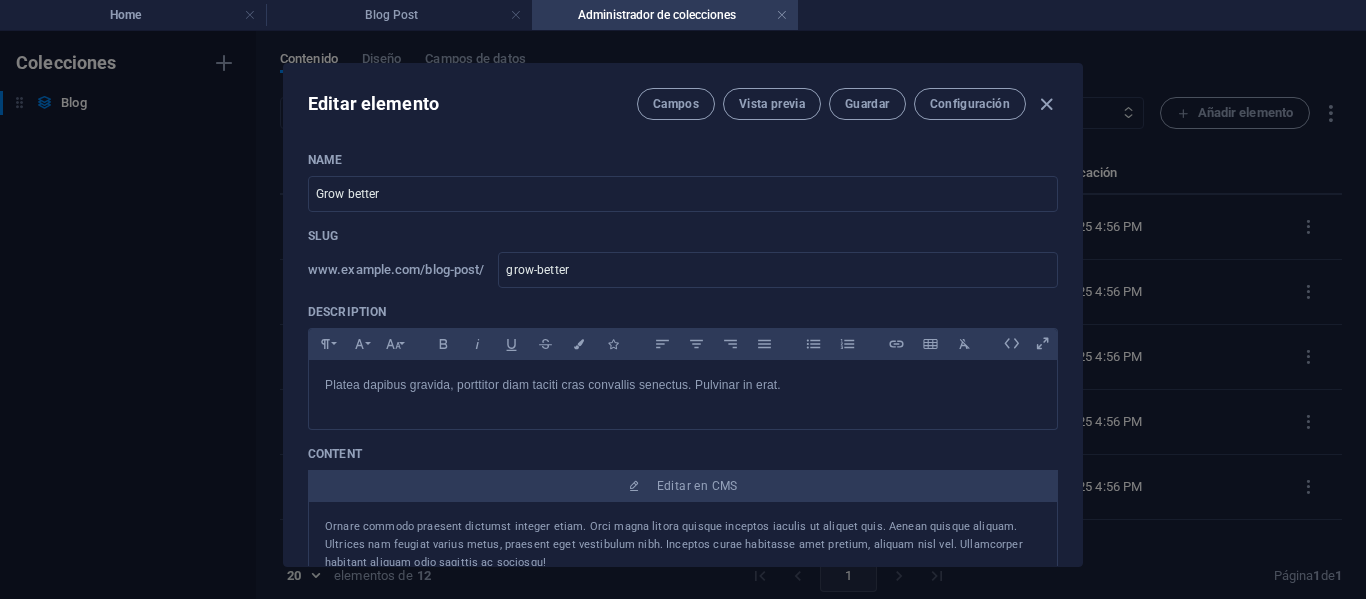 scroll, scrollTop: 0, scrollLeft: 0, axis: both 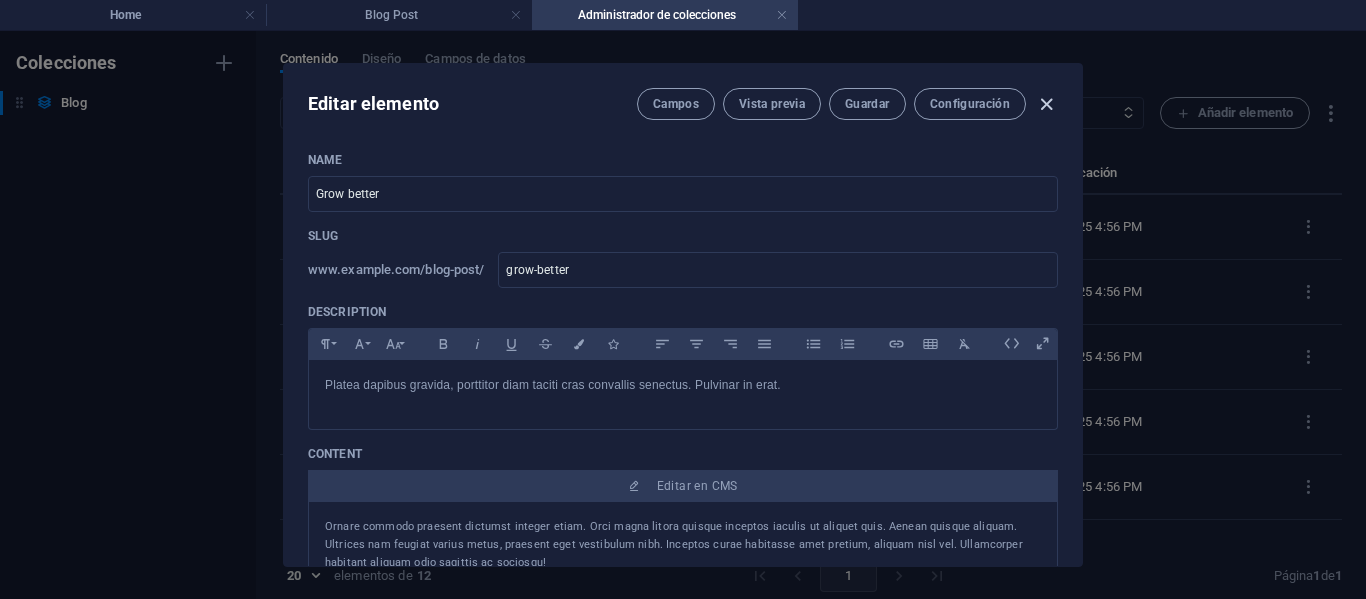 click at bounding box center (1046, 104) 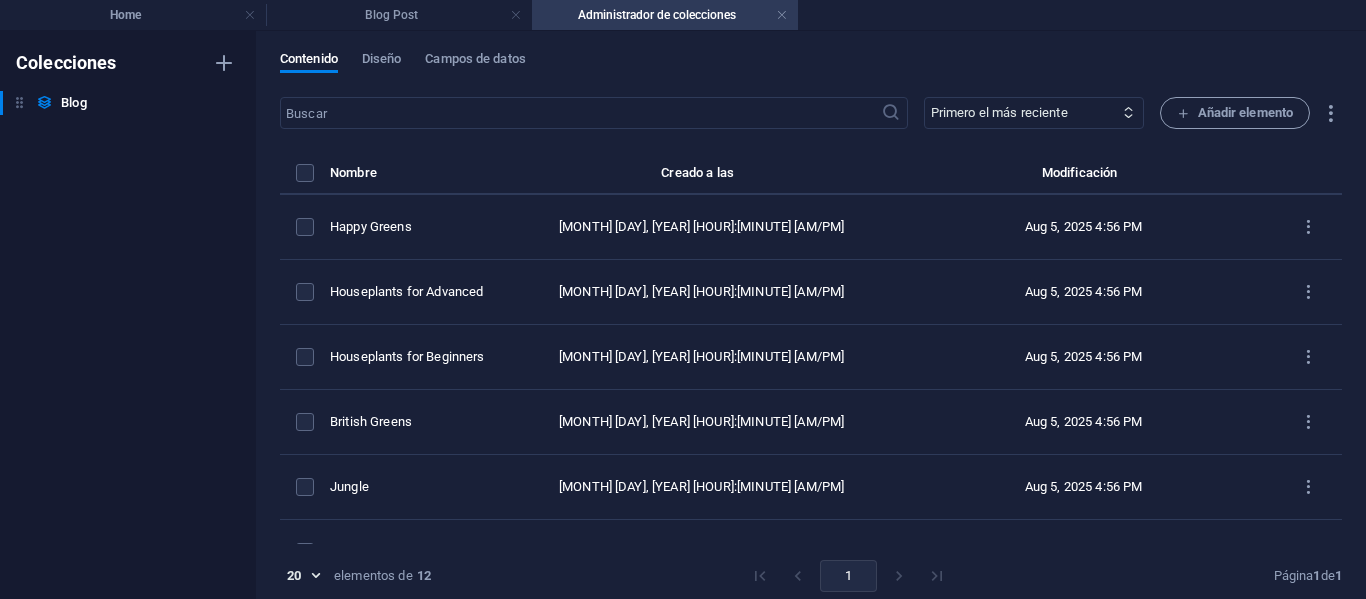type on "2025-08-05" 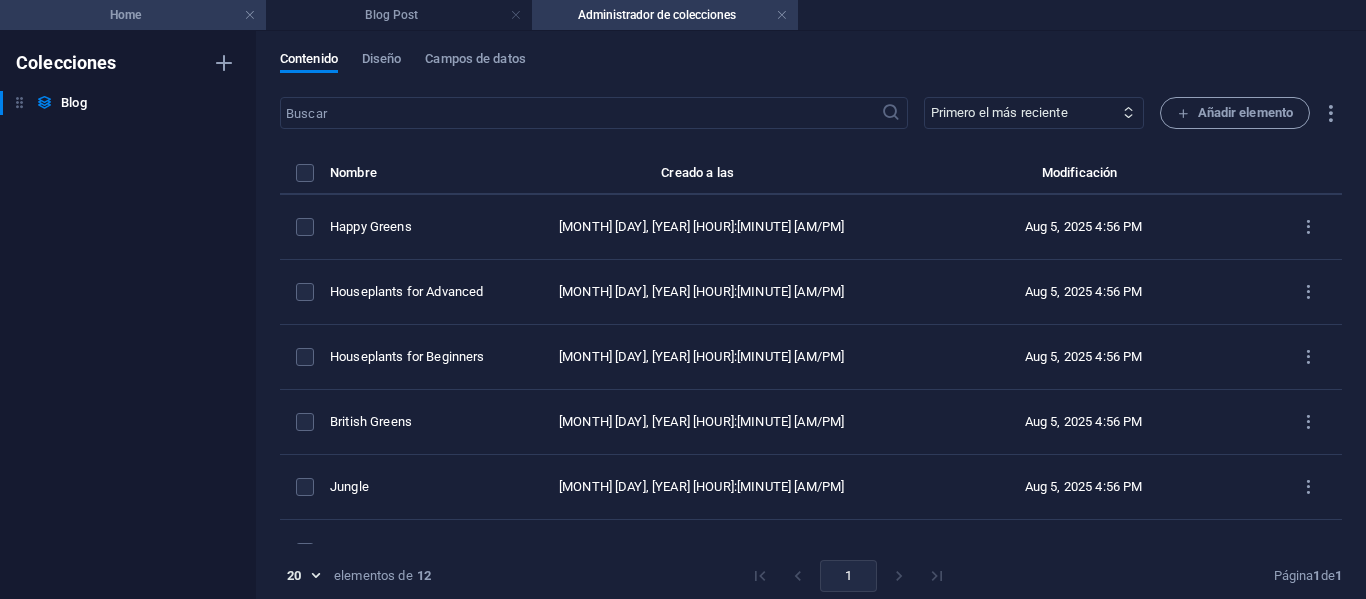 click on "Home" at bounding box center (133, 15) 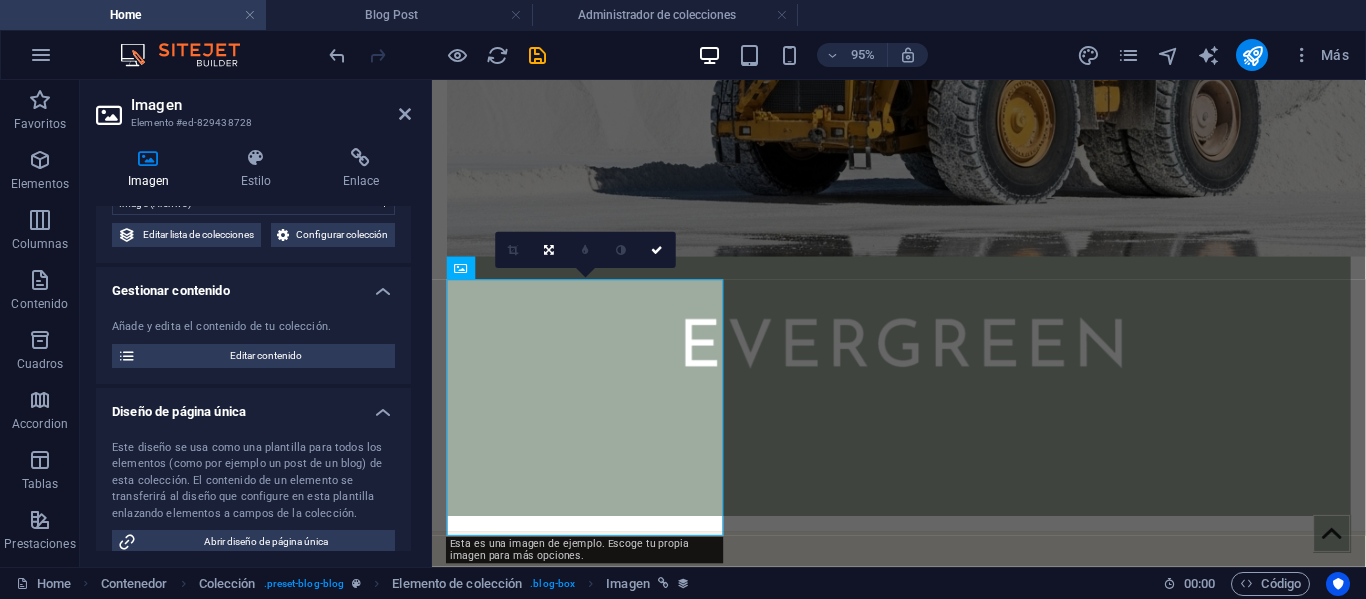click at bounding box center (148, 158) 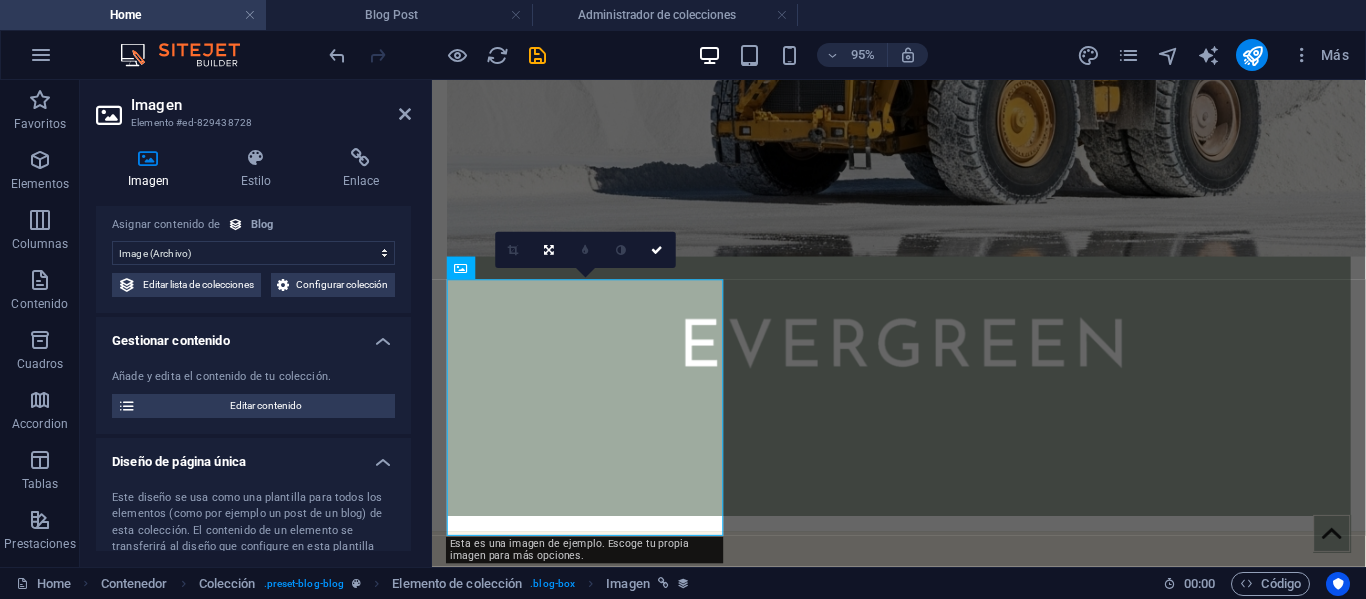 scroll, scrollTop: 0, scrollLeft: 0, axis: both 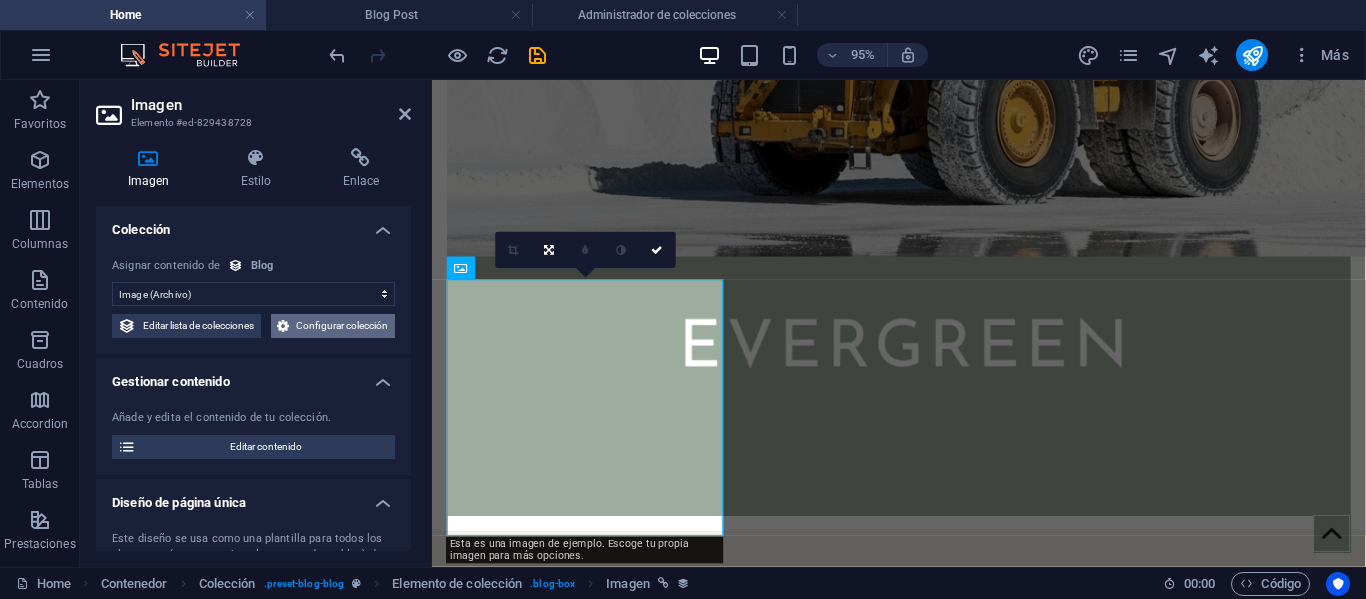 click on "Configurar colección" at bounding box center [342, 326] 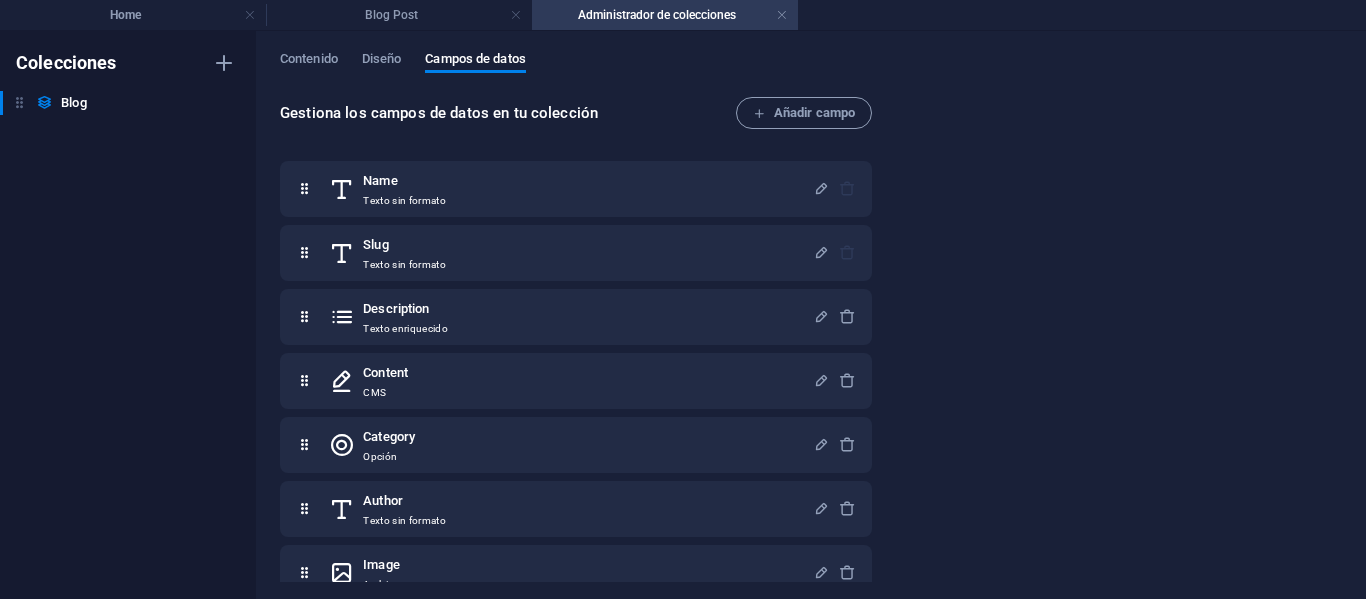 scroll, scrollTop: 0, scrollLeft: 0, axis: both 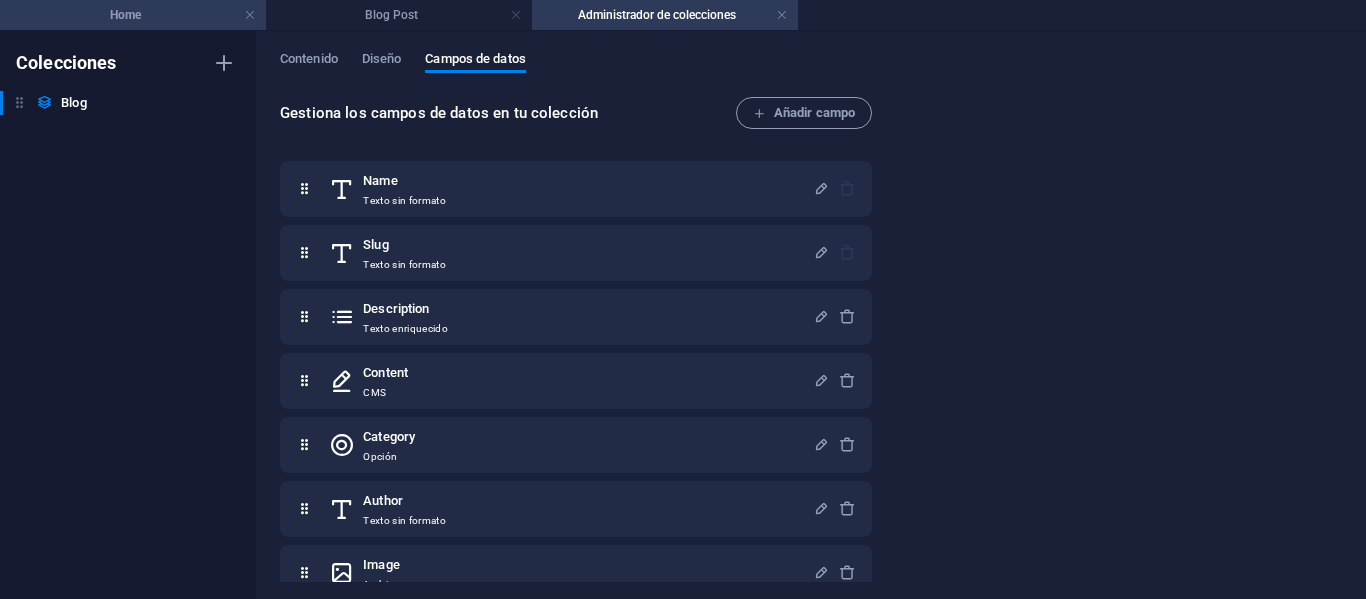 click on "Home" at bounding box center [133, 15] 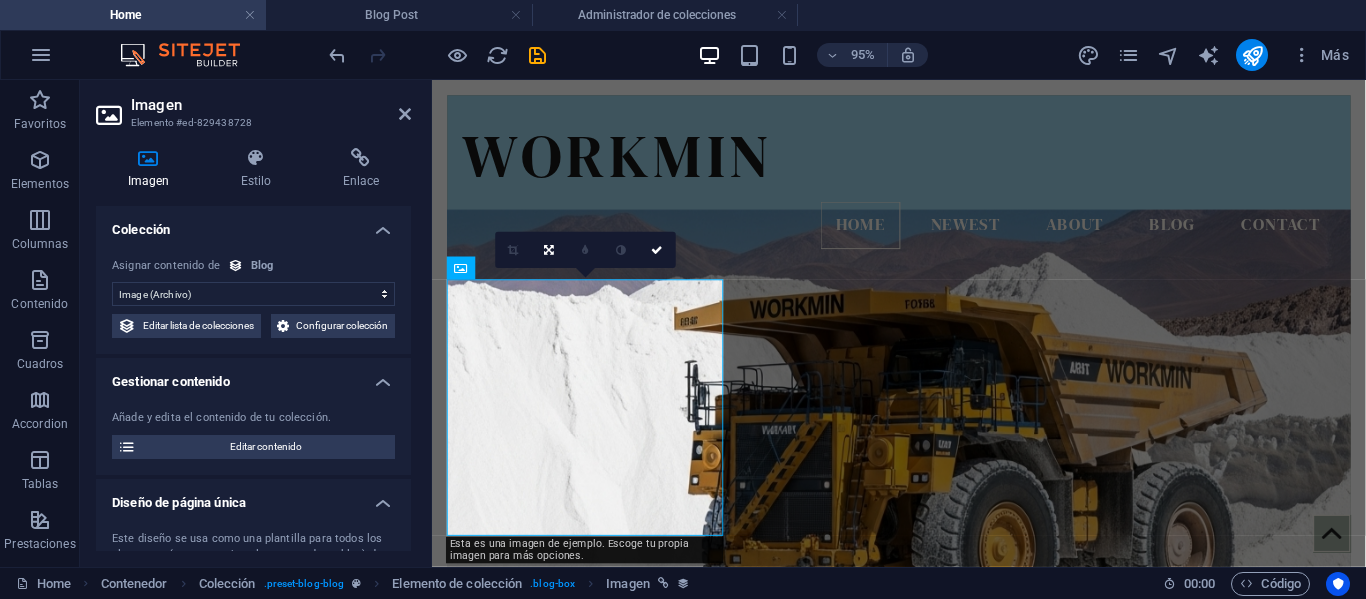 scroll, scrollTop: 521, scrollLeft: 0, axis: vertical 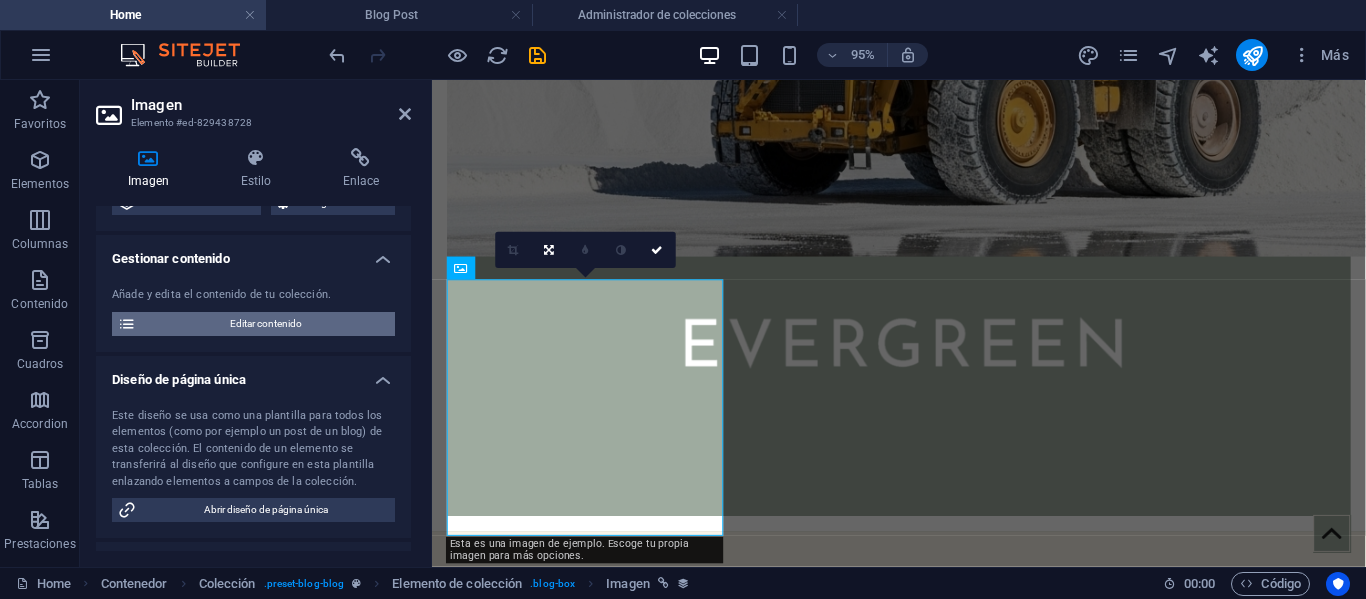 click on "Editar contenido" at bounding box center (265, 324) 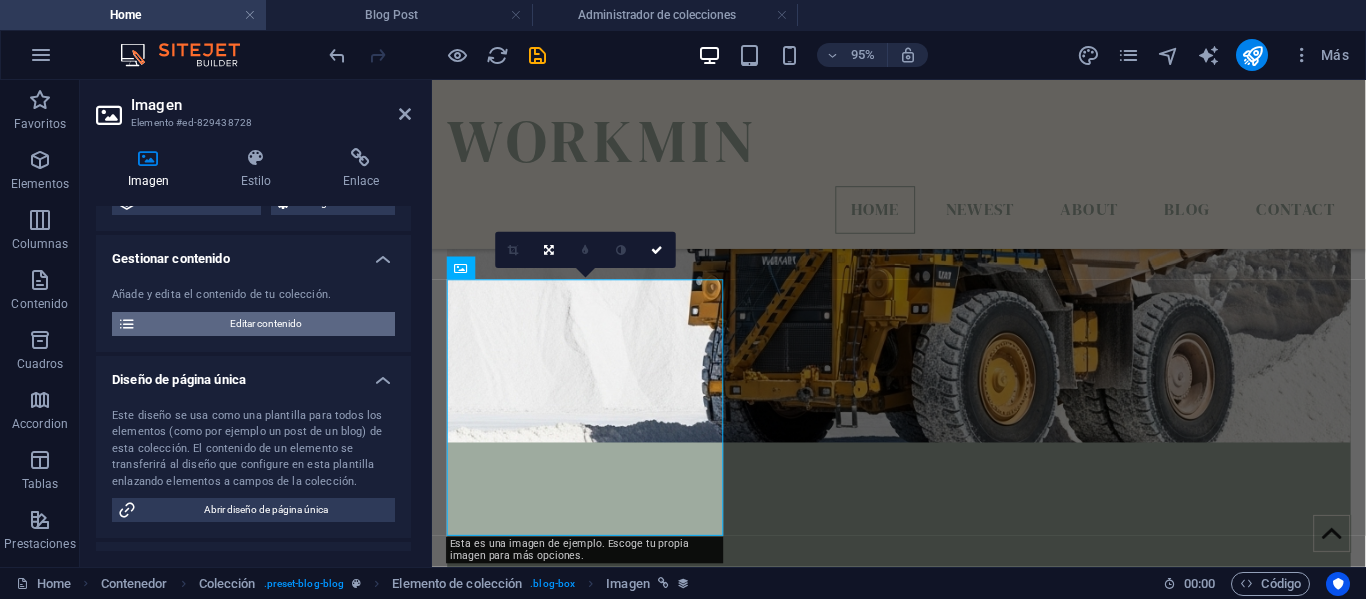 select on "Category 2" 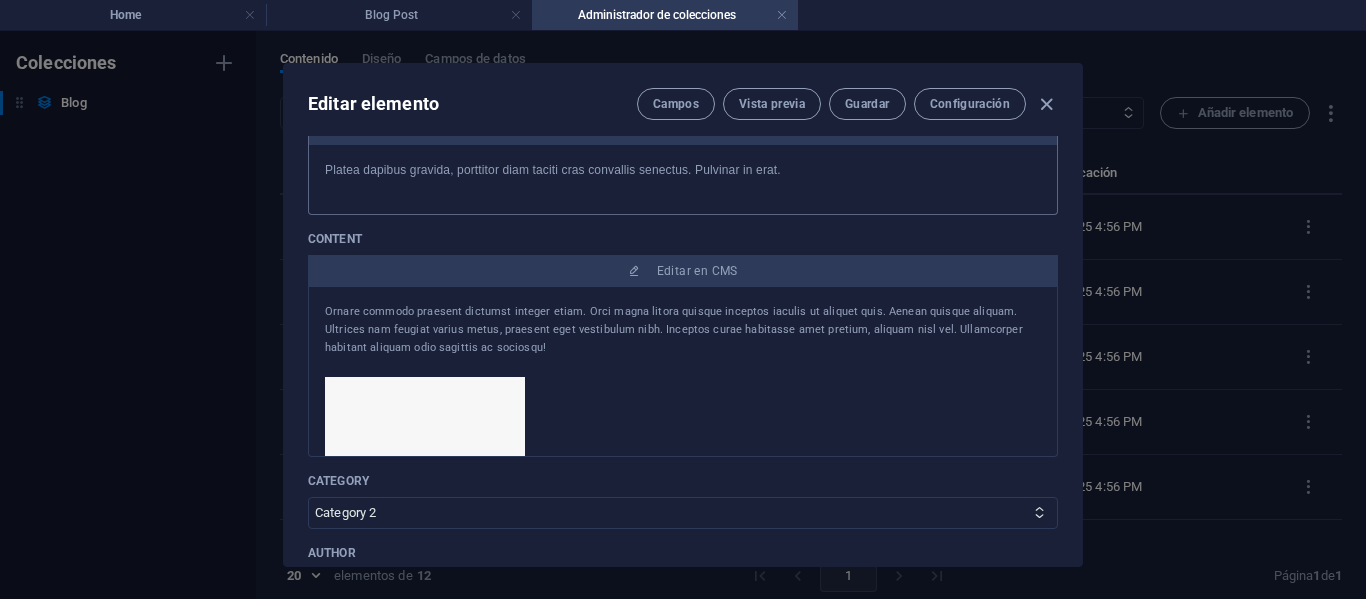 scroll, scrollTop: 247, scrollLeft: 0, axis: vertical 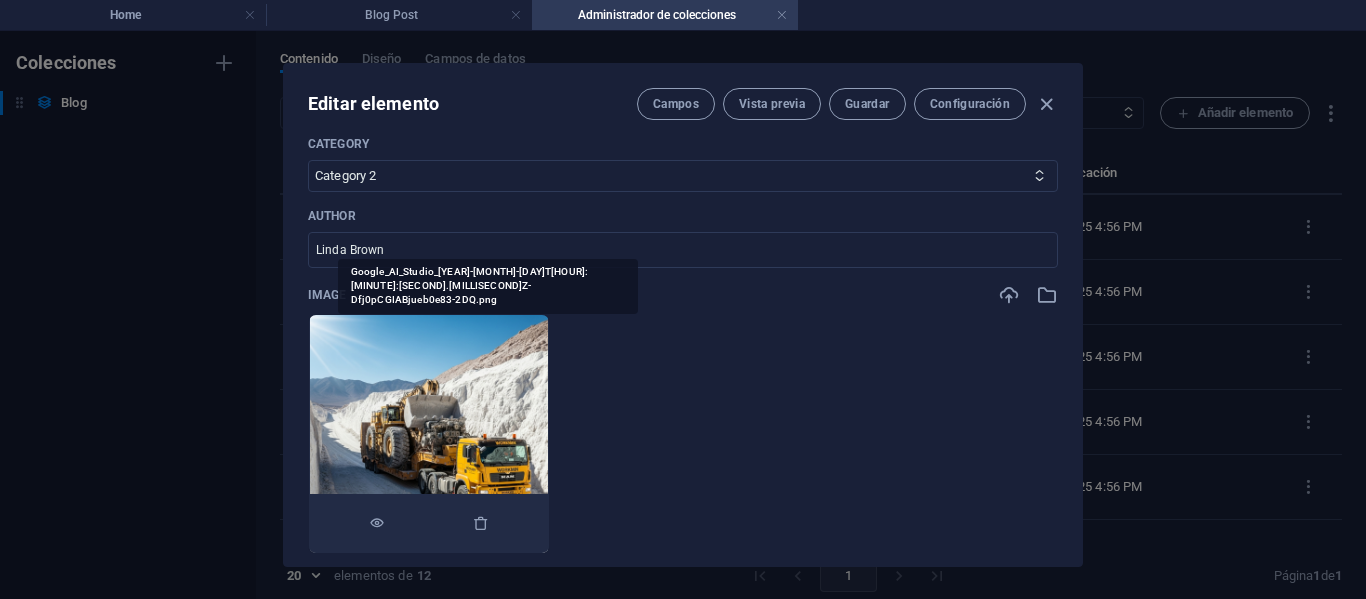 drag, startPoint x: 603, startPoint y: 380, endPoint x: 508, endPoint y: 419, distance: 102.69372 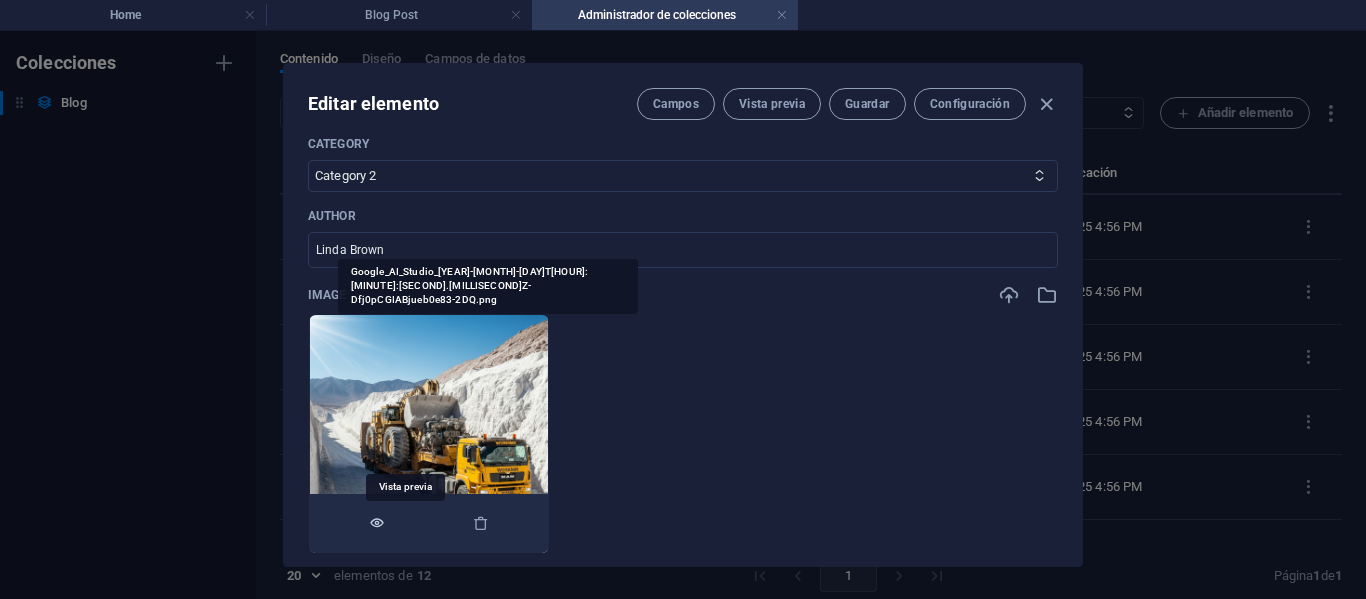 click at bounding box center (377, 523) 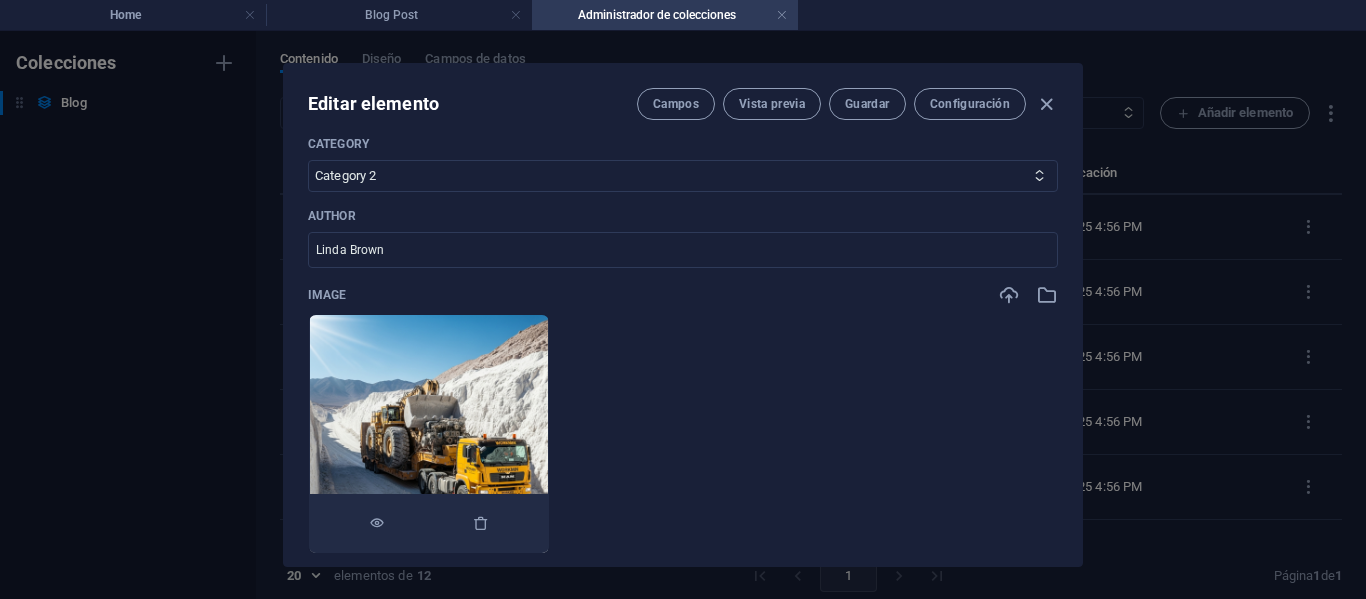 click at bounding box center [429, 434] 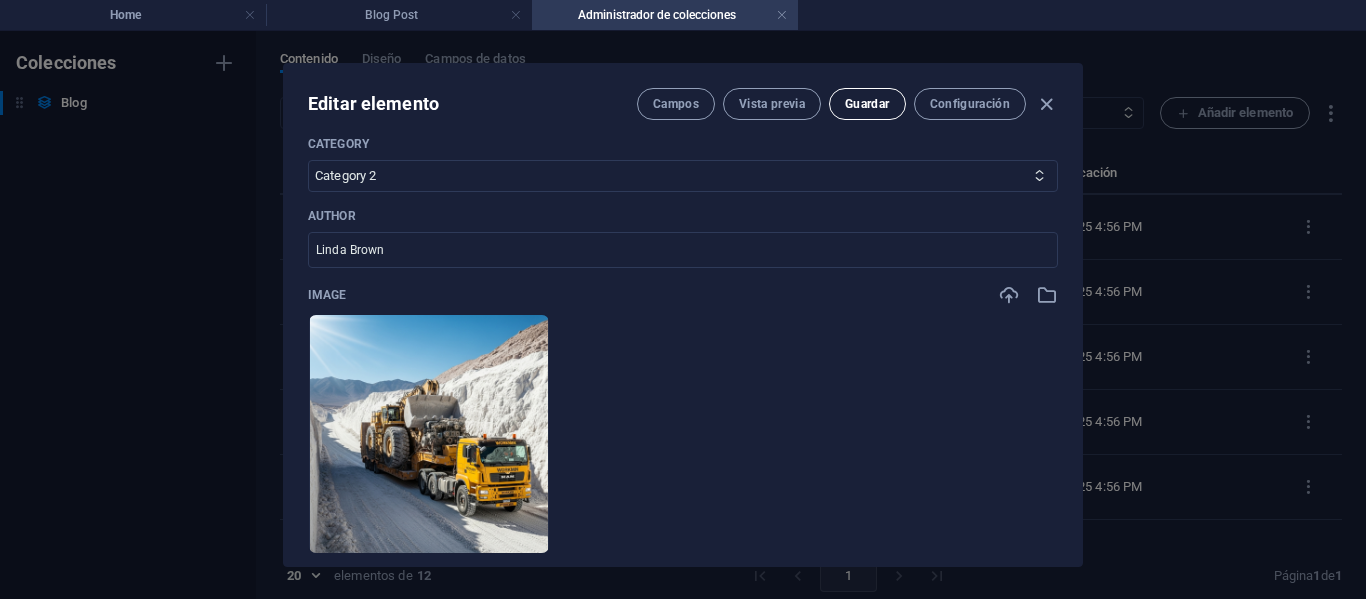click on "Guardar" at bounding box center [867, 104] 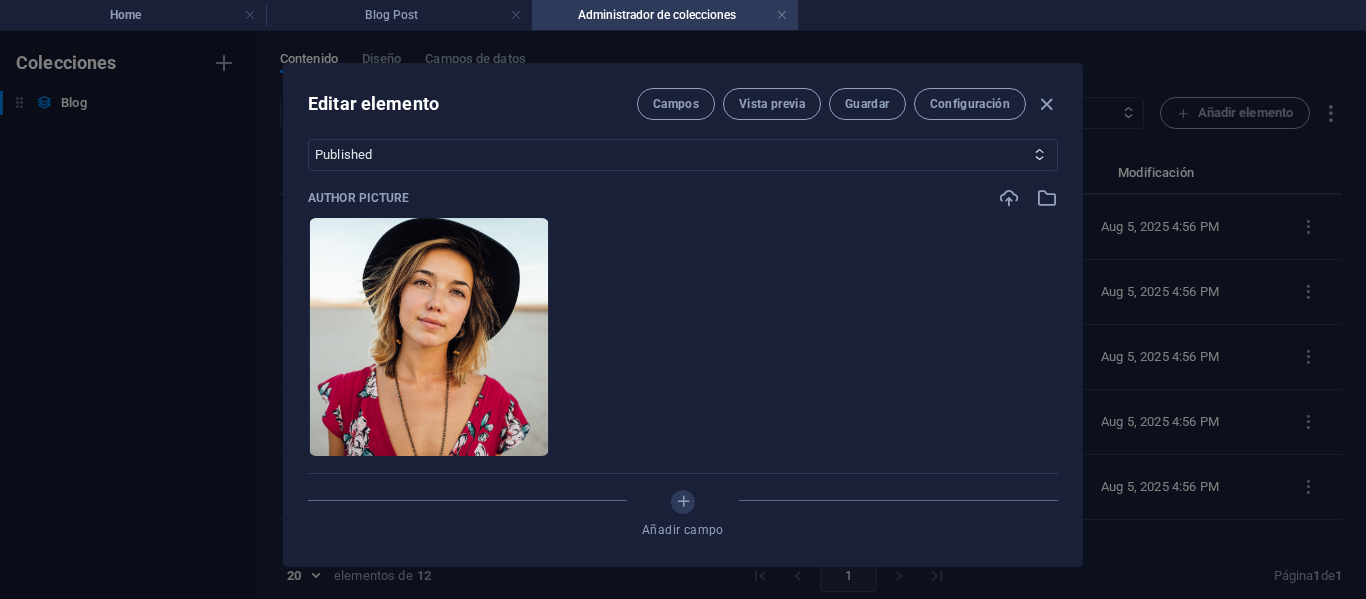 scroll, scrollTop: 1106, scrollLeft: 0, axis: vertical 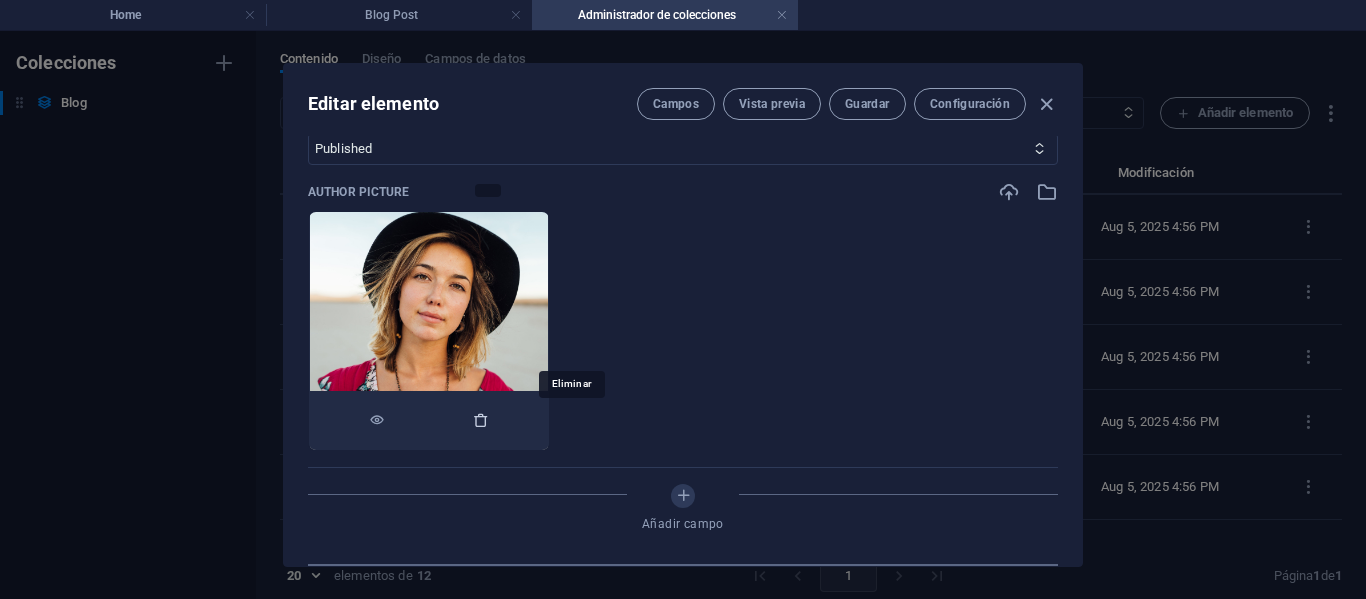 click at bounding box center [481, 420] 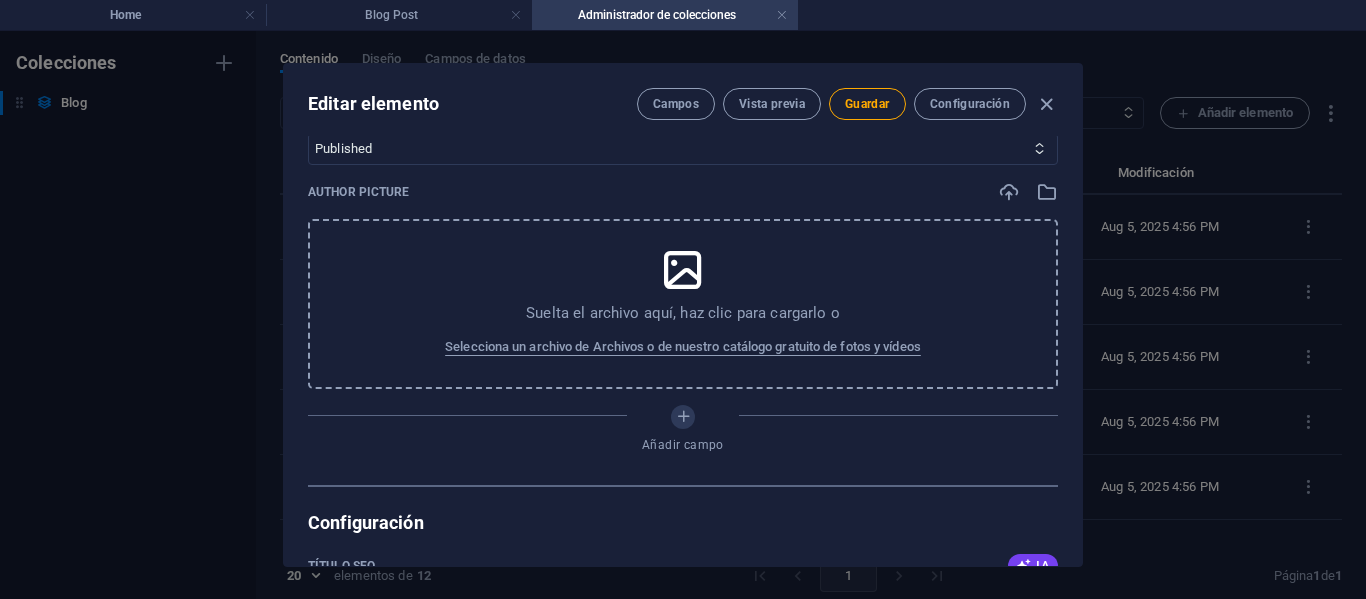 click on "Suelta el archivo aquí, haz clic para cargarlo o" at bounding box center (683, 313) 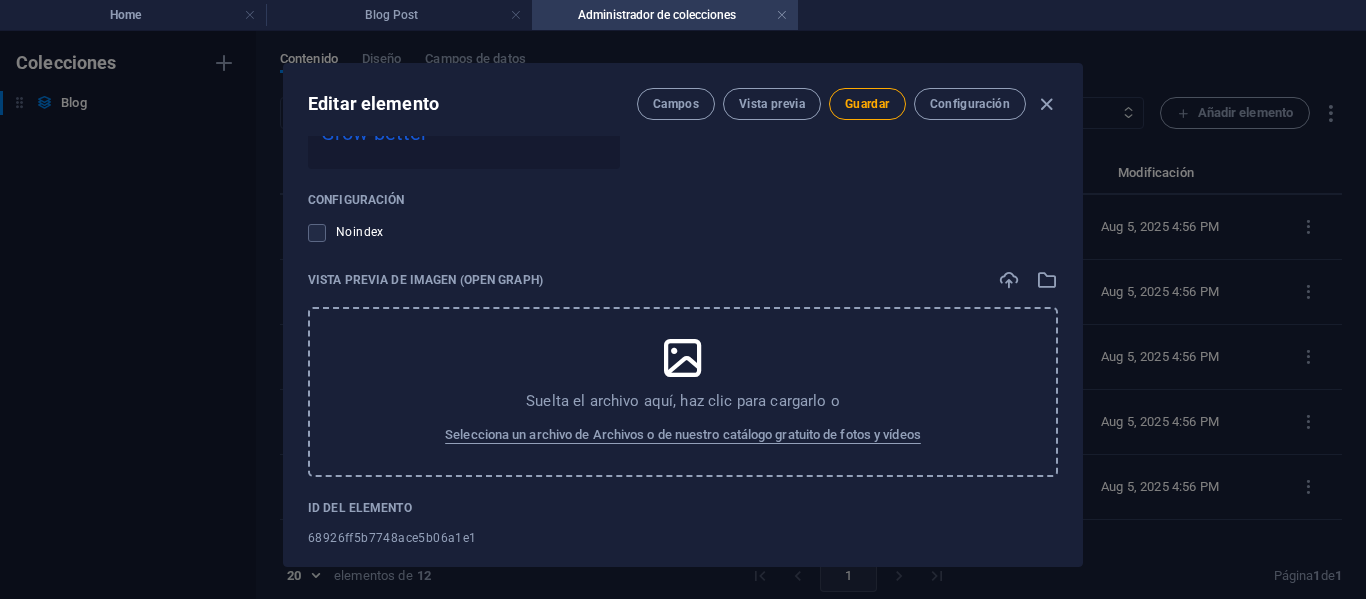 scroll, scrollTop: 2231, scrollLeft: 0, axis: vertical 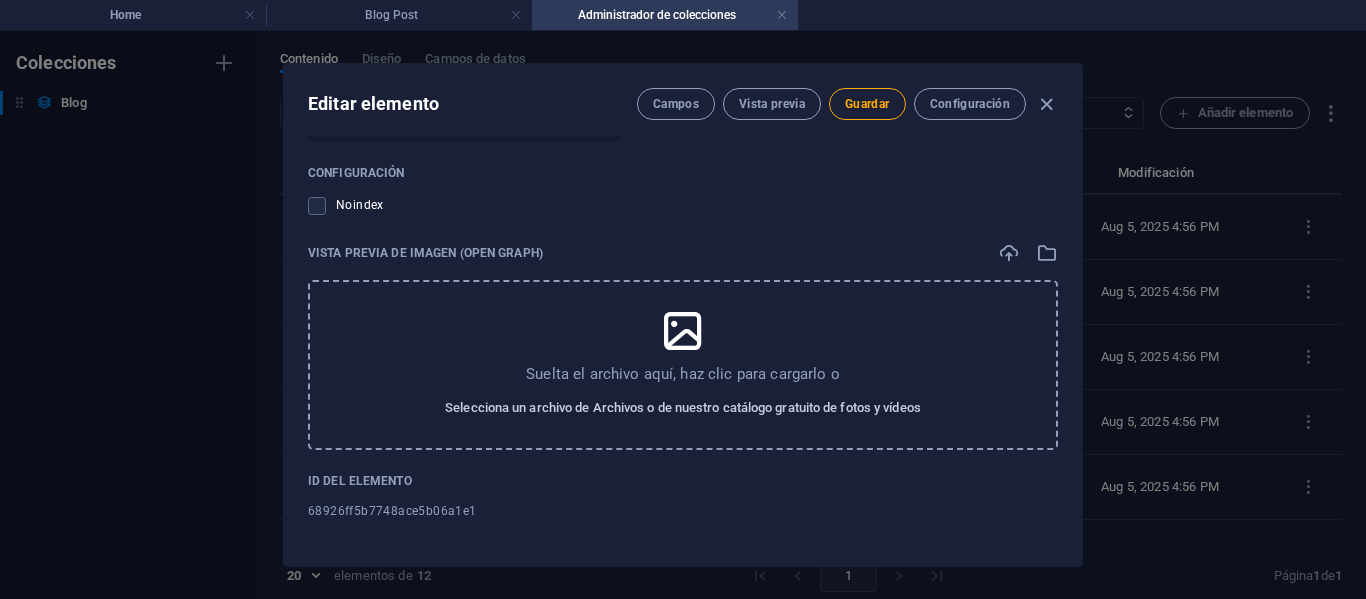 click on "Selecciona un archivo de Archivos o de nuestro catálogo gratuito de fotos y vídeos" at bounding box center [683, 408] 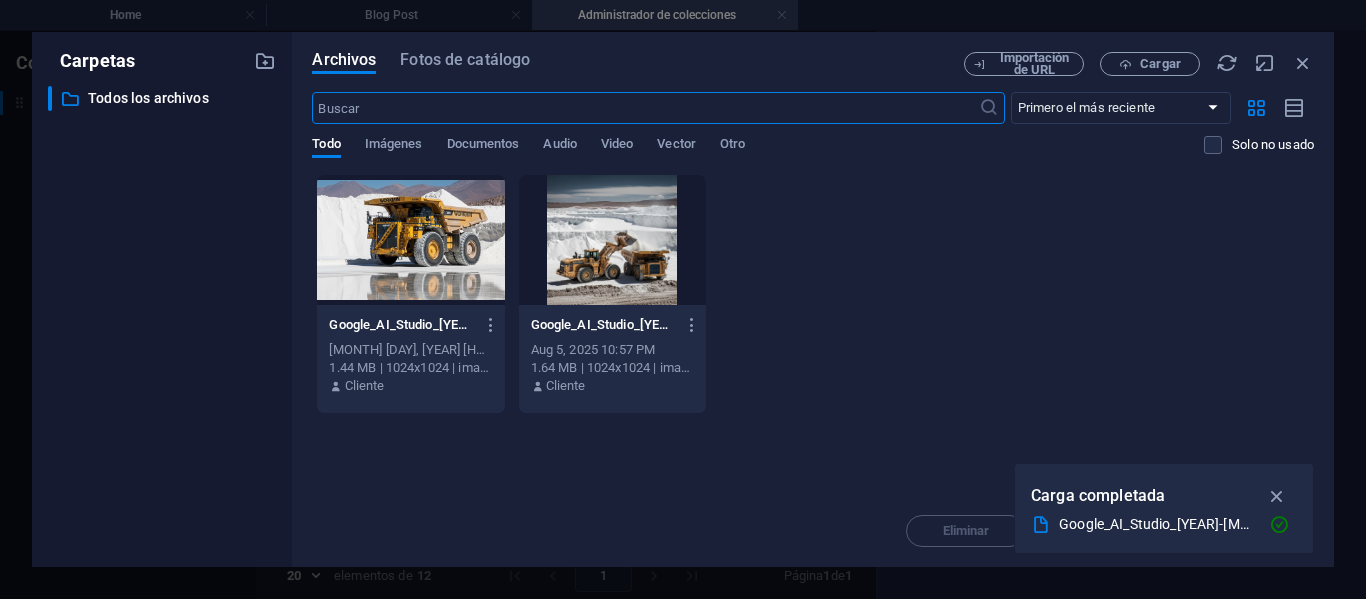 click on "1024px × 1024px | image/png Cliente Google_AI_Studio_[YEAR]-[MONTH]-[DAY]T[HOUR]:[MINUTE]:[SECOND].[MILLISECOND]Z-UVgrCwJ8jFGeaN1e1aPa_g.png Google_AI_Studio_[YEAR]-[MONTH]-[DAY]T[HOUR]:[MINUTE]:[SECOND].[MILLISECOND]Z-UVgrCwJ8jFGeaN1e1aPa_g.png [MONTH] [DAY], [YEAR] [HOUR]:[MINUTE] [AM/PM] 1.64 MB | 1024x1024 | image/png Cliente" at bounding box center [813, 294] 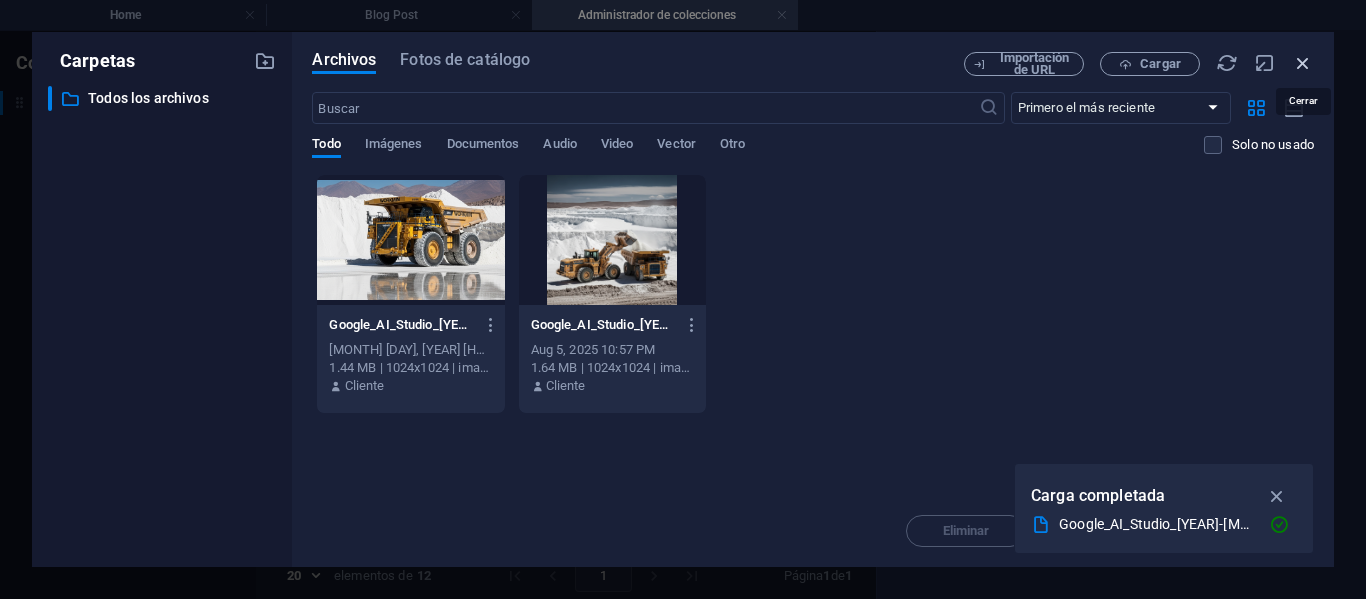 click at bounding box center (1303, 63) 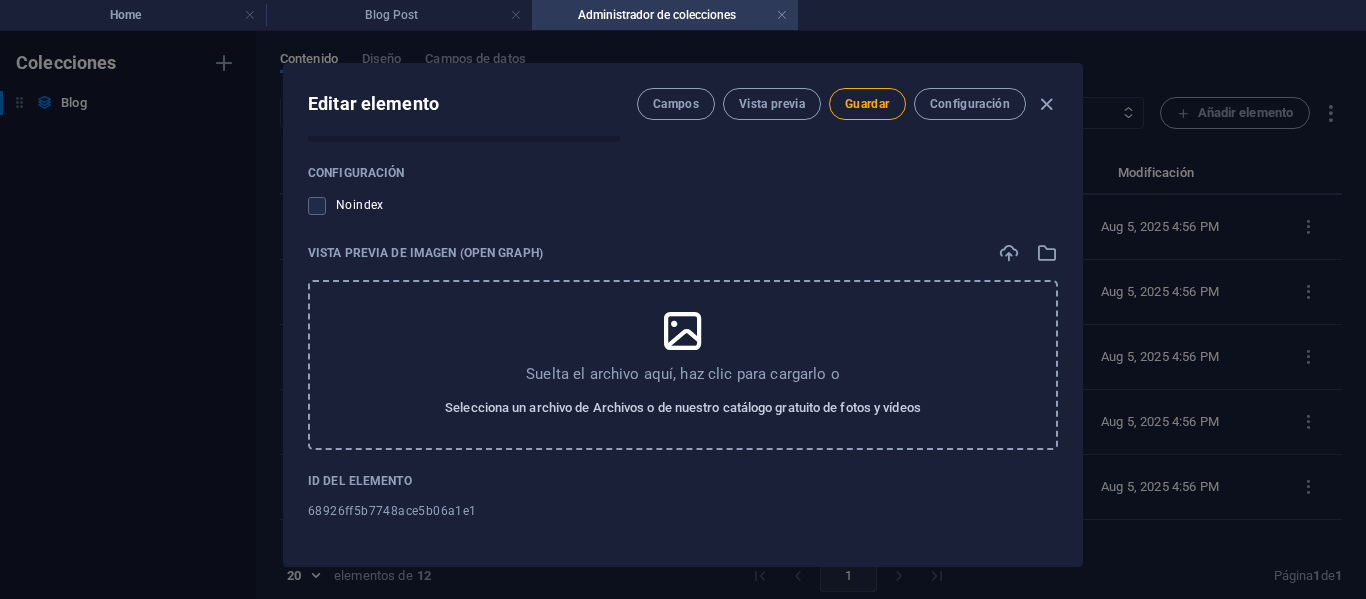 click on "Selecciona un archivo de Archivos o de nuestro catálogo gratuito de fotos y vídeos" at bounding box center (683, 408) 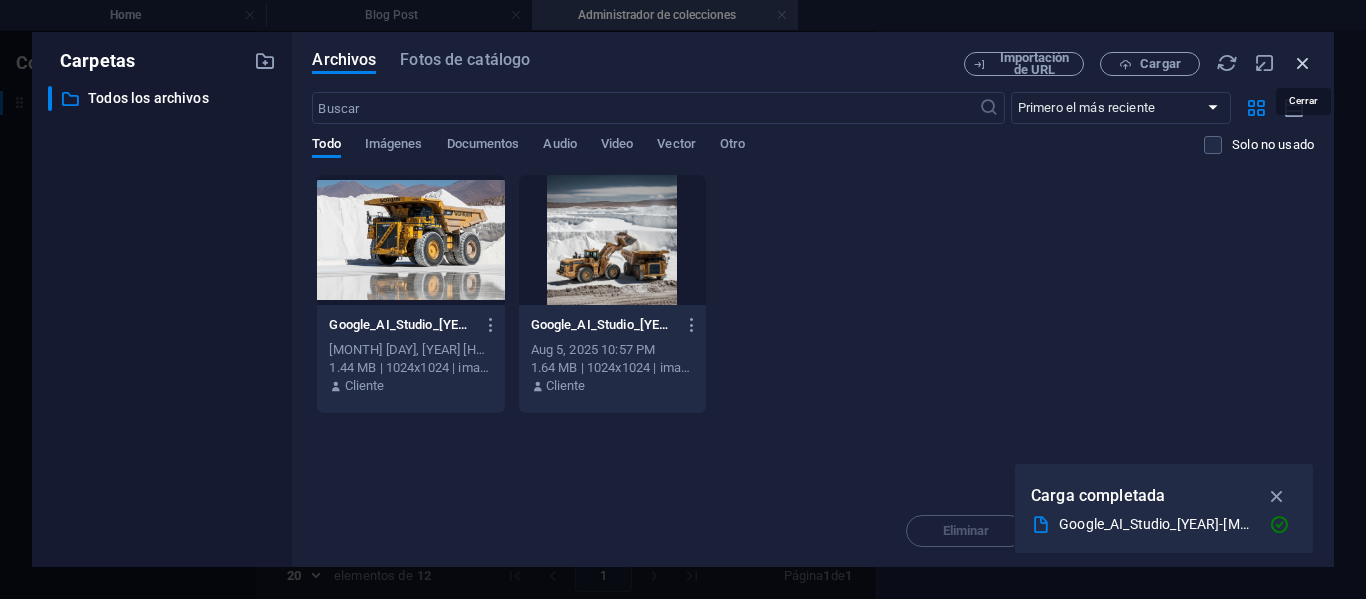 click at bounding box center (1303, 63) 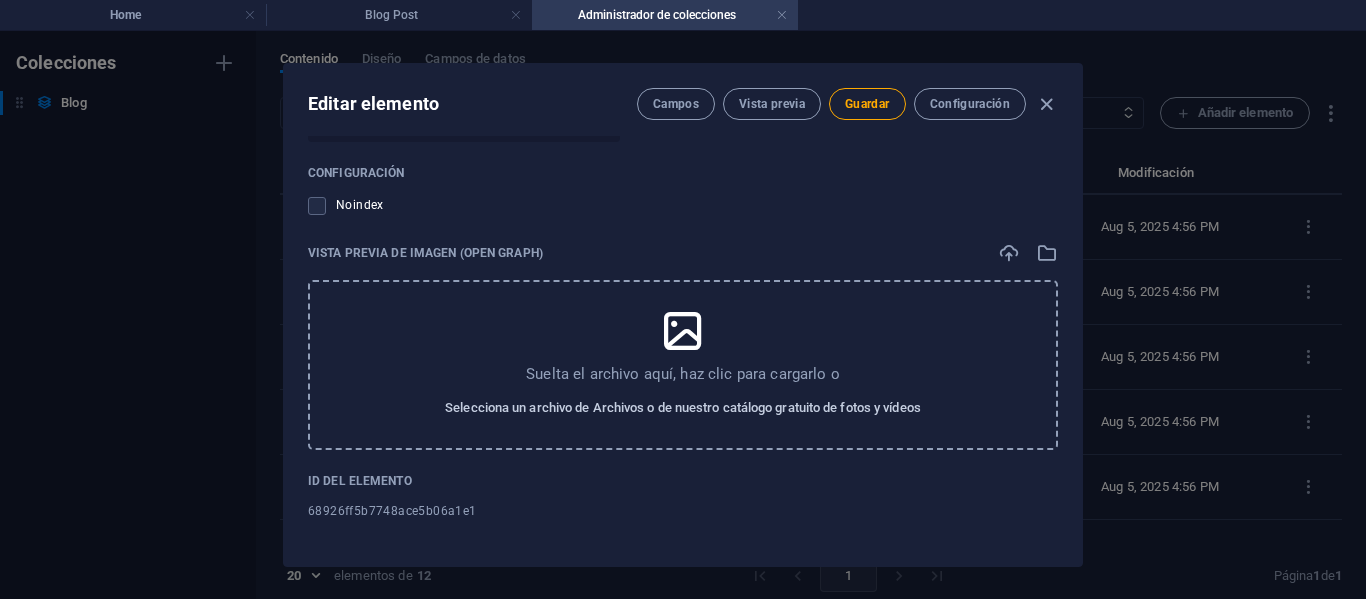 scroll, scrollTop: 9, scrollLeft: 0, axis: vertical 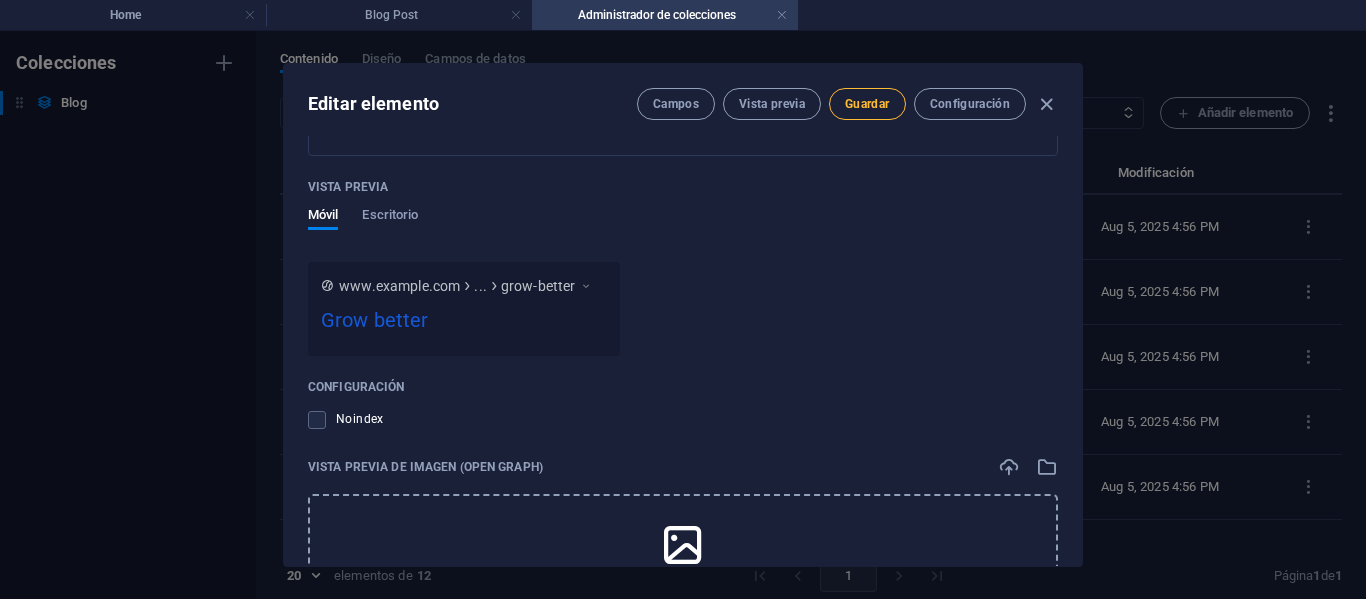 click on "Guardar" at bounding box center (867, 104) 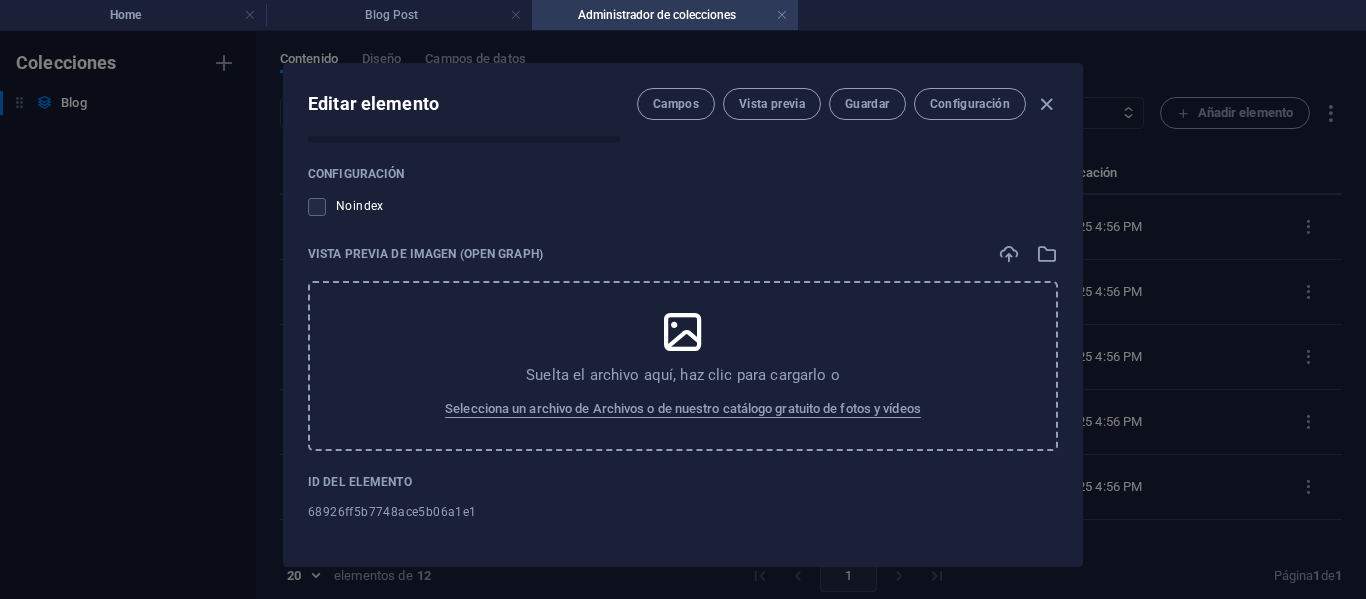 scroll, scrollTop: 2231, scrollLeft: 0, axis: vertical 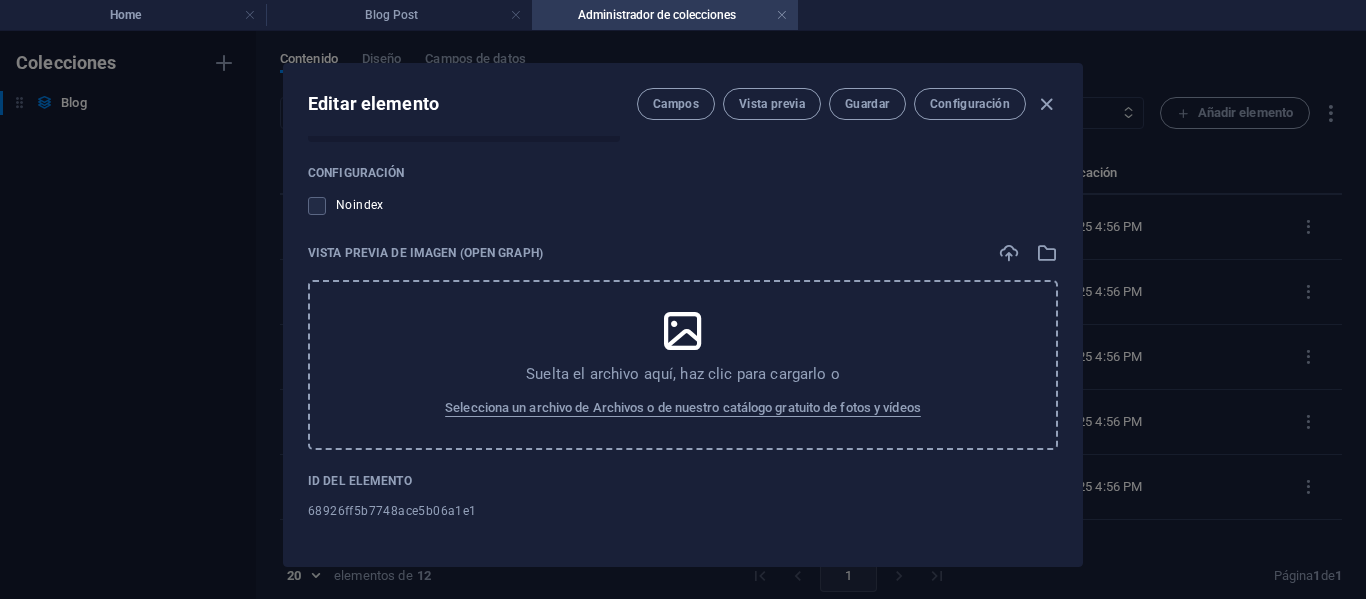 click at bounding box center (683, 331) 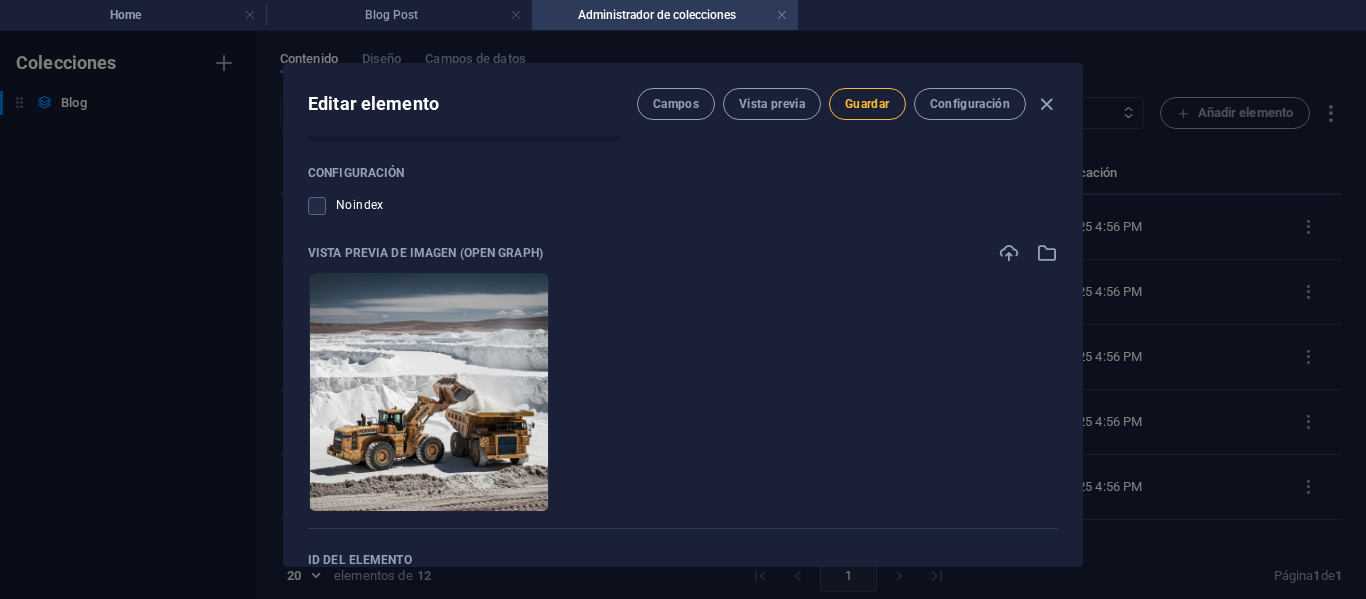 click on "Guardar" at bounding box center [867, 104] 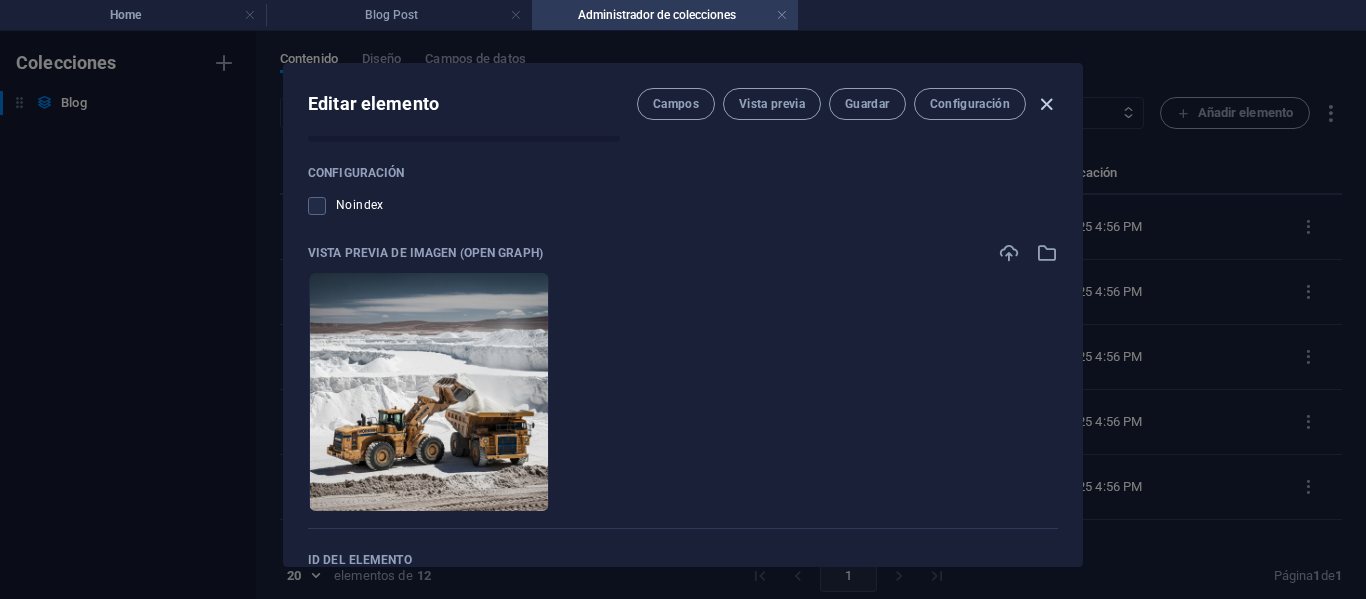click at bounding box center [1046, 104] 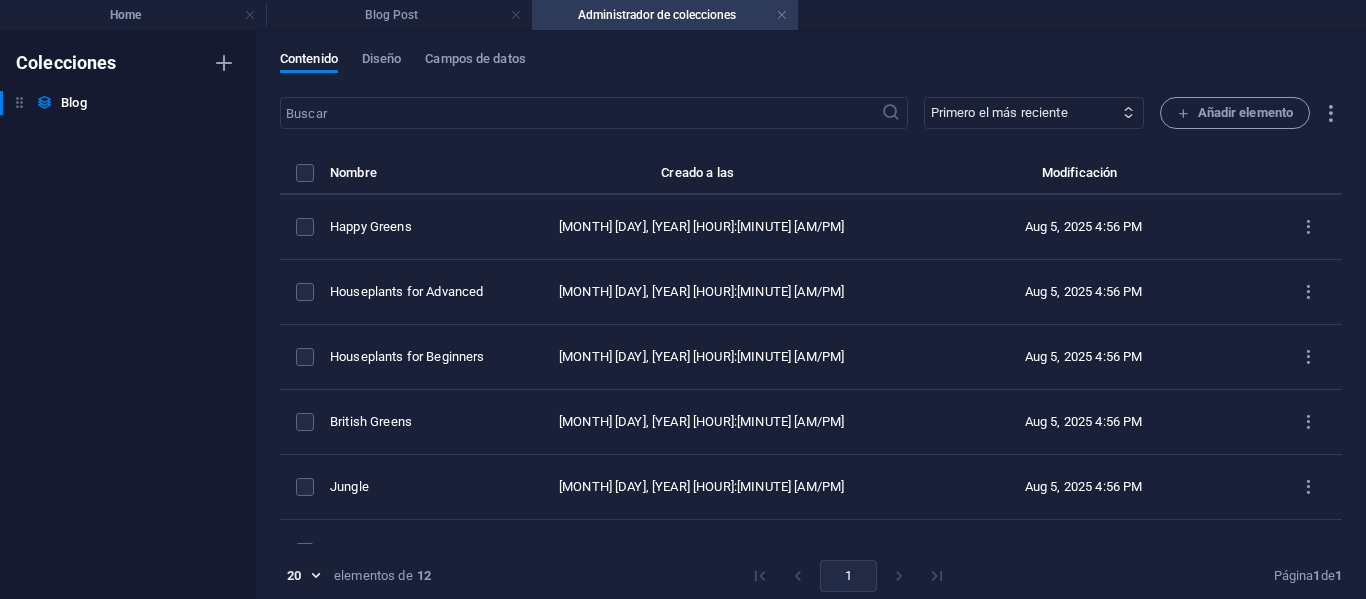 type on "2025-08-05" 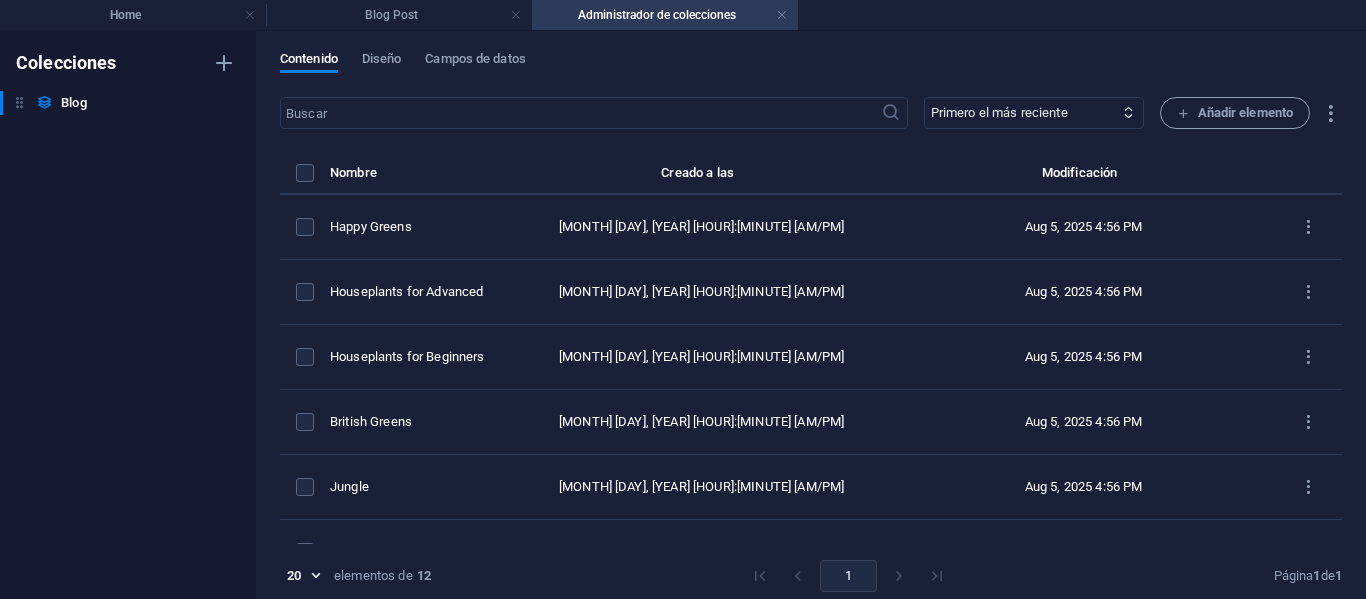scroll, scrollTop: 9, scrollLeft: 0, axis: vertical 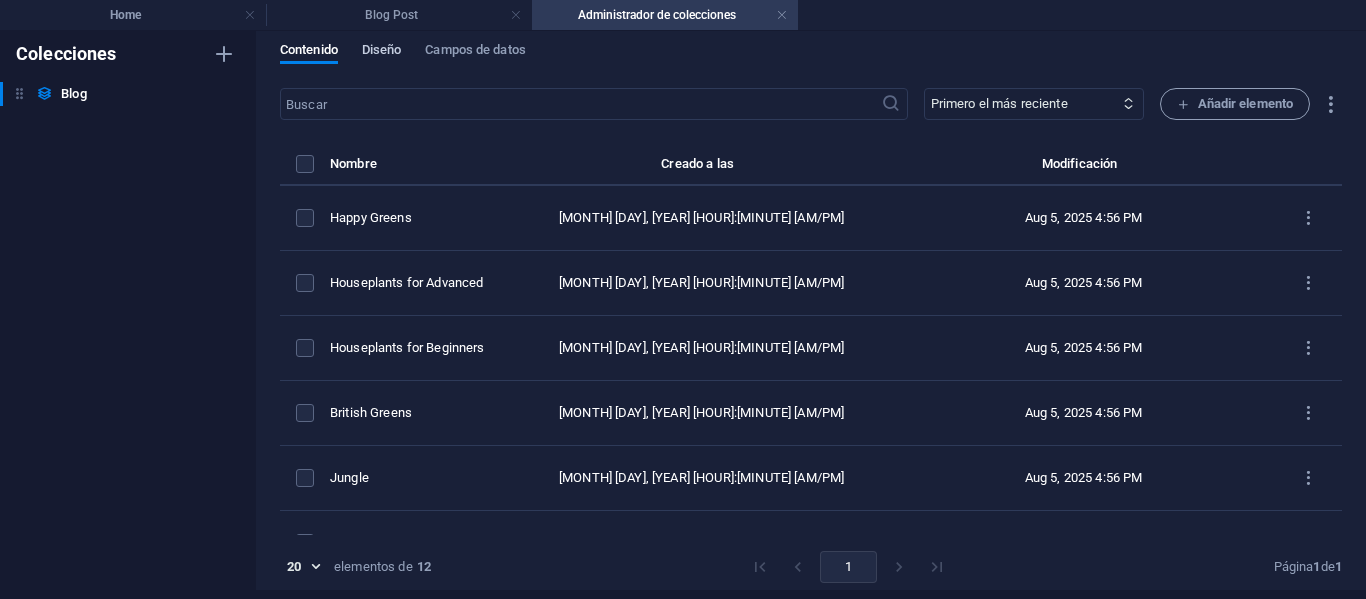 click on "Diseño" at bounding box center (382, 52) 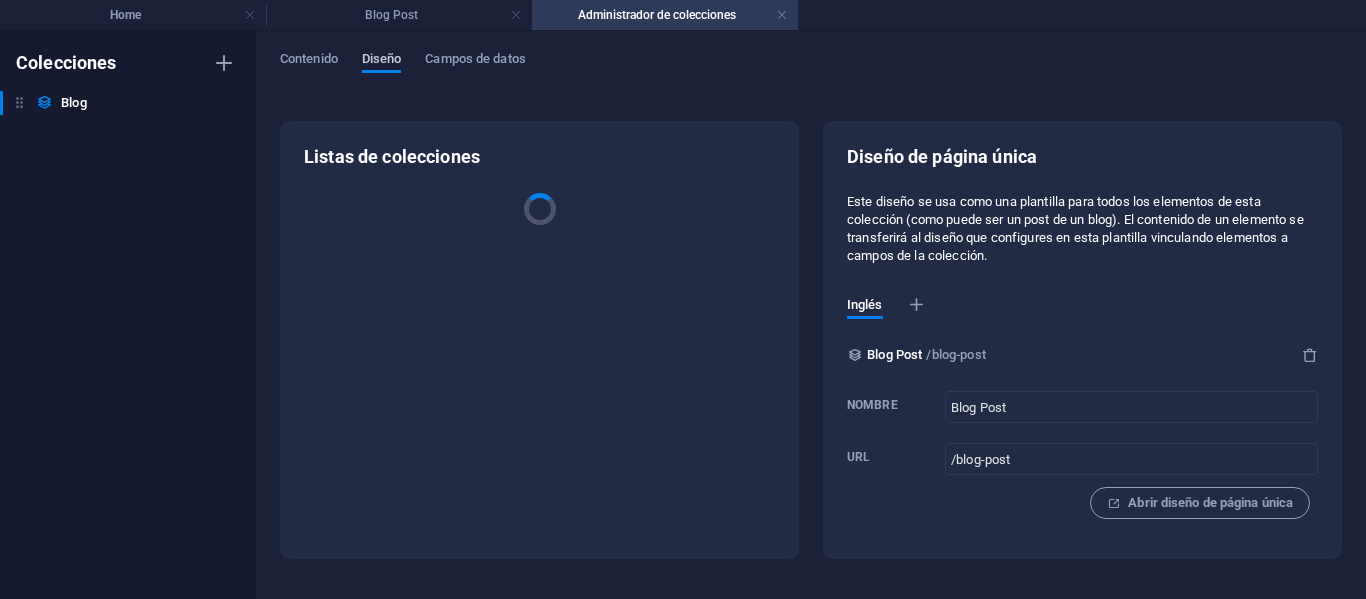 scroll, scrollTop: 0, scrollLeft: 0, axis: both 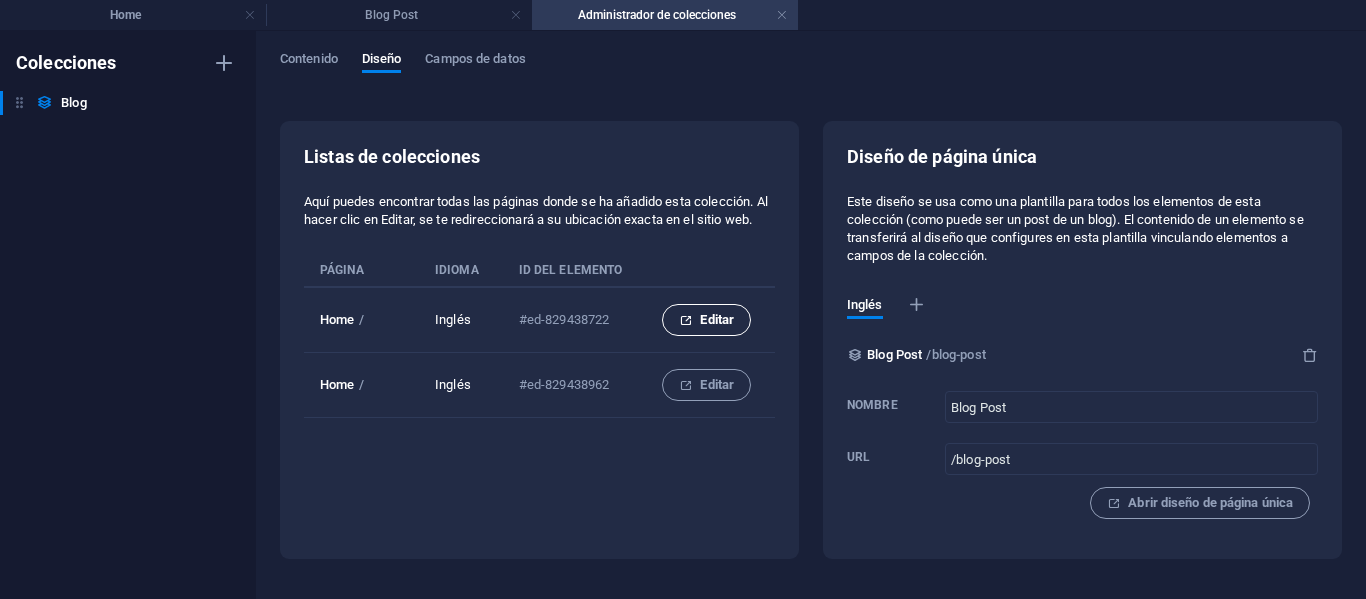 click on "Editar" at bounding box center [706, 320] 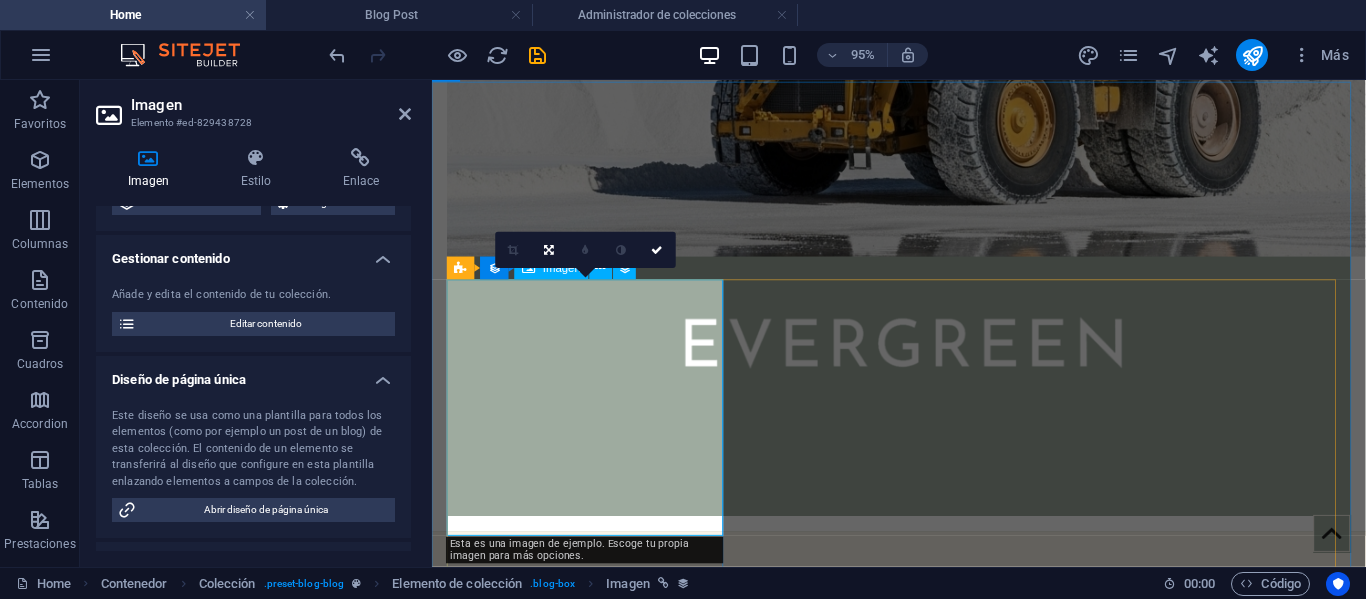 scroll, scrollTop: 715, scrollLeft: 0, axis: vertical 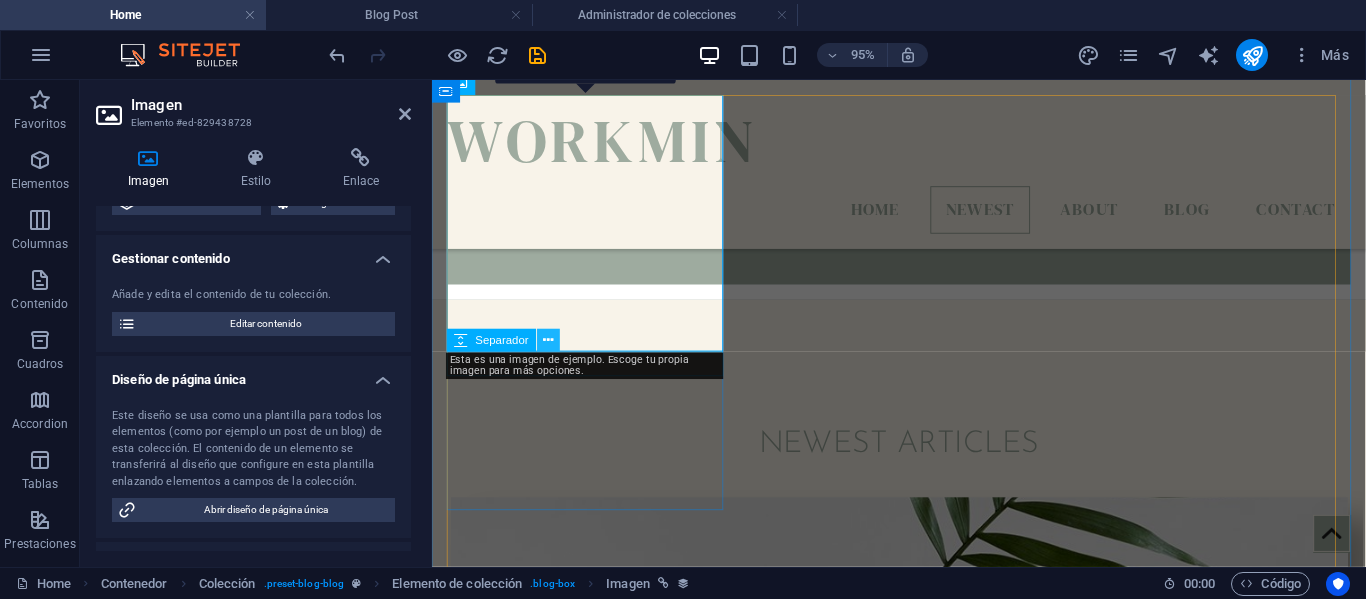click at bounding box center [549, 341] 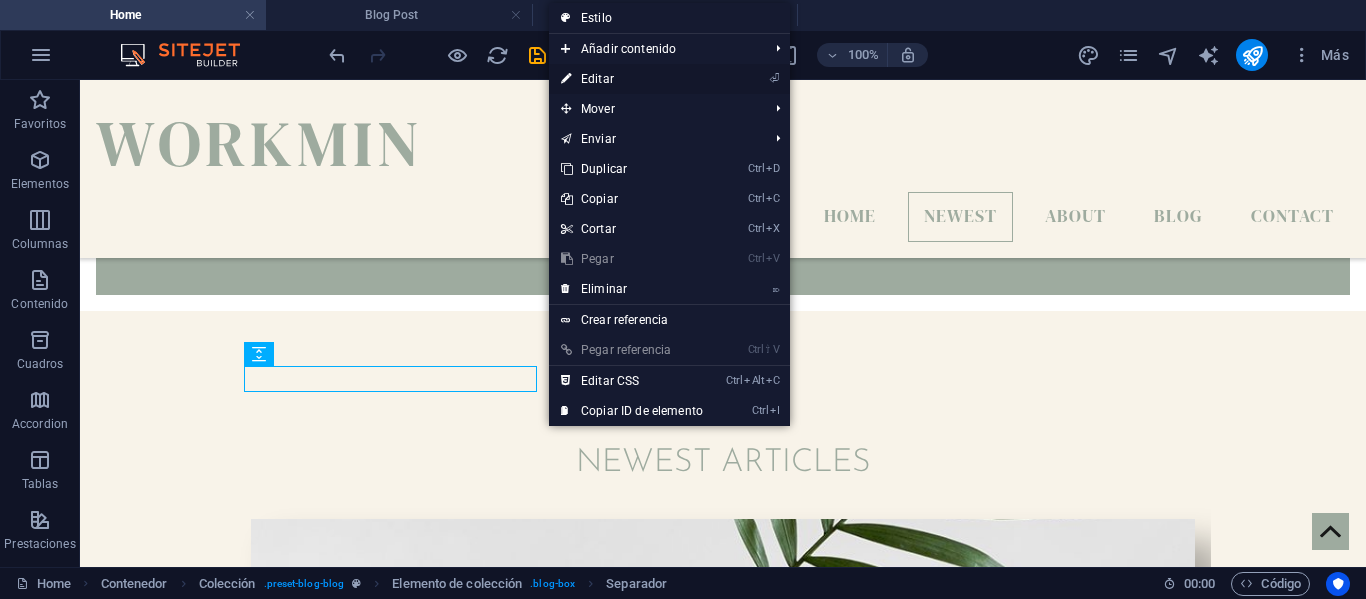click on "⏎  Editar" at bounding box center [632, 79] 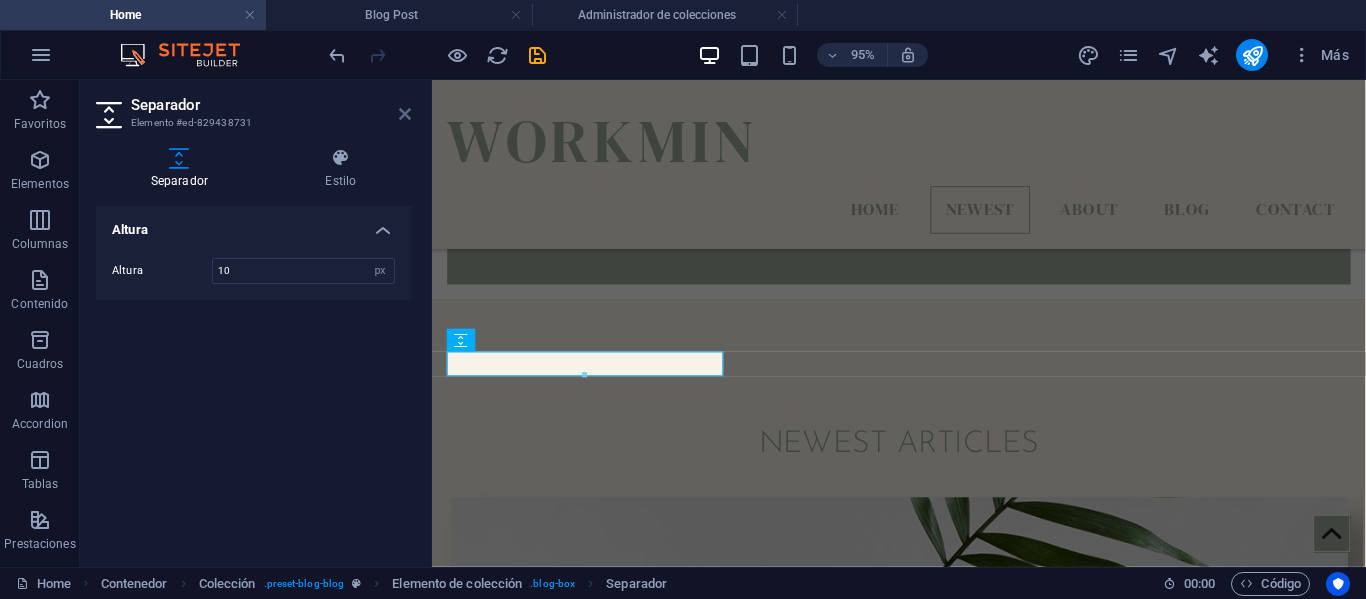 click at bounding box center (405, 114) 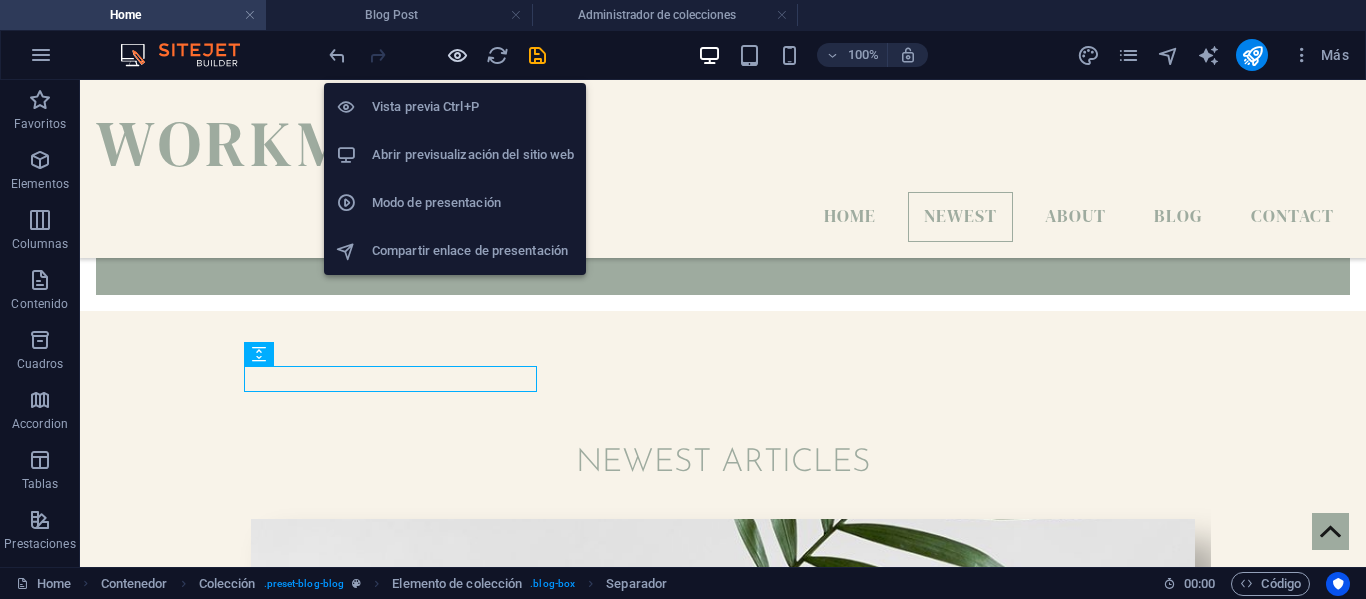 click at bounding box center (457, 55) 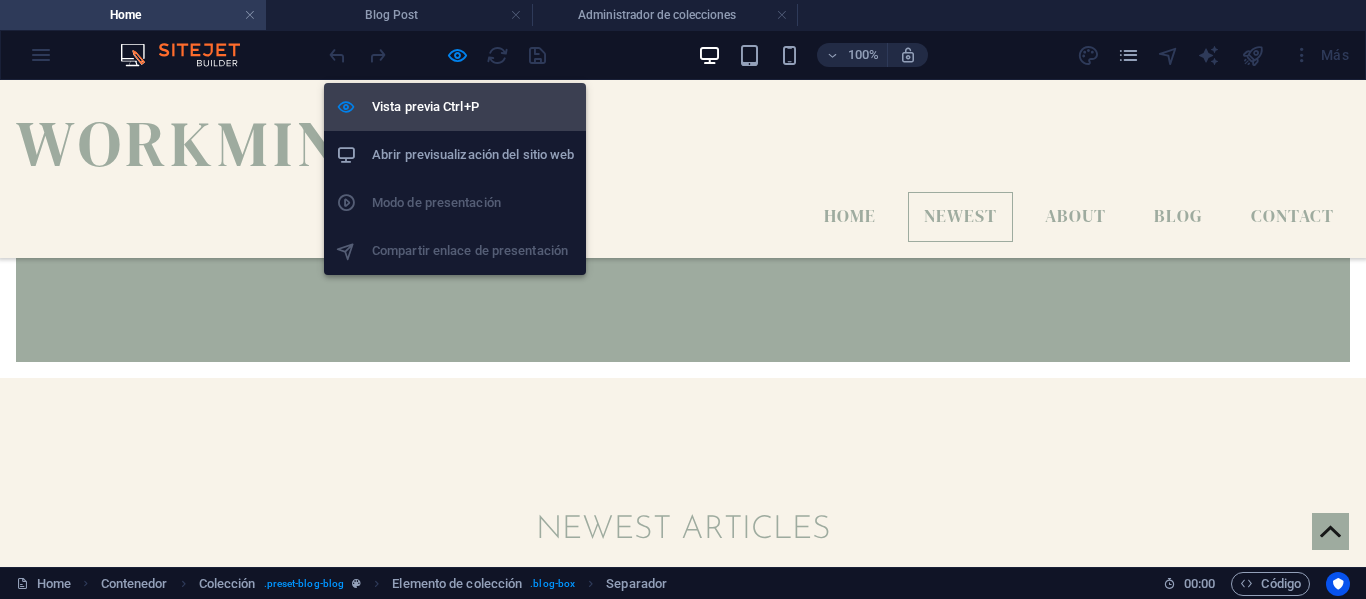 click on "Vista previa Ctrl+P" at bounding box center [473, 107] 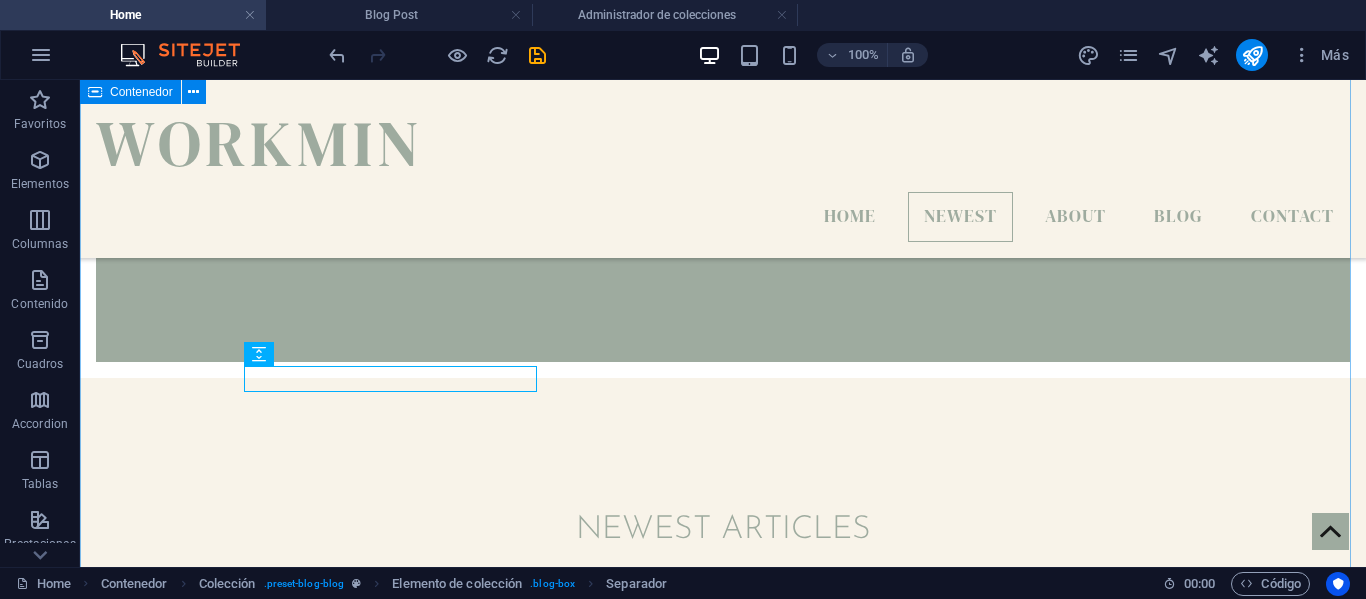 click on "Newest Articles Grow better Platea dapibus gravida, porttitor diam taciti cras convallis senectus. Pulvinar in erat.  Read more   Botanica Asia Sur sadipscing elitr, nonumy eirmod tempor invidunt ut labore et dolore! r invidunt ut l! Read more   Small Plants Litora in risus? Non fringilla non lacus tortor. neque purus, placerat elit lacinia magna class. Read more    Previous Next" at bounding box center (723, 1243) 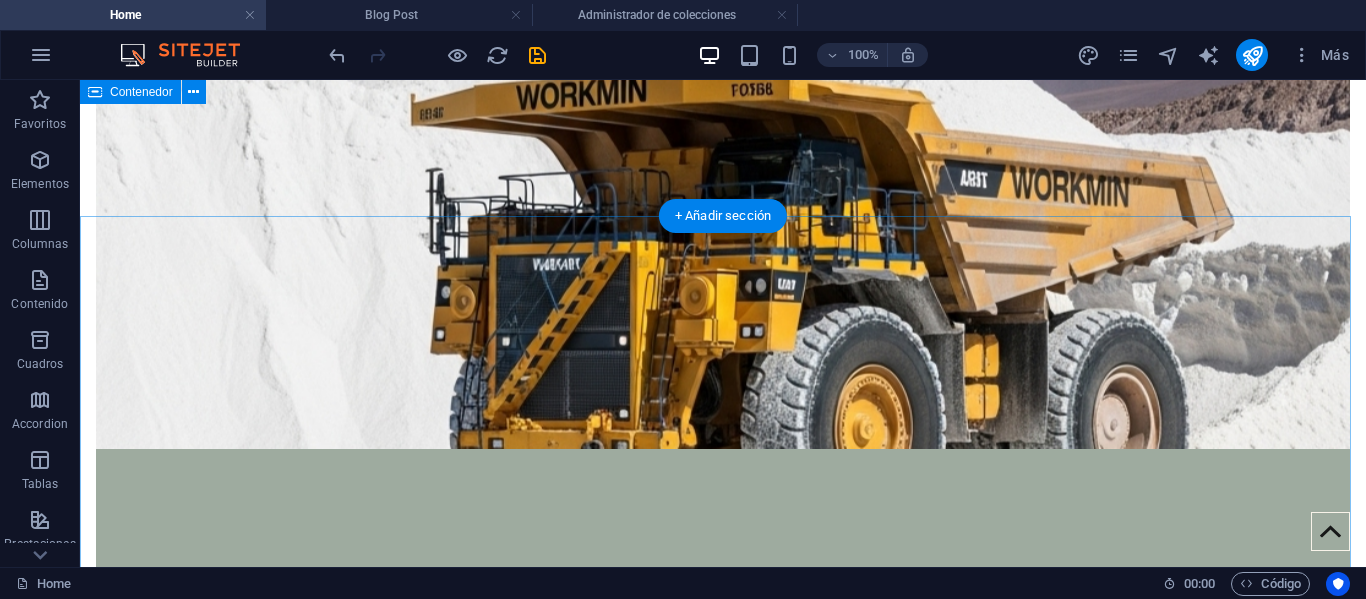scroll, scrollTop: 0, scrollLeft: 0, axis: both 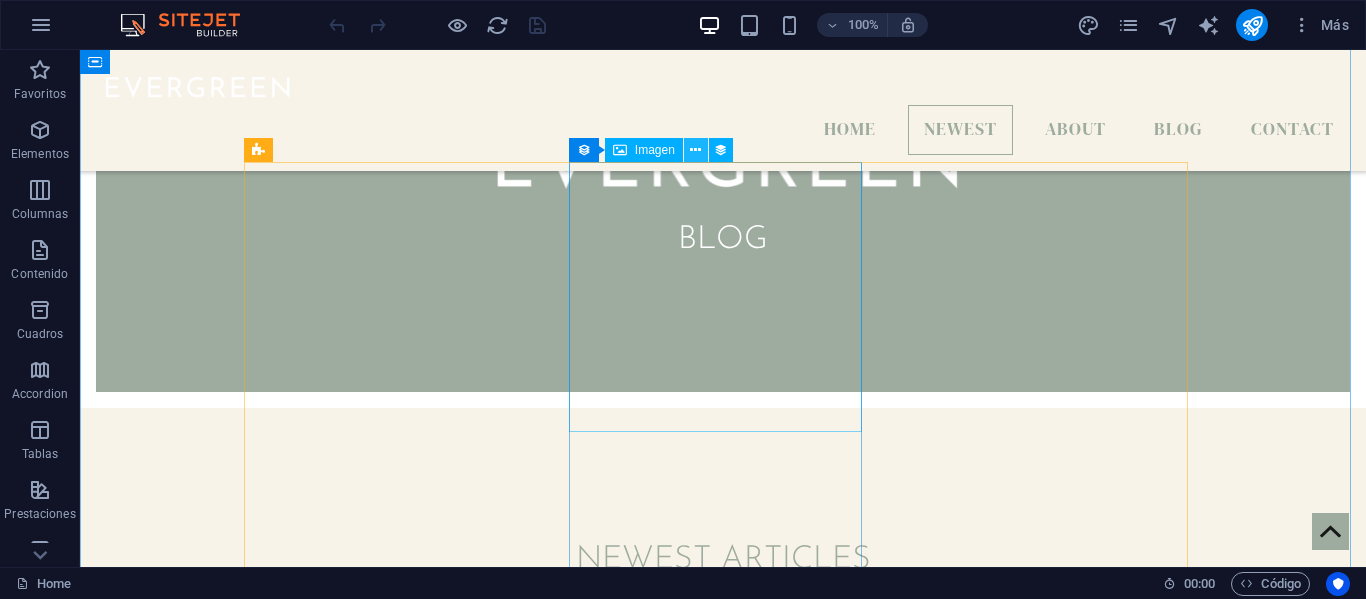 click at bounding box center (695, 150) 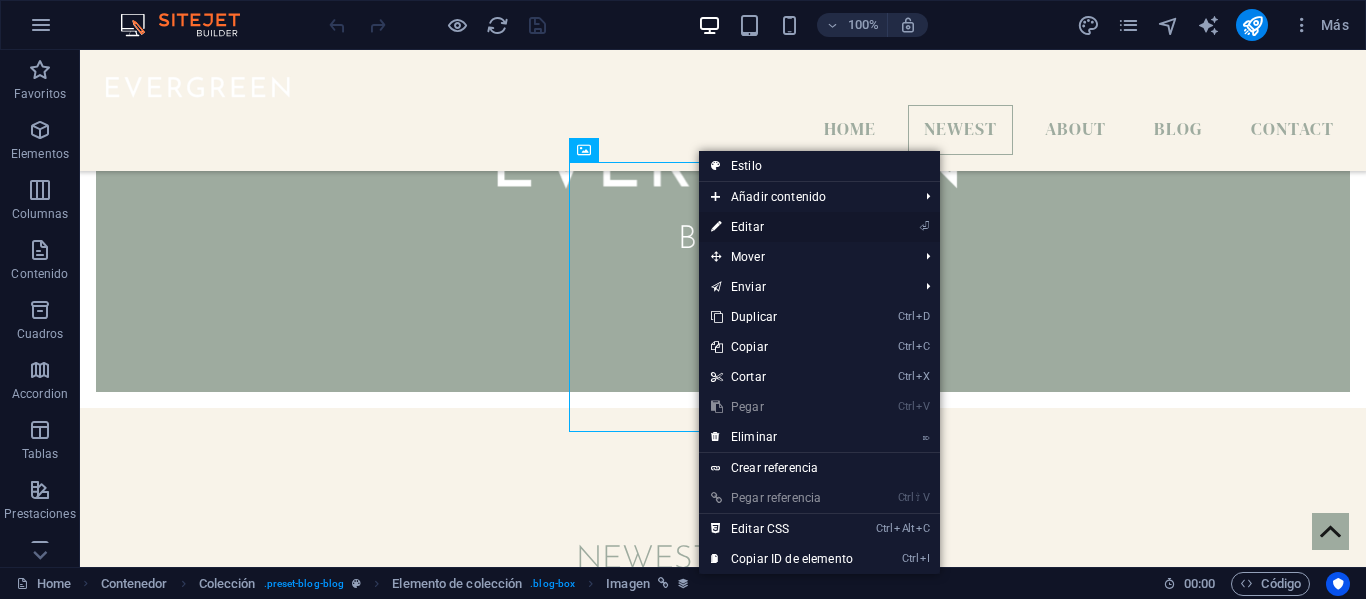 click on "⏎  Editar" at bounding box center (782, 227) 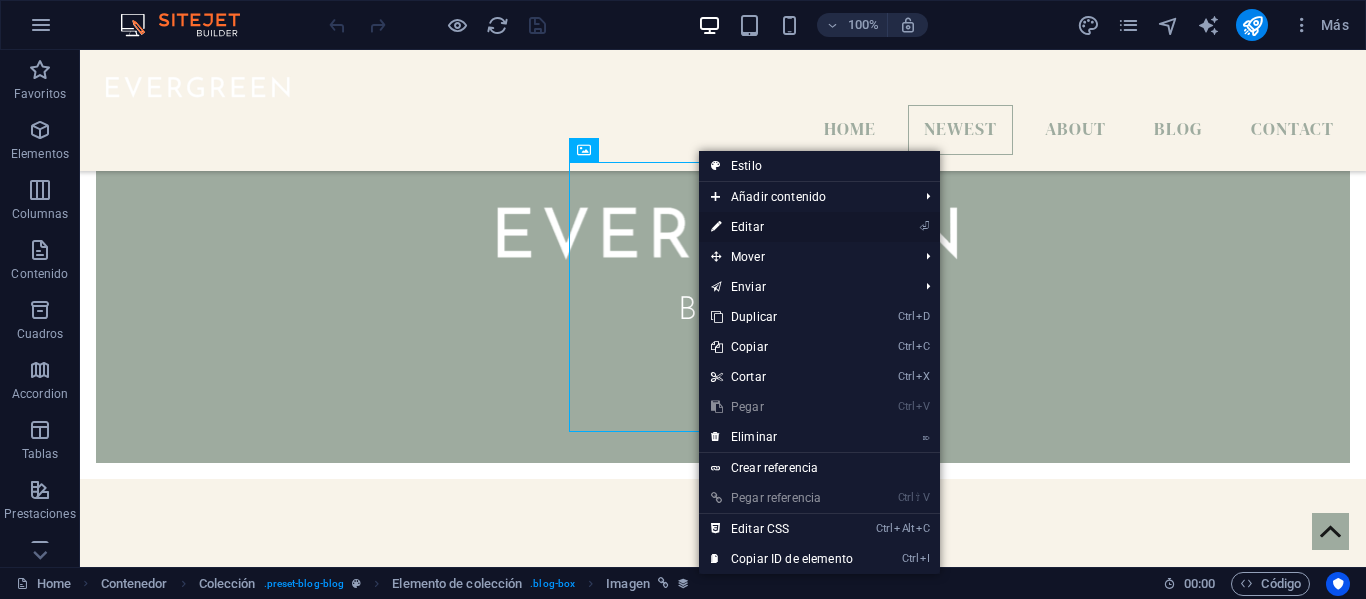 select on "%" 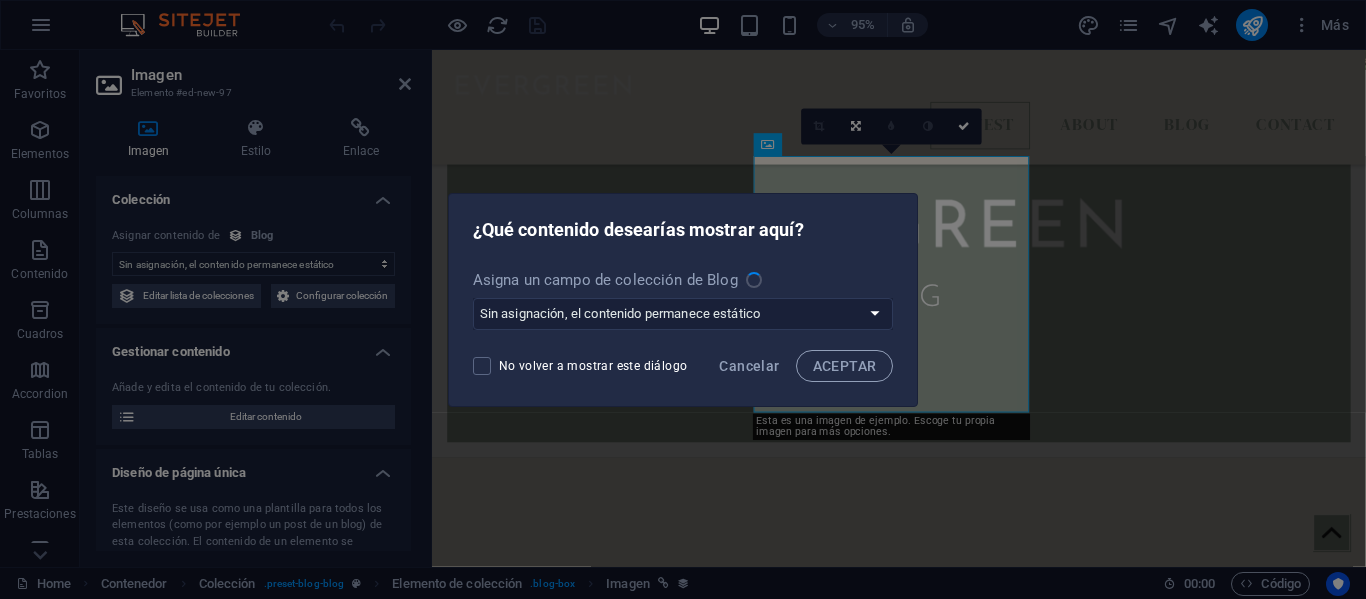 scroll, scrollTop: 640, scrollLeft: 0, axis: vertical 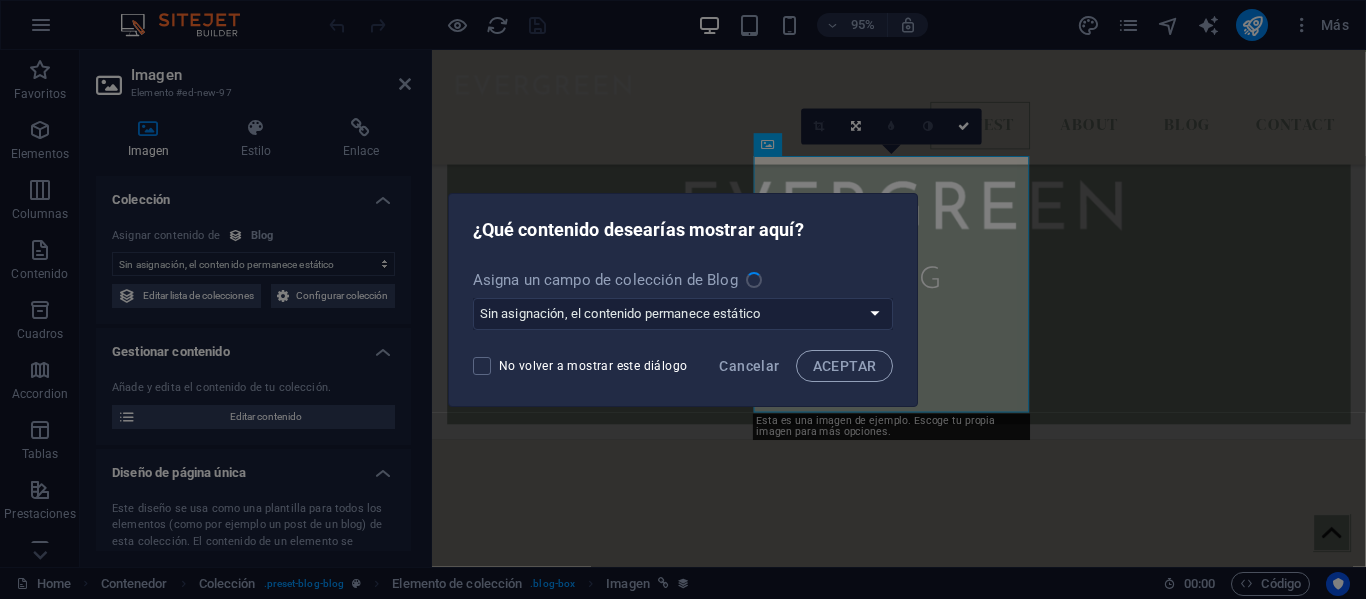 select on "image" 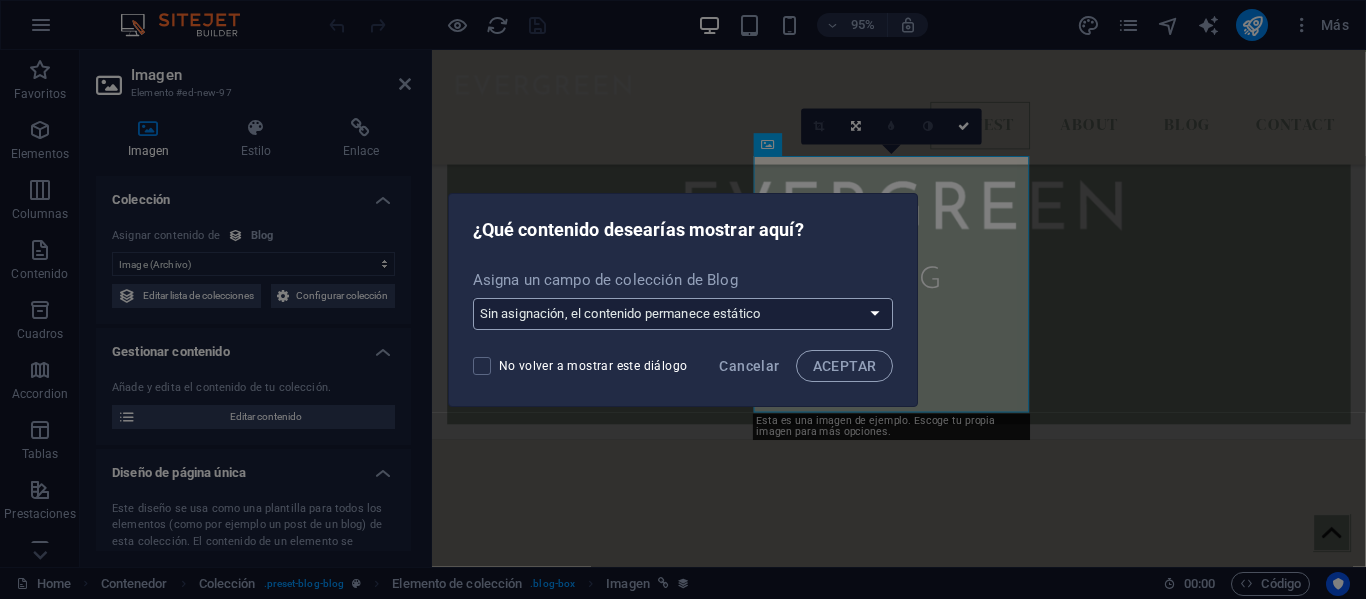 click on "Sin asignación, el contenido permanece estático Crear un campo nuevo Creado a las (Fecha) Actualizado a las (Fecha) Name (Texto sin formato) Slug (Texto sin formato) Description (Texto enriquecido) Content (CMS) Category (Opción) Author (Texto sin formato) Image (Archivo) Publishing Date (Fecha) Status (Opción) Author Picture (Archivo)" at bounding box center (683, 314) 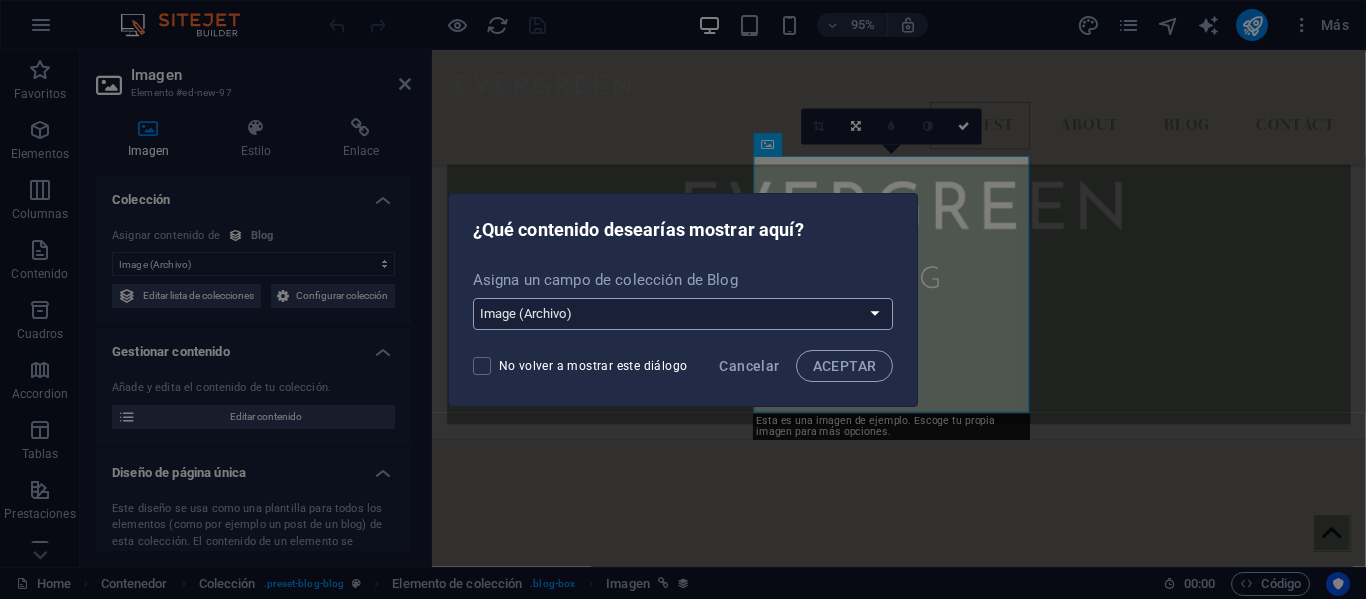 click on "Sin asignación, el contenido permanece estático Crear un campo nuevo Creado a las (Fecha) Actualizado a las (Fecha) Name (Texto sin formato) Slug (Texto sin formato) Description (Texto enriquecido) Content (CMS) Category (Opción) Author (Texto sin formato) Image (Archivo) Publishing Date (Fecha) Status (Opción) Author Picture (Archivo)" at bounding box center (683, 314) 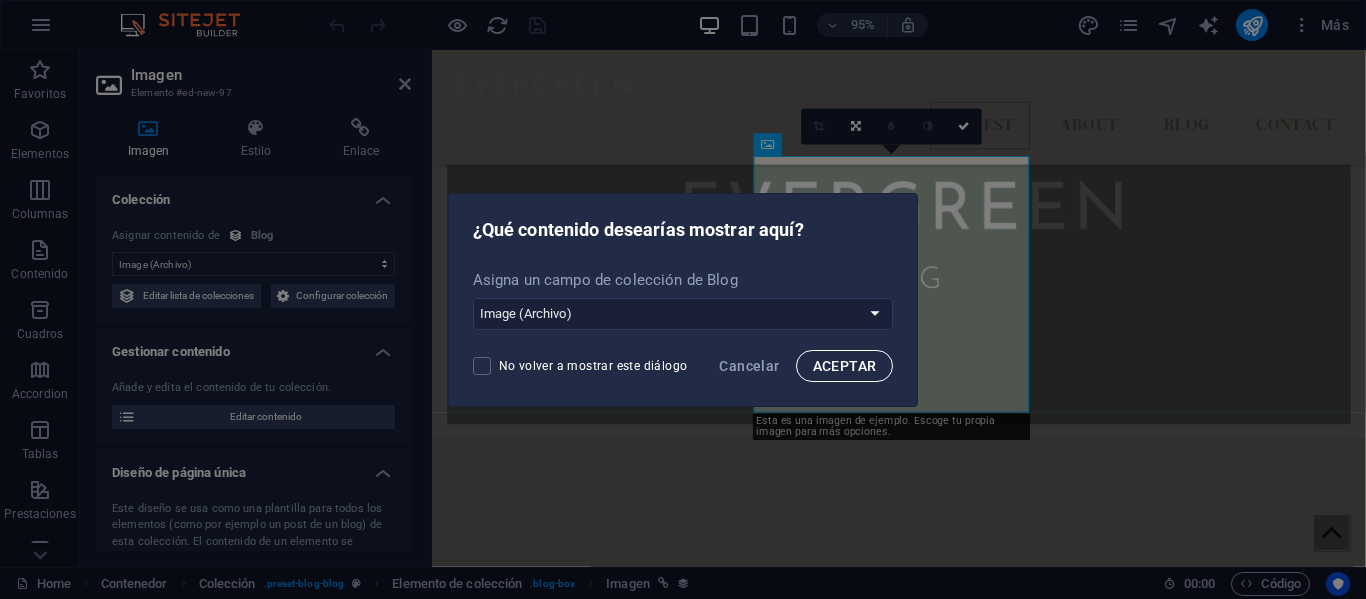 click on "ACEPTAR" at bounding box center [845, 366] 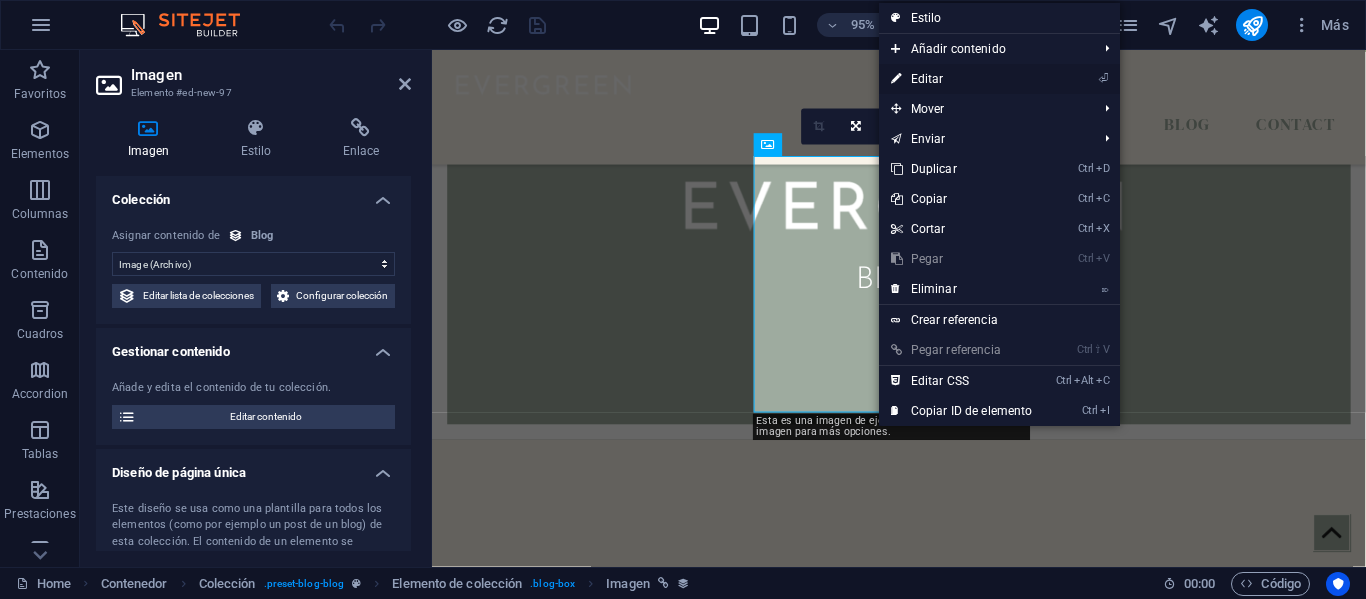 click on "⏎  Editar" at bounding box center [962, 79] 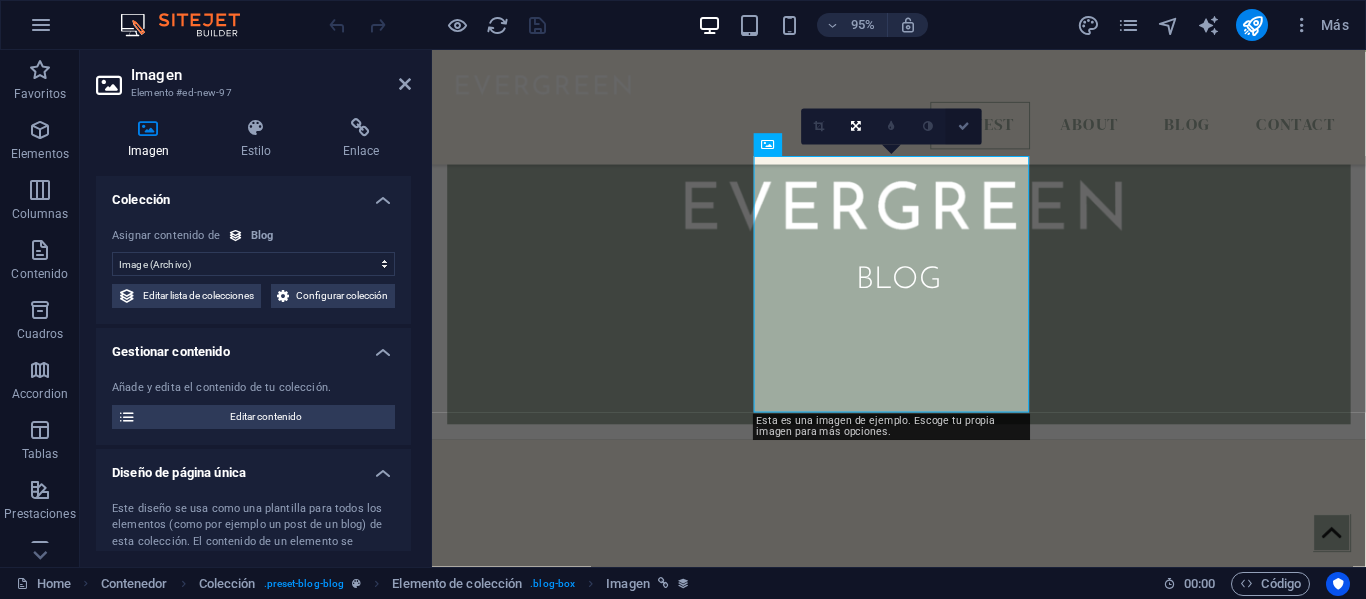 click at bounding box center [964, 126] 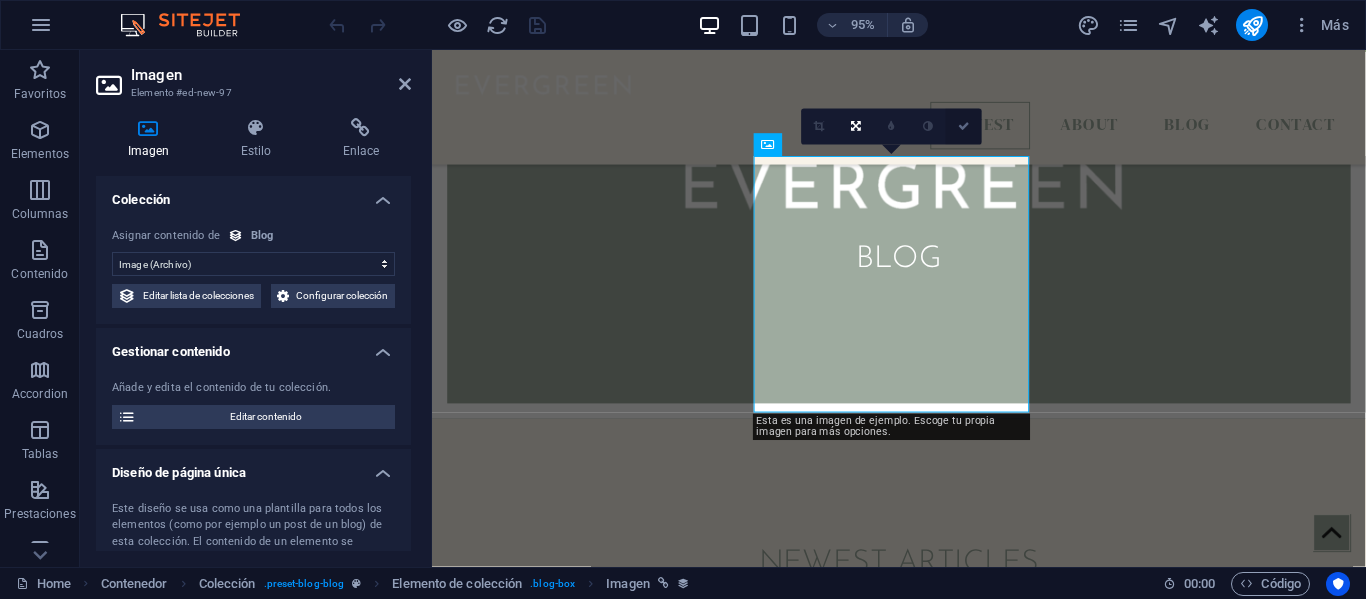 scroll, scrollTop: 621, scrollLeft: 0, axis: vertical 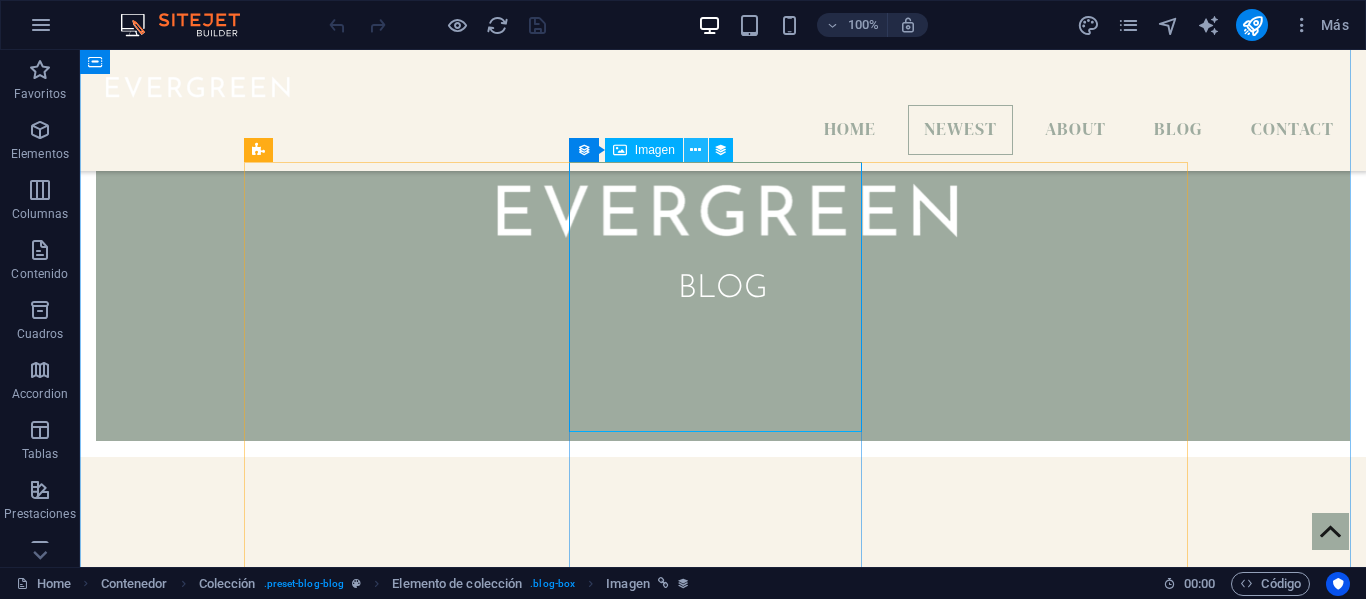 click at bounding box center (695, 150) 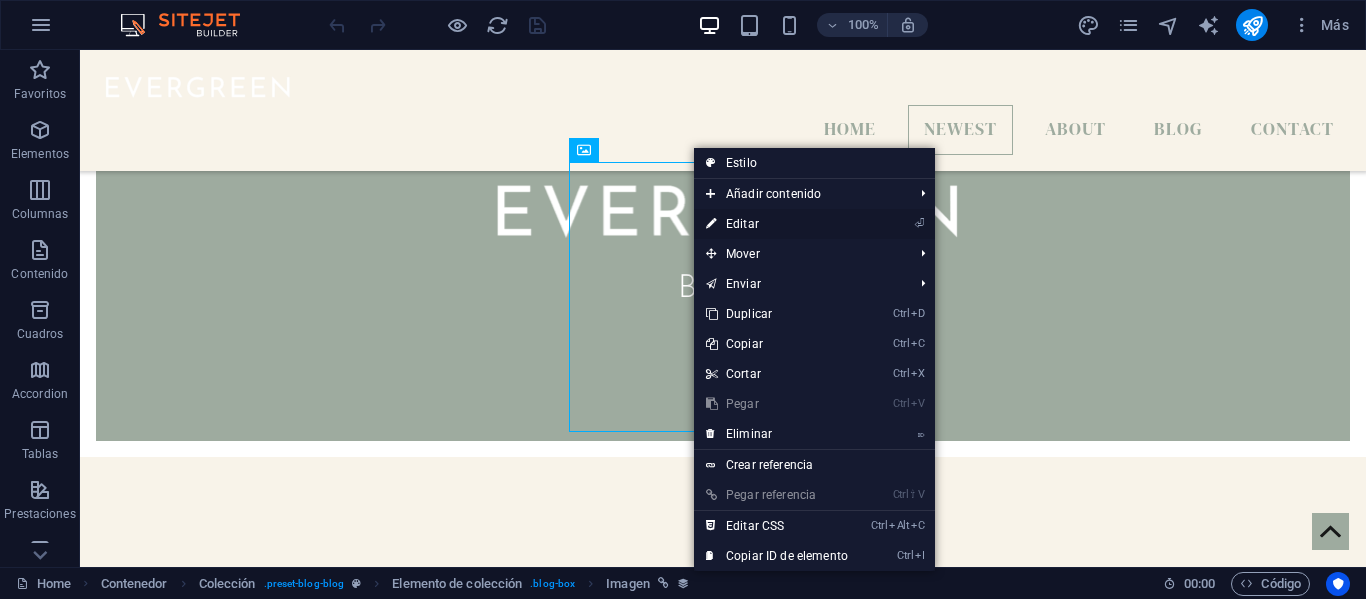 click on "⏎  Editar" at bounding box center [777, 224] 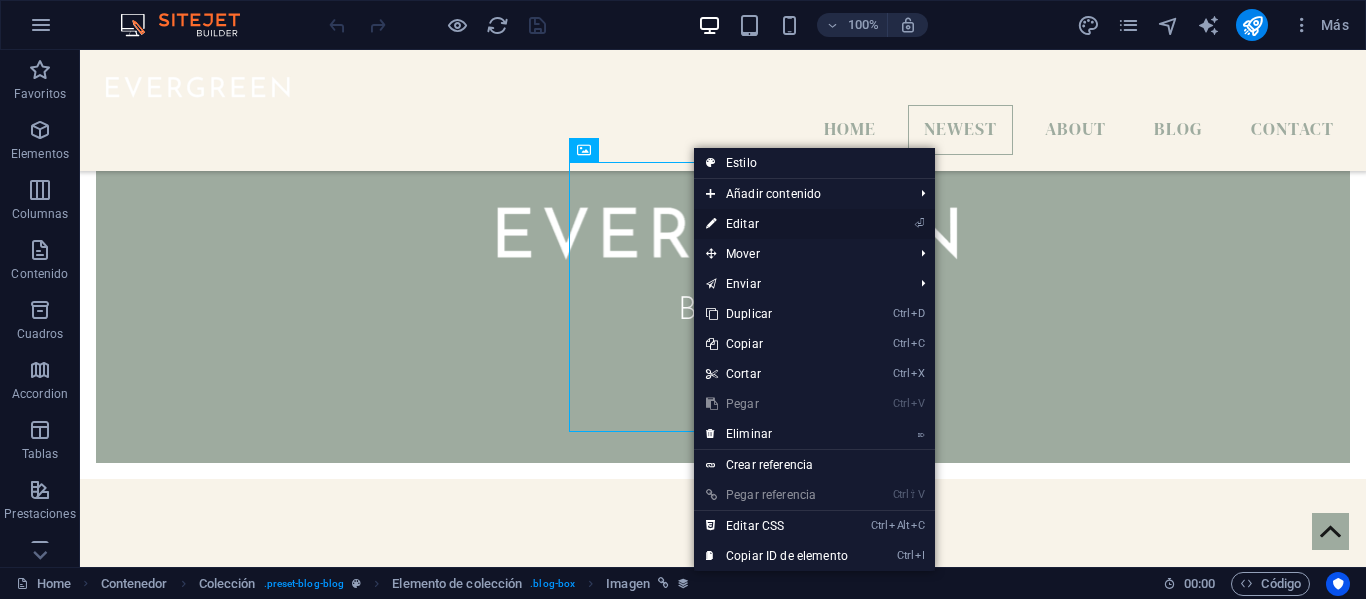 select on "image" 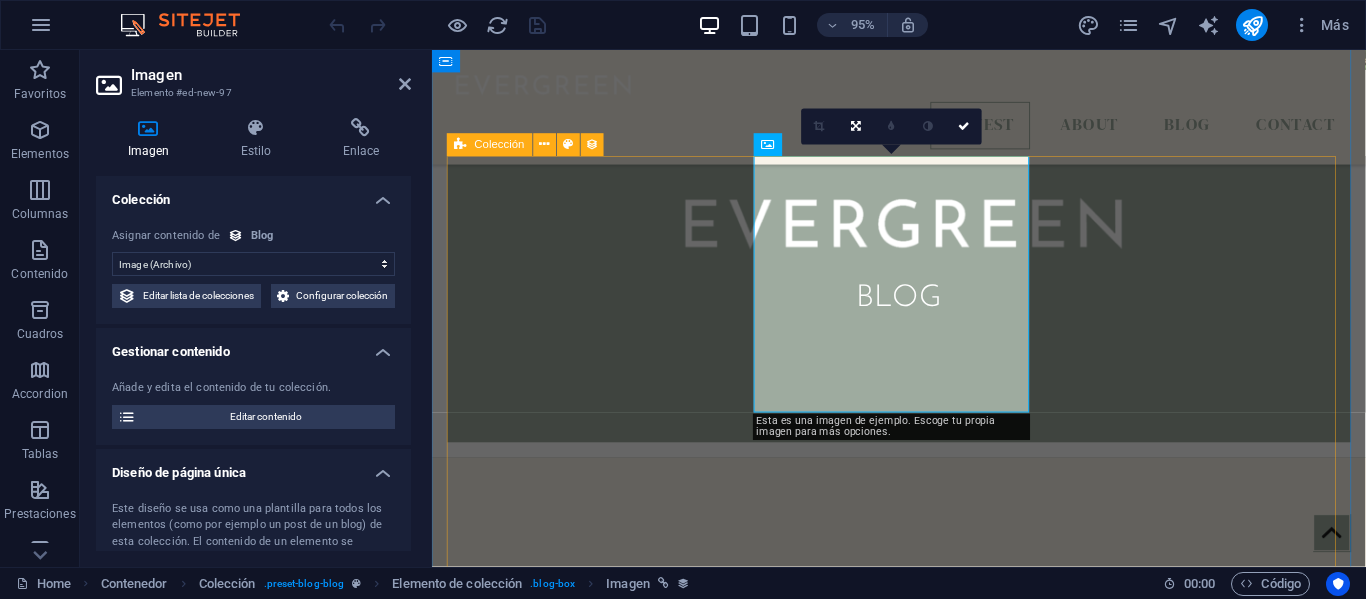 scroll, scrollTop: 640, scrollLeft: 0, axis: vertical 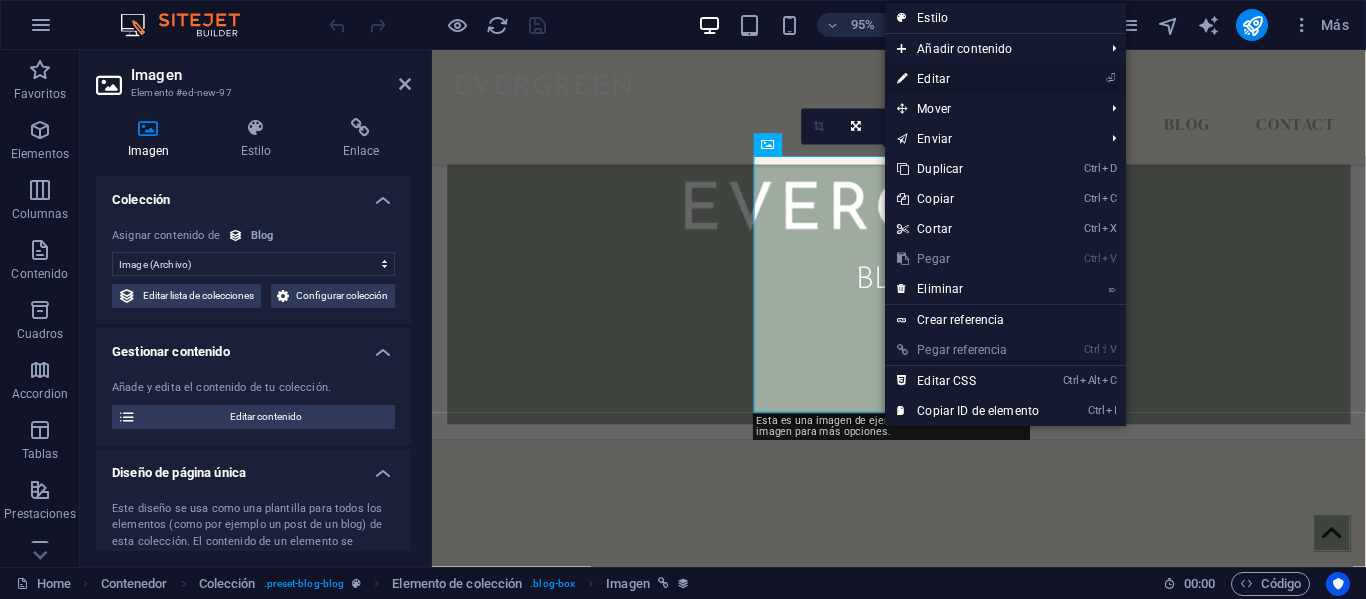click on "⏎  Editar" at bounding box center (968, 79) 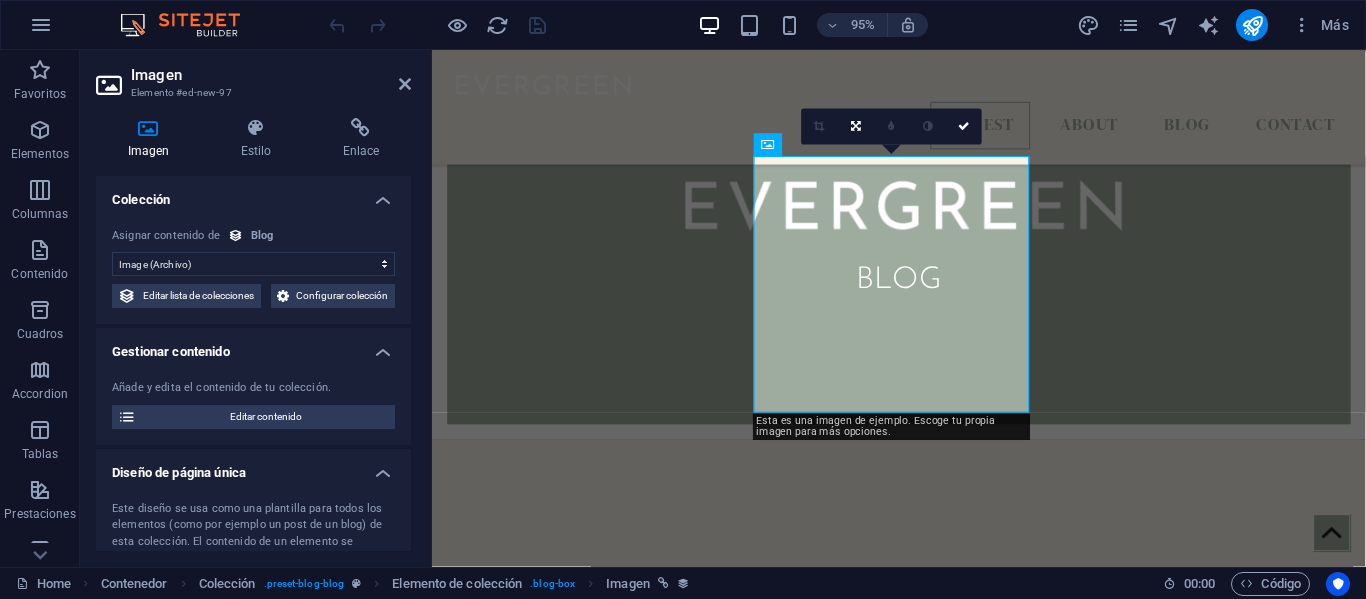 click at bounding box center (148, 128) 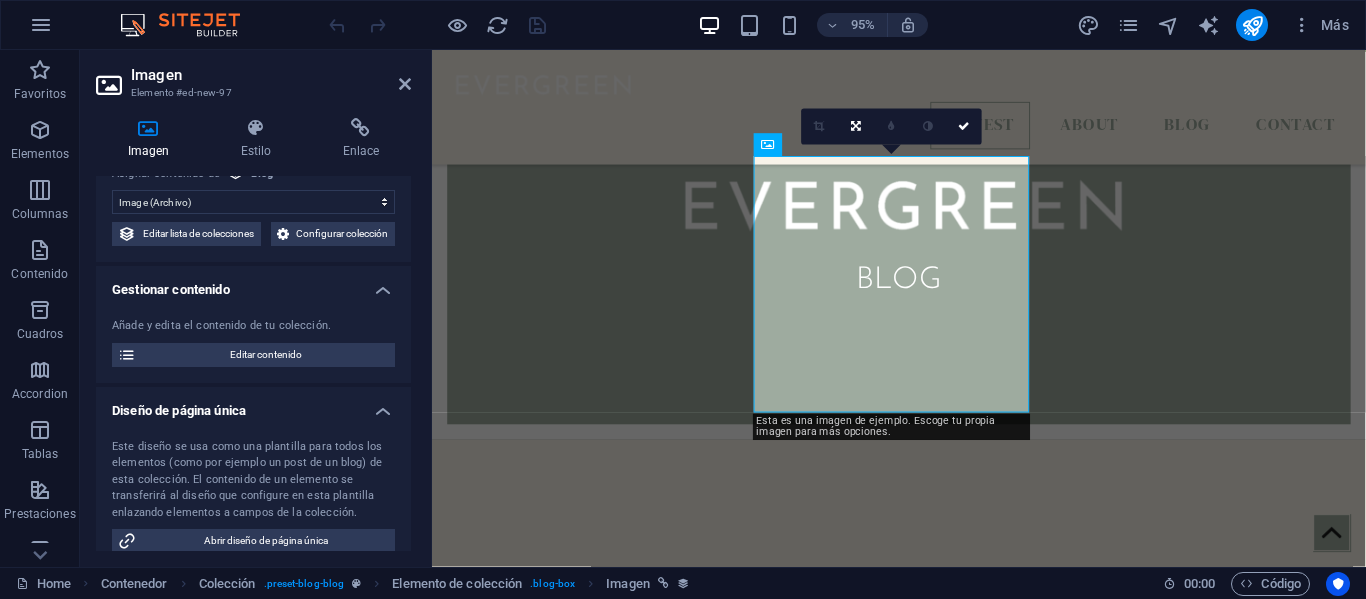 scroll, scrollTop: 0, scrollLeft: 0, axis: both 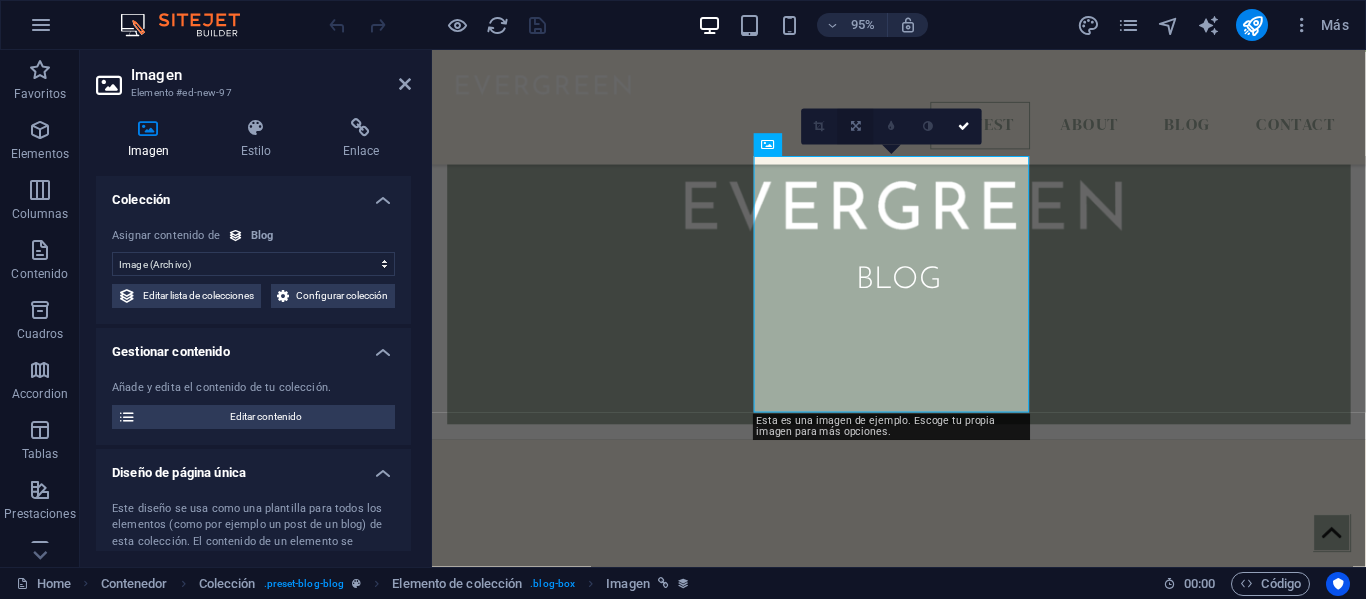 click at bounding box center [856, 126] 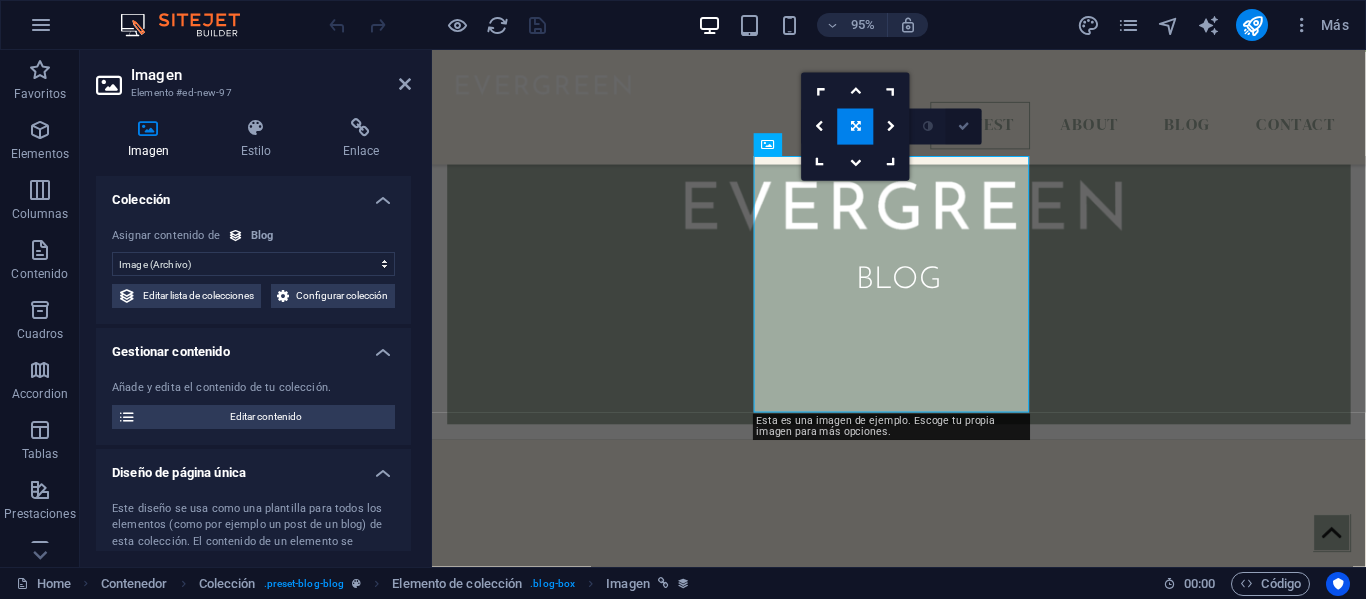 click at bounding box center [964, 126] 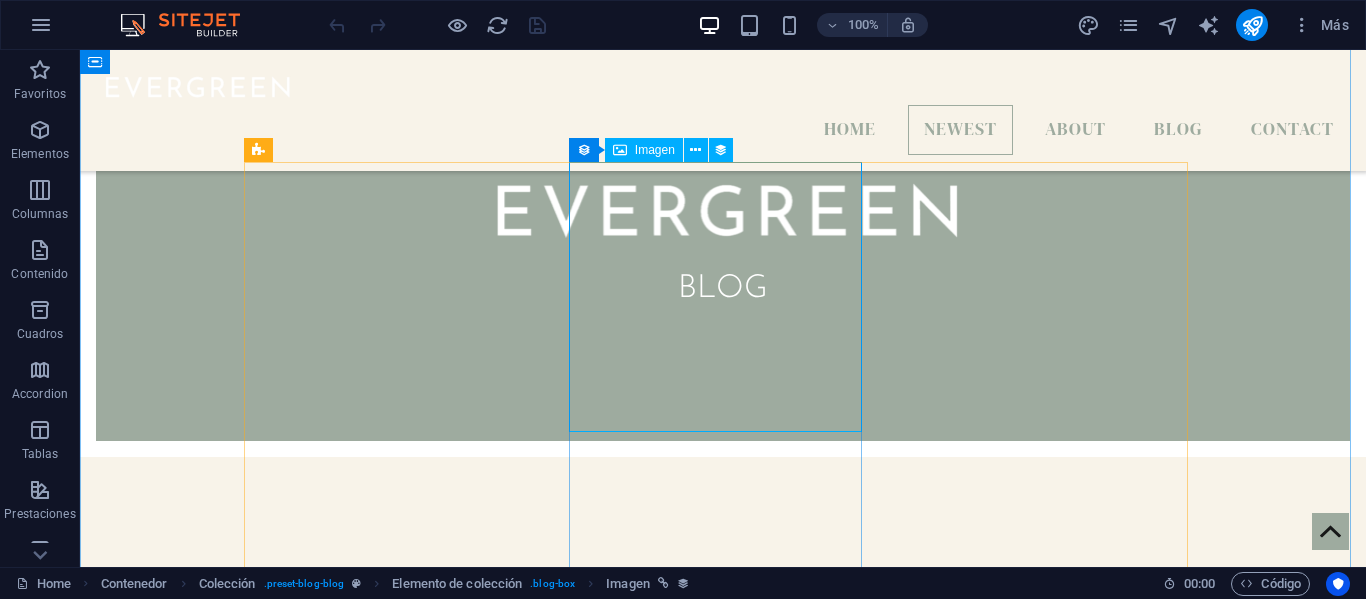 click at bounding box center (723, 1272) 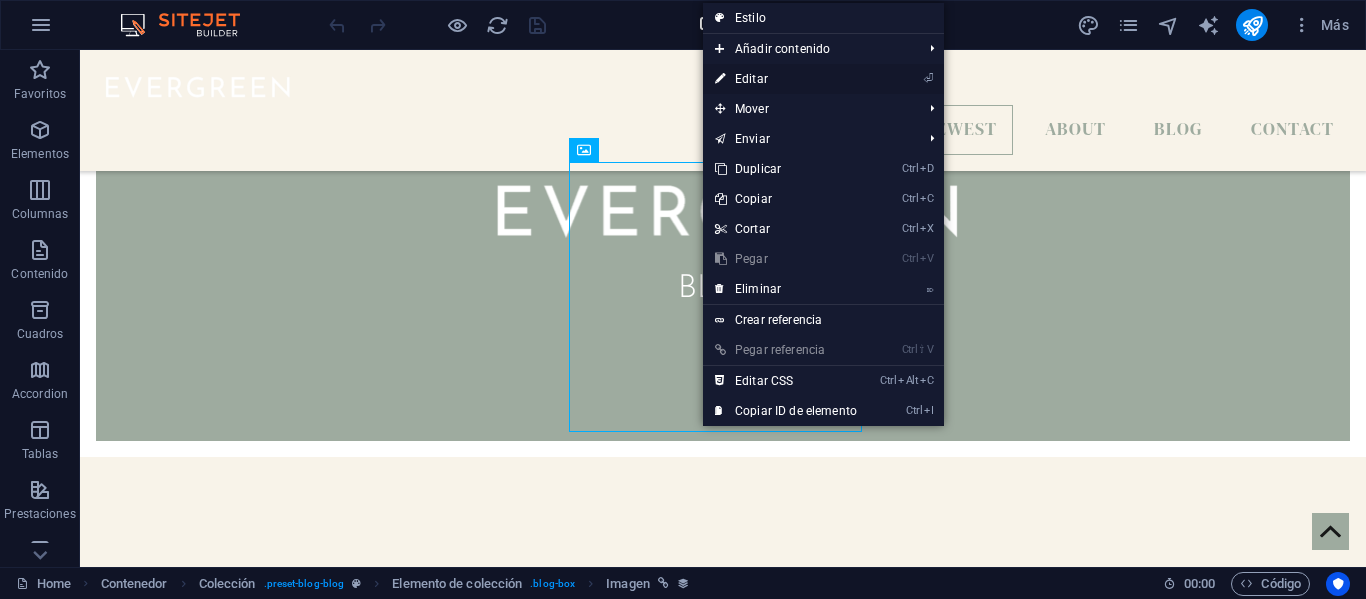 click on "⏎  Editar" at bounding box center (786, 79) 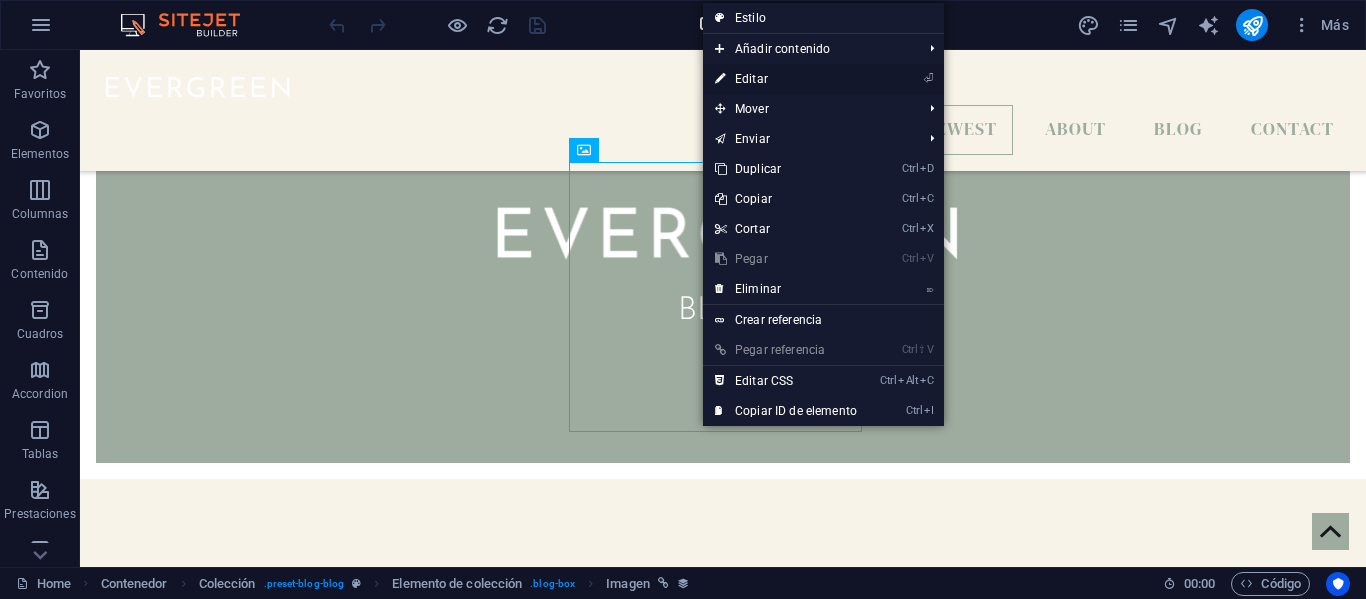 select on "image" 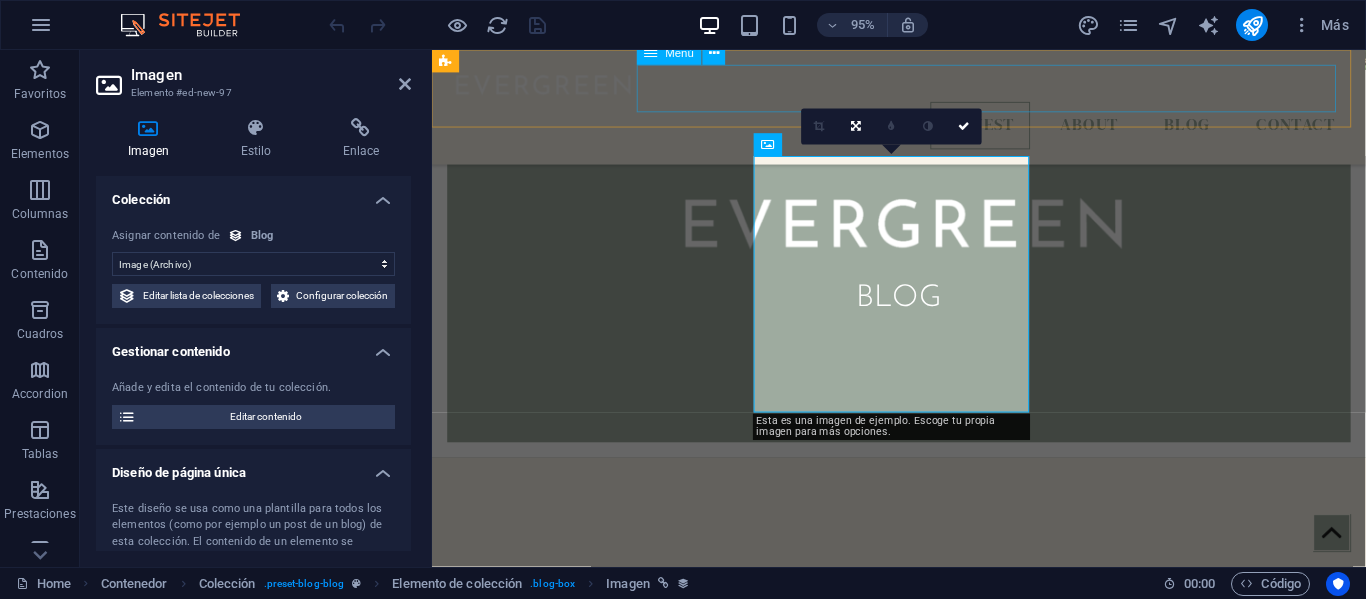 scroll, scrollTop: 640, scrollLeft: 0, axis: vertical 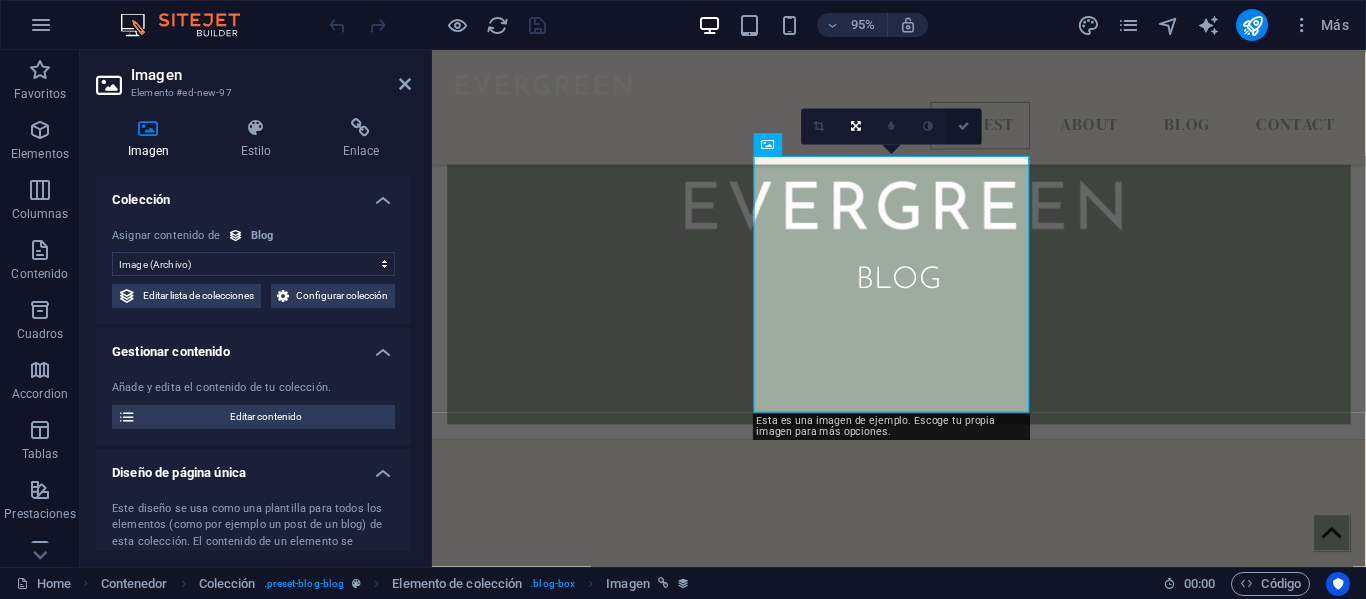 click at bounding box center [964, 127] 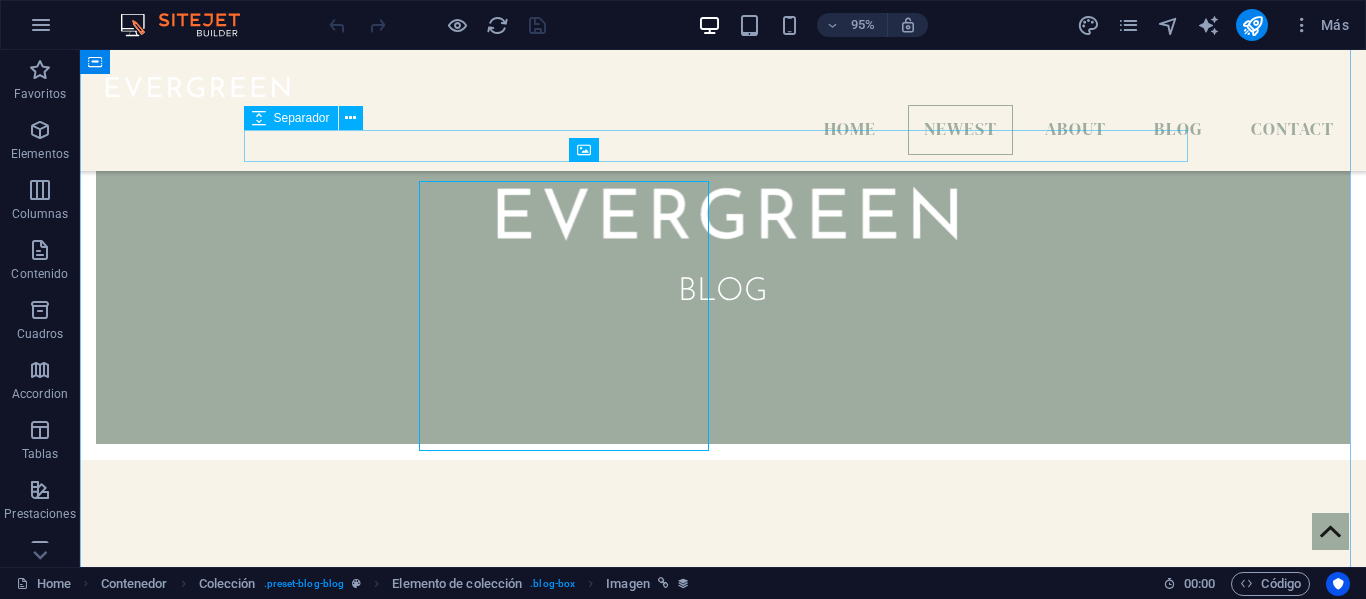 scroll, scrollTop: 621, scrollLeft: 0, axis: vertical 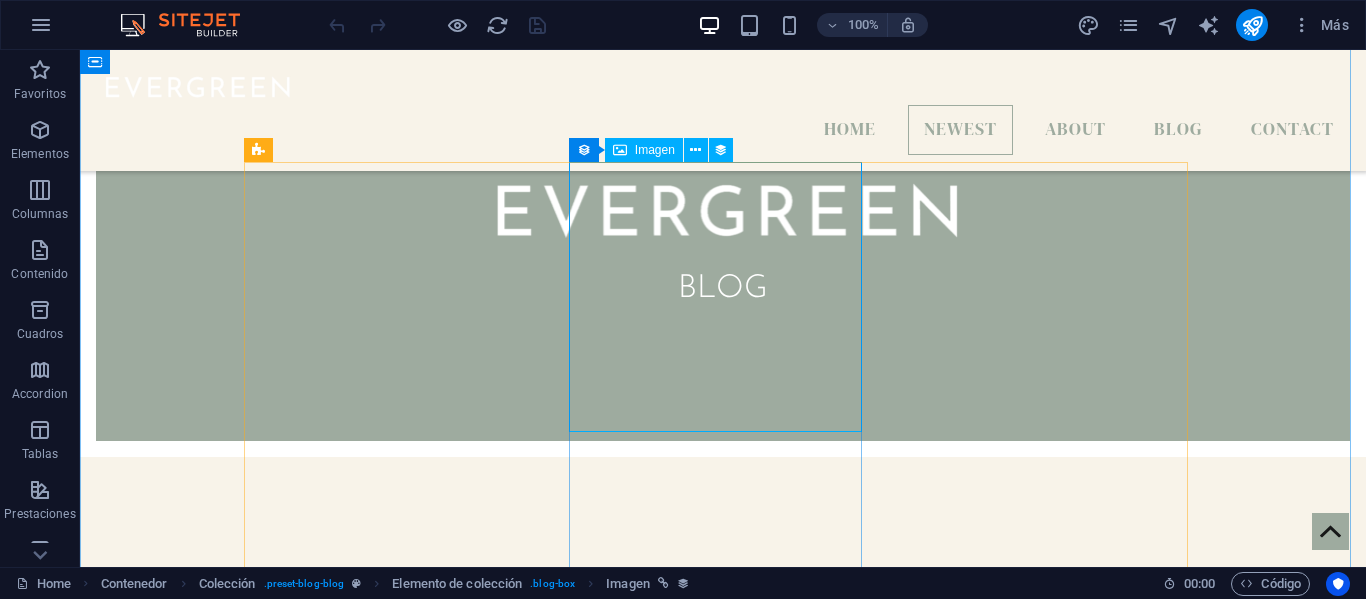 click on "Imagen" at bounding box center [655, 150] 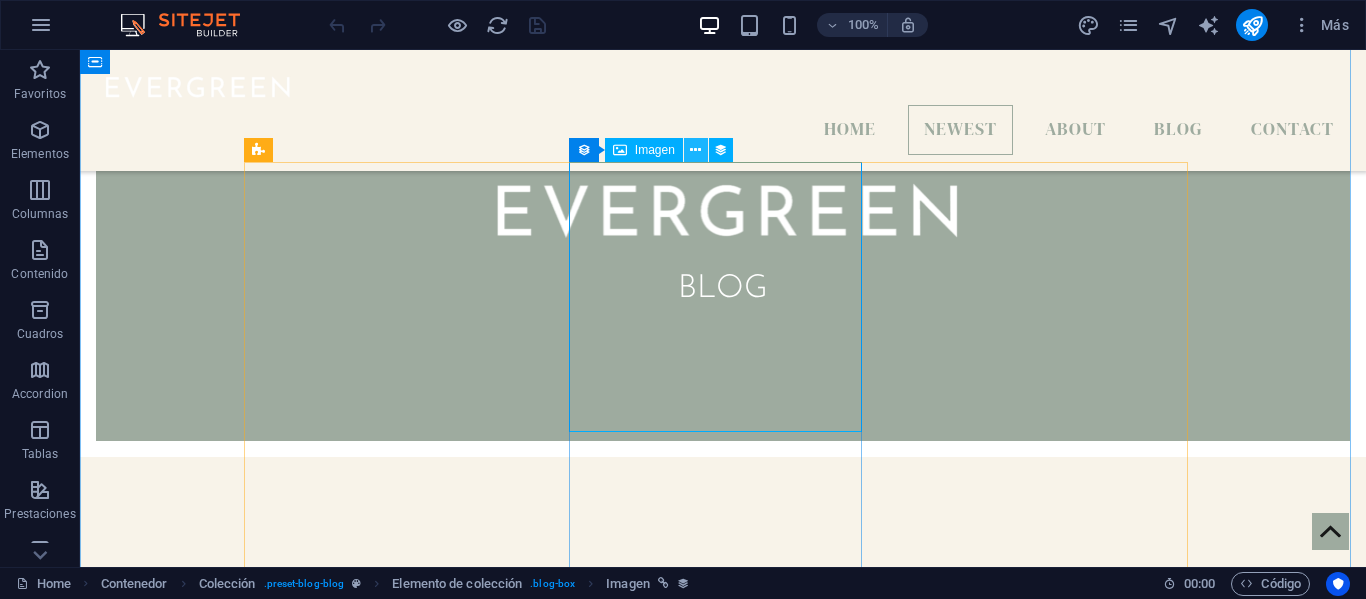 click at bounding box center [695, 150] 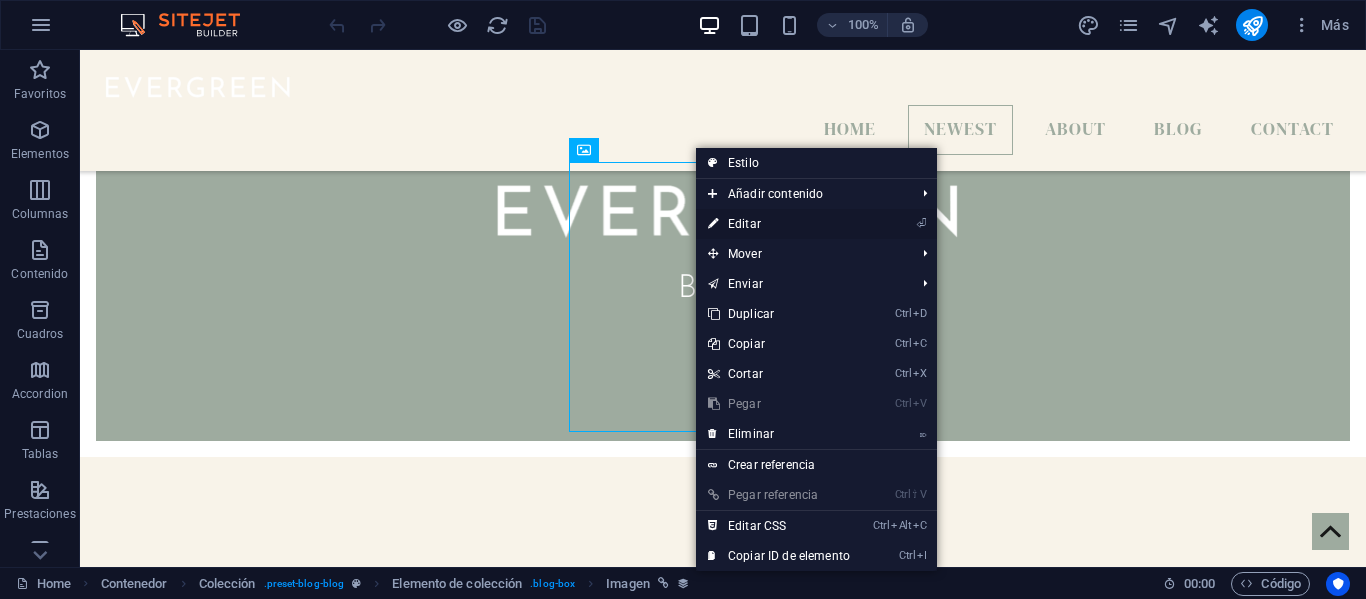 click on "⏎  Editar" at bounding box center (779, 224) 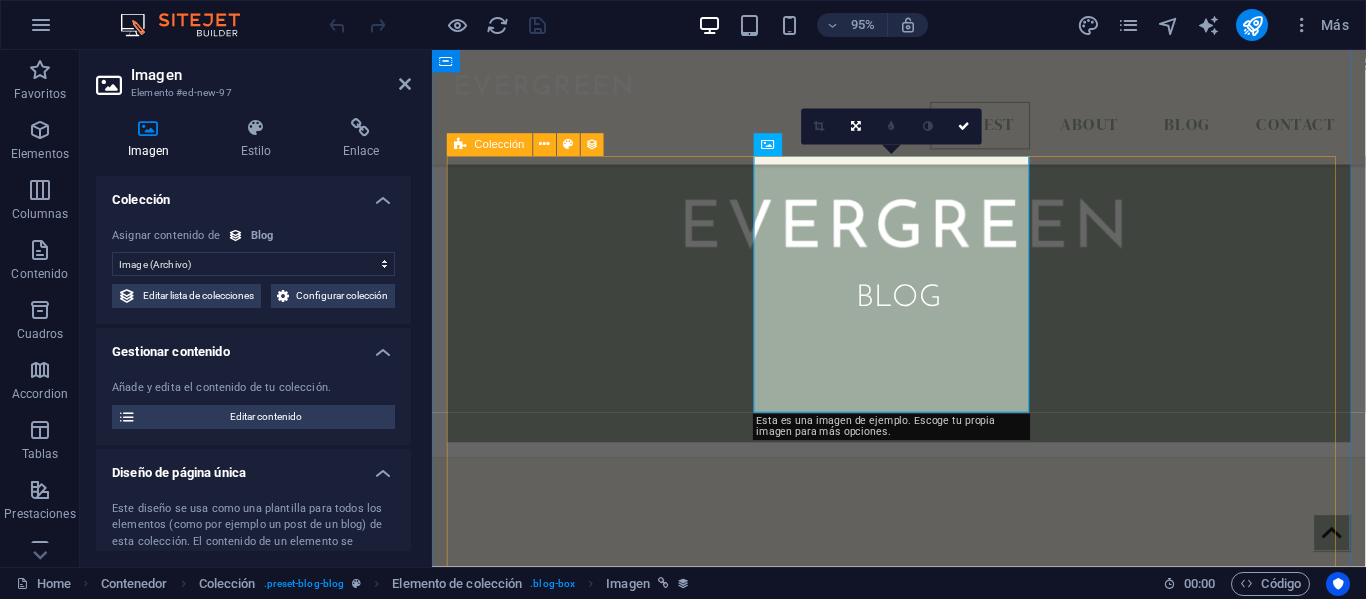 scroll, scrollTop: 640, scrollLeft: 0, axis: vertical 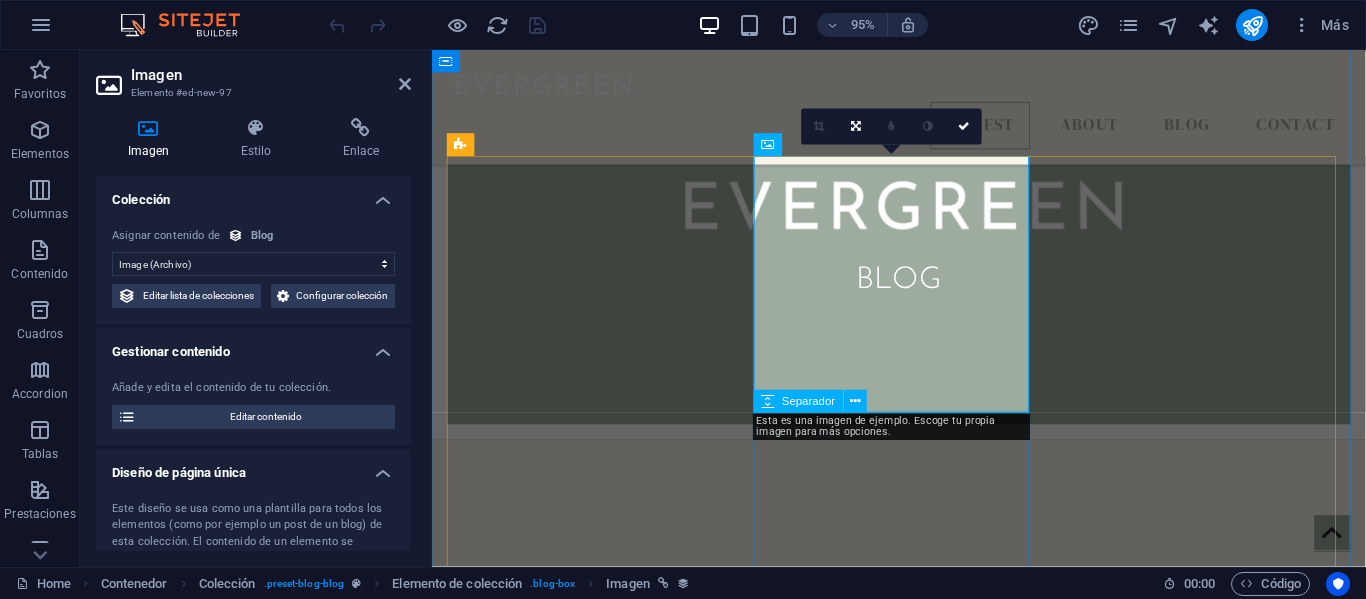 click at bounding box center [924, 1423] 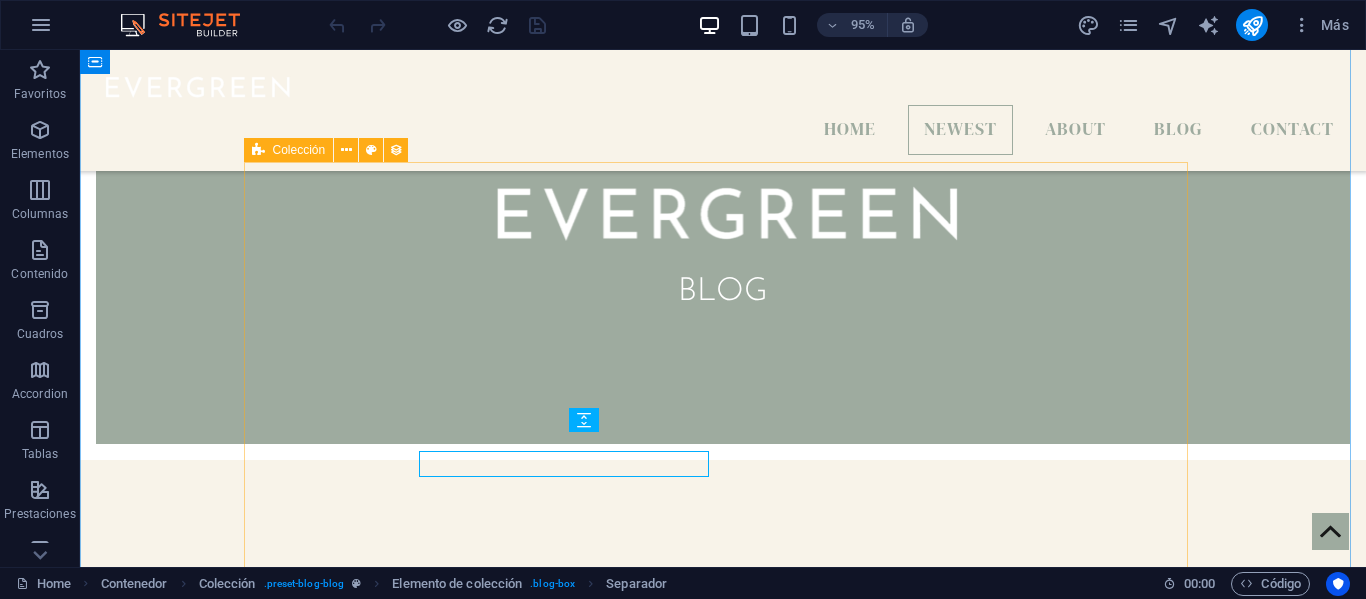 scroll, scrollTop: 621, scrollLeft: 0, axis: vertical 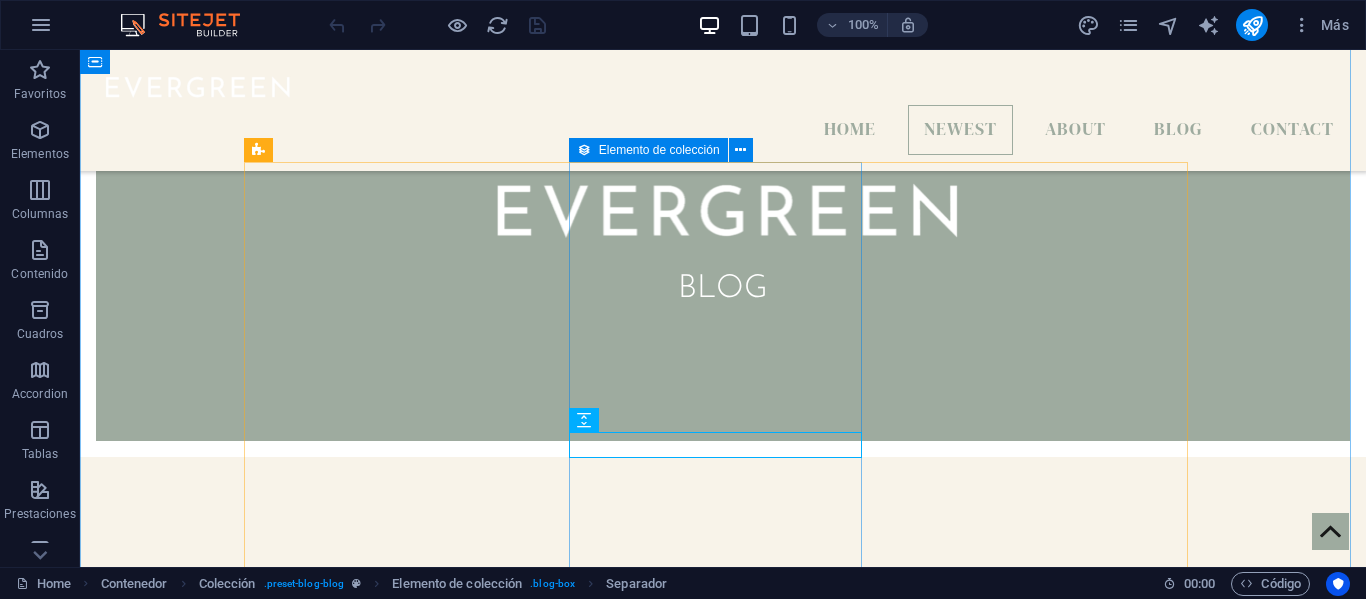 click at bounding box center [584, 150] 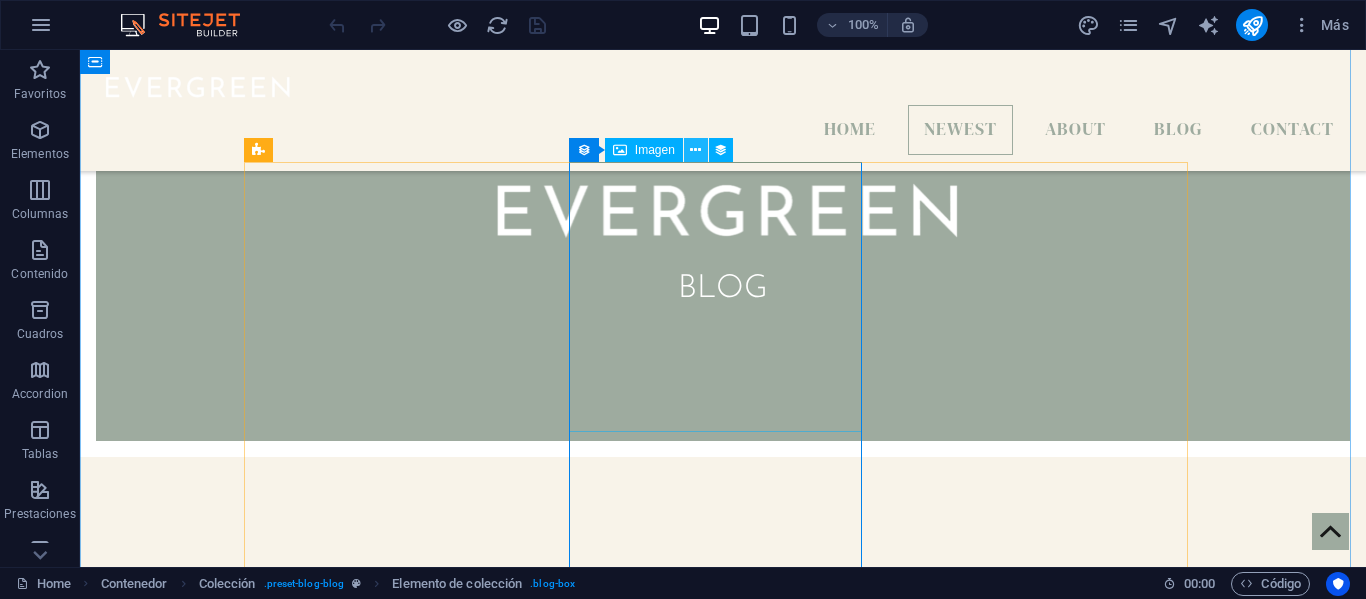 click at bounding box center [695, 150] 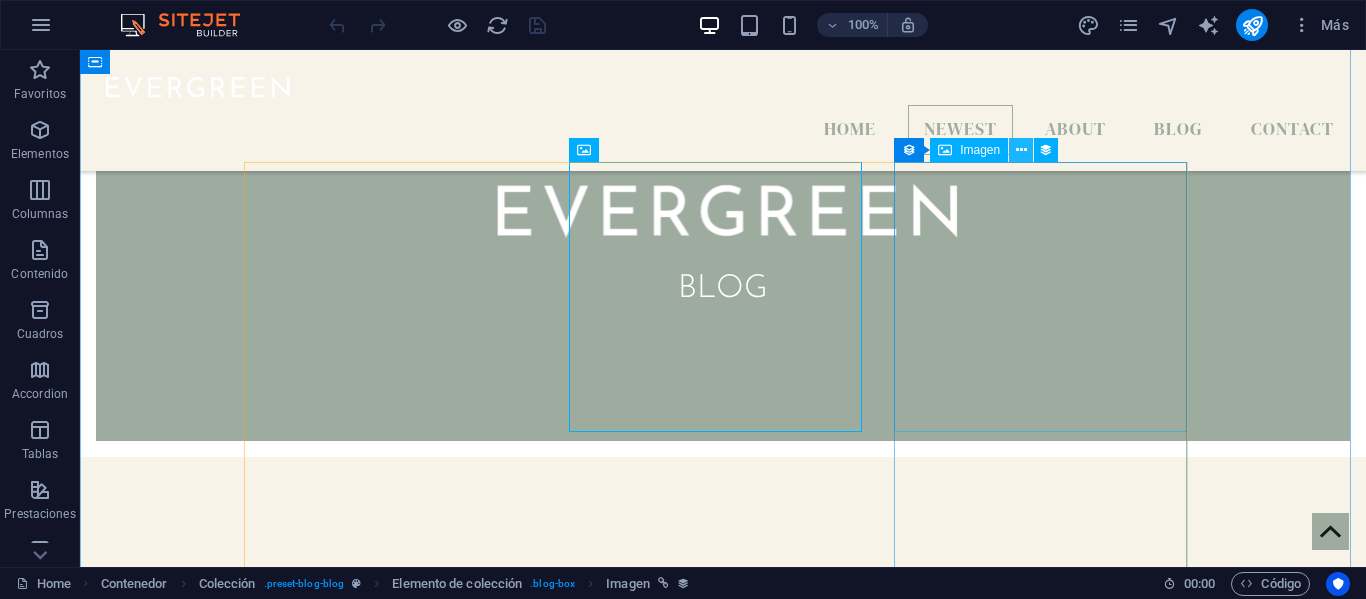 click at bounding box center [1021, 150] 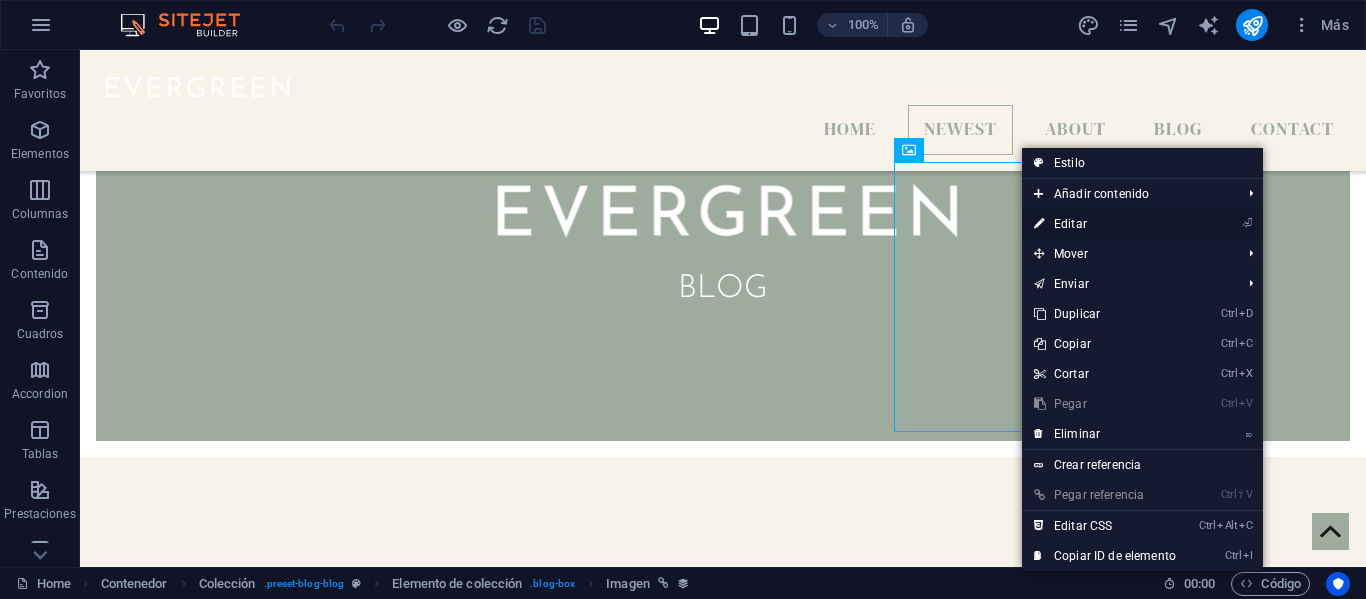click on "⏎  Editar" at bounding box center [1105, 224] 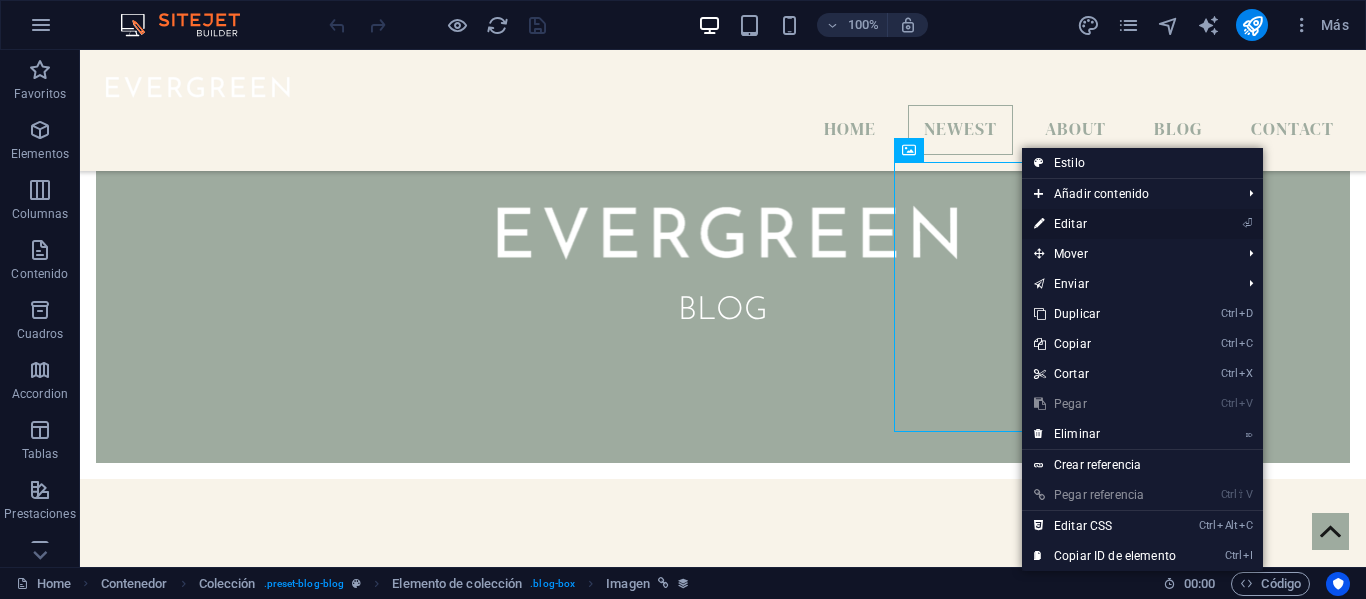 select on "image" 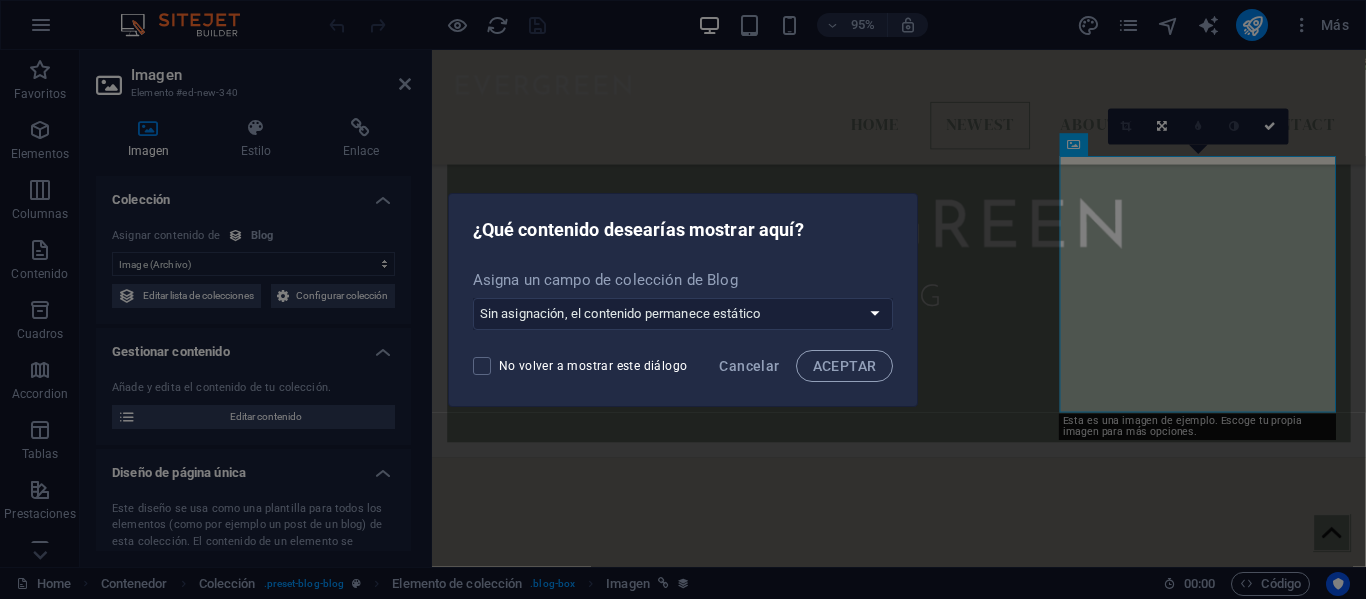 scroll, scrollTop: 640, scrollLeft: 0, axis: vertical 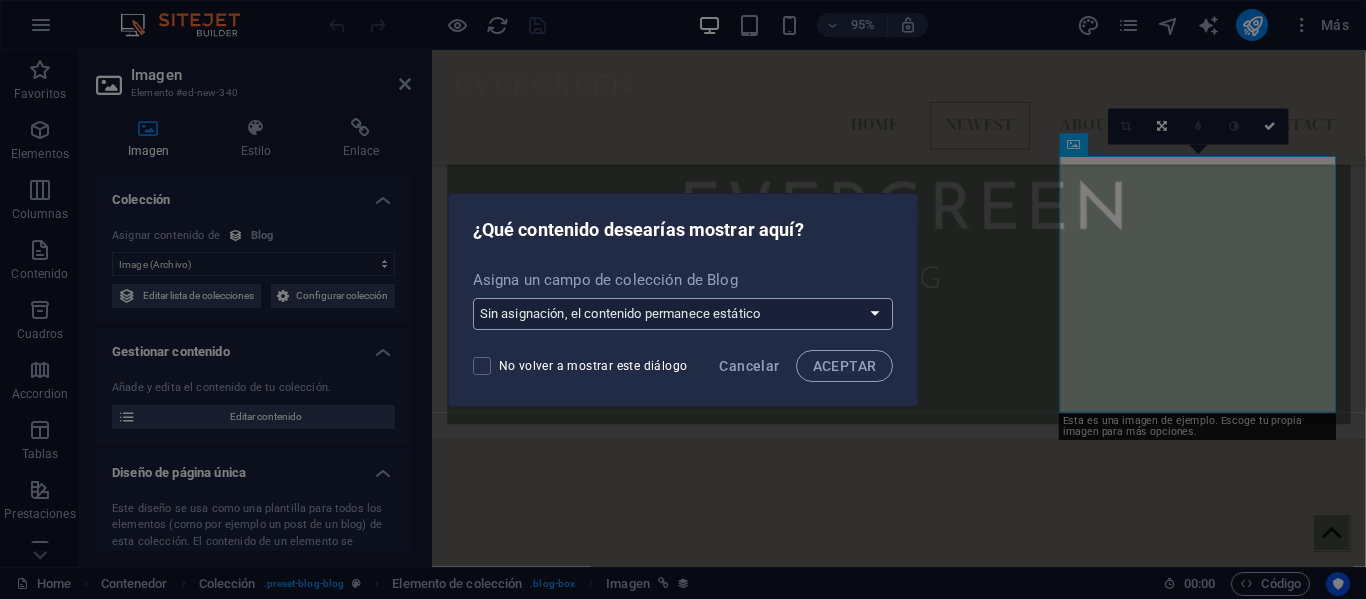 click on "Sin asignación, el contenido permanece estático Crear un campo nuevo Creado a las (Fecha) Actualizado a las (Fecha) Name (Texto sin formato) Slug (Texto sin formato) Description (Texto enriquecido) Content (CMS) Category (Opción) Author (Texto sin formato) Image (Archivo) Publishing Date (Fecha) Status (Opción) Author Picture (Archivo)" at bounding box center [683, 314] 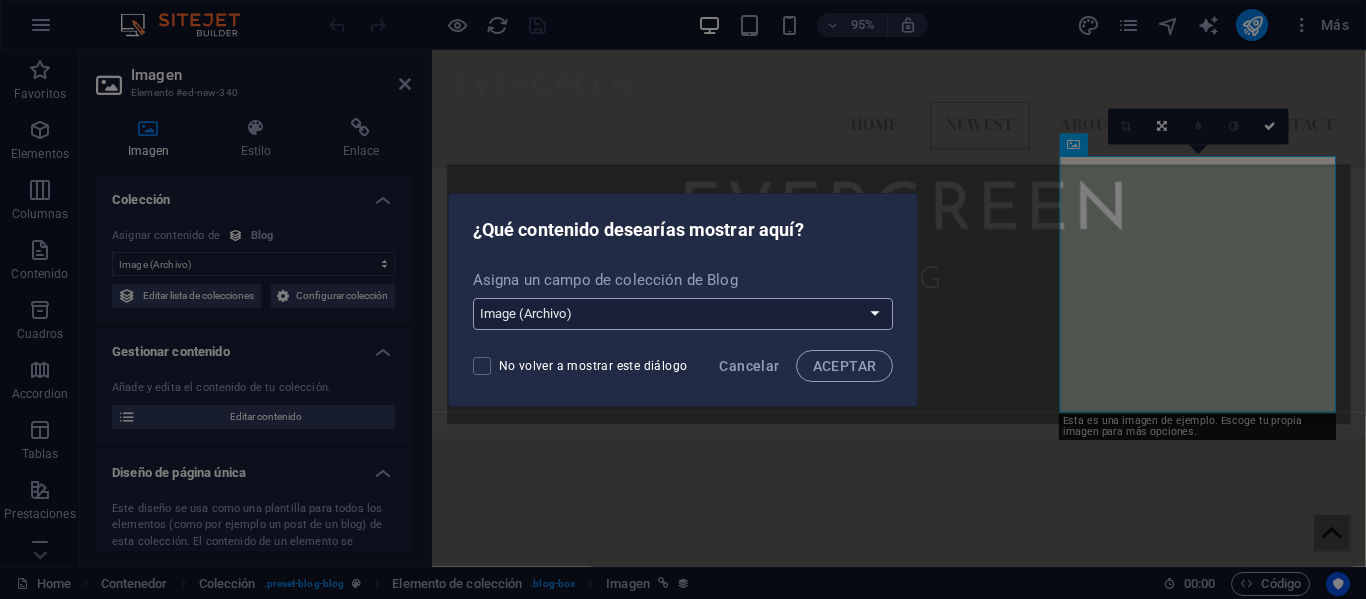 click on "Sin asignación, el contenido permanece estático Crear un campo nuevo Creado a las (Fecha) Actualizado a las (Fecha) Name (Texto sin formato) Slug (Texto sin formato) Description (Texto enriquecido) Content (CMS) Category (Opción) Author (Texto sin formato) Image (Archivo) Publishing Date (Fecha) Status (Opción) Author Picture (Archivo)" at bounding box center (683, 314) 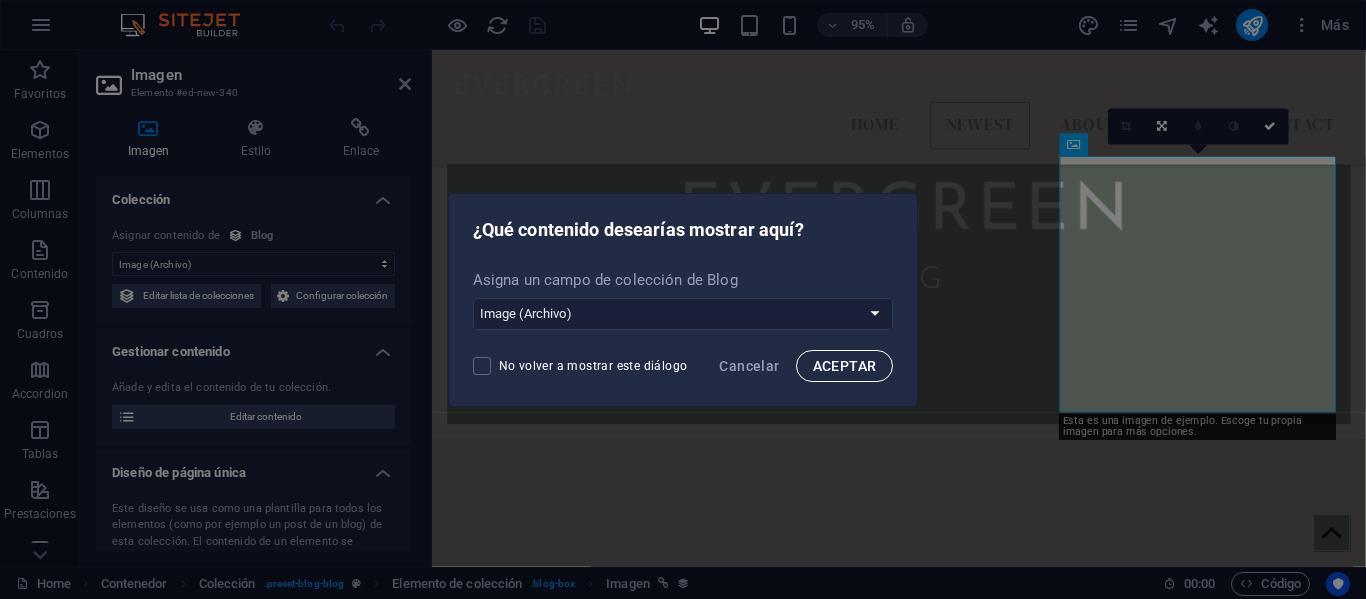 click on "ACEPTAR" at bounding box center [845, 366] 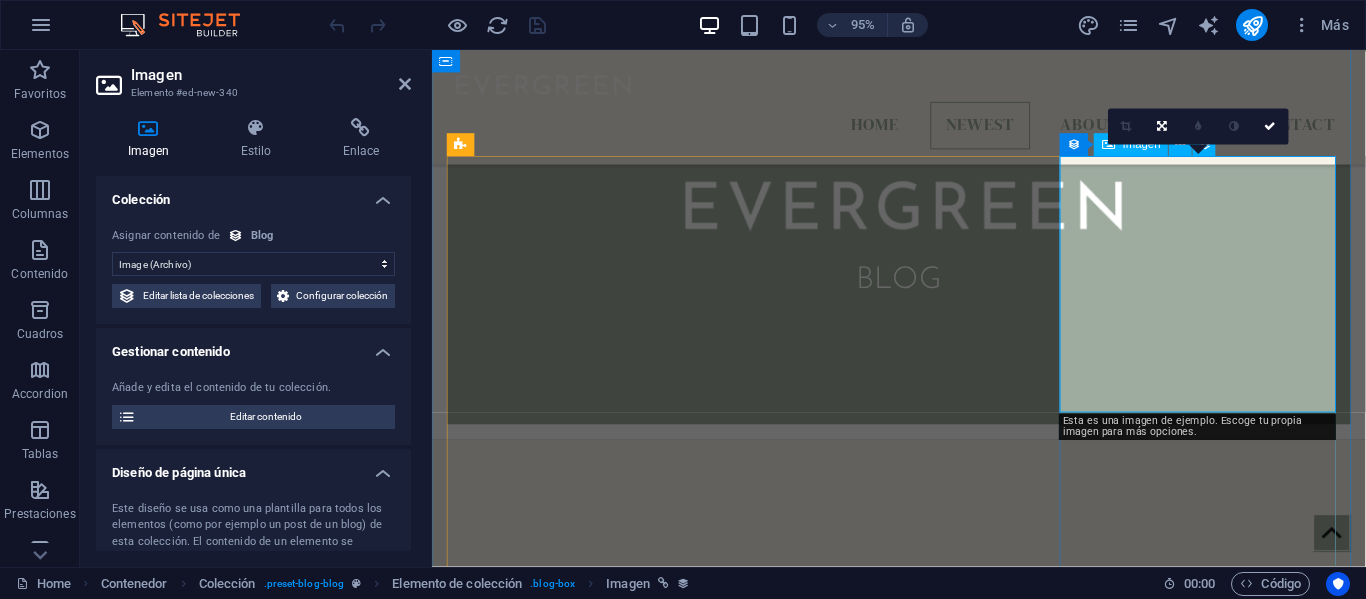 click at bounding box center (924, 1747) 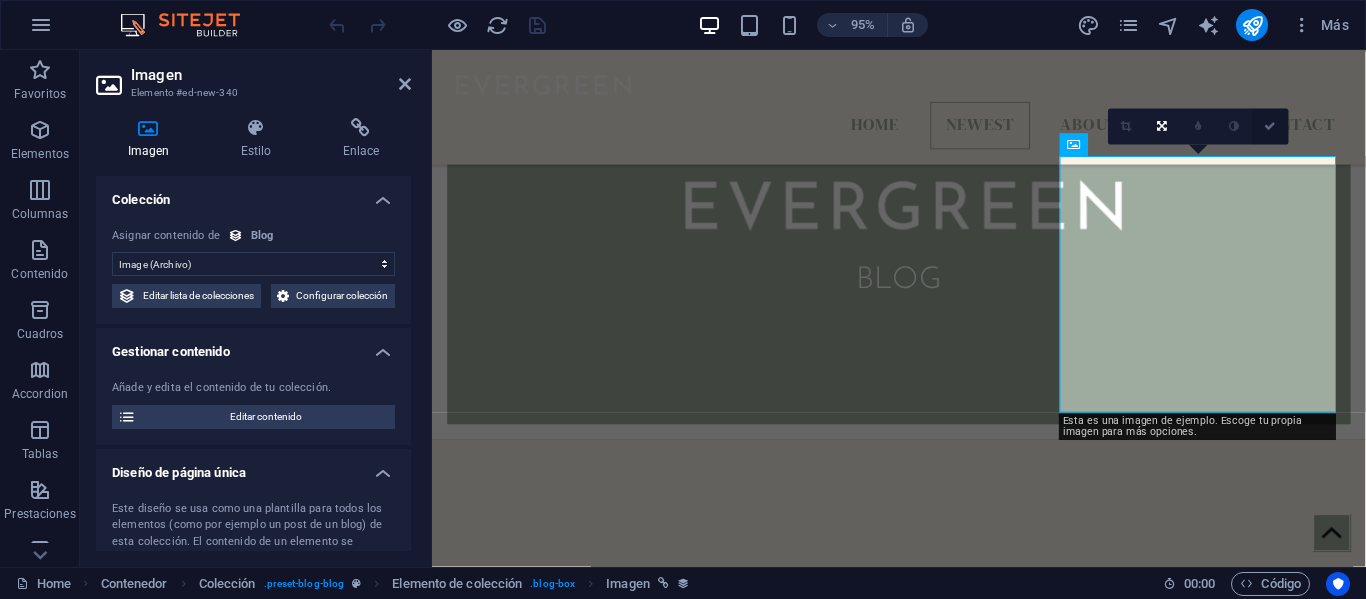click at bounding box center (1271, 126) 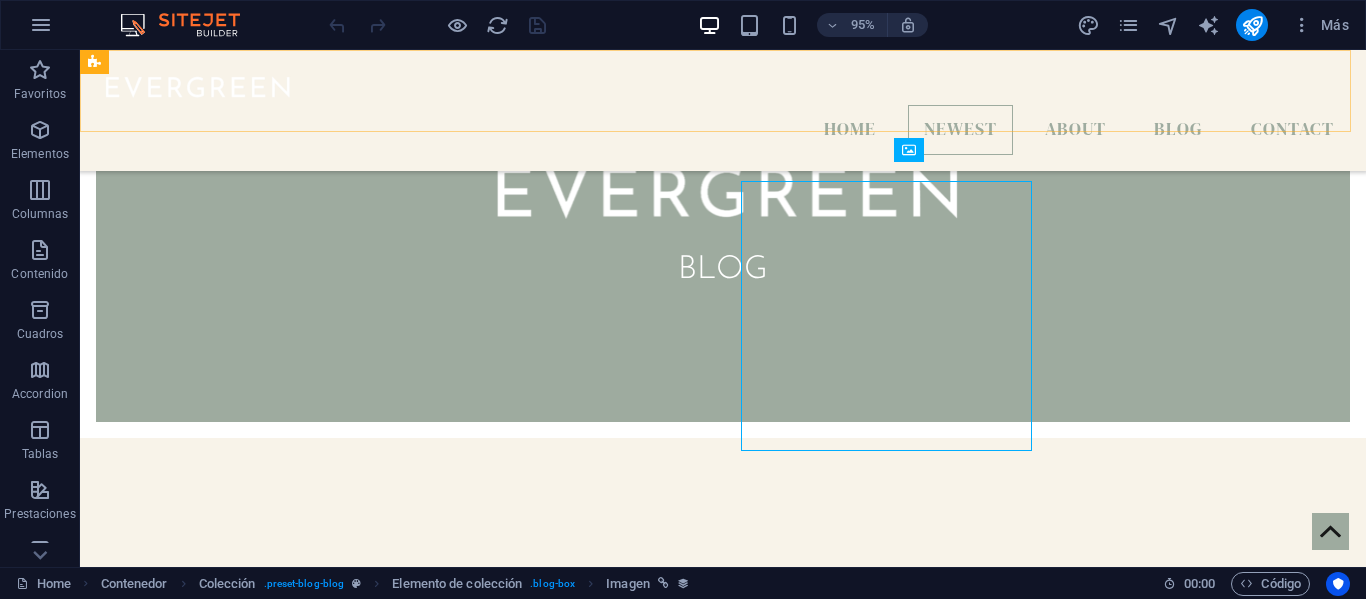 scroll, scrollTop: 621, scrollLeft: 0, axis: vertical 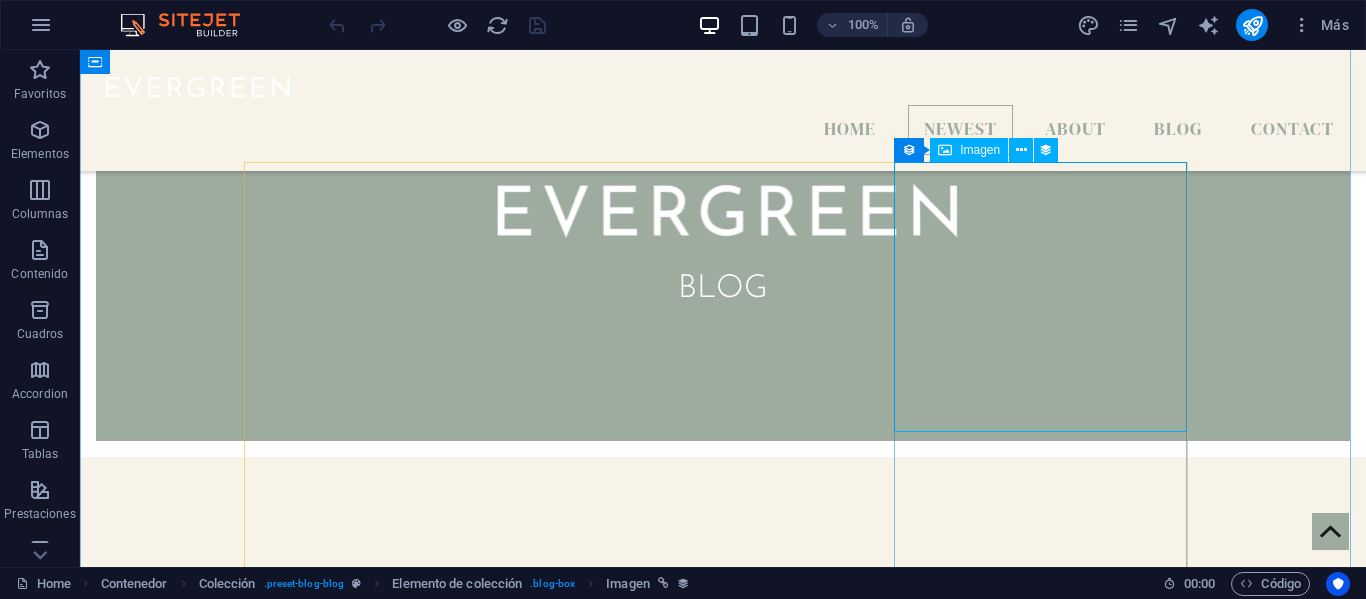 click at bounding box center [723, 1744] 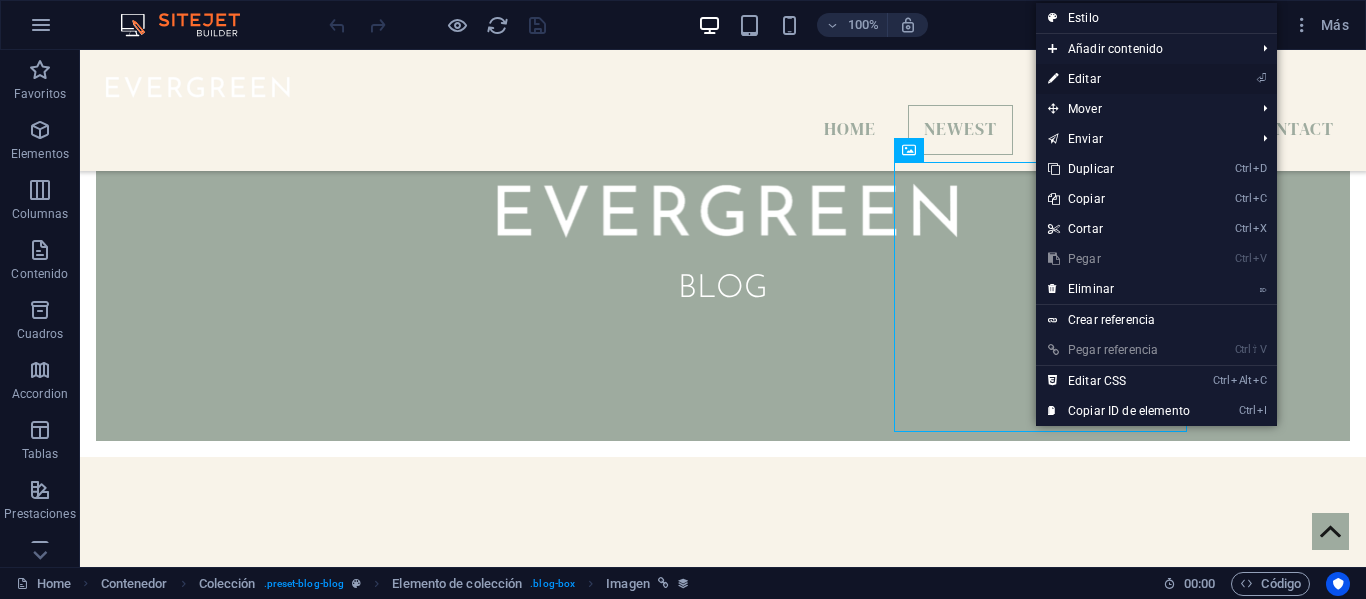 click on "⏎  Editar" at bounding box center (1119, 79) 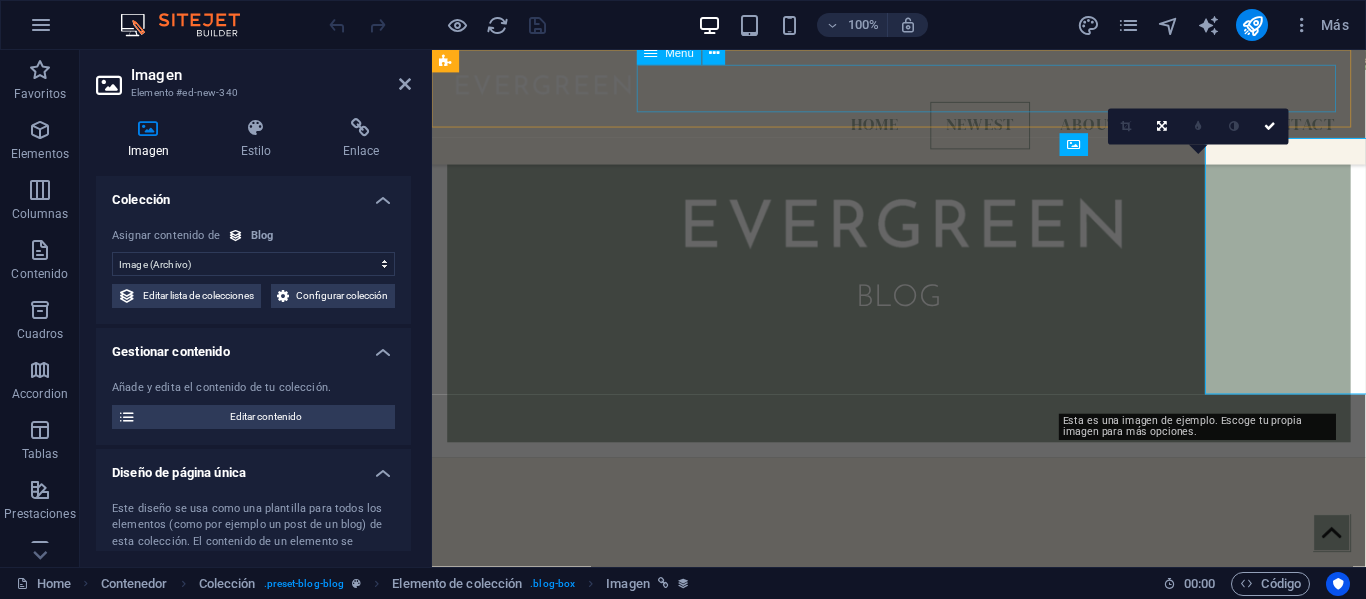 scroll, scrollTop: 640, scrollLeft: 0, axis: vertical 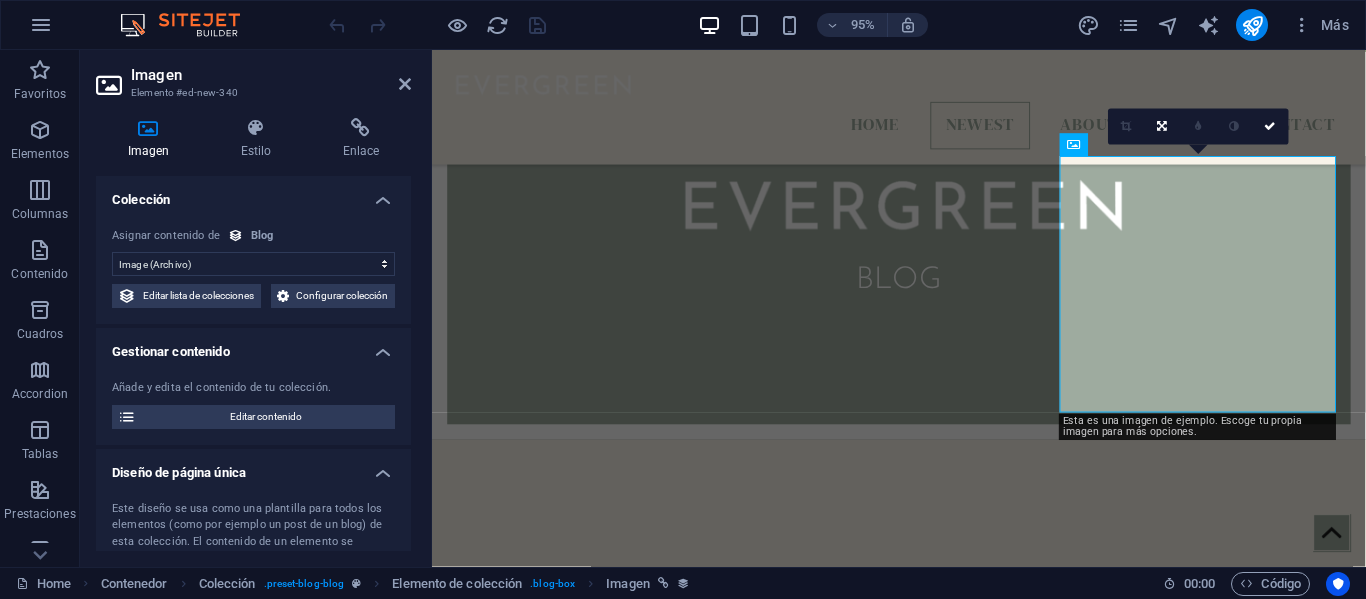 click on "Blog" at bounding box center [262, 236] 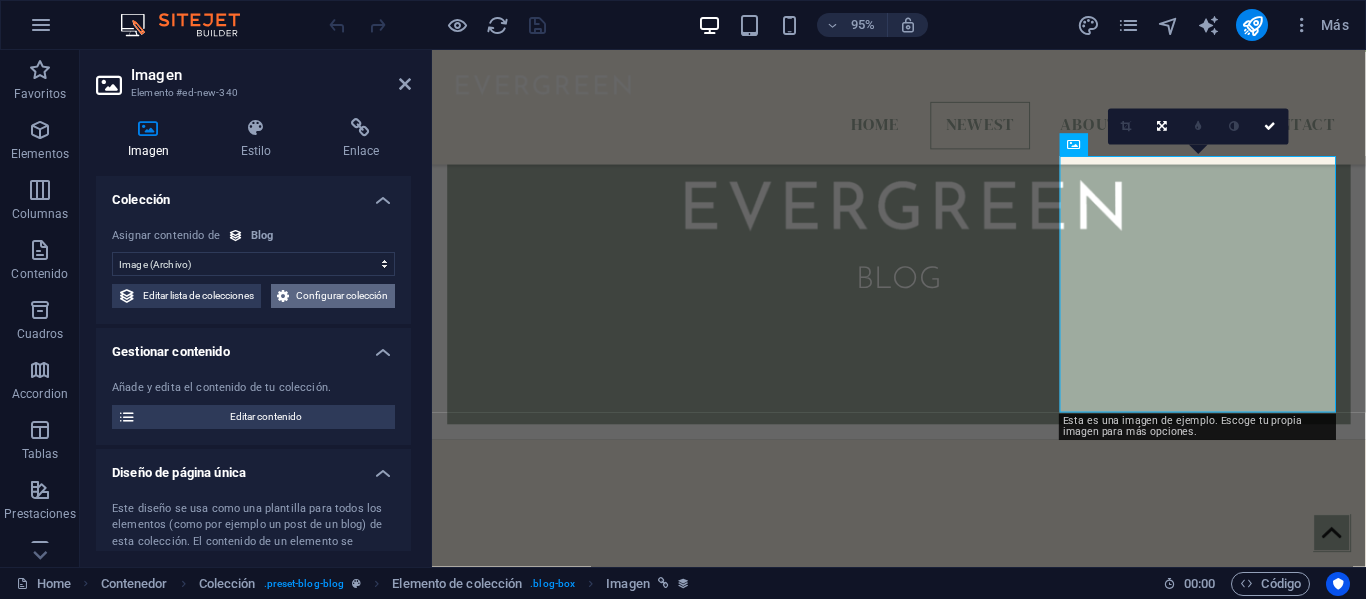 click on "Configurar colección" at bounding box center [342, 296] 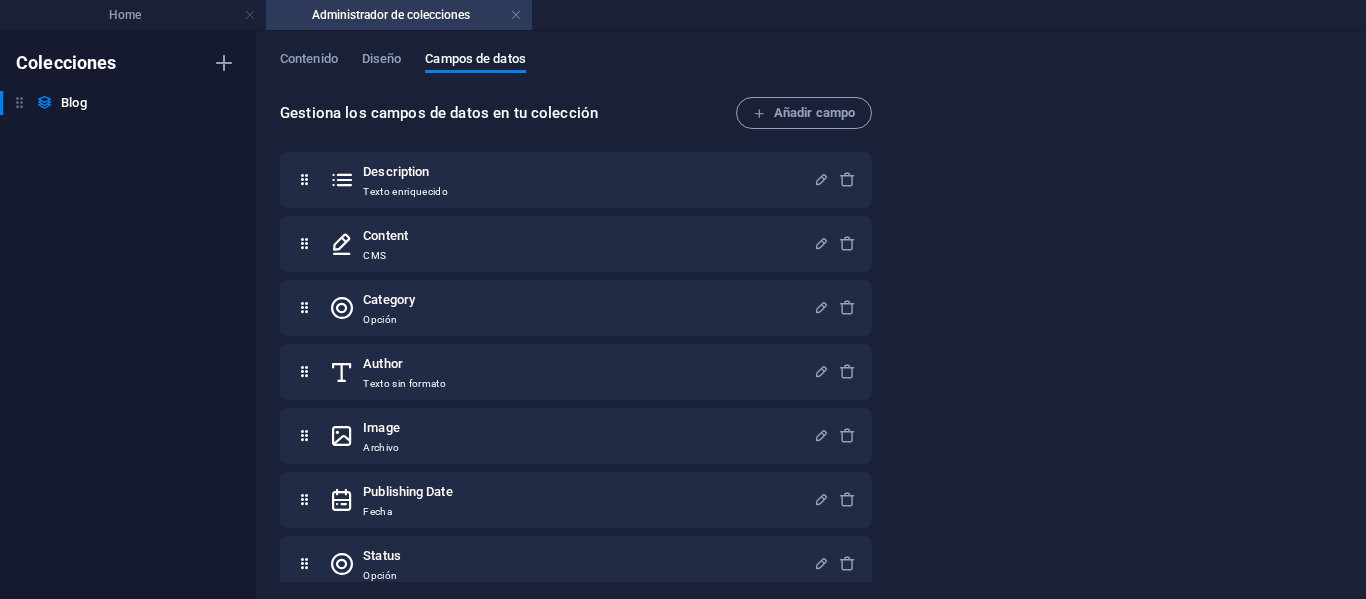 scroll, scrollTop: 160, scrollLeft: 0, axis: vertical 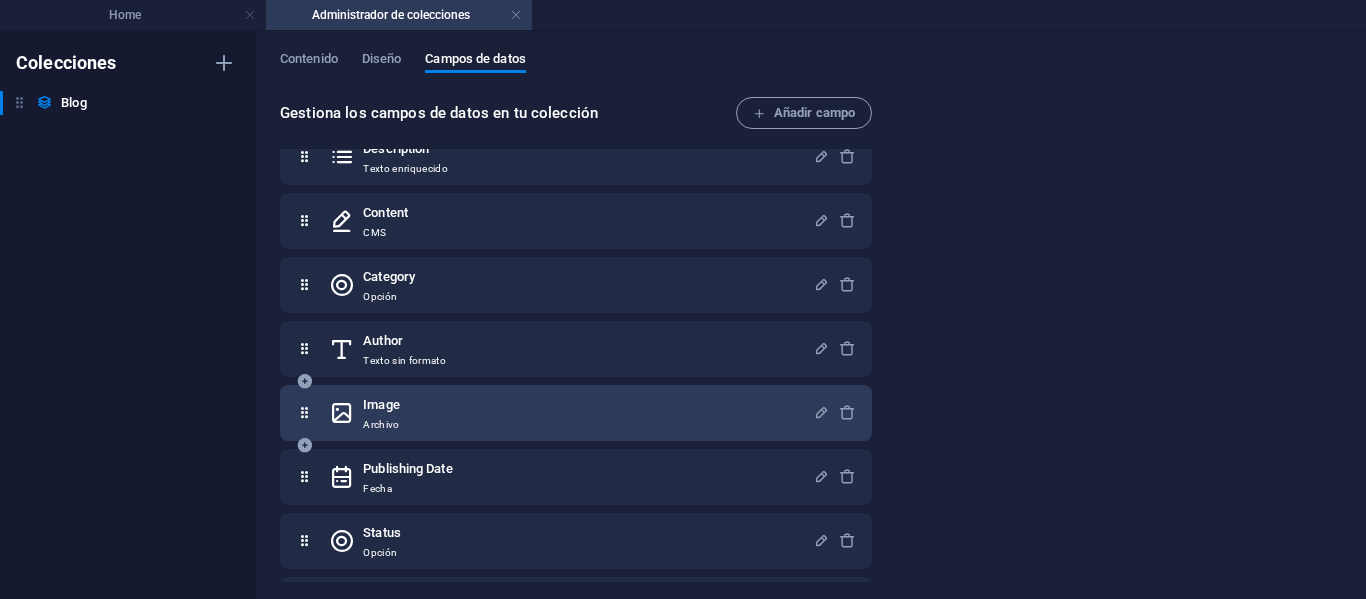 click on "Image" at bounding box center (381, 405) 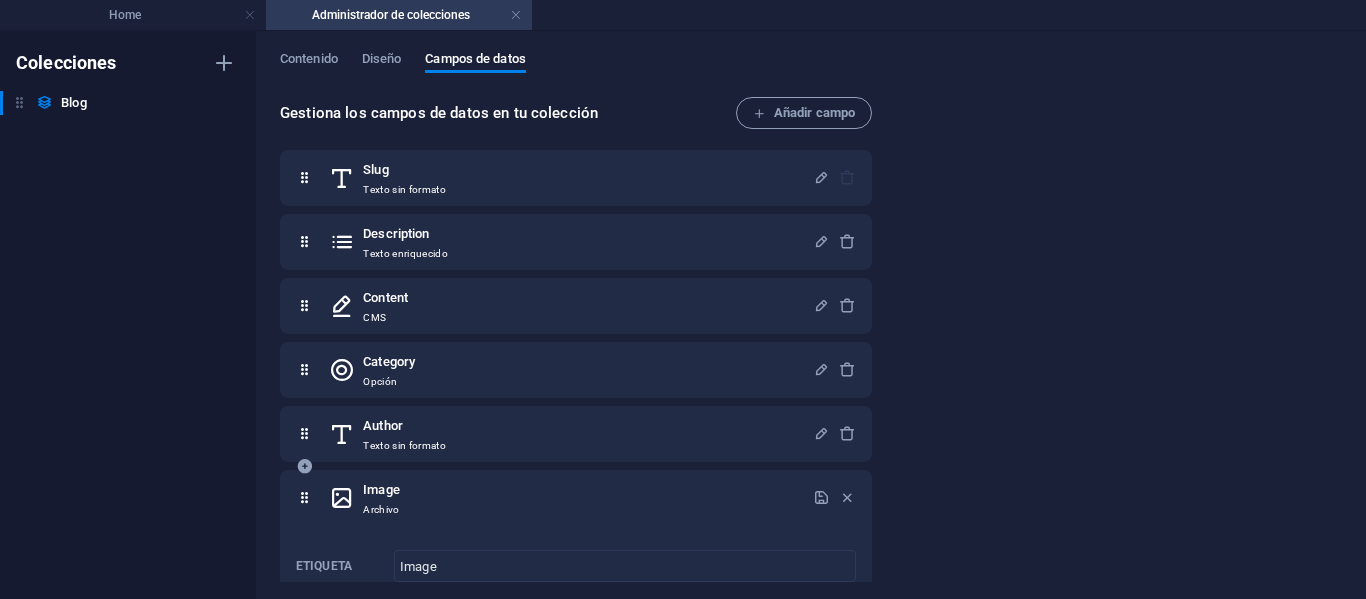 scroll, scrollTop: 73, scrollLeft: 0, axis: vertical 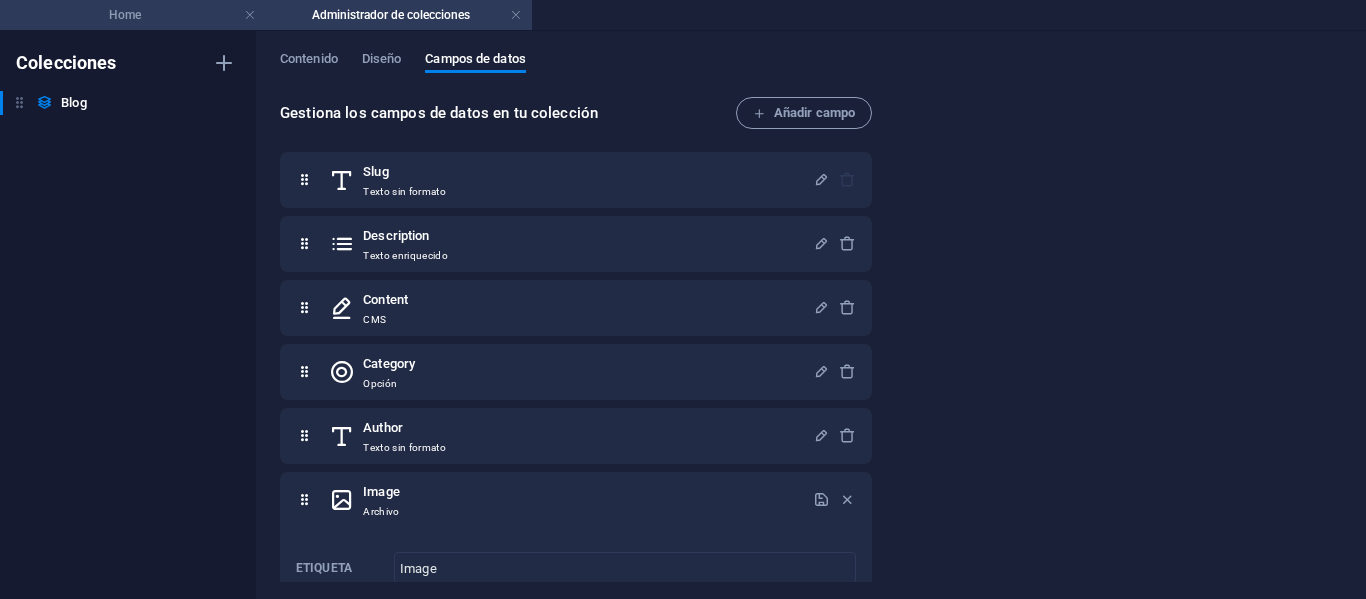 click on "Home" at bounding box center (133, 15) 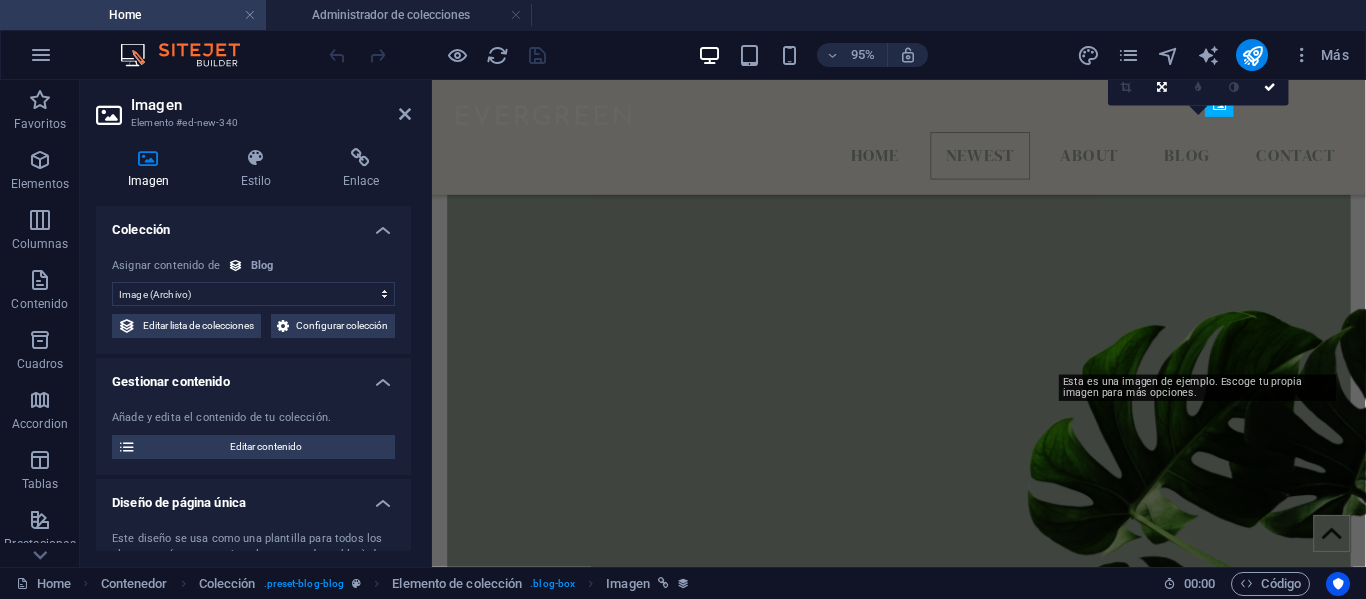 scroll, scrollTop: 694, scrollLeft: 0, axis: vertical 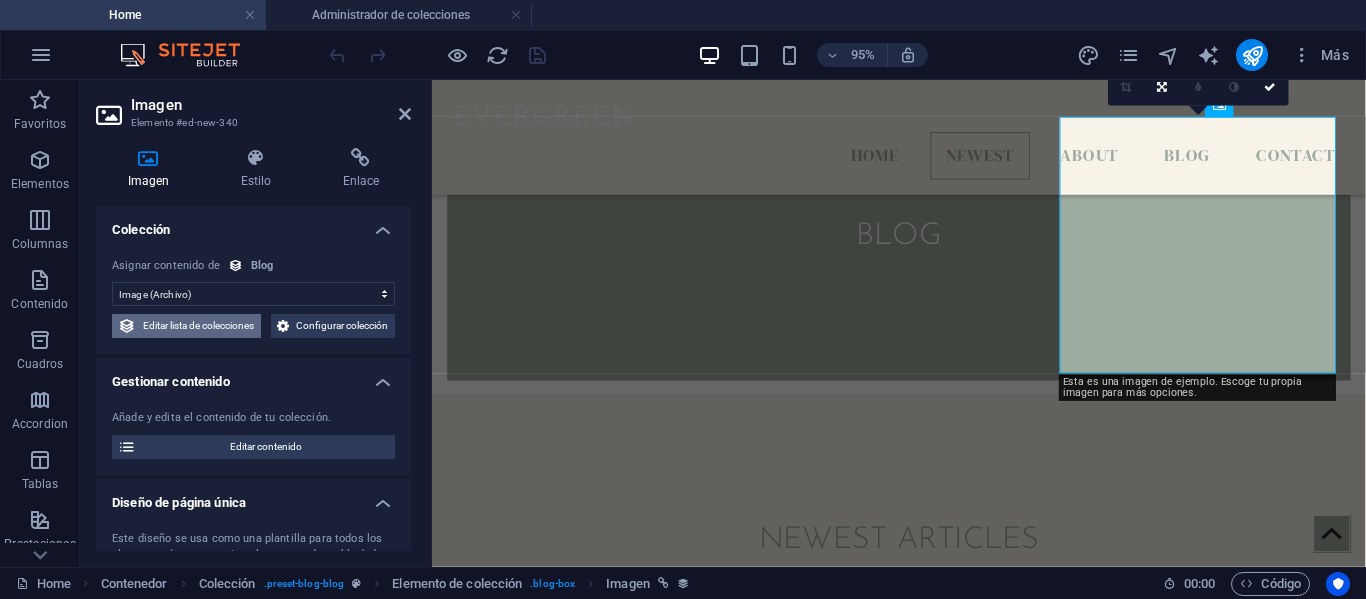 click on "Editar lista de colecciones" at bounding box center [198, 326] 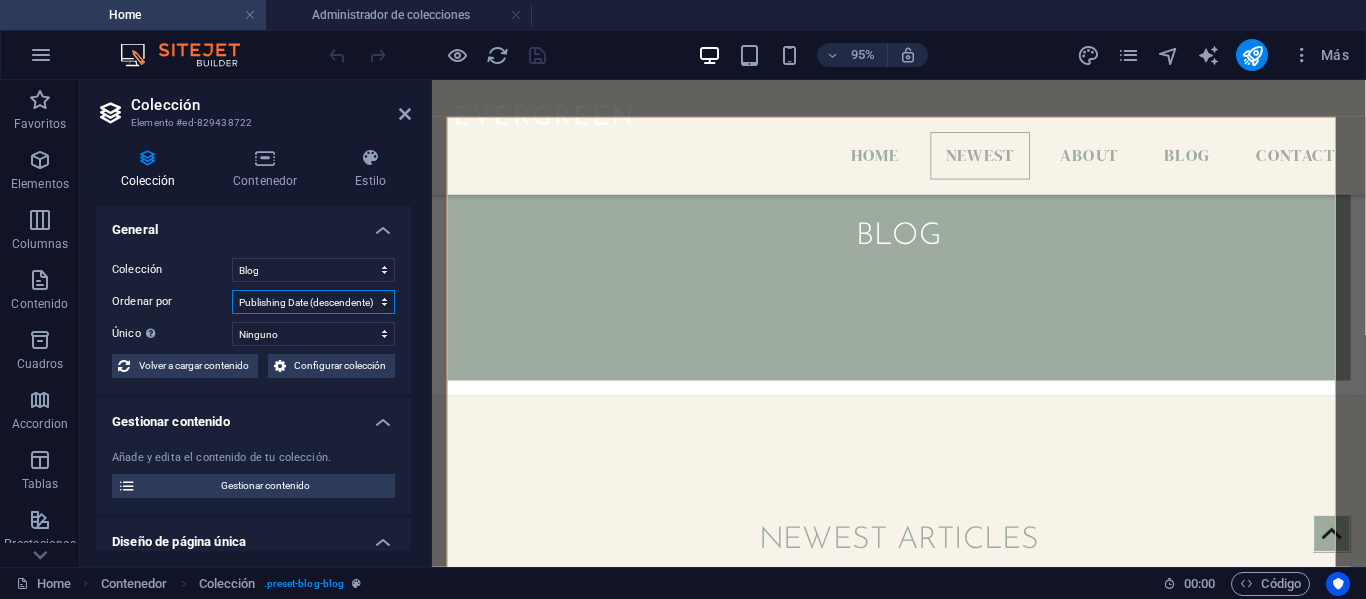click on "Creado a las (ascendente) Creado a las (descendente) Actualizado a las (ascendente) Actualizado a las (descendente) Name (ascendente) Name (descendente) Slug (ascendente) Slug (descendente) Category (ascendente) Category (descendente) Author (ascendente) Author (descendente) Publishing Date (ascendente) Publishing Date (descendente) Status (ascendente) Status (descendente) Random" at bounding box center [313, 302] 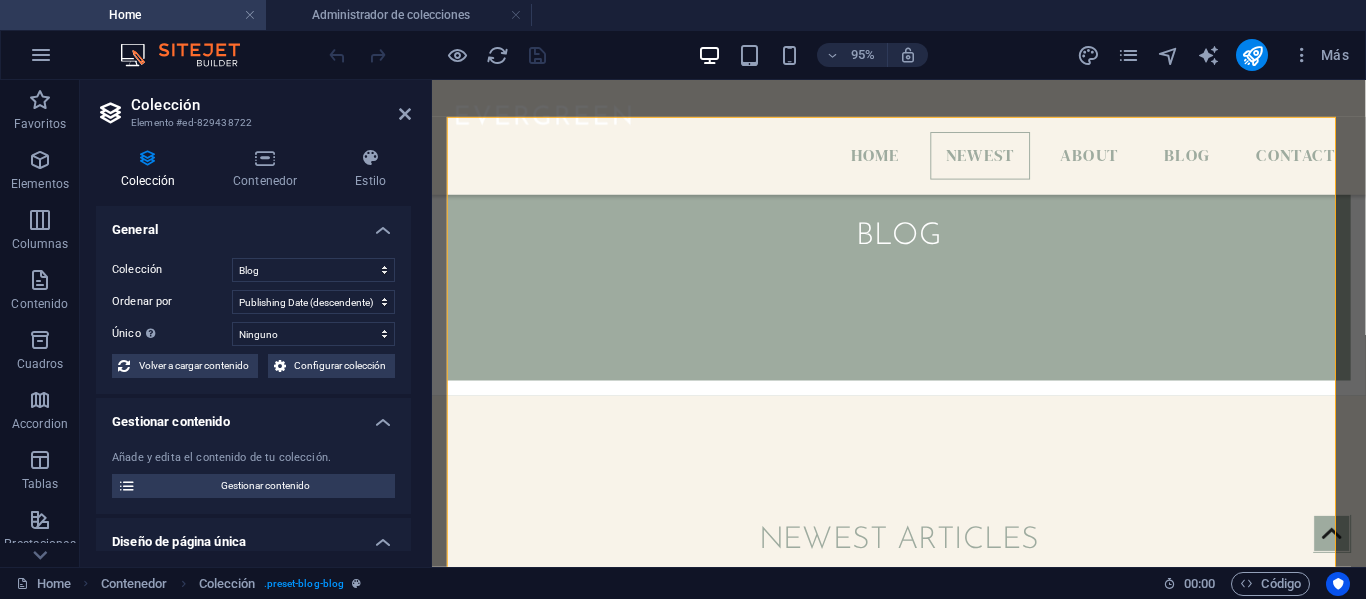 click on "General Colección Blog Ordenar por Creado a las (ascendente) Creado a las (descendente) Actualizado a las (ascendente) Actualizado a las (descendente) Name (ascendente) Name (descendente) Slug (ascendente) Slug (descendente) Category (ascendente) Category (descendente) Author (ascendente) Author (descendente) Publishing Date (ascendente) Publishing Date (descendente) Status (ascendente) Status (descendente) Random Único Muestra solo valores únicos. En caso de duda, dejarlo desactivado. Ninguno Name Slug Description Content Category Author Image Publishing Date Status Author Picture Volver a cargar contenido Configurar colección Añade primero una colección Colecciones Gestionar contenido Añade y edita el contenido de tu colección. Gestionar contenido Diseño de página única Abrir diseño de página única Filtro 1 Campo Creado a las Actualizado a las Name Slug Category Author Publishing Date Status está igual no igual Published Draft 2 Campo Creado a las Actualizado a las Name Slug Category Author 3" at bounding box center [253, 740] 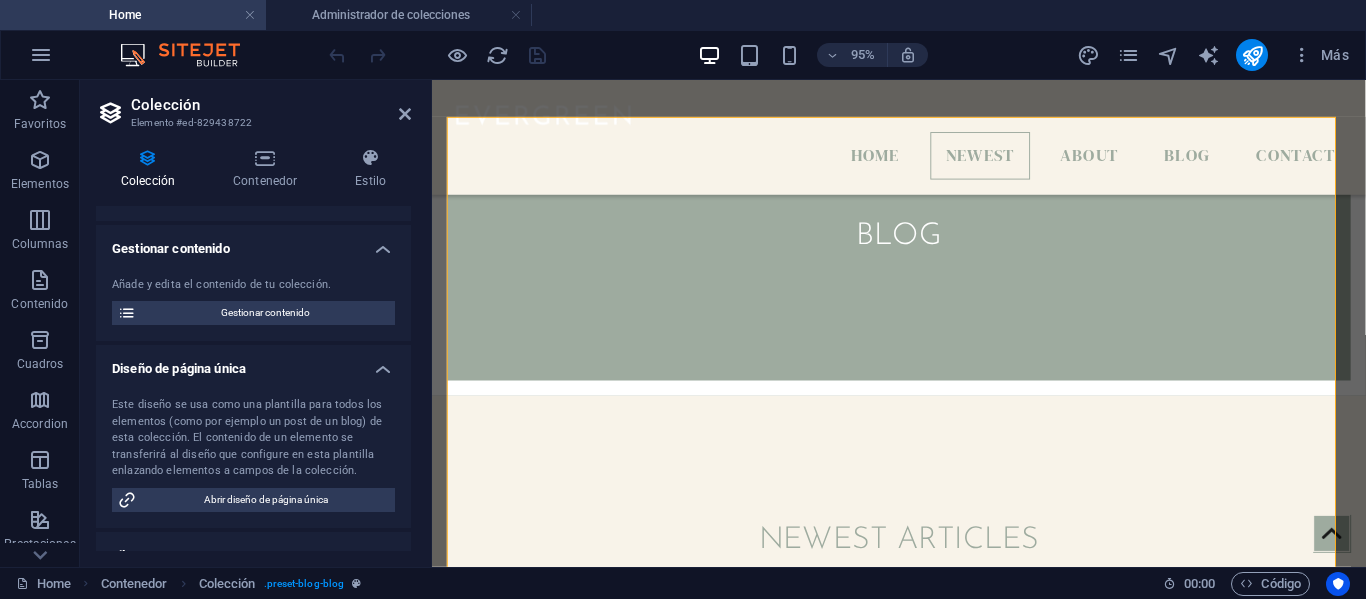 scroll, scrollTop: 0, scrollLeft: 0, axis: both 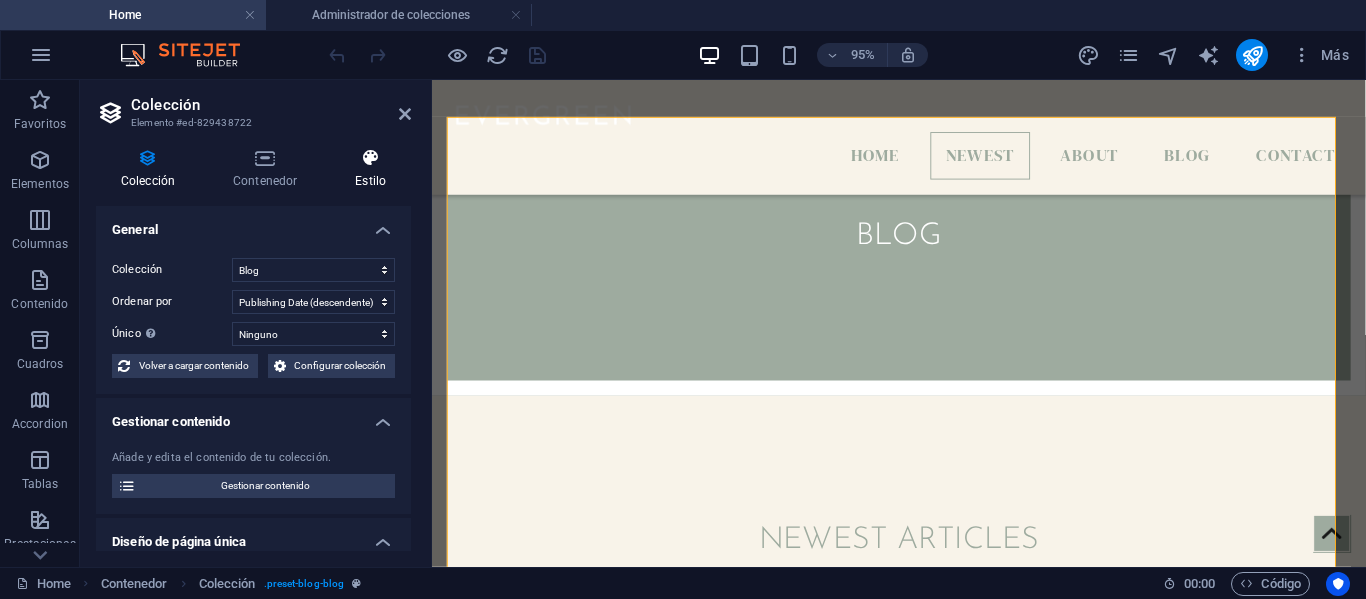 click at bounding box center [370, 158] 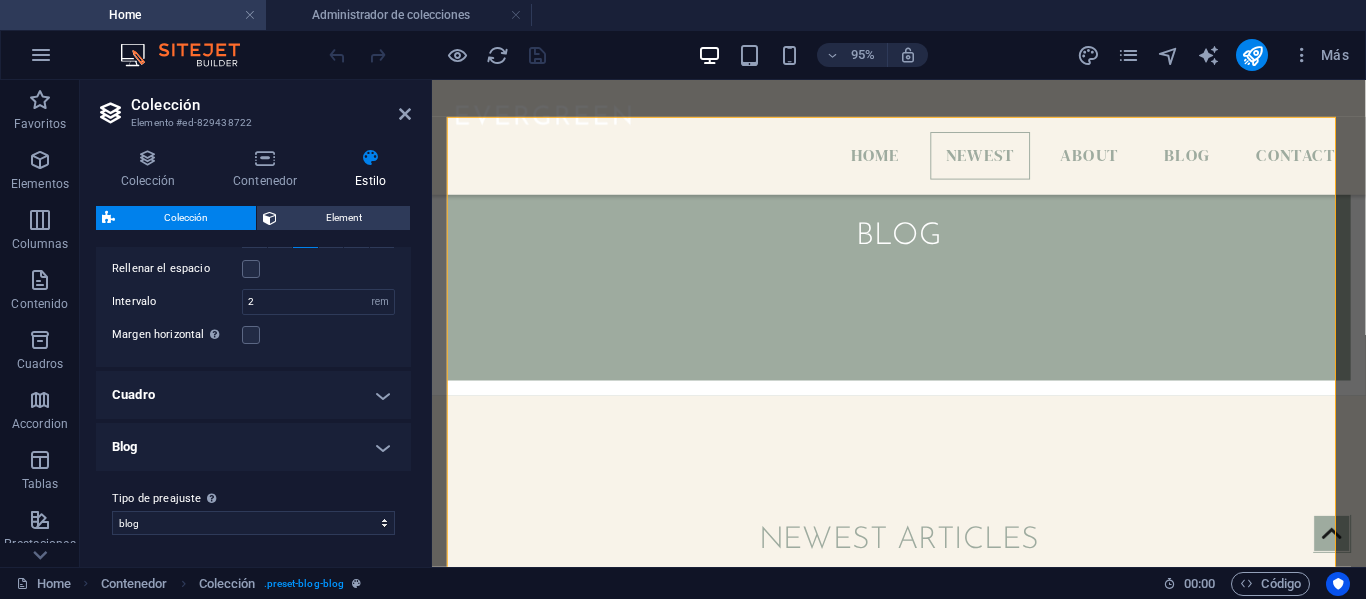 scroll, scrollTop: 0, scrollLeft: 0, axis: both 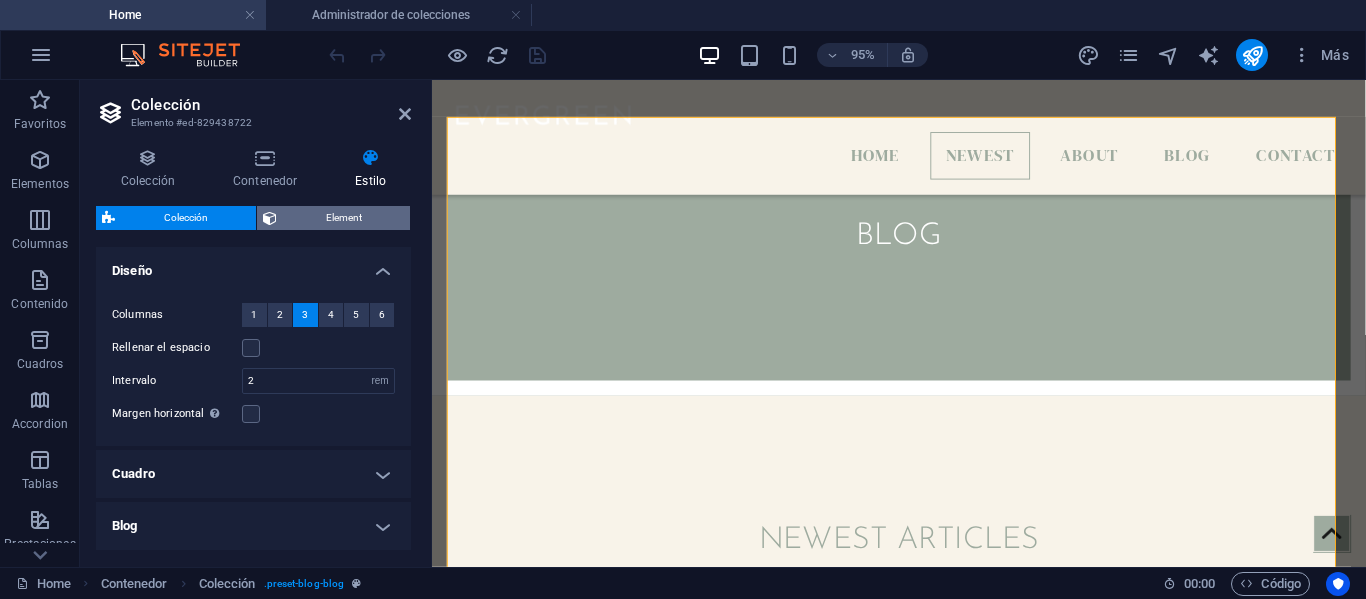 click on "Element" at bounding box center (343, 218) 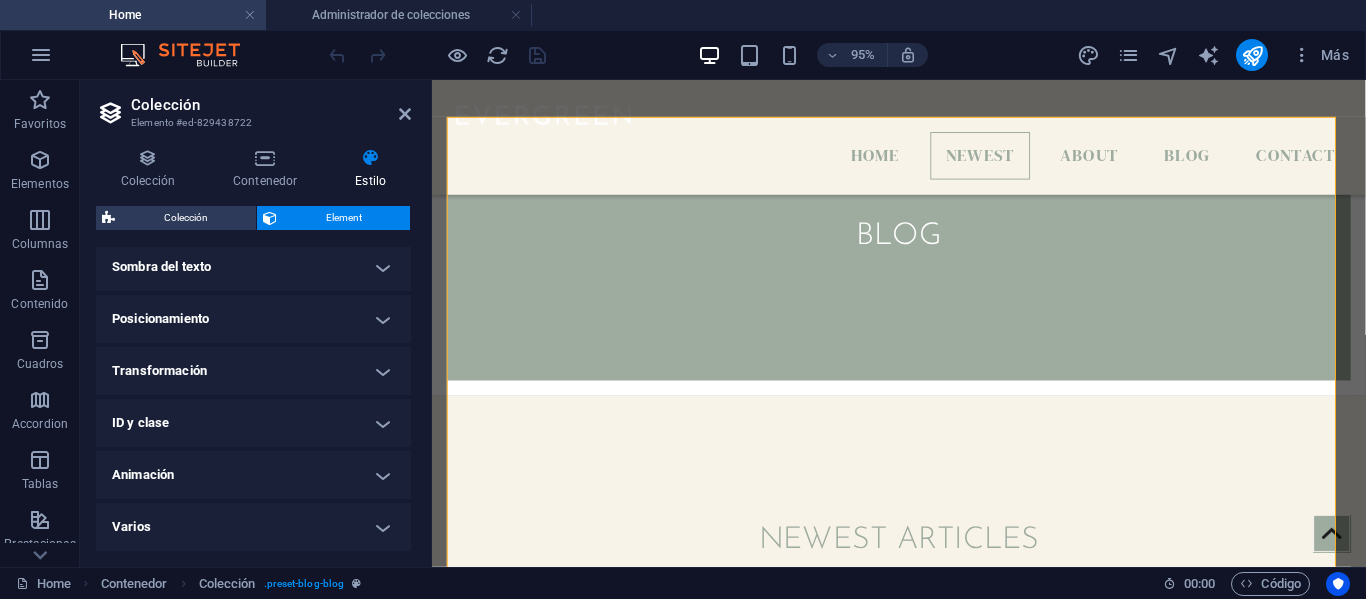 scroll, scrollTop: 0, scrollLeft: 0, axis: both 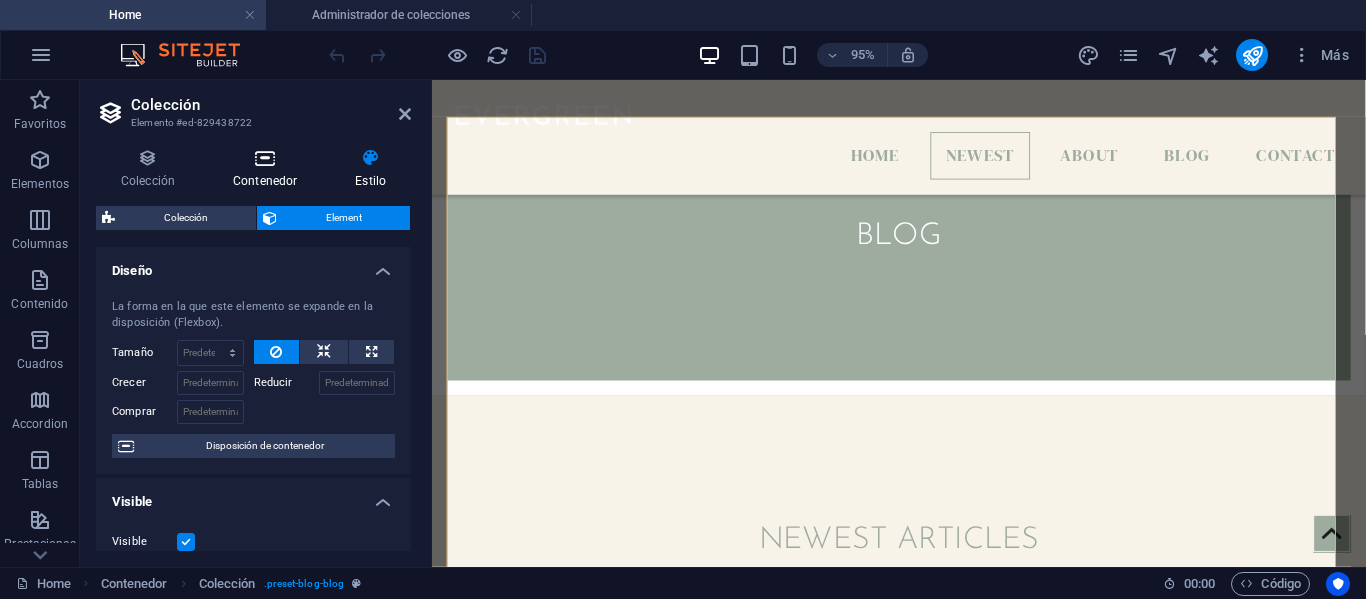 click at bounding box center [265, 158] 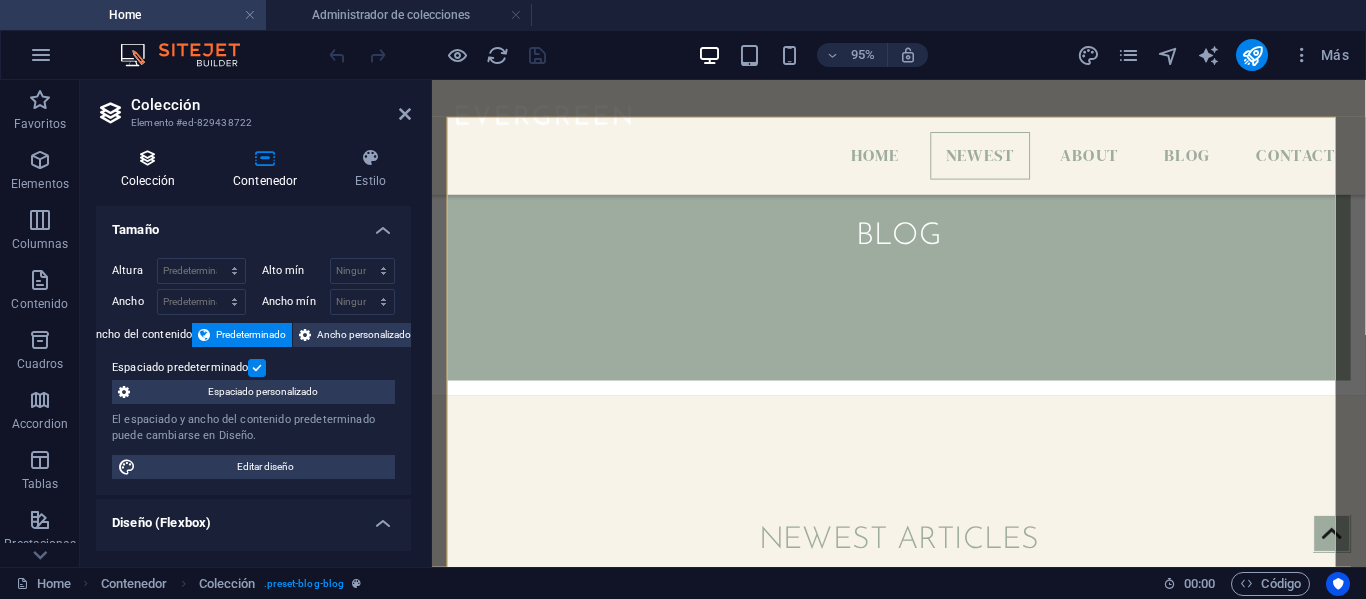 click at bounding box center [148, 158] 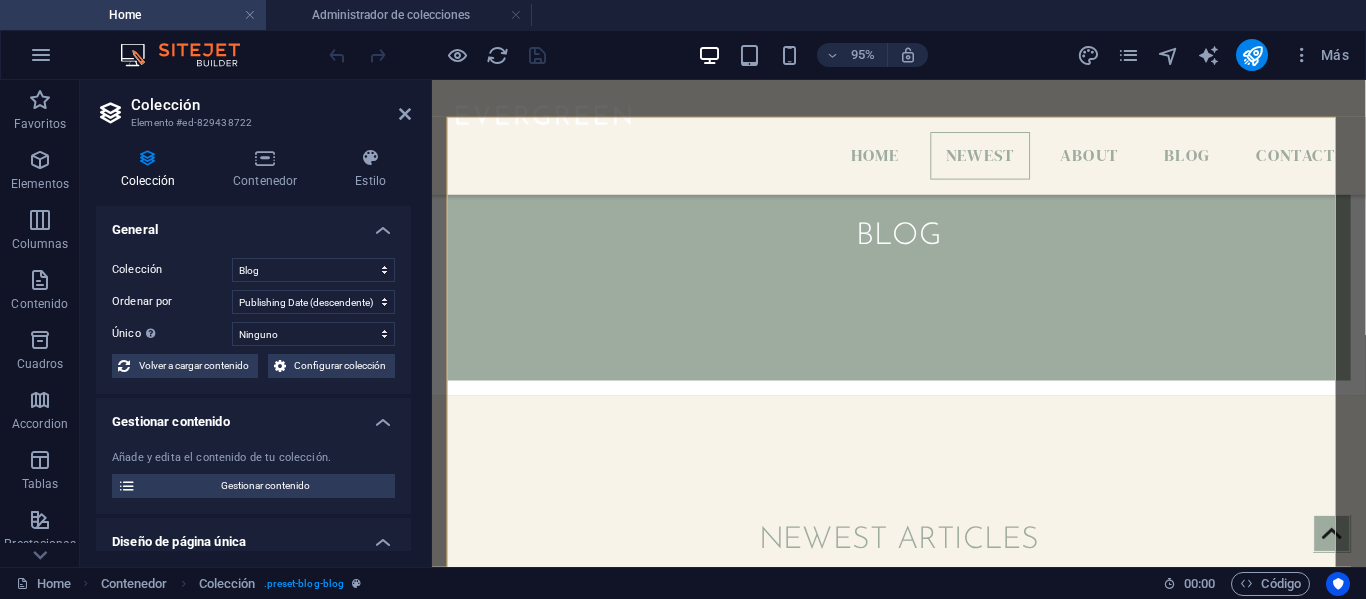 click at bounding box center [148, 158] 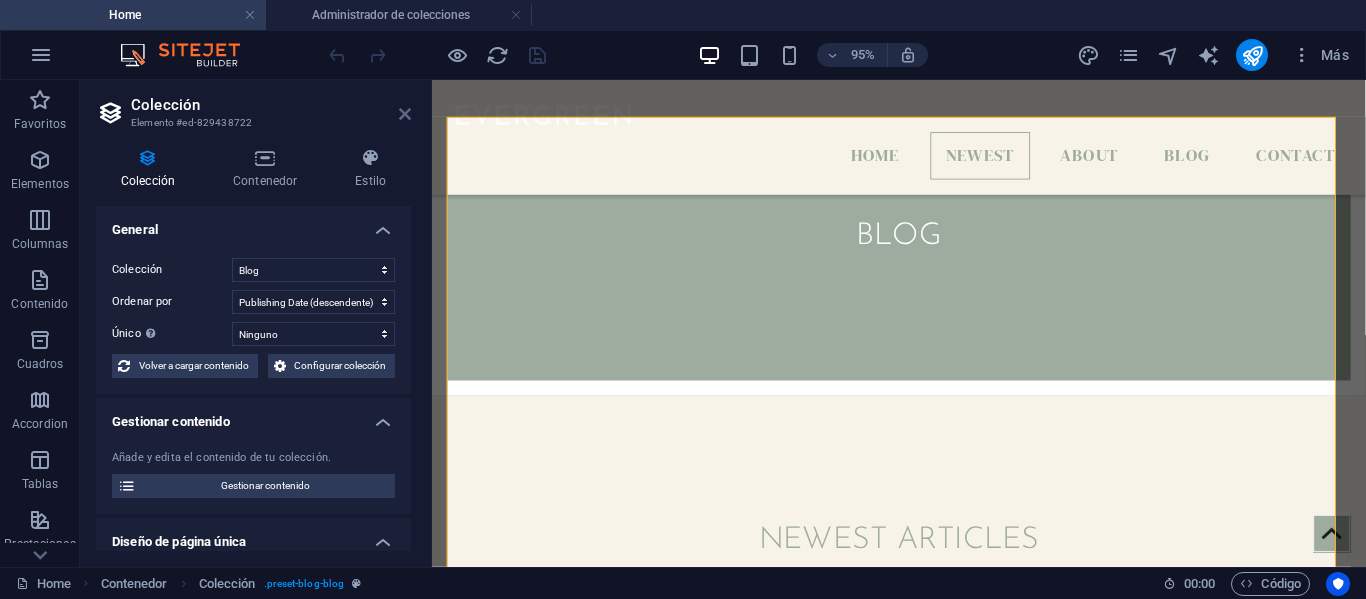 click at bounding box center (405, 114) 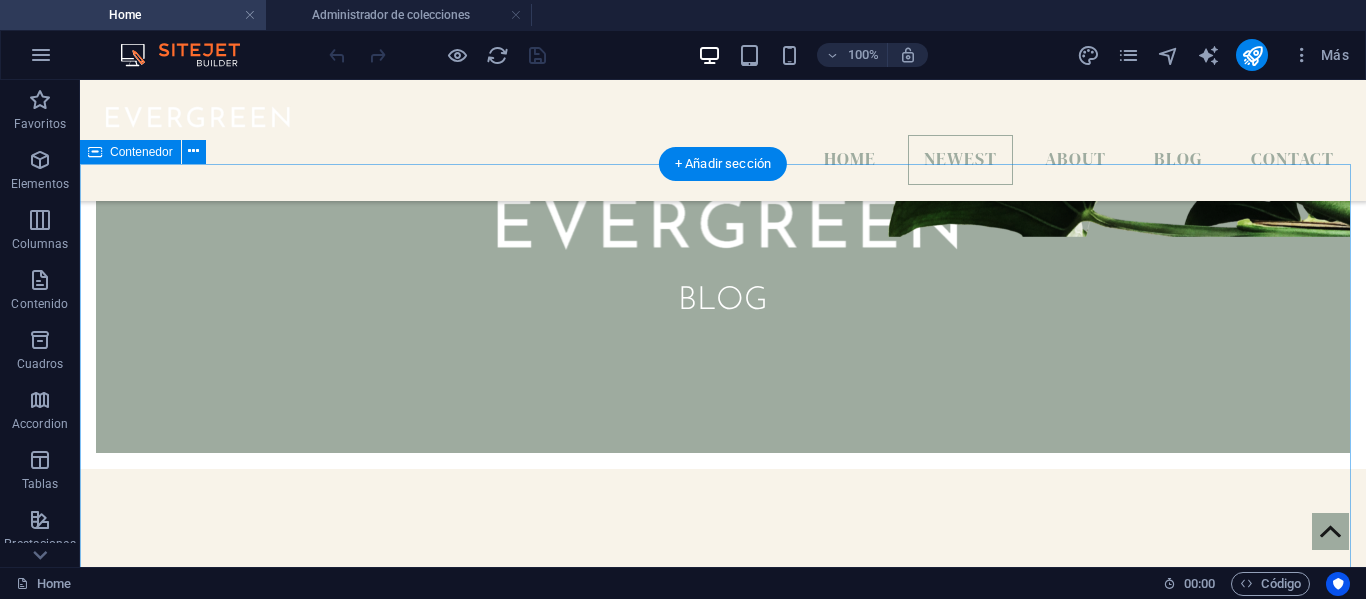 scroll, scrollTop: 632, scrollLeft: 0, axis: vertical 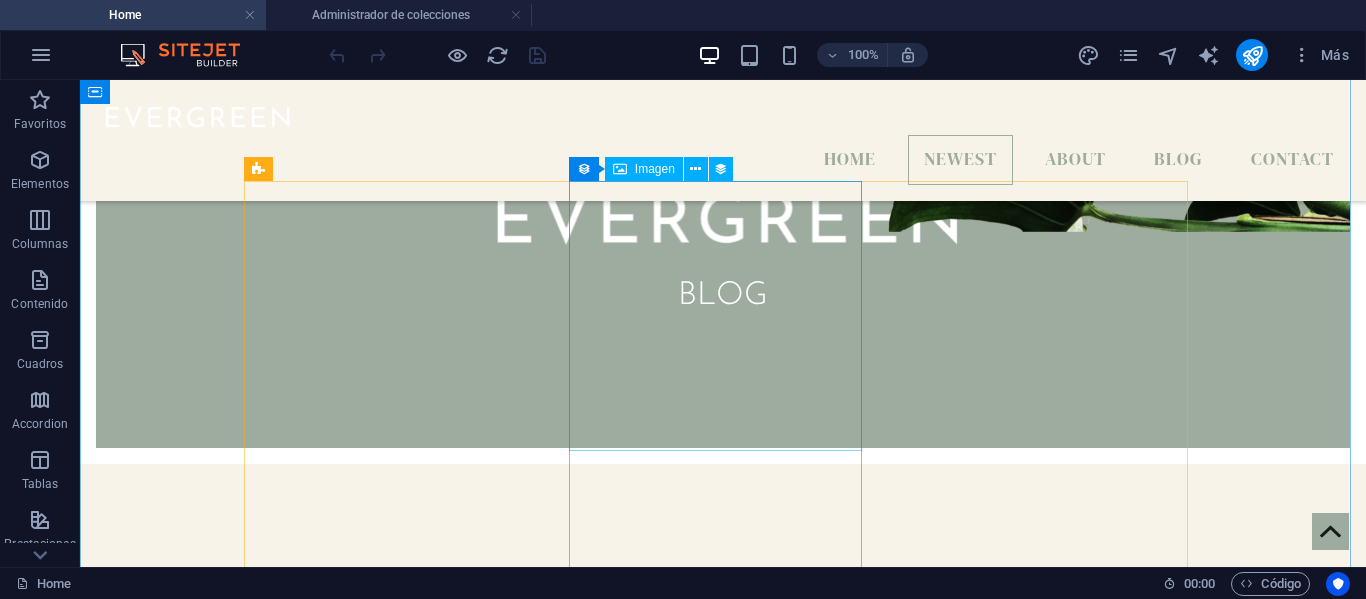 click at bounding box center (723, 1279) 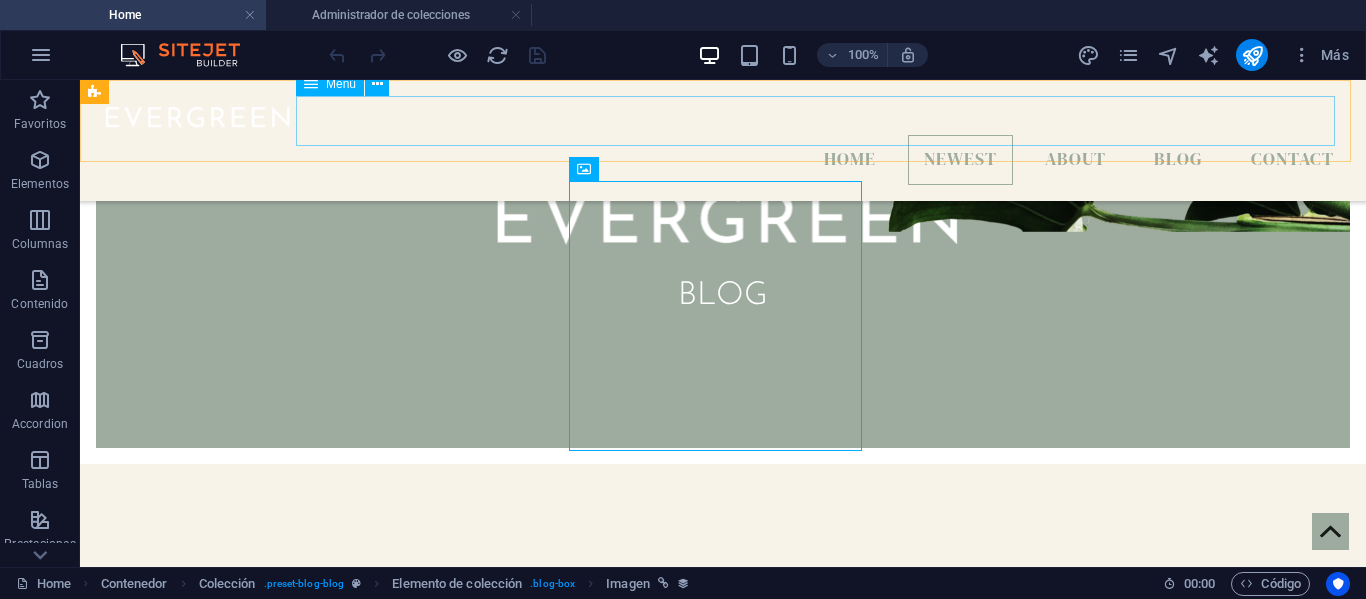 click on "Home Newest About Blog Contact" at bounding box center [723, 160] 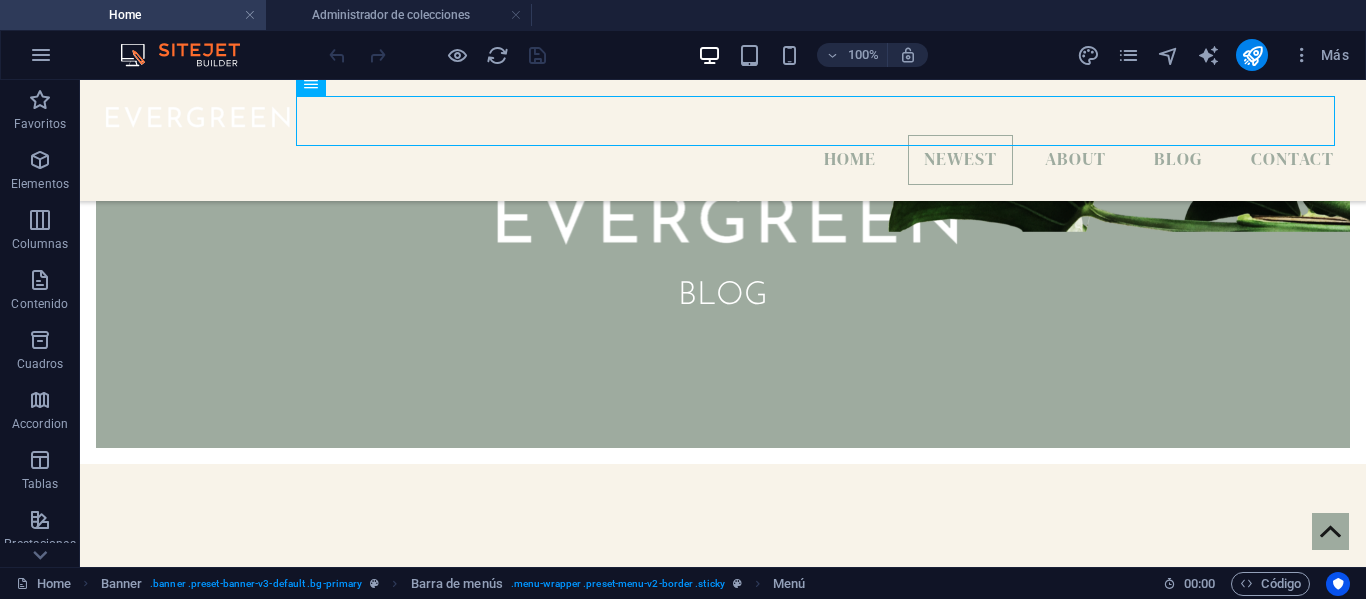 click on "100% Más" at bounding box center (683, 55) 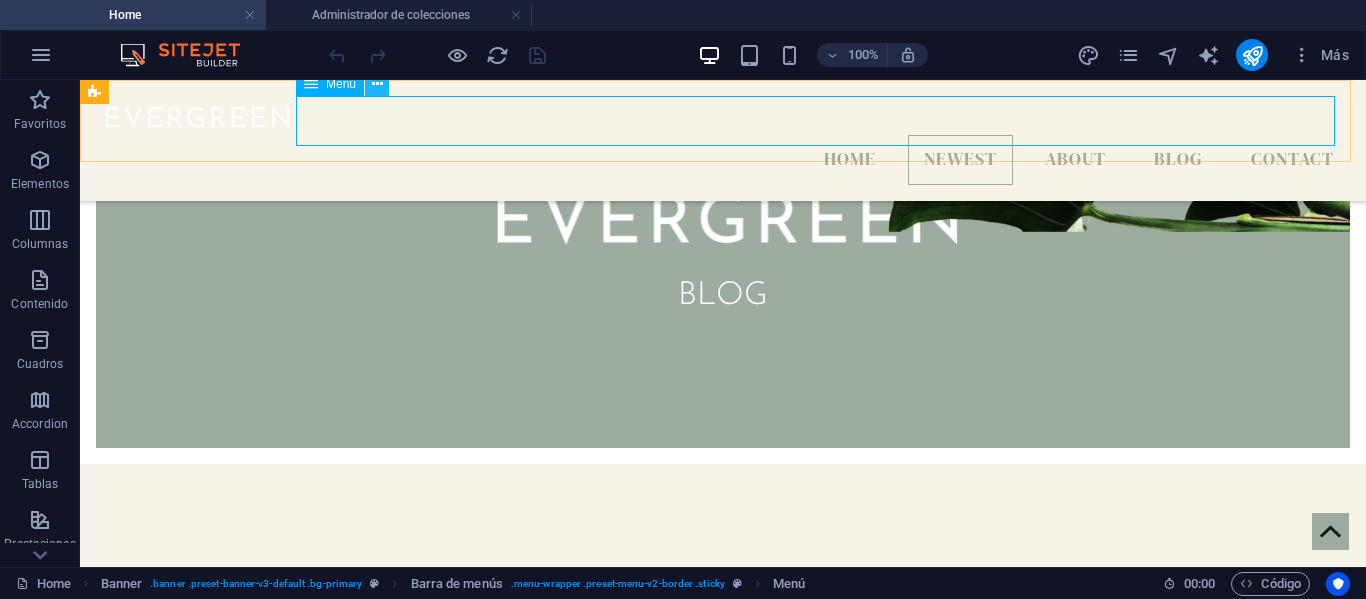 click at bounding box center [377, 84] 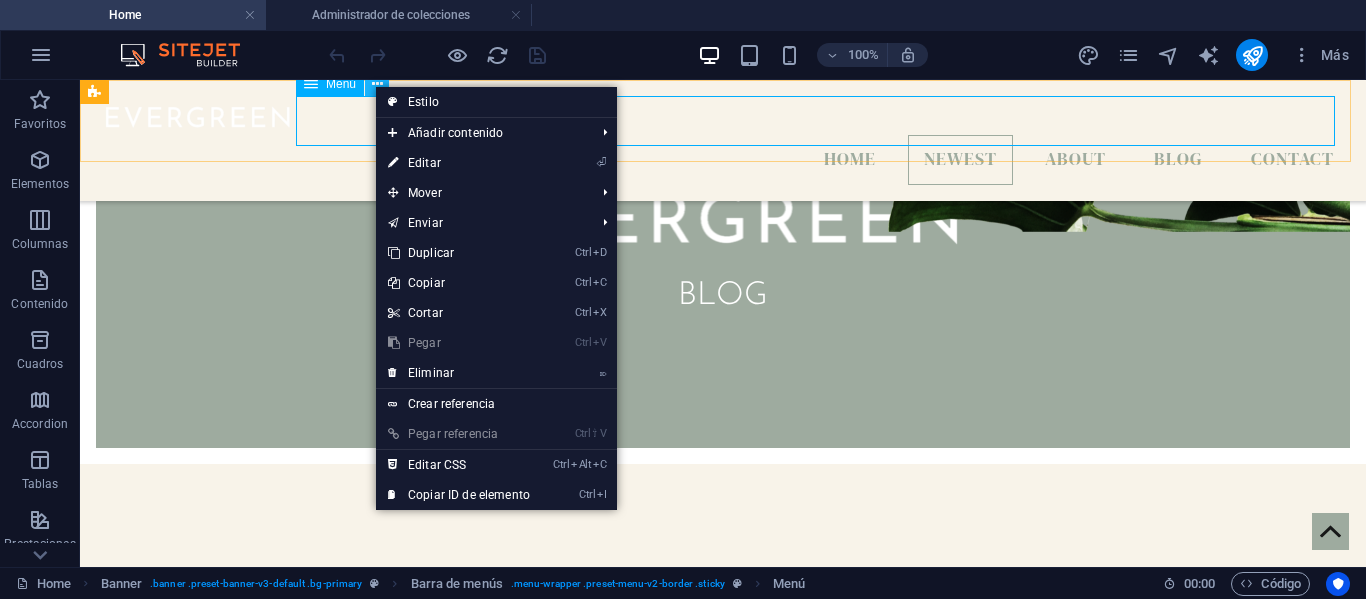 click at bounding box center (377, 84) 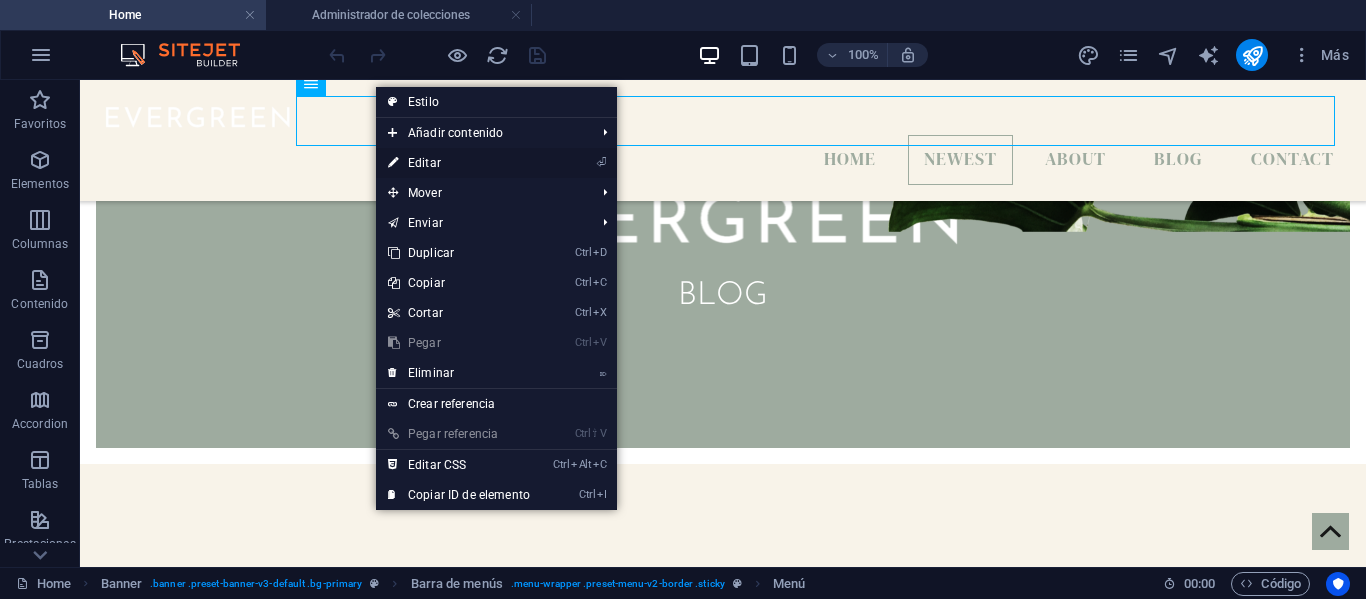 click on "⏎  Editar" at bounding box center [459, 163] 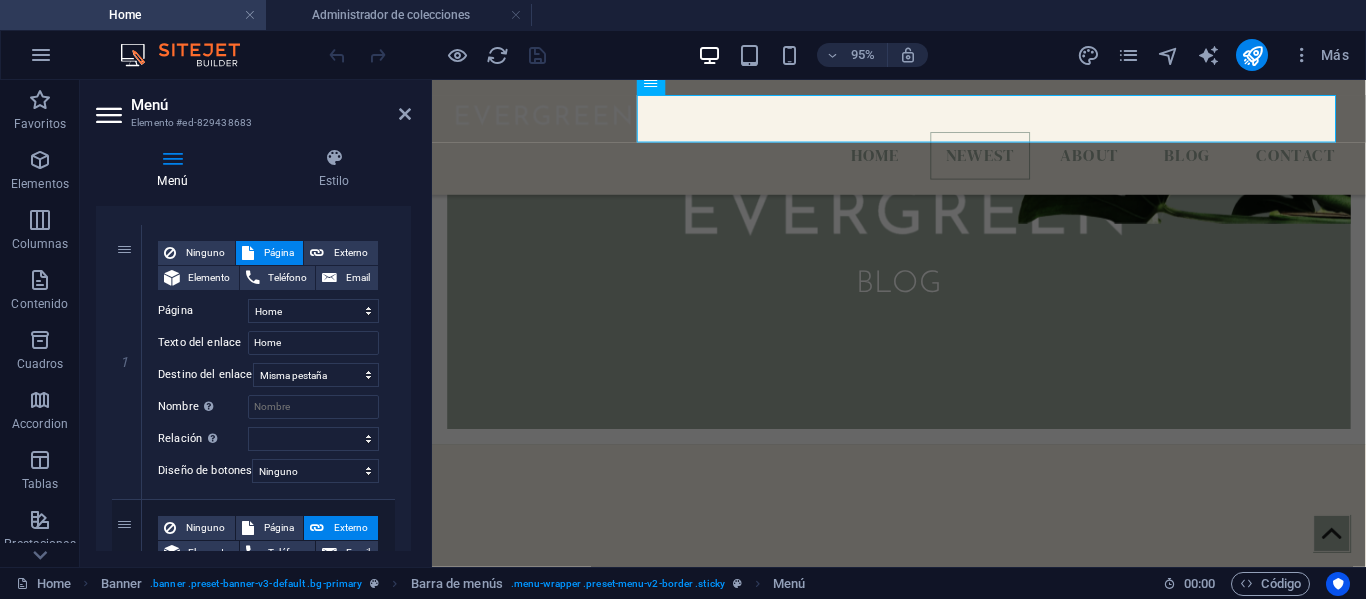 scroll, scrollTop: 0, scrollLeft: 0, axis: both 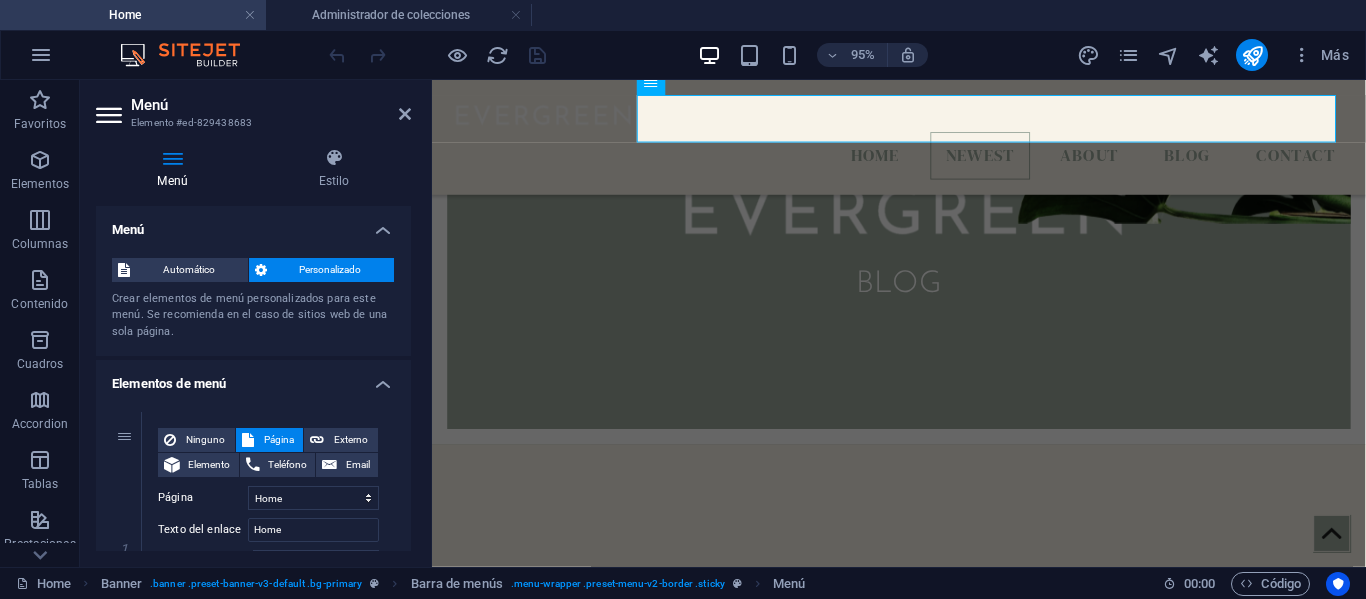 click at bounding box center [172, 158] 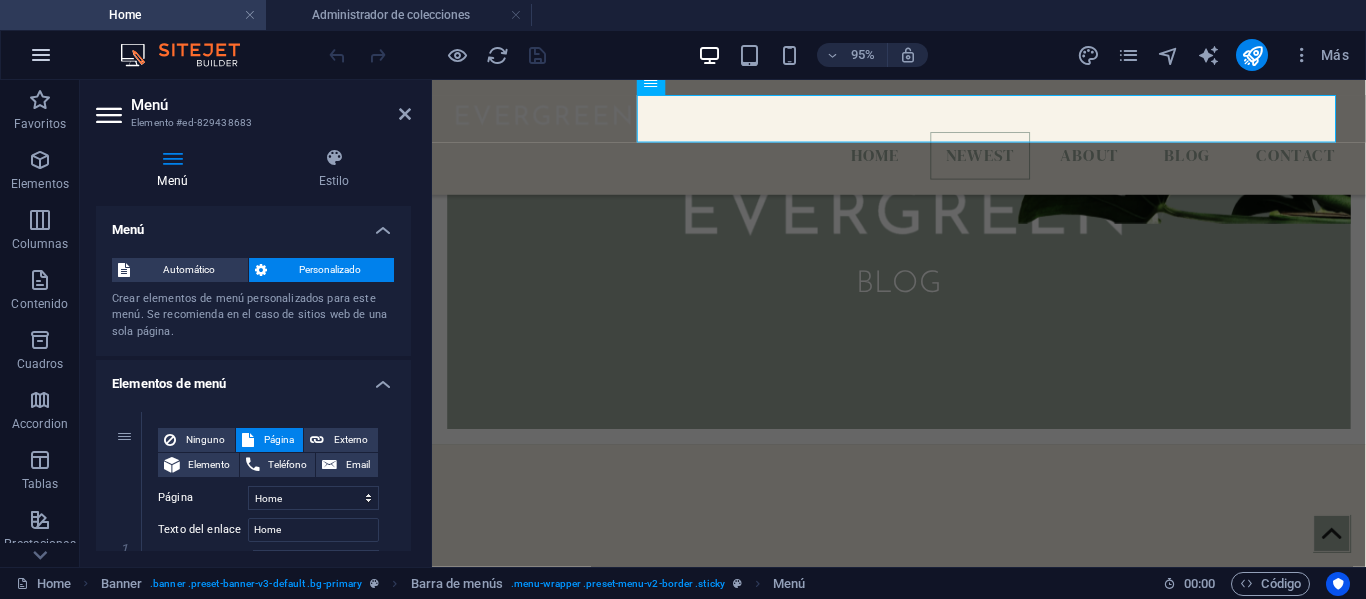 click at bounding box center [41, 55] 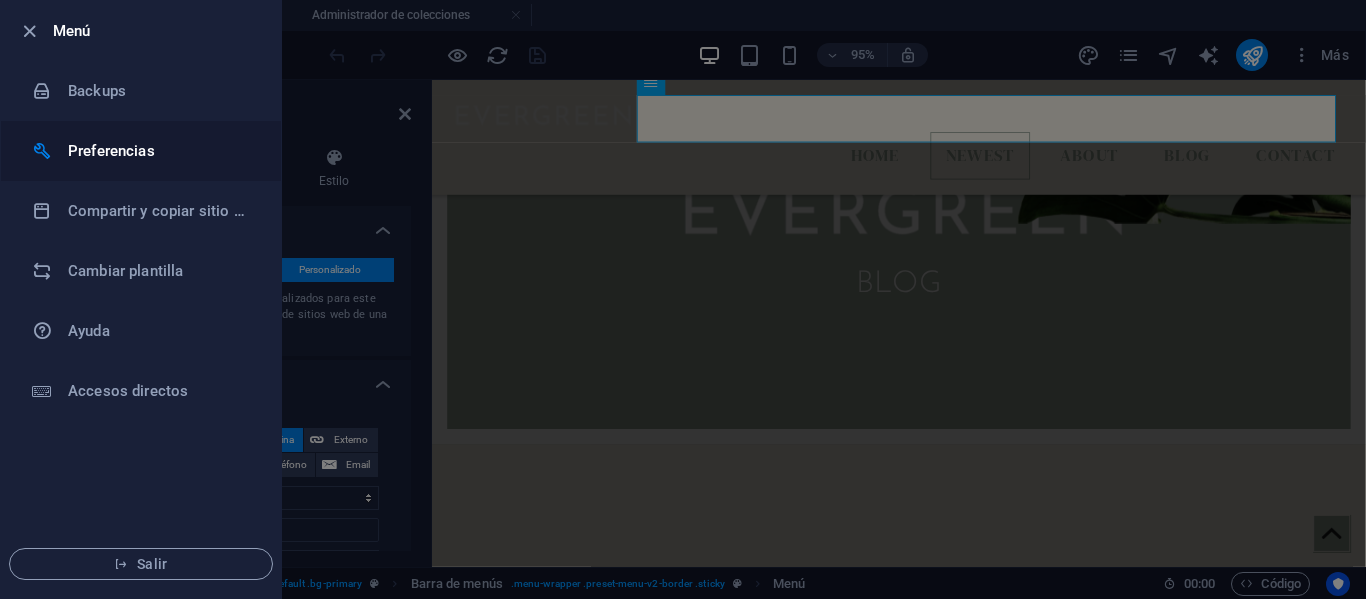 click on "Preferencias" at bounding box center (160, 151) 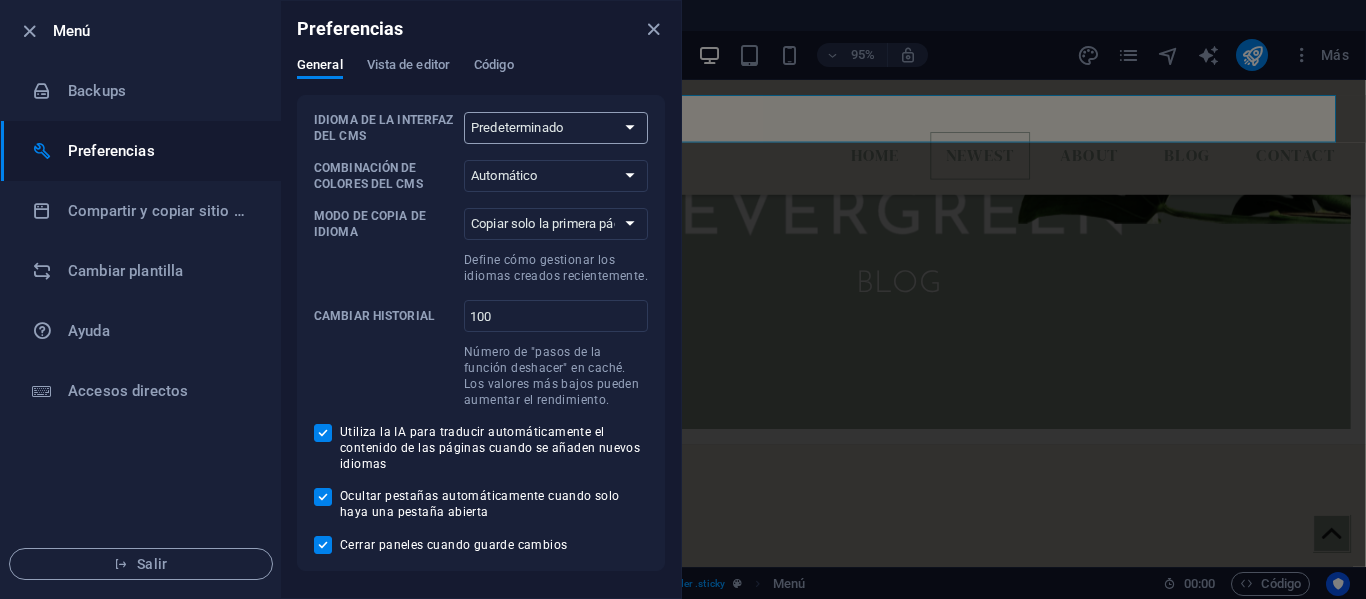 click on "Predeterminado Deutsch English Español Français Magyar Italiano Nederlands Polski Português русский язык Svenska Türkçe 日本語" at bounding box center [556, 128] 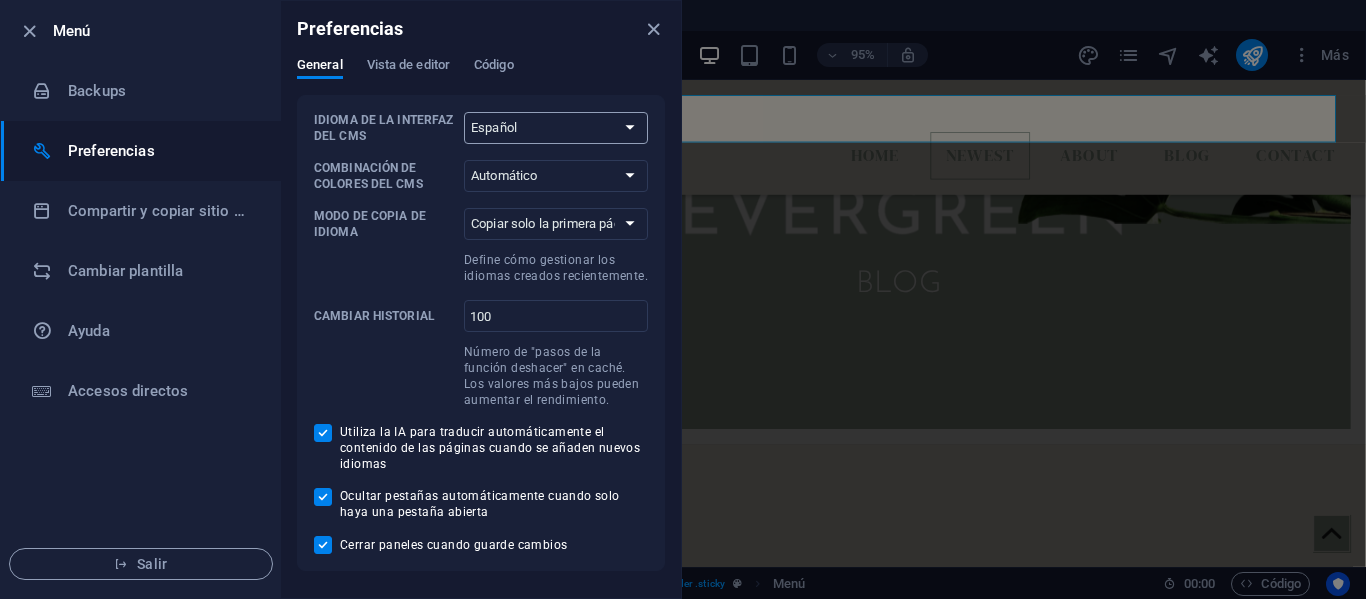 click on "Predeterminado Deutsch English Español Français Magyar Italiano Nederlands Polski Português русский язык Svenska Türkçe 日本語" at bounding box center (556, 128) 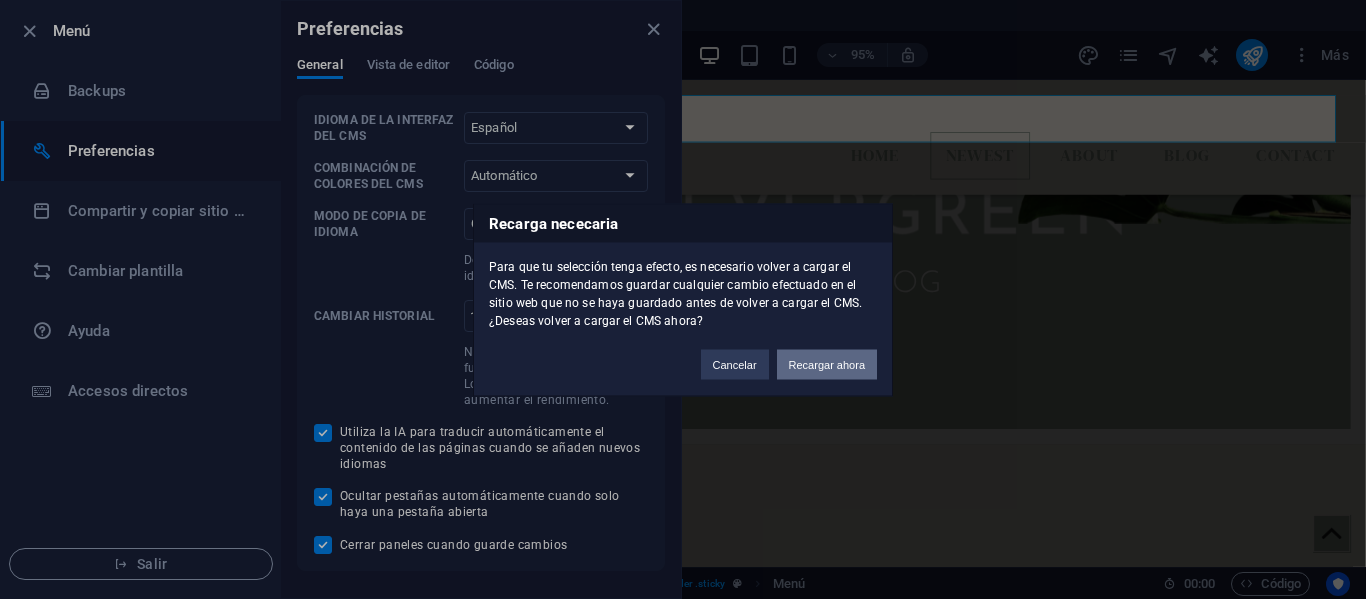click on "Recargar ahora" at bounding box center (827, 364) 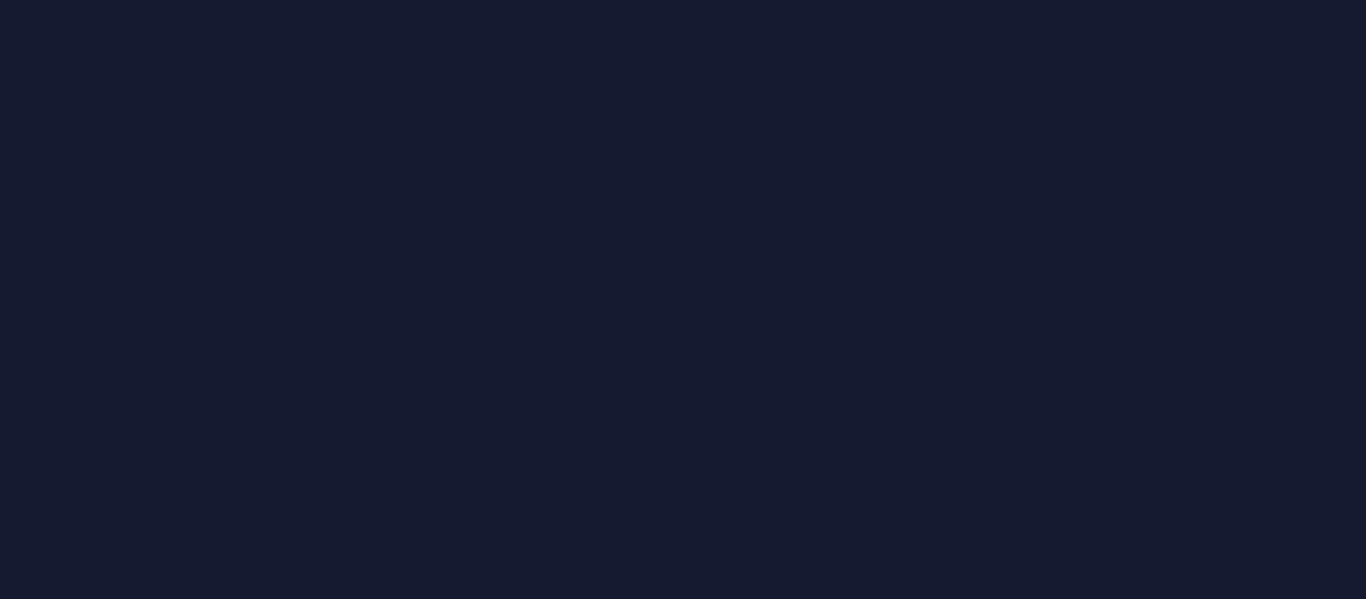 scroll, scrollTop: 0, scrollLeft: 0, axis: both 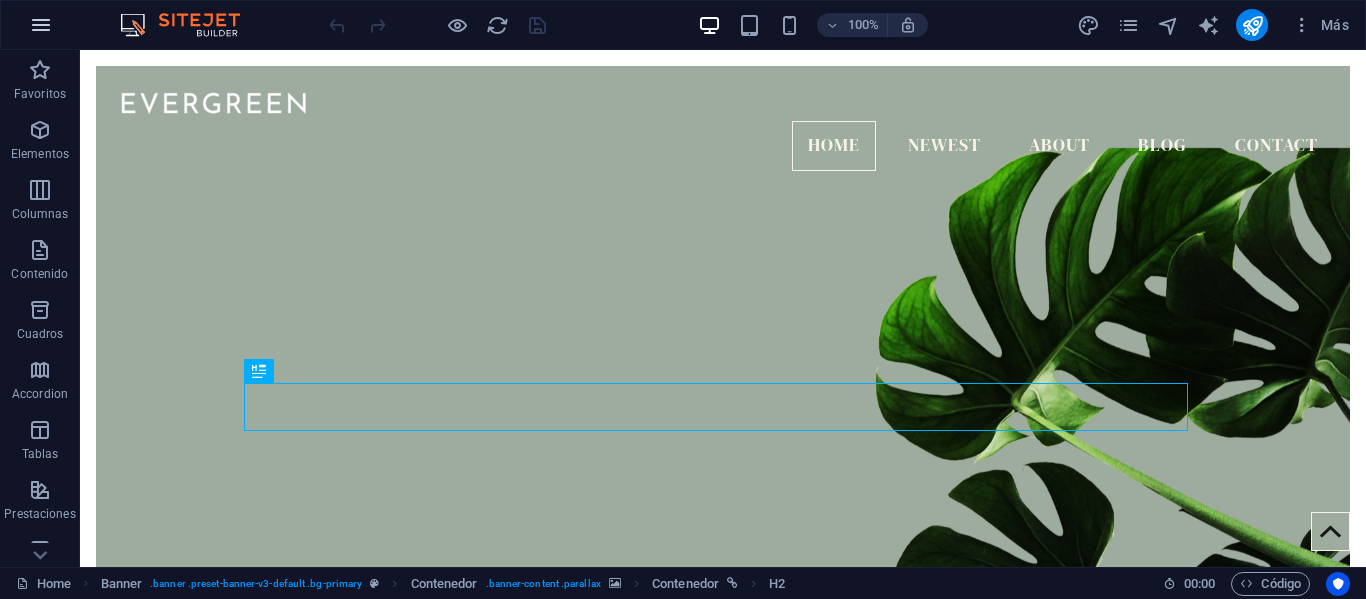 click at bounding box center (41, 25) 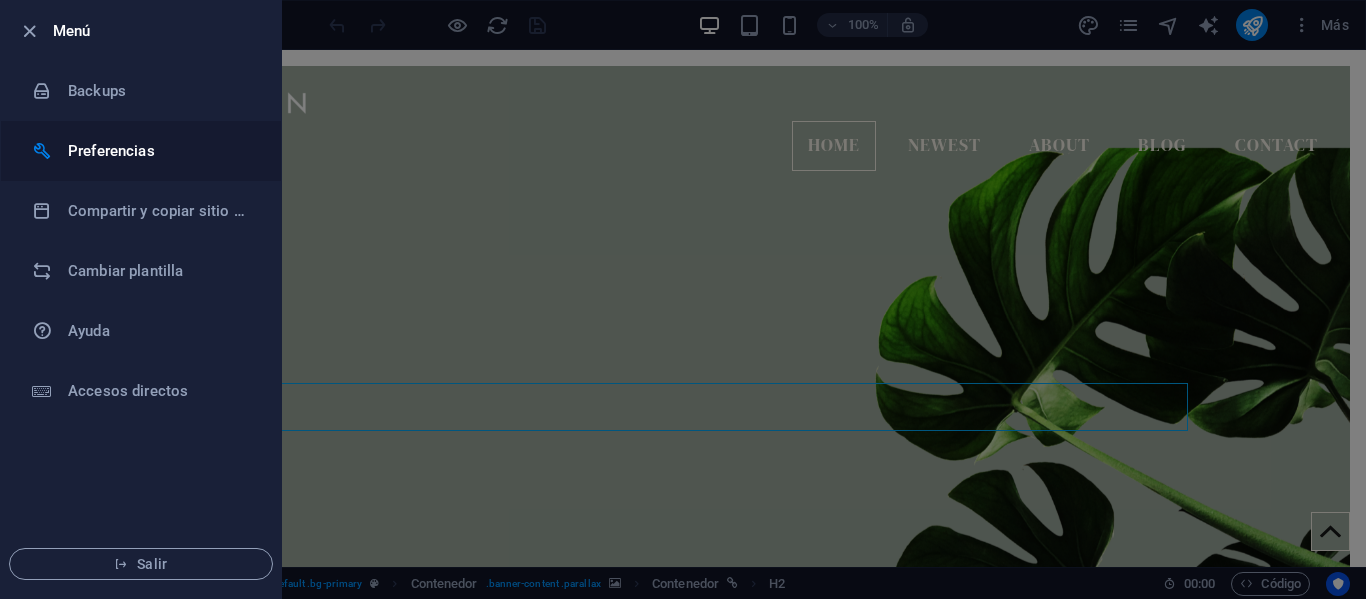 click on "Preferencias" at bounding box center [160, 151] 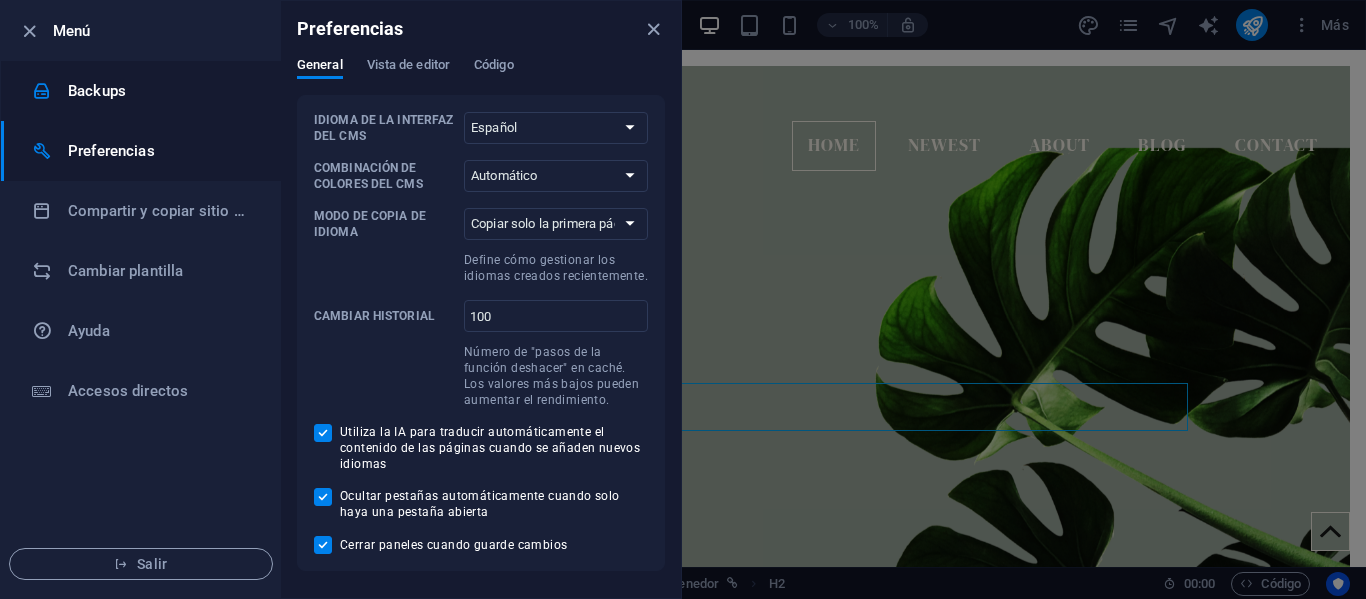 click on "Backups" at bounding box center (160, 91) 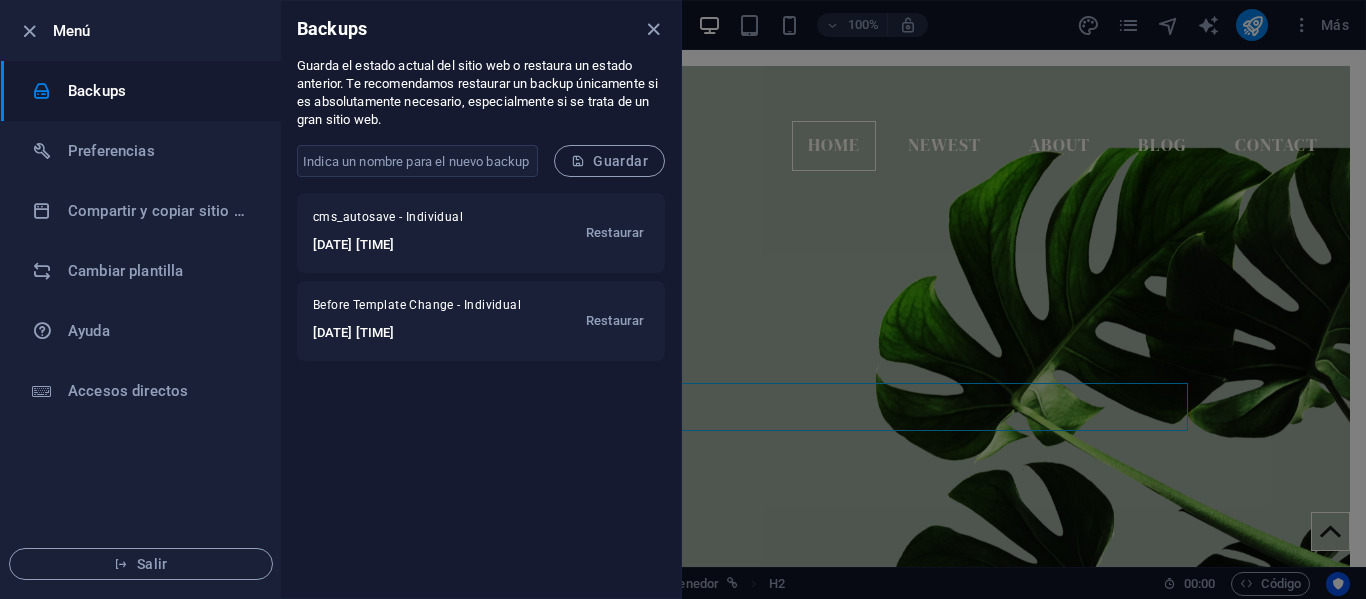 click on "Menú Backups Preferencias Compartir y copiar sitio web Cambiar plantilla Ayuda Accesos directos Salir" at bounding box center (141, 299) 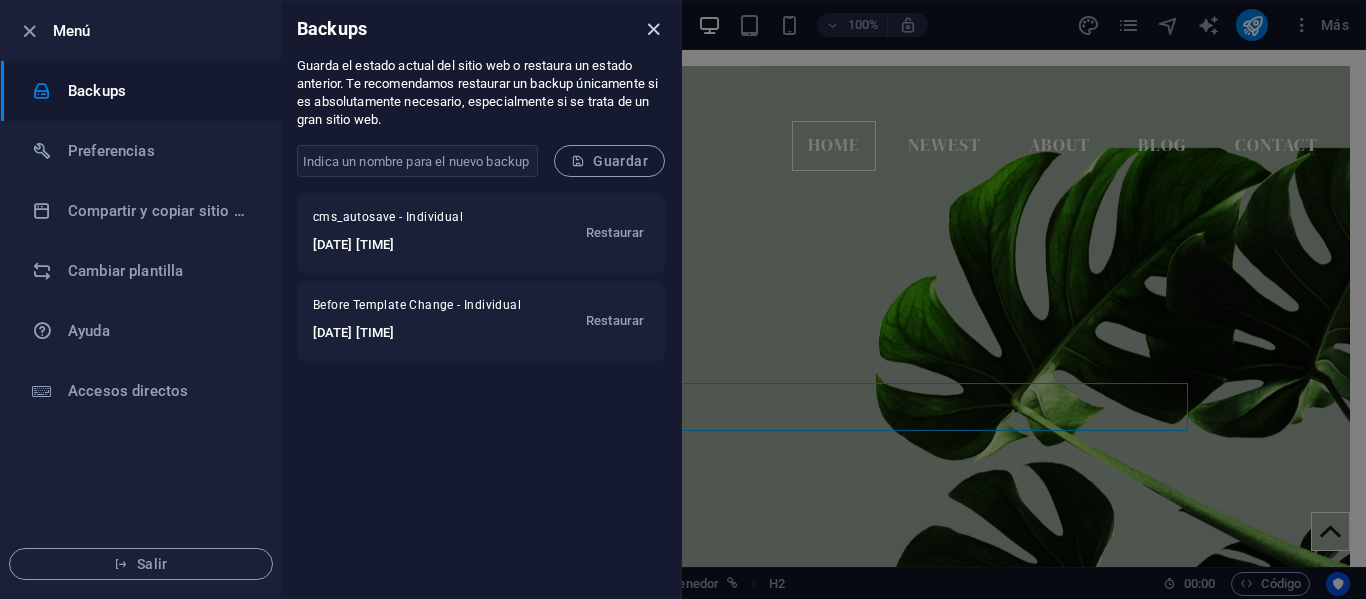 click at bounding box center (653, 29) 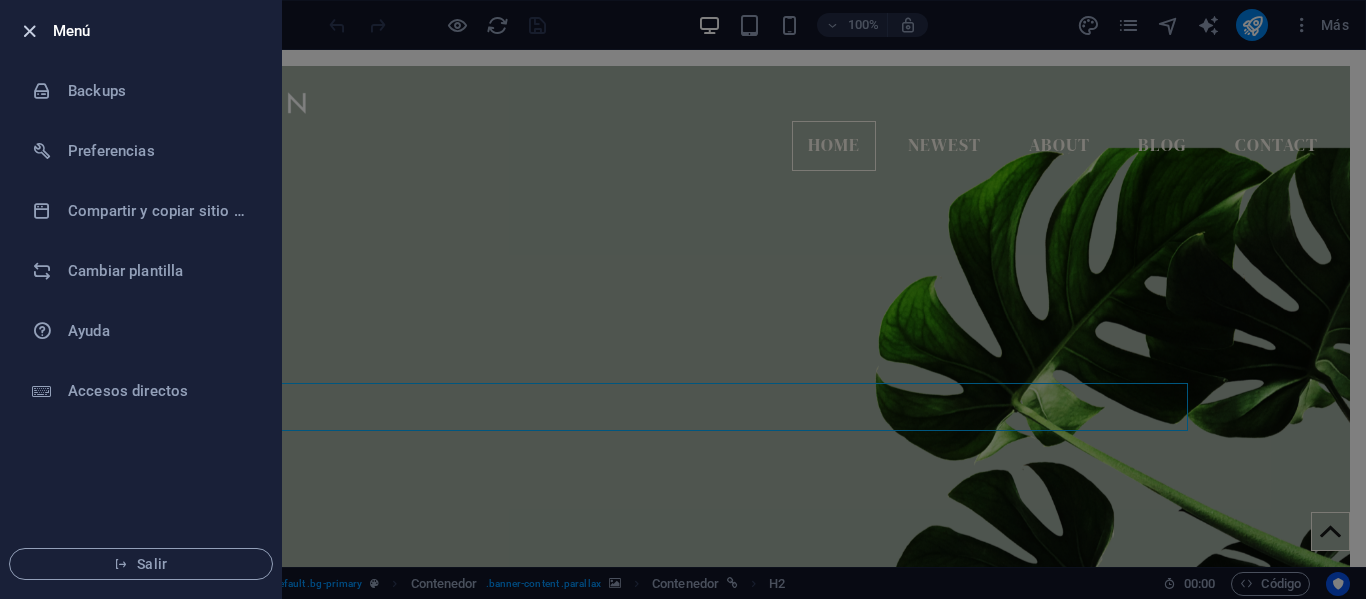 click at bounding box center [29, 31] 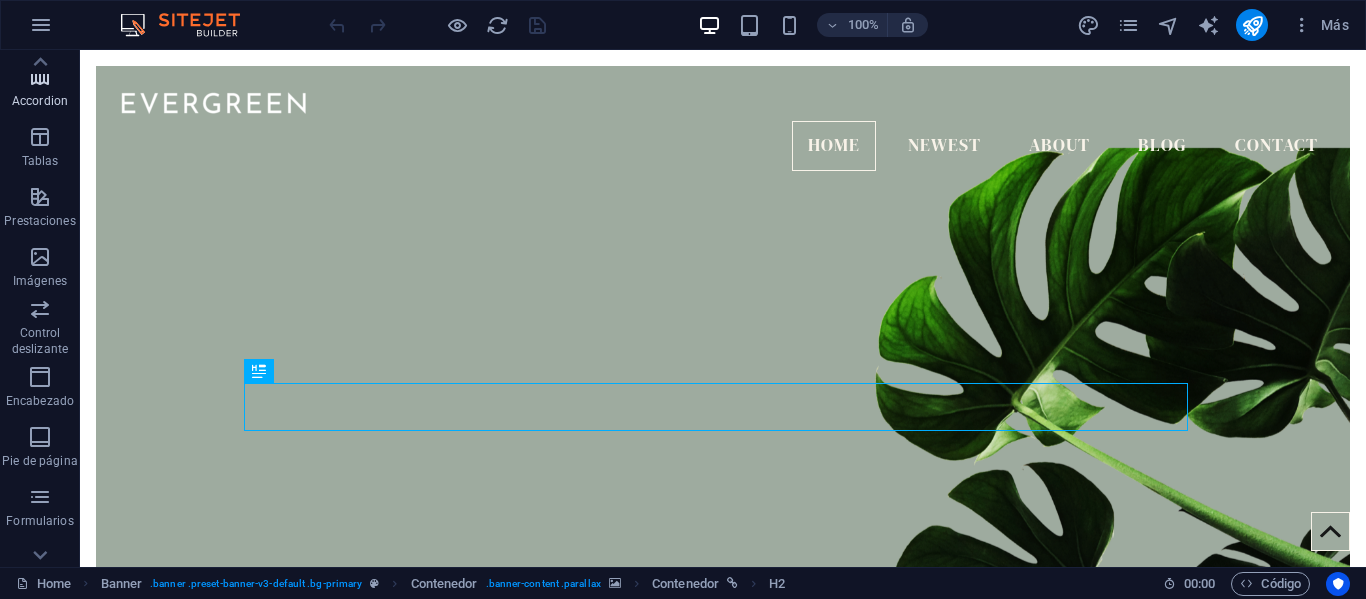 scroll, scrollTop: 294, scrollLeft: 0, axis: vertical 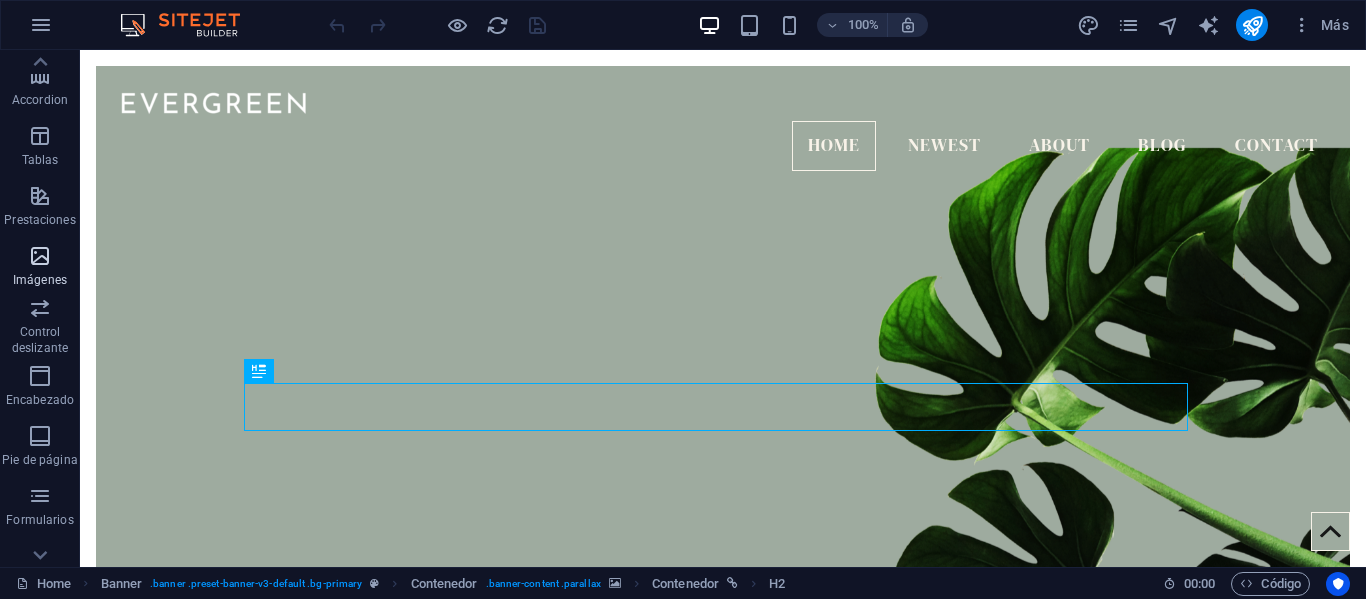 drag, startPoint x: 45, startPoint y: 372, endPoint x: 36, endPoint y: 262, distance: 110.36757 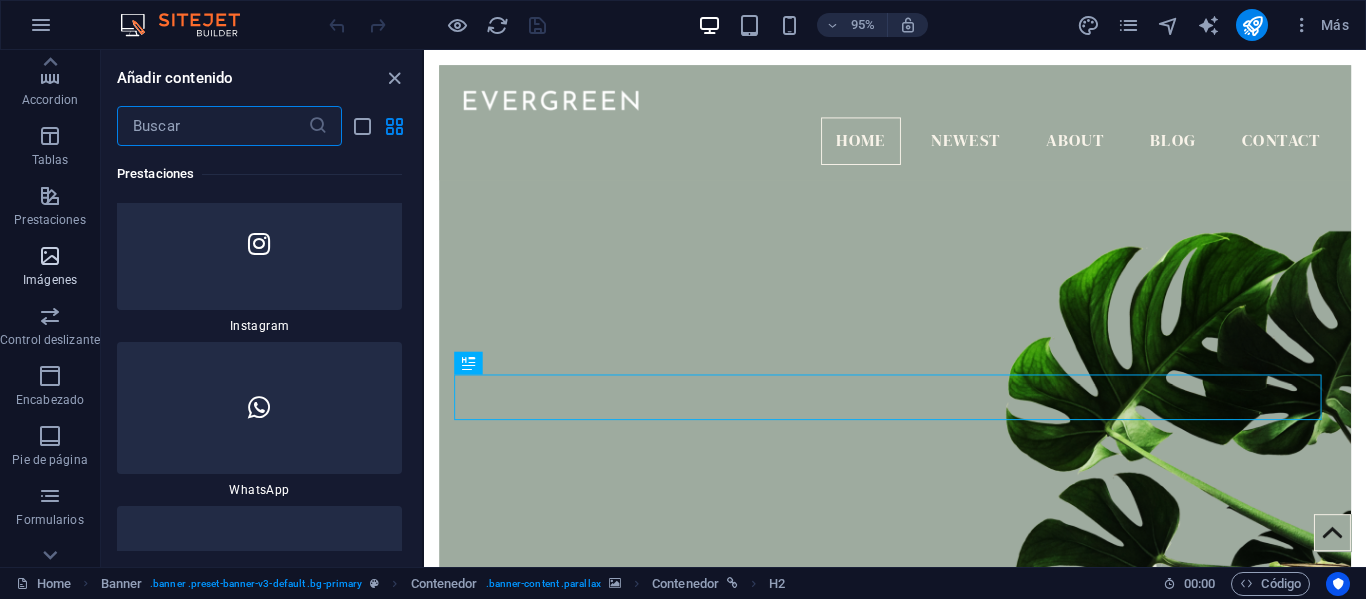 scroll, scrollTop: 20070, scrollLeft: 0, axis: vertical 